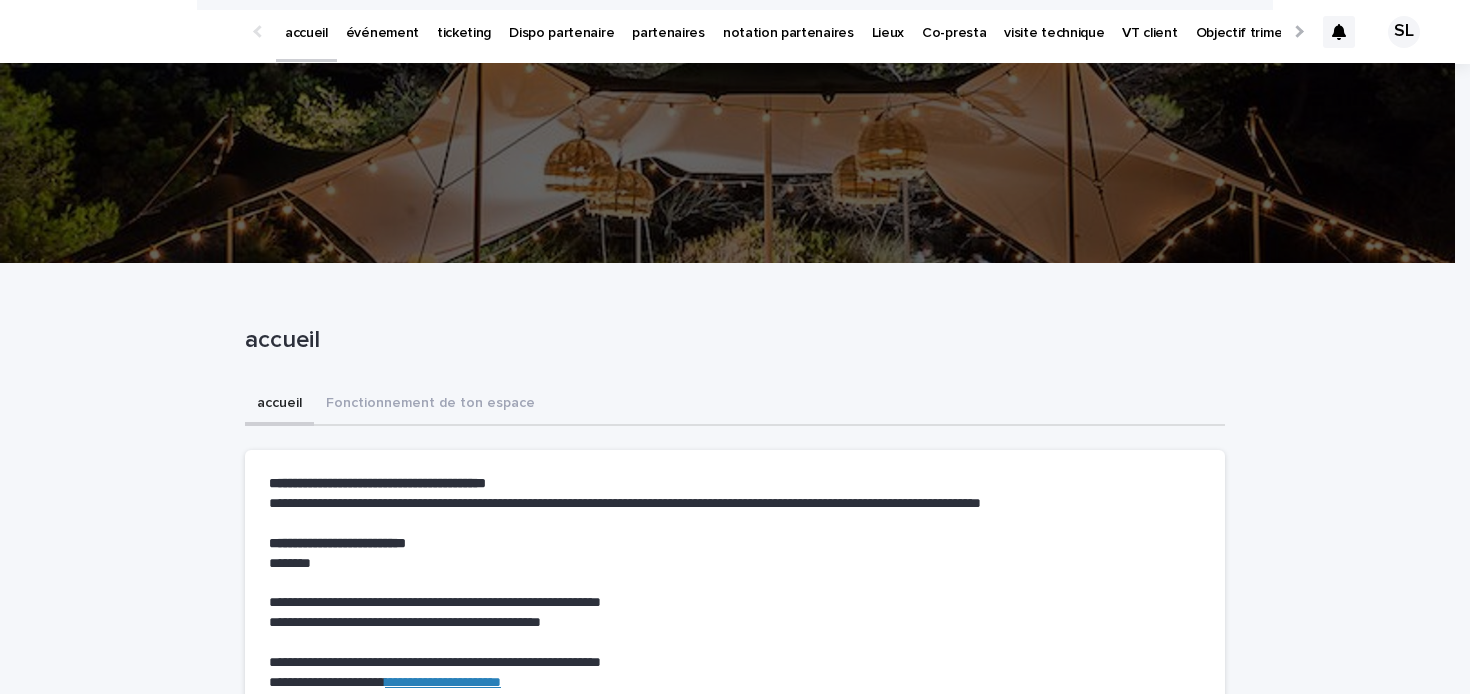 scroll, scrollTop: 0, scrollLeft: 0, axis: both 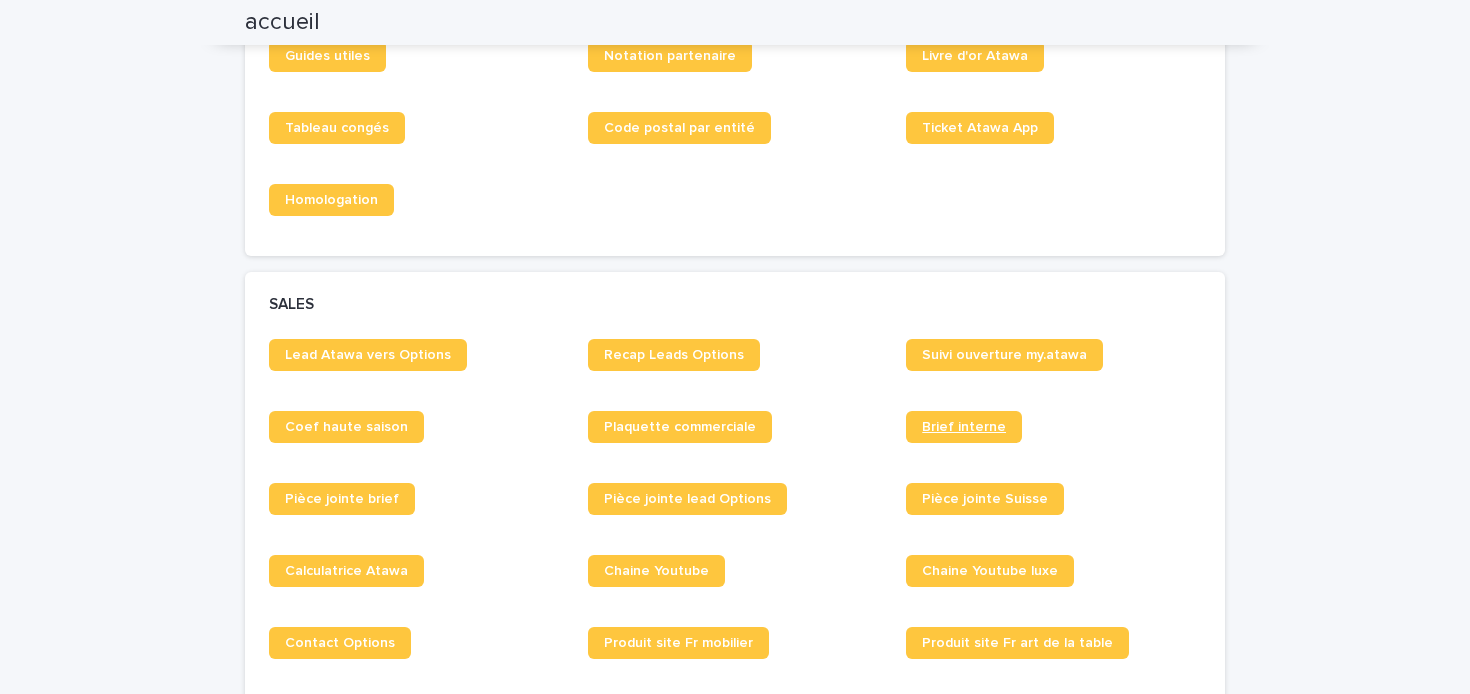 click on "Brief interne" at bounding box center [964, 427] 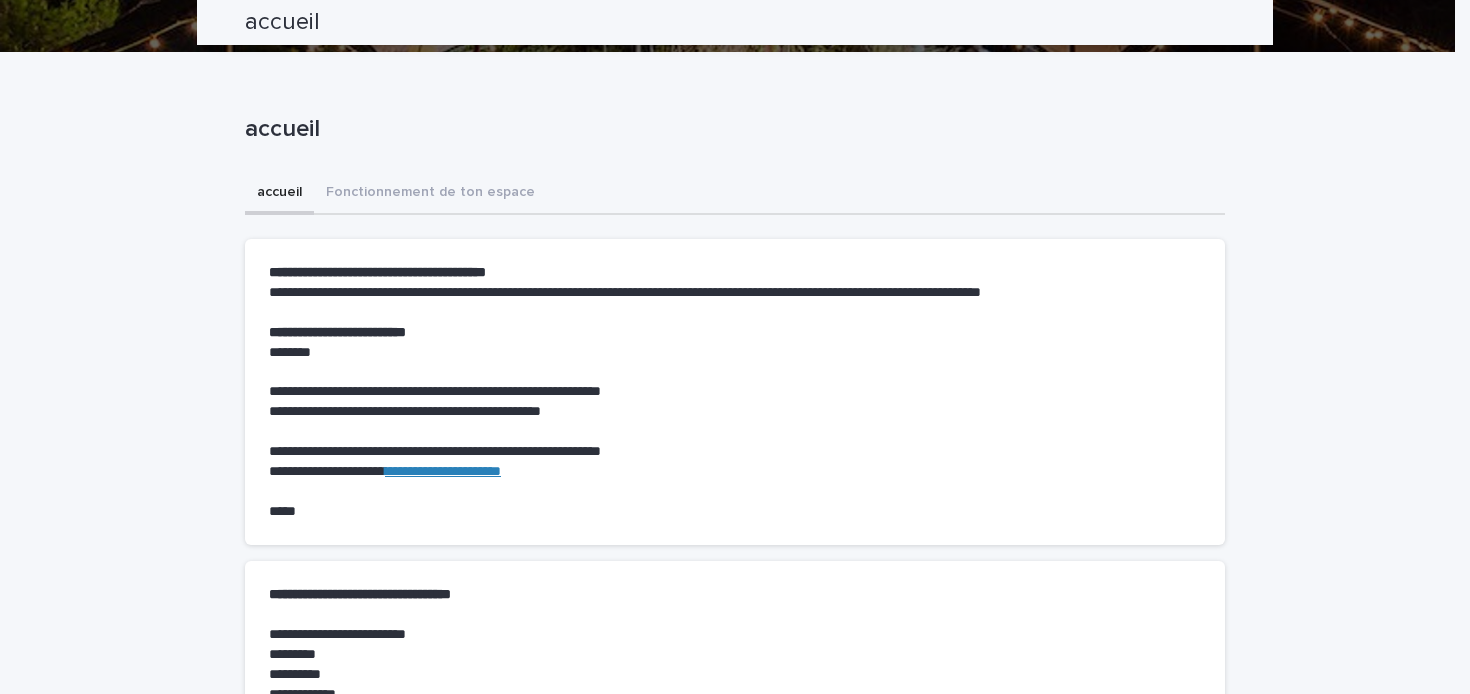 scroll, scrollTop: 0, scrollLeft: 0, axis: both 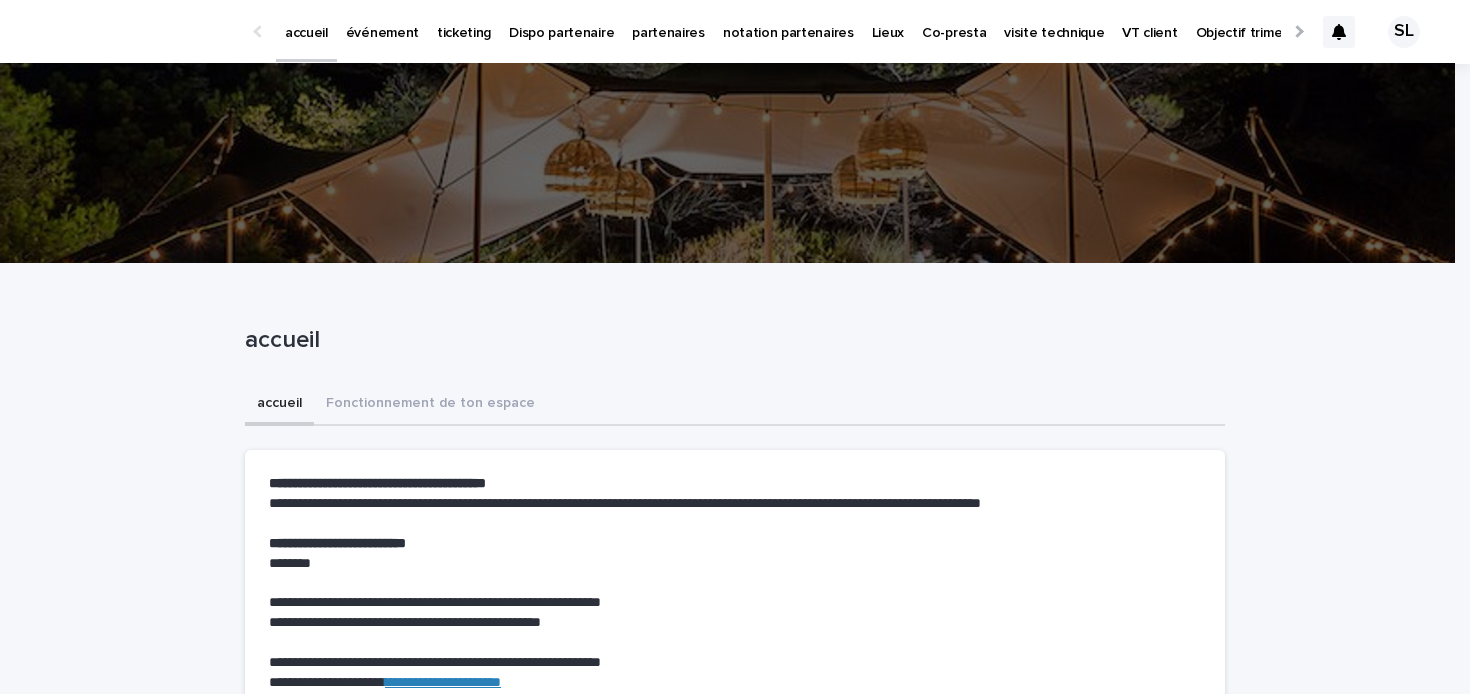 click on "événement" at bounding box center (382, 31) 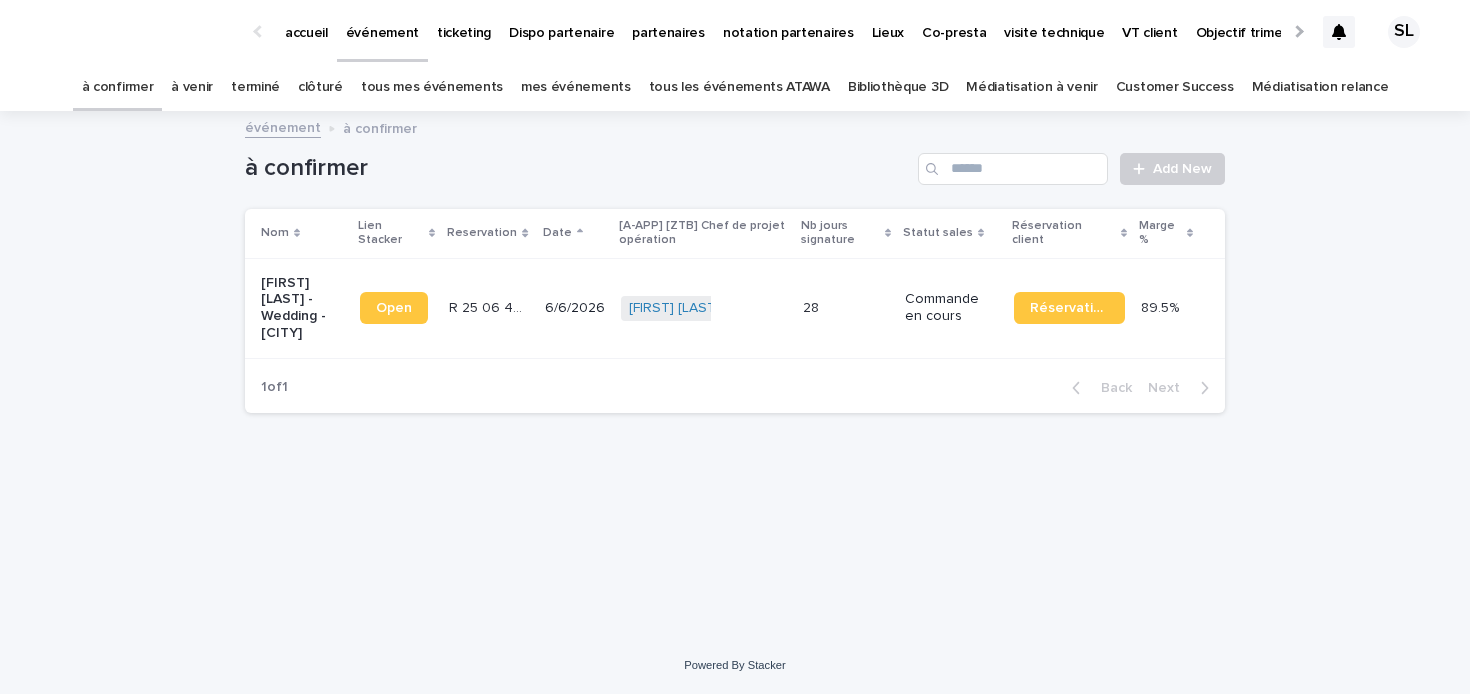 click on "à venir" at bounding box center (192, 87) 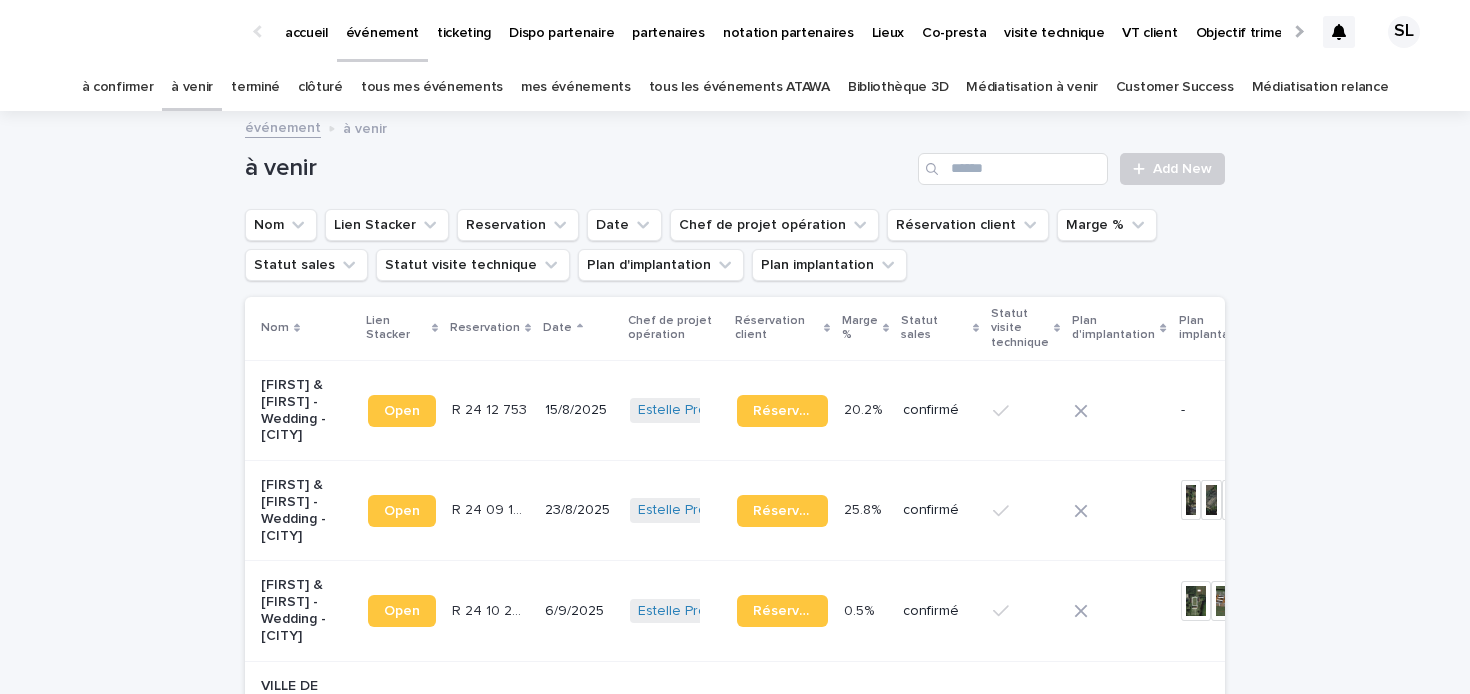 scroll, scrollTop: 86, scrollLeft: 0, axis: vertical 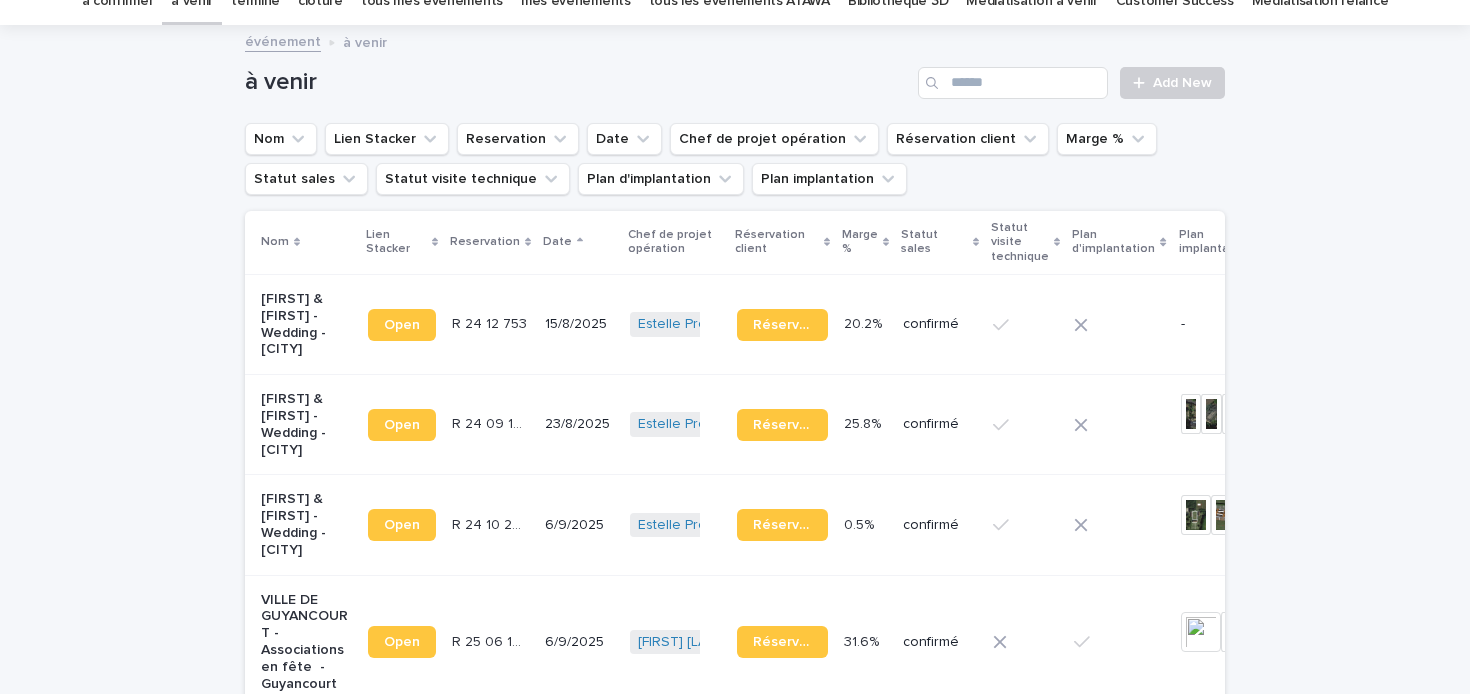 click on "[FIRST] & [FIRST] - Wedding - [CITY]" at bounding box center (306, 324) 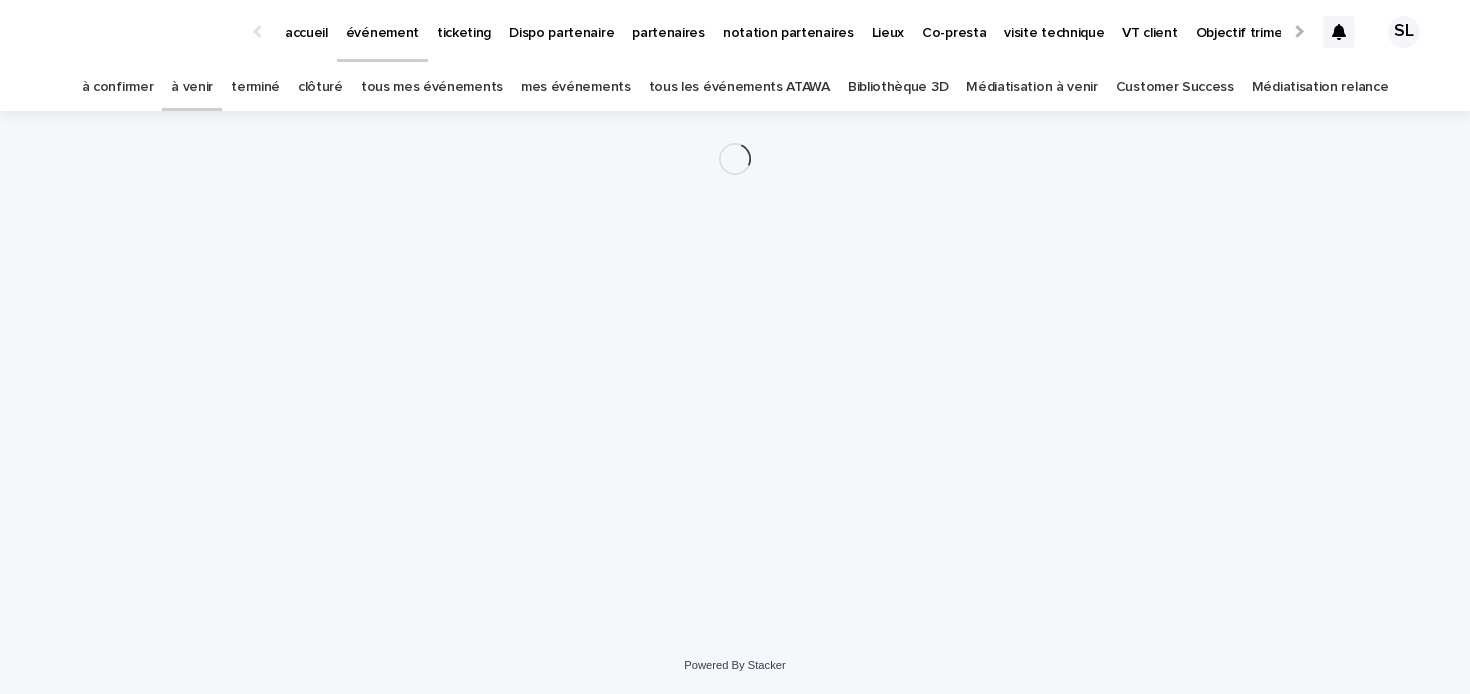 scroll, scrollTop: 0, scrollLeft: 0, axis: both 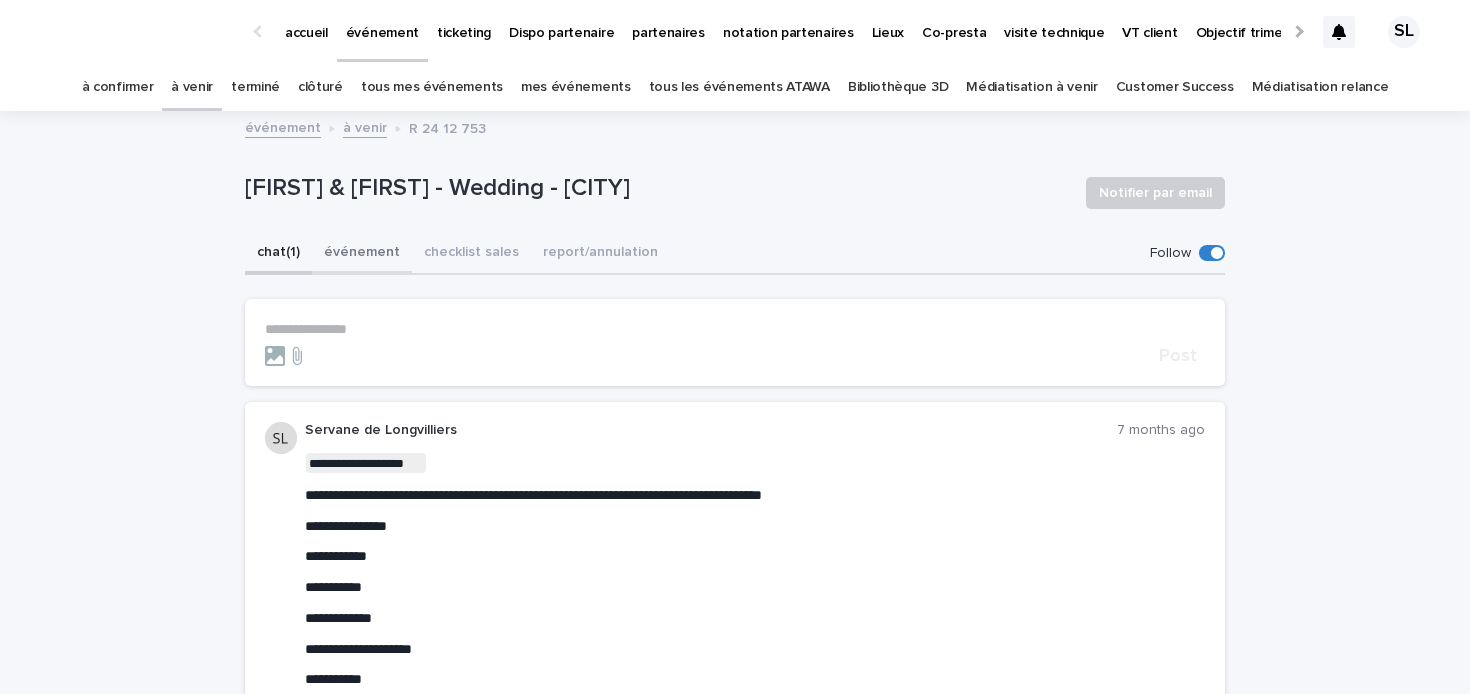 click on "événement" at bounding box center (362, 254) 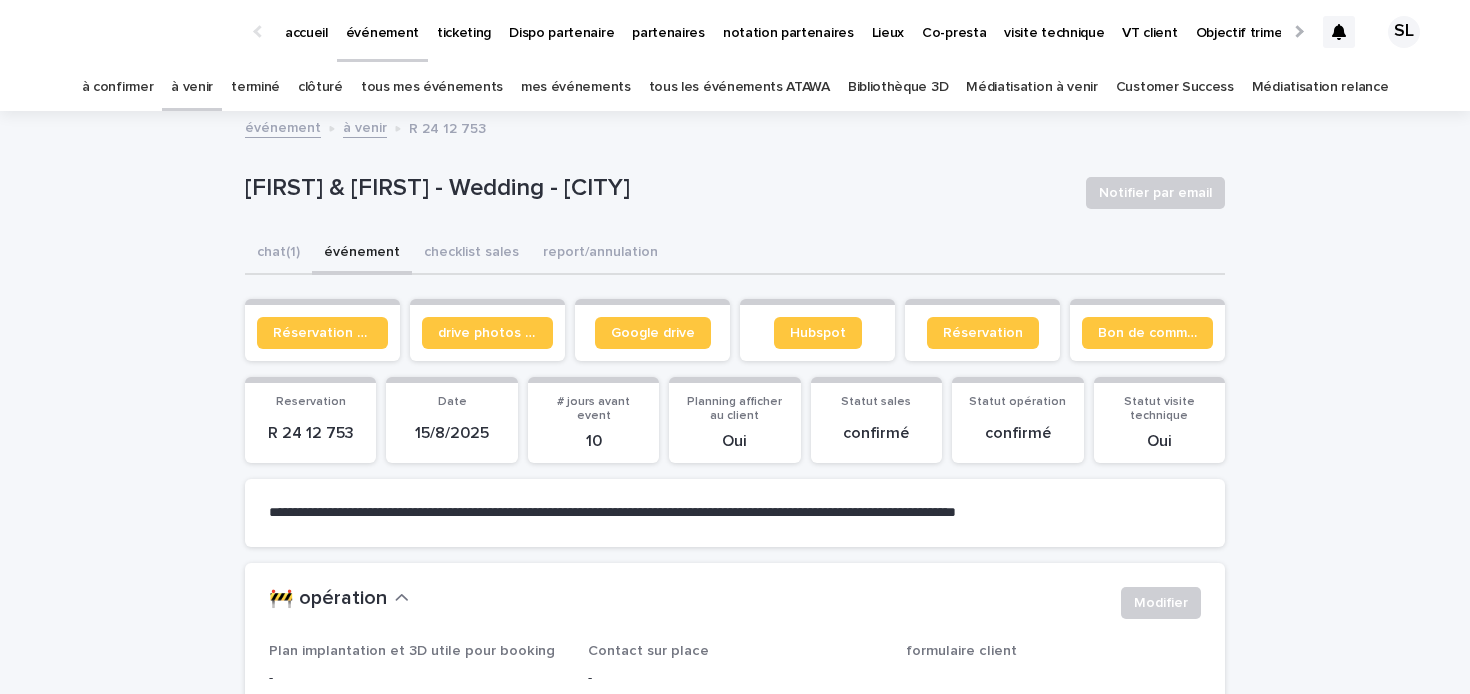 scroll, scrollTop: 251, scrollLeft: 0, axis: vertical 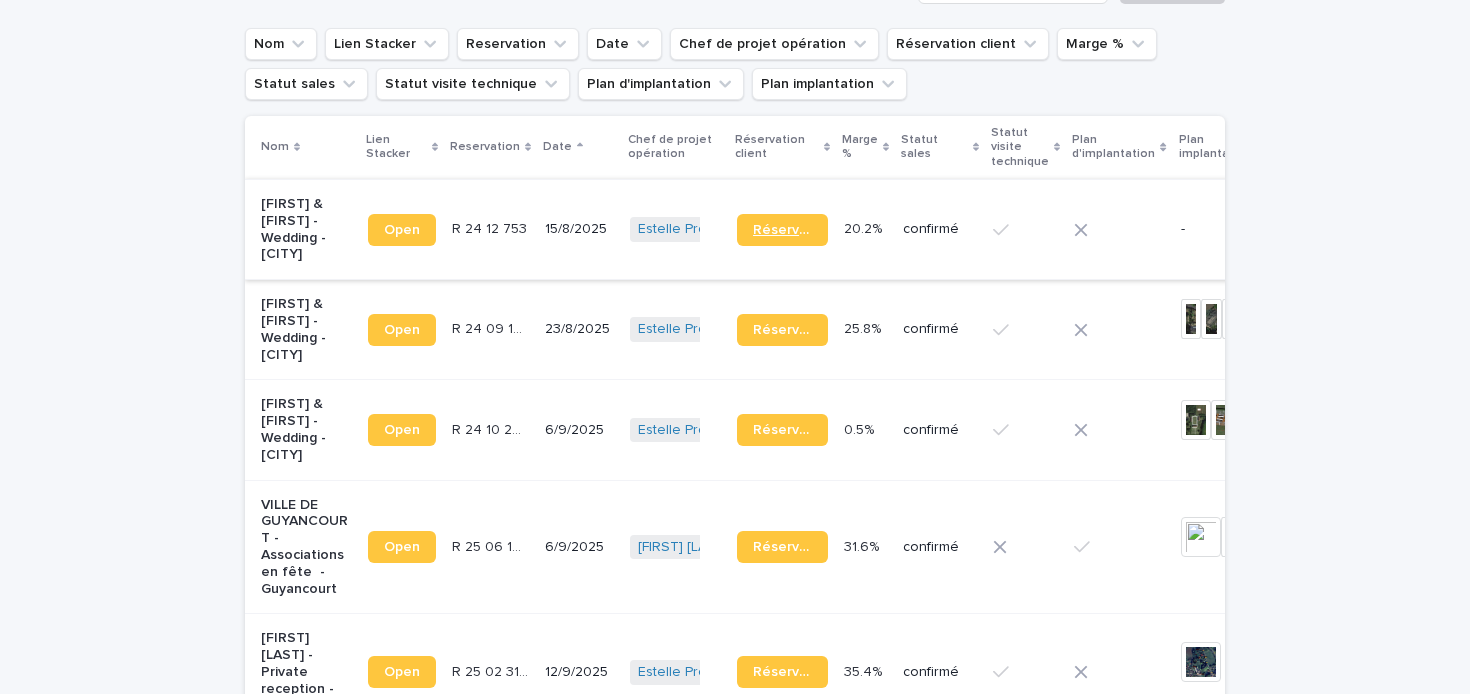 click on "Réservation" at bounding box center [782, 230] 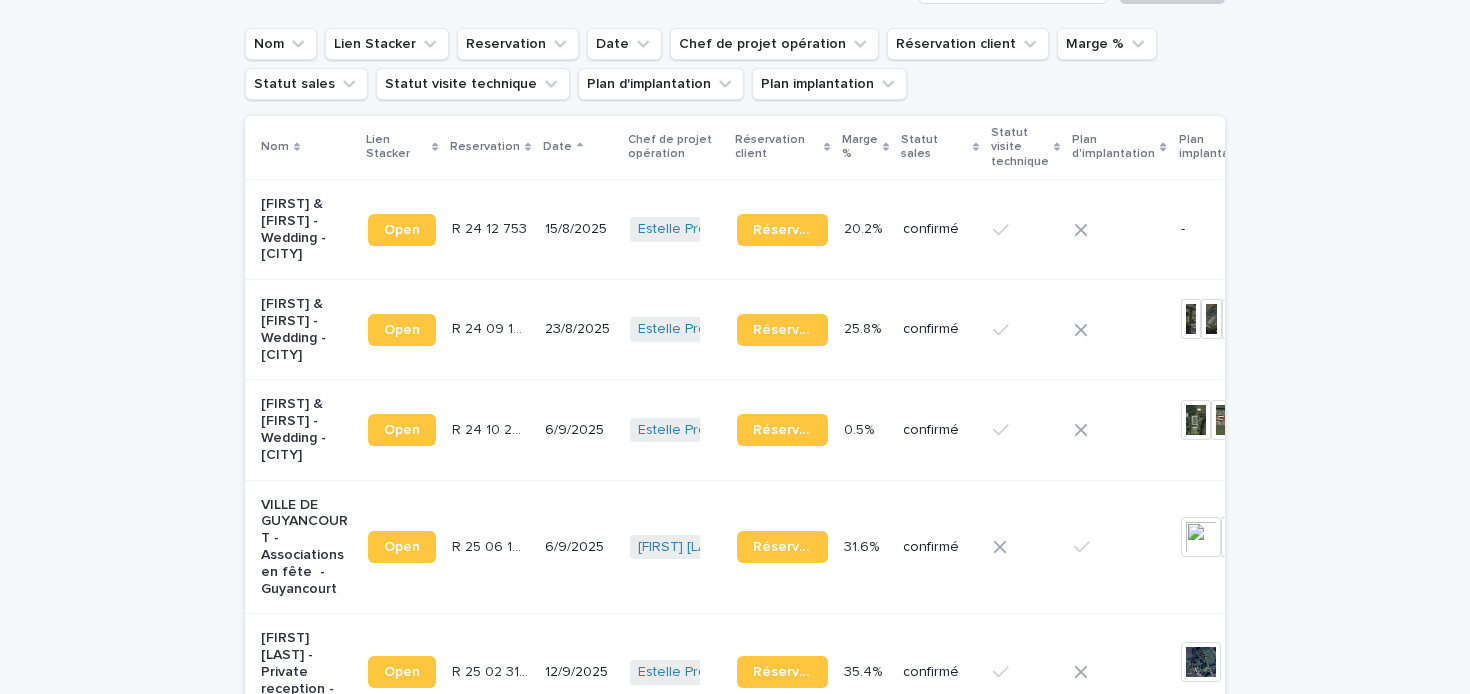 click on "[FIRST] & [FIRST] - Wedding - [CITY]" at bounding box center [306, 229] 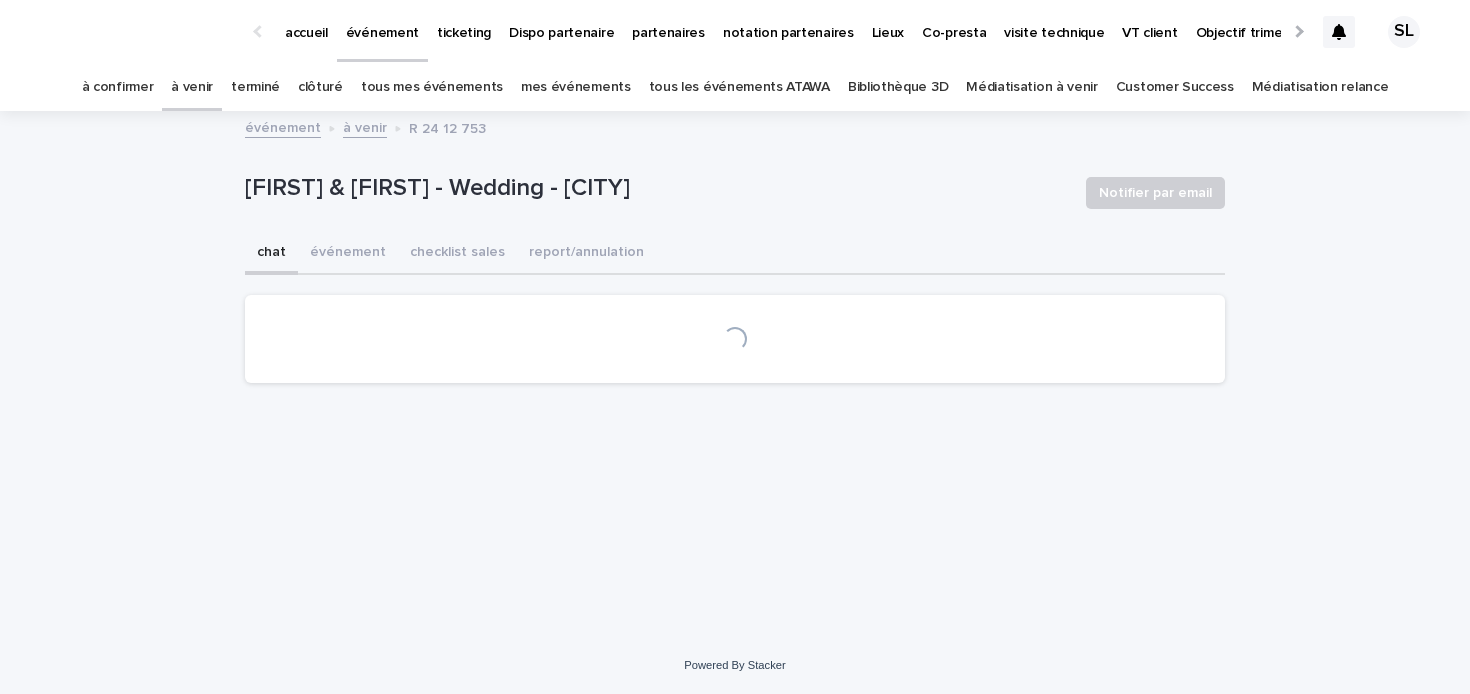 scroll, scrollTop: 0, scrollLeft: 0, axis: both 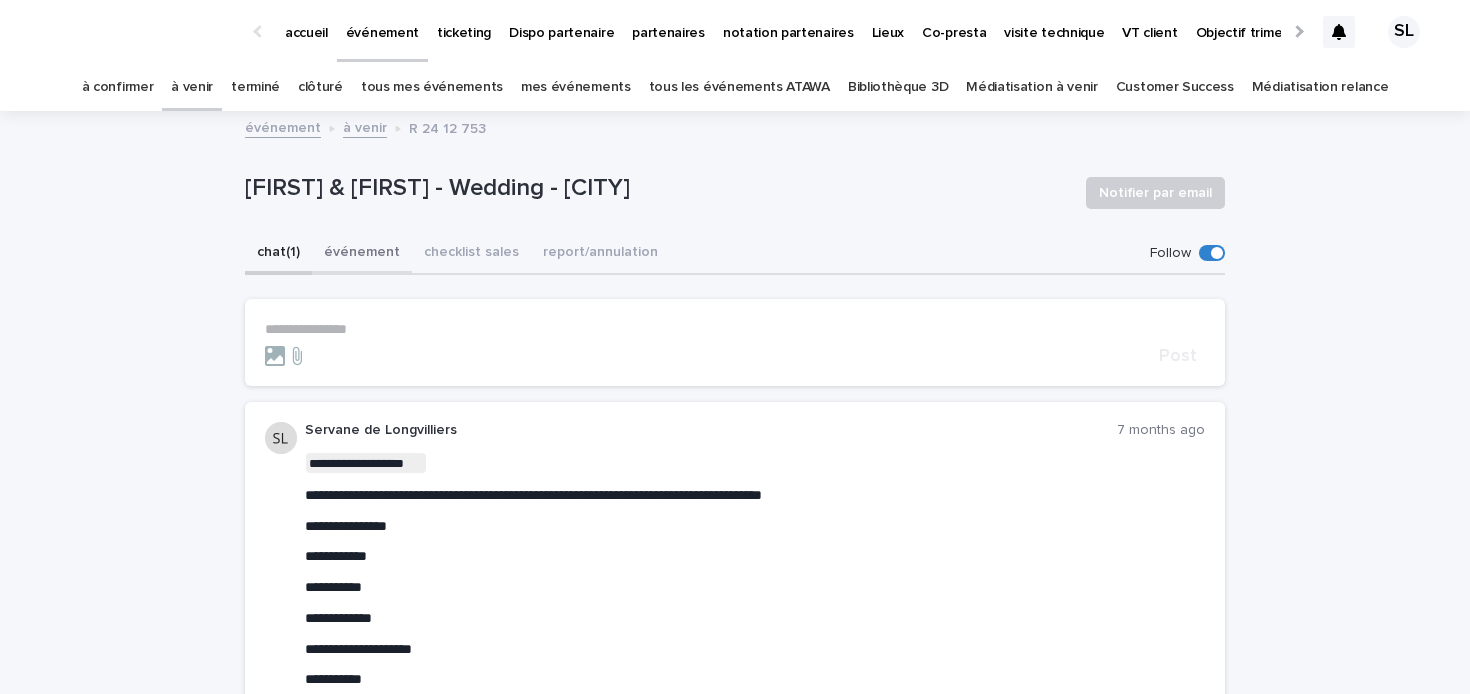 click on "événement" at bounding box center [362, 254] 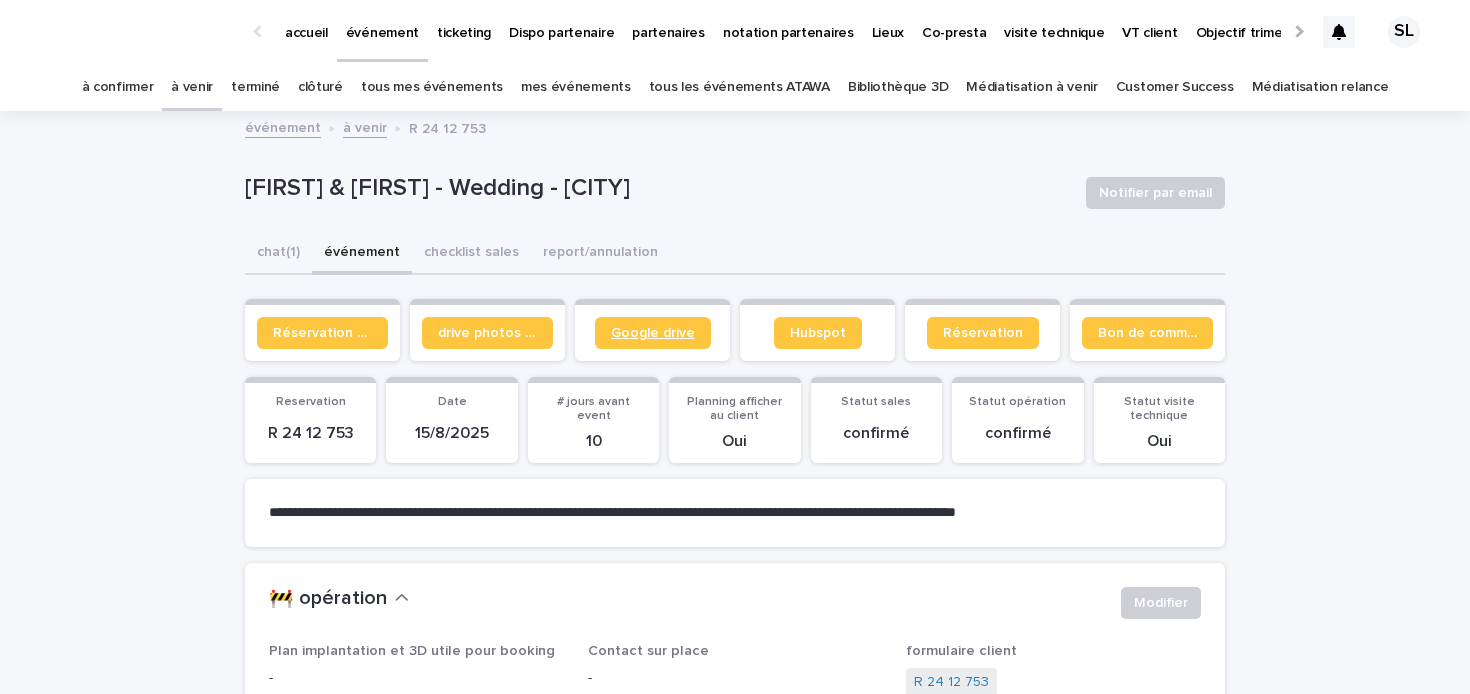 click on "Google drive" at bounding box center (653, 333) 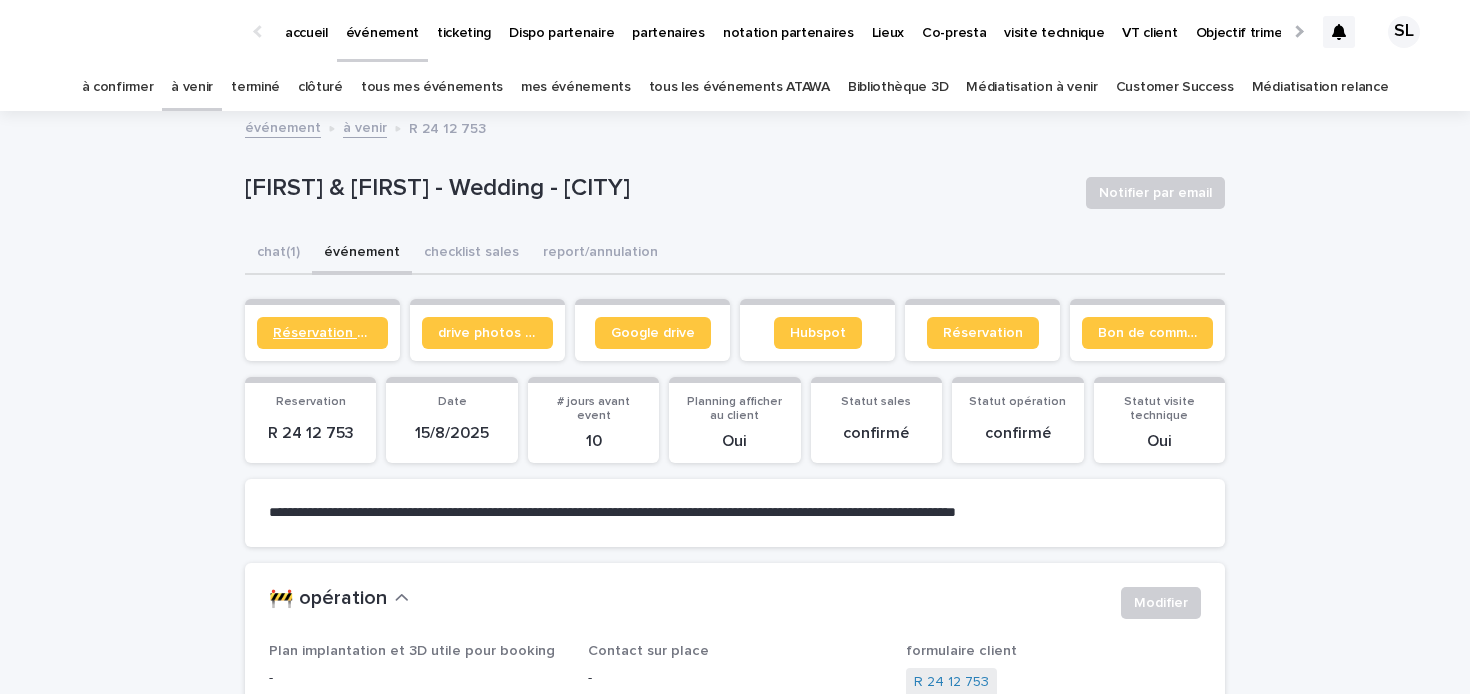 click on "Réservation client" at bounding box center [322, 333] 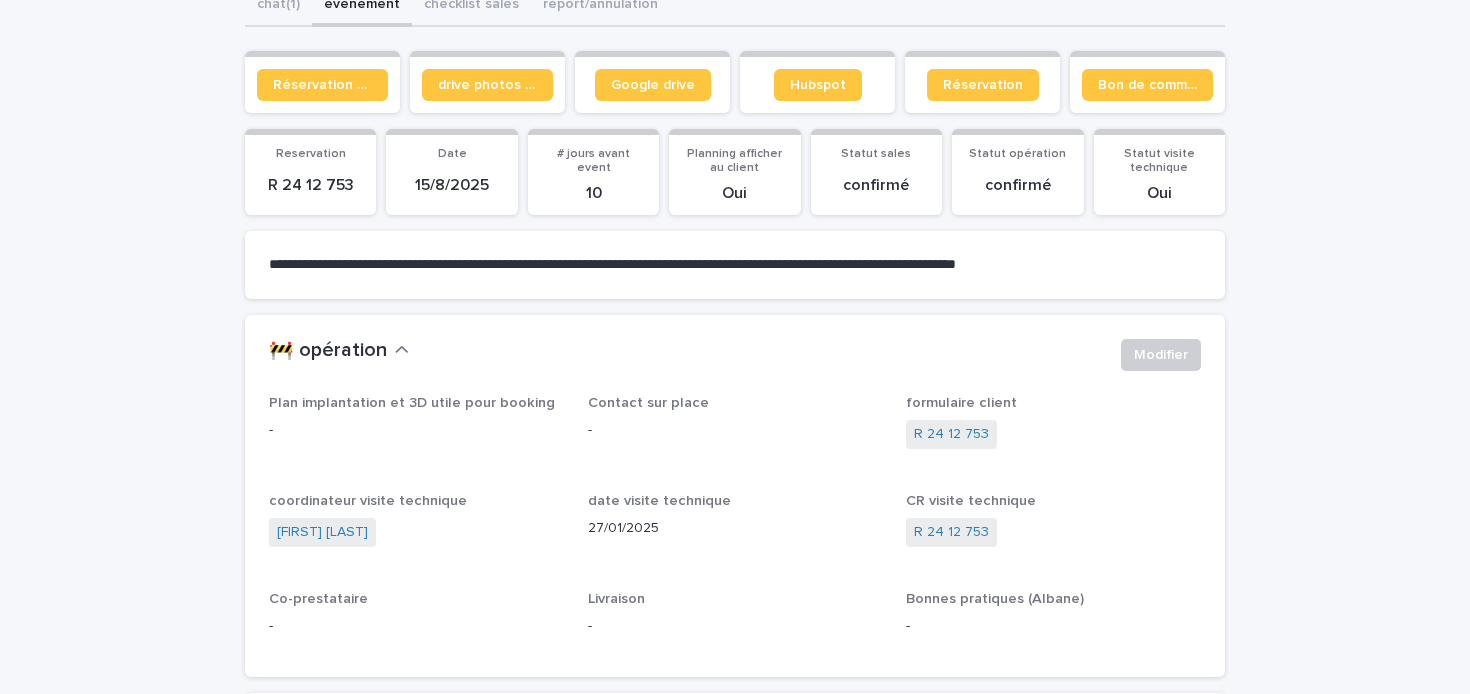 scroll, scrollTop: 336, scrollLeft: 0, axis: vertical 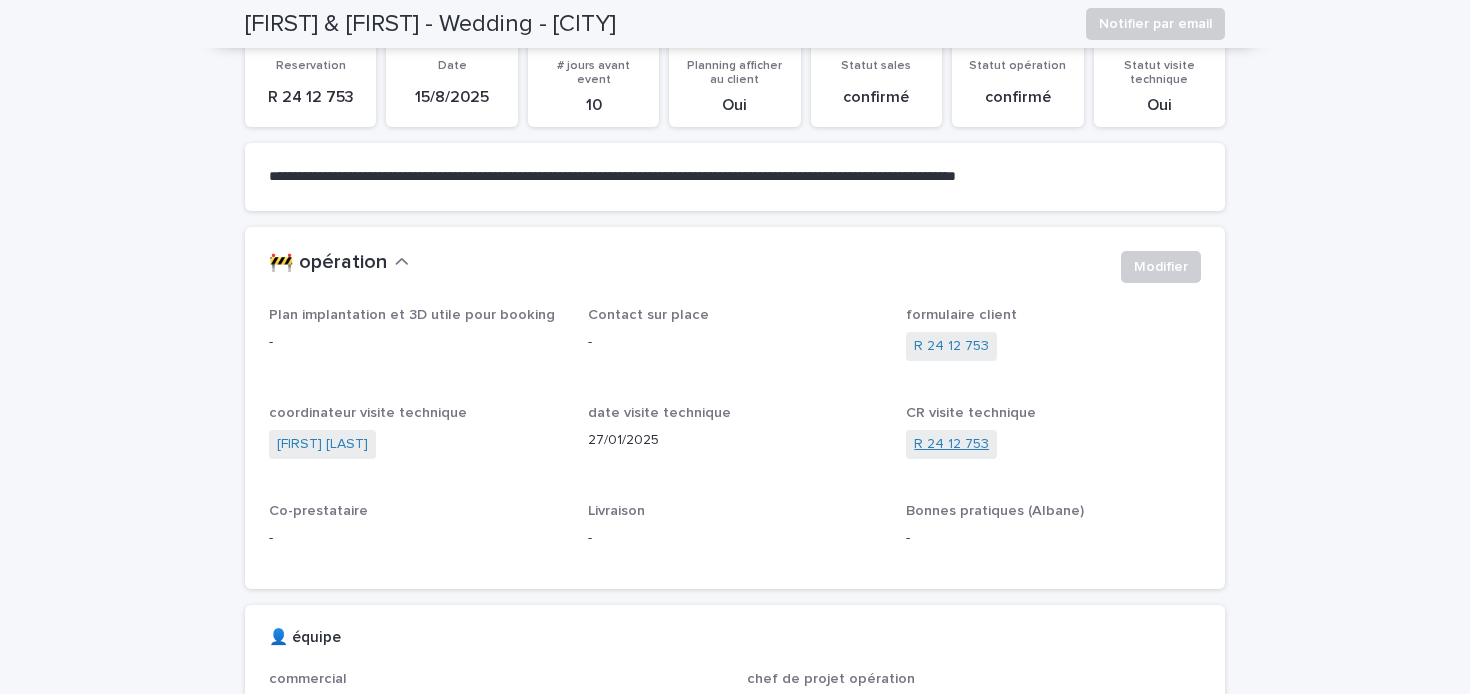 click on "R 24 12 753" at bounding box center (951, 444) 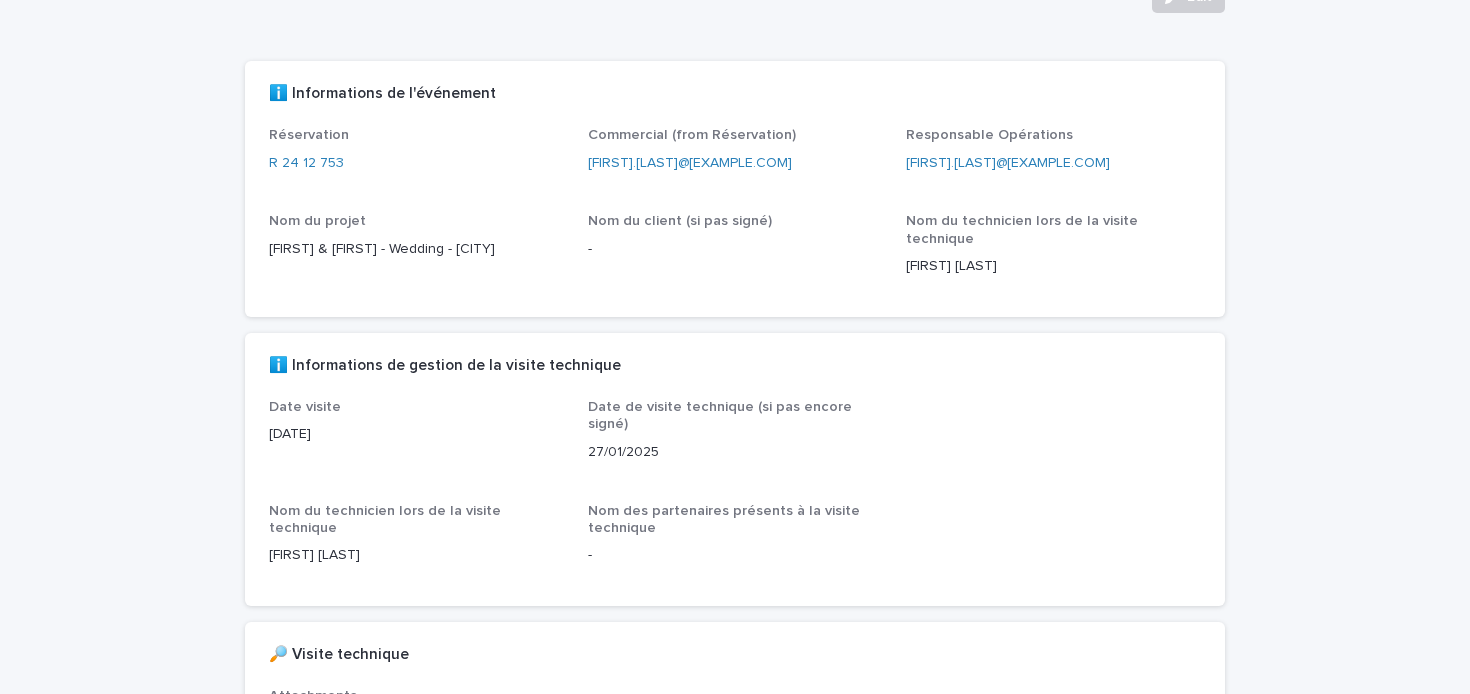 scroll, scrollTop: 0, scrollLeft: 0, axis: both 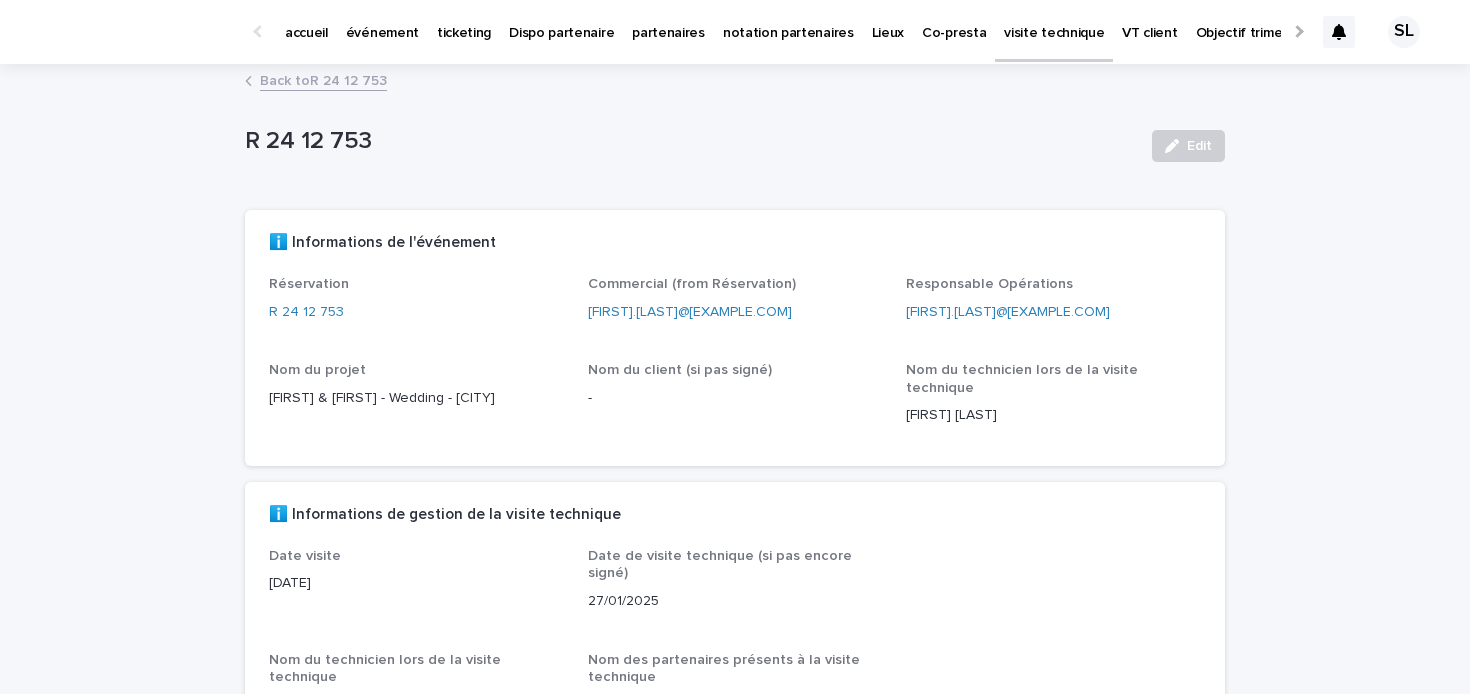 click on "accueil" at bounding box center (306, 21) 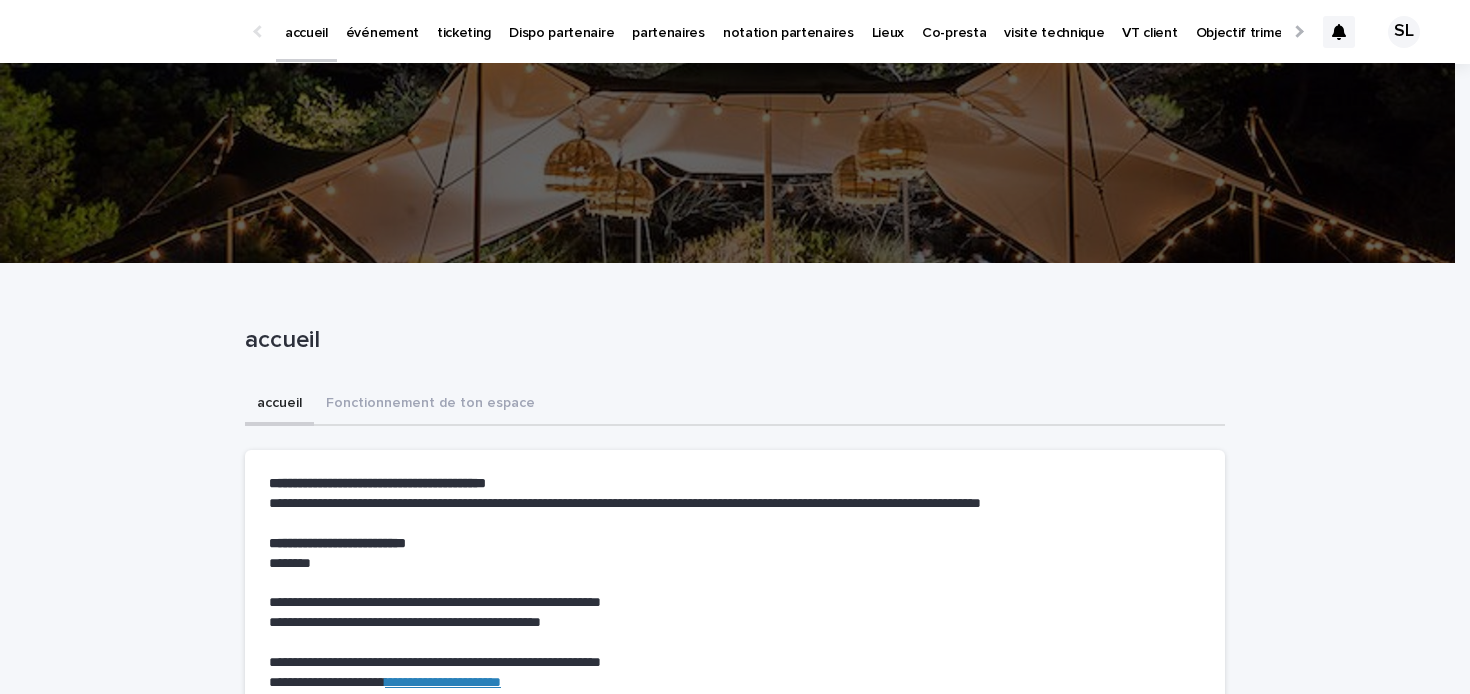 click on "événement" at bounding box center (382, 21) 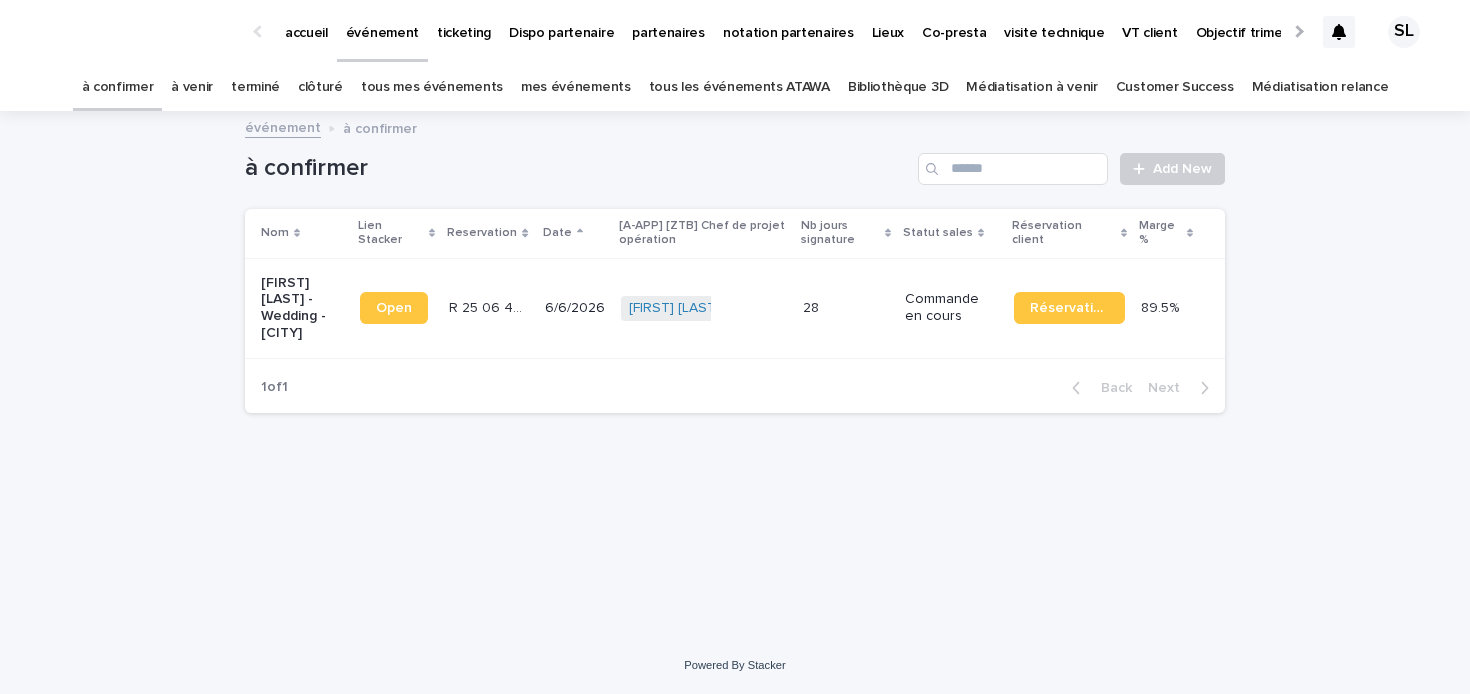 click on "à venir" at bounding box center [192, 87] 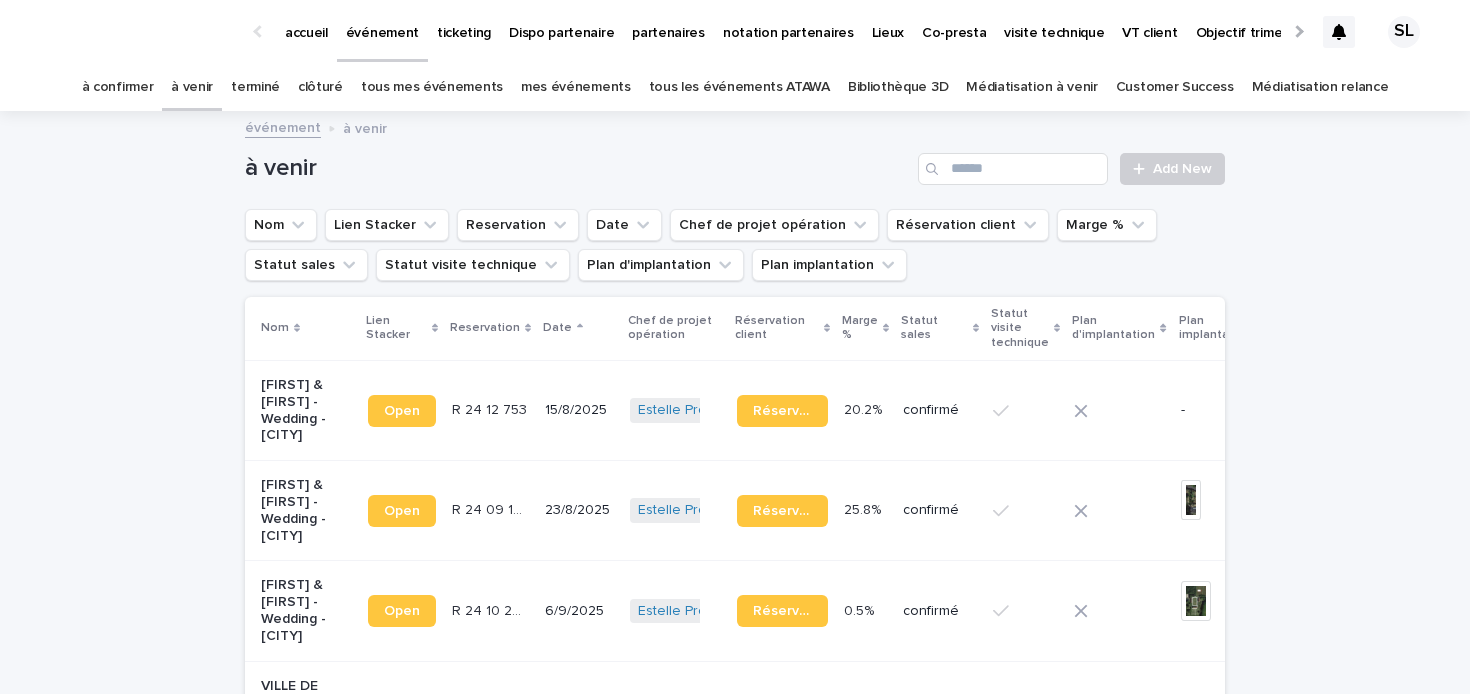 click on "[FIRST] & [FIRST] - Wedding - [CITY]" at bounding box center [306, 410] 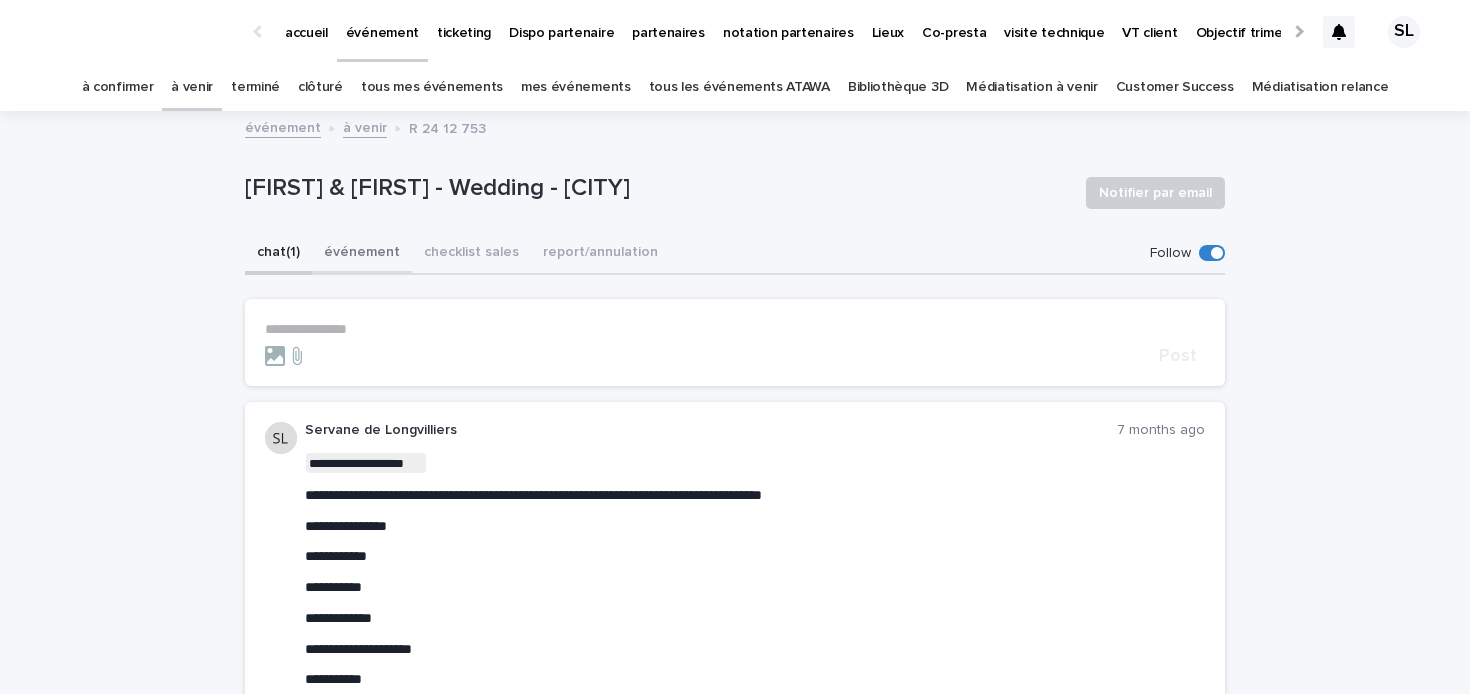 click on "événement" at bounding box center (362, 254) 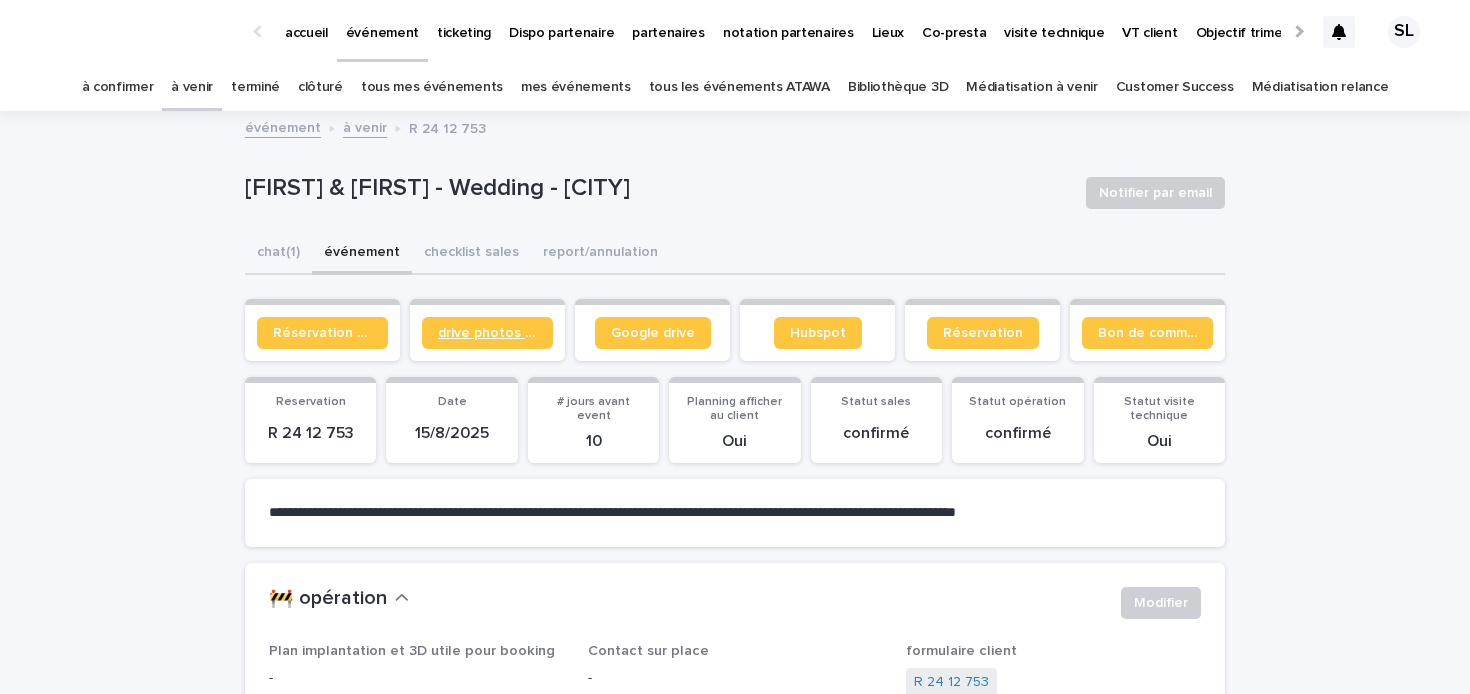 click on "drive photos coordinateur" at bounding box center (487, 333) 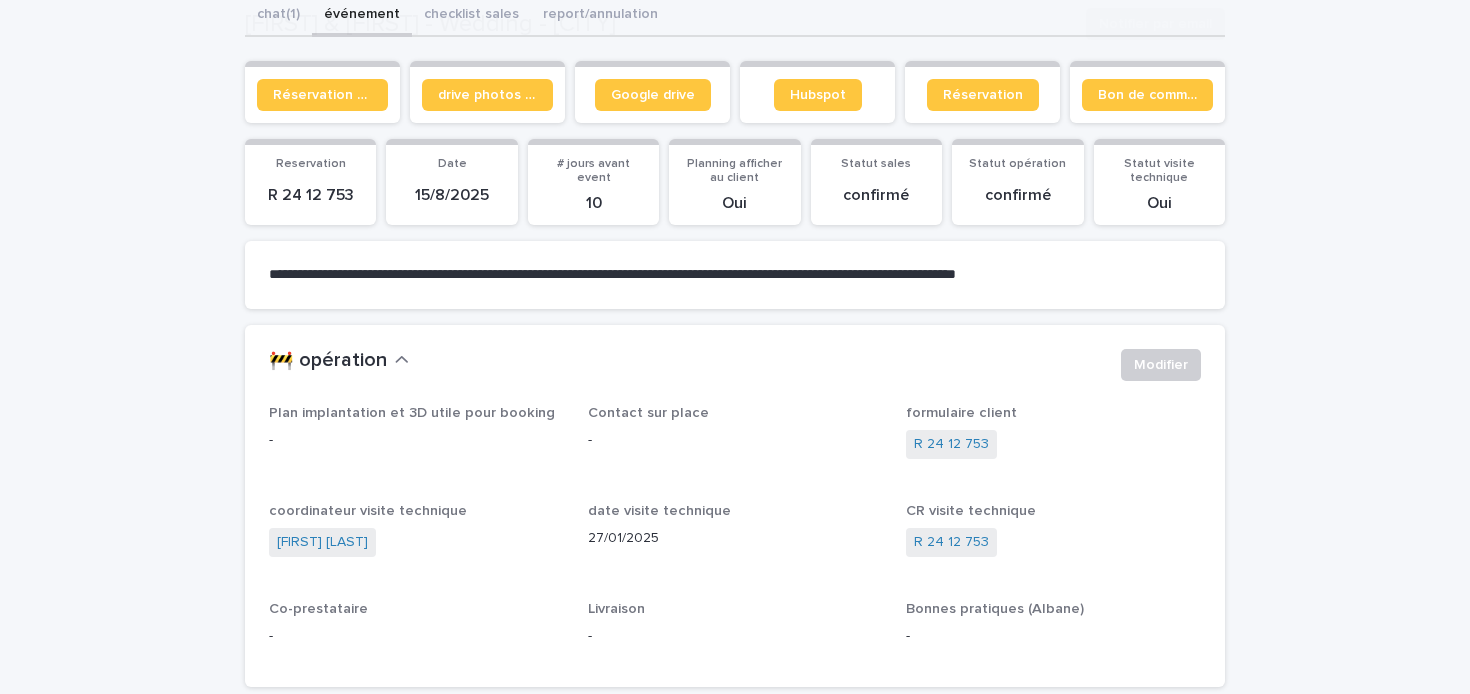scroll, scrollTop: 320, scrollLeft: 0, axis: vertical 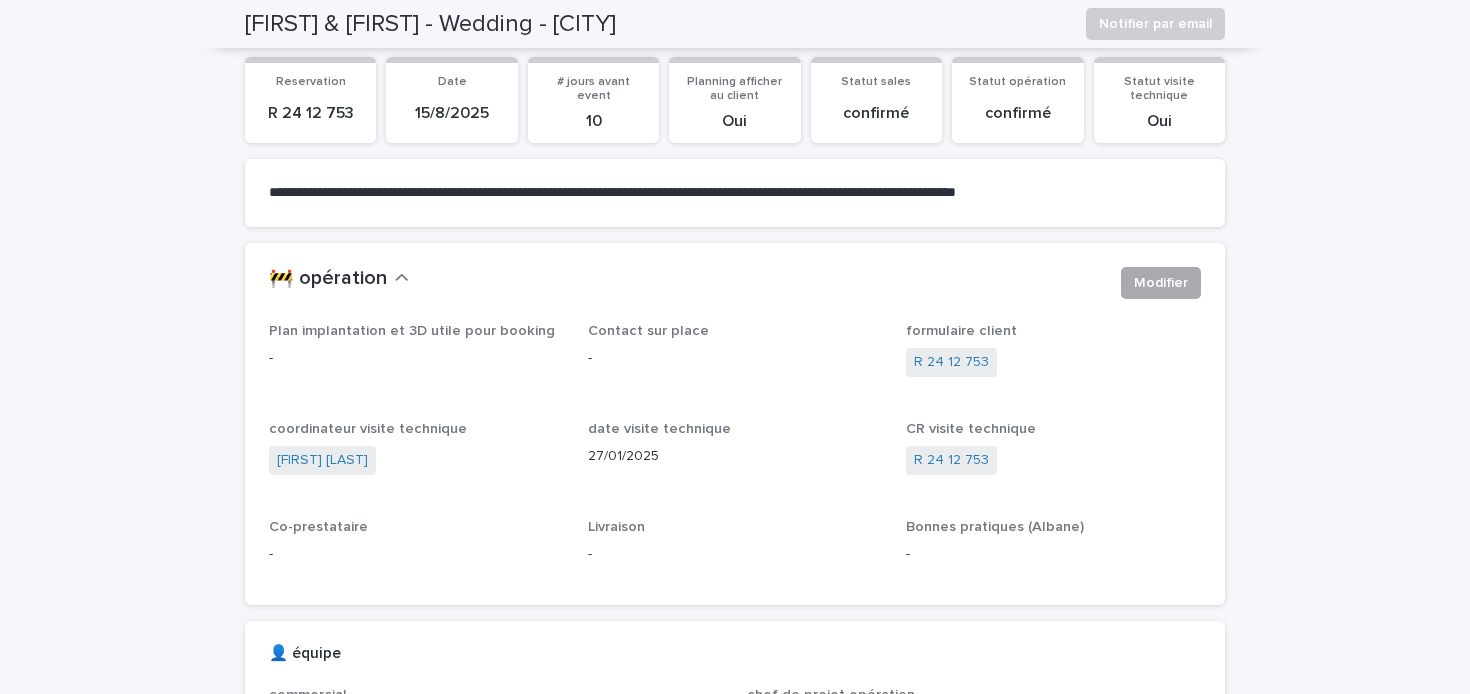 click on "Modifier" at bounding box center (1161, 283) 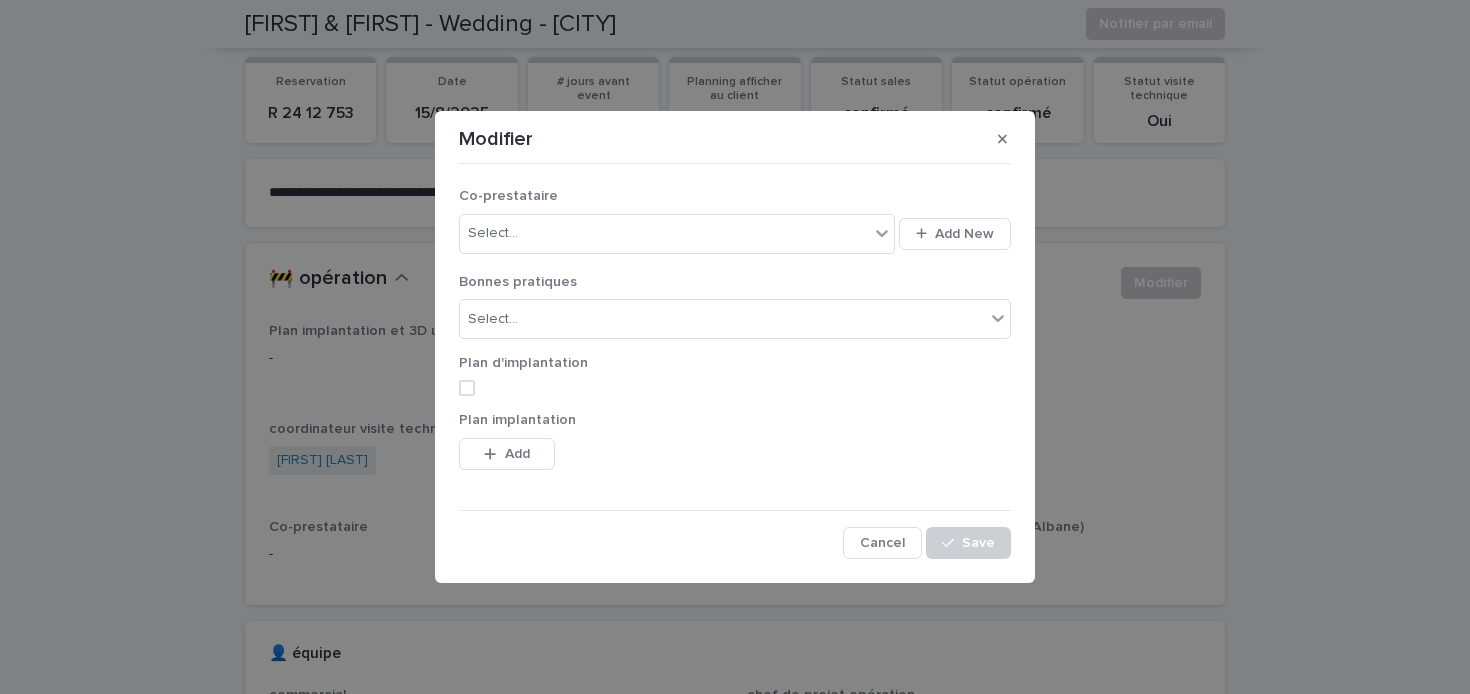 click on "Plan d'implantation" at bounding box center (735, 383) 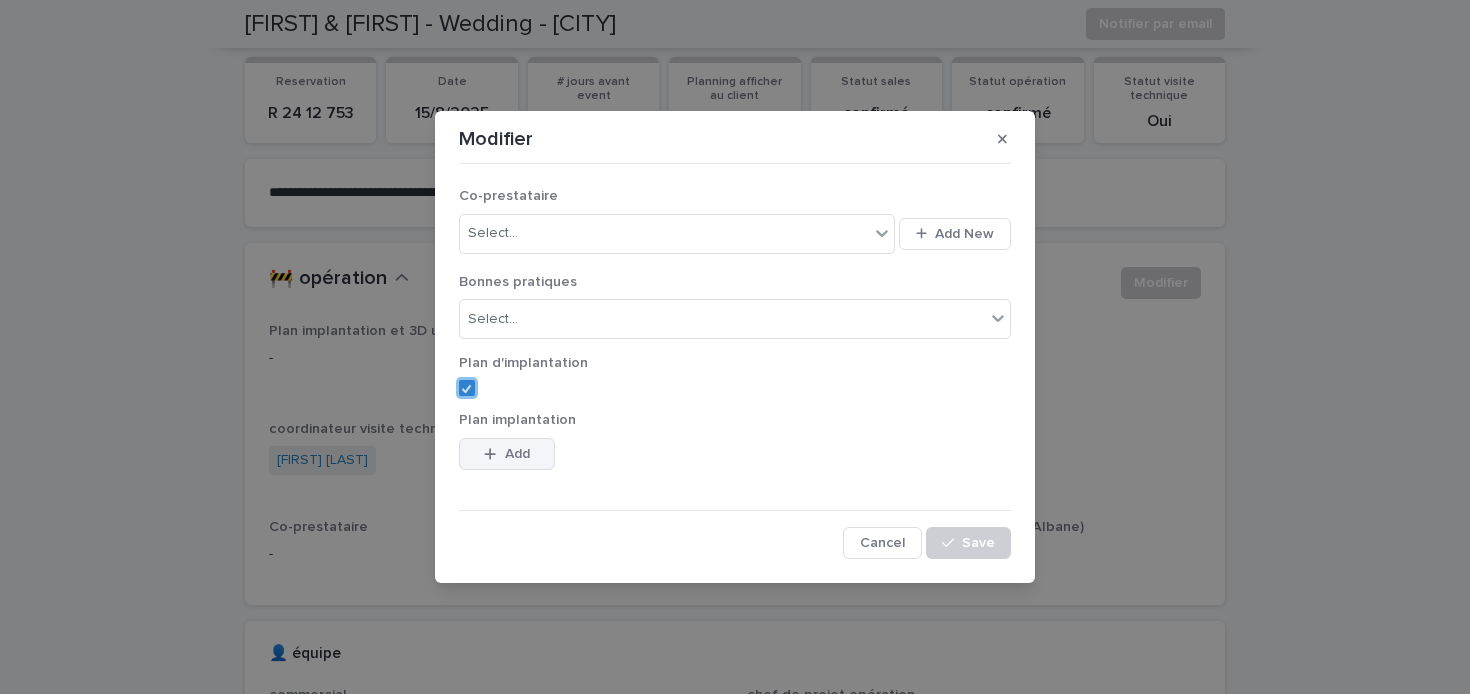 click on "Add" at bounding box center [517, 454] 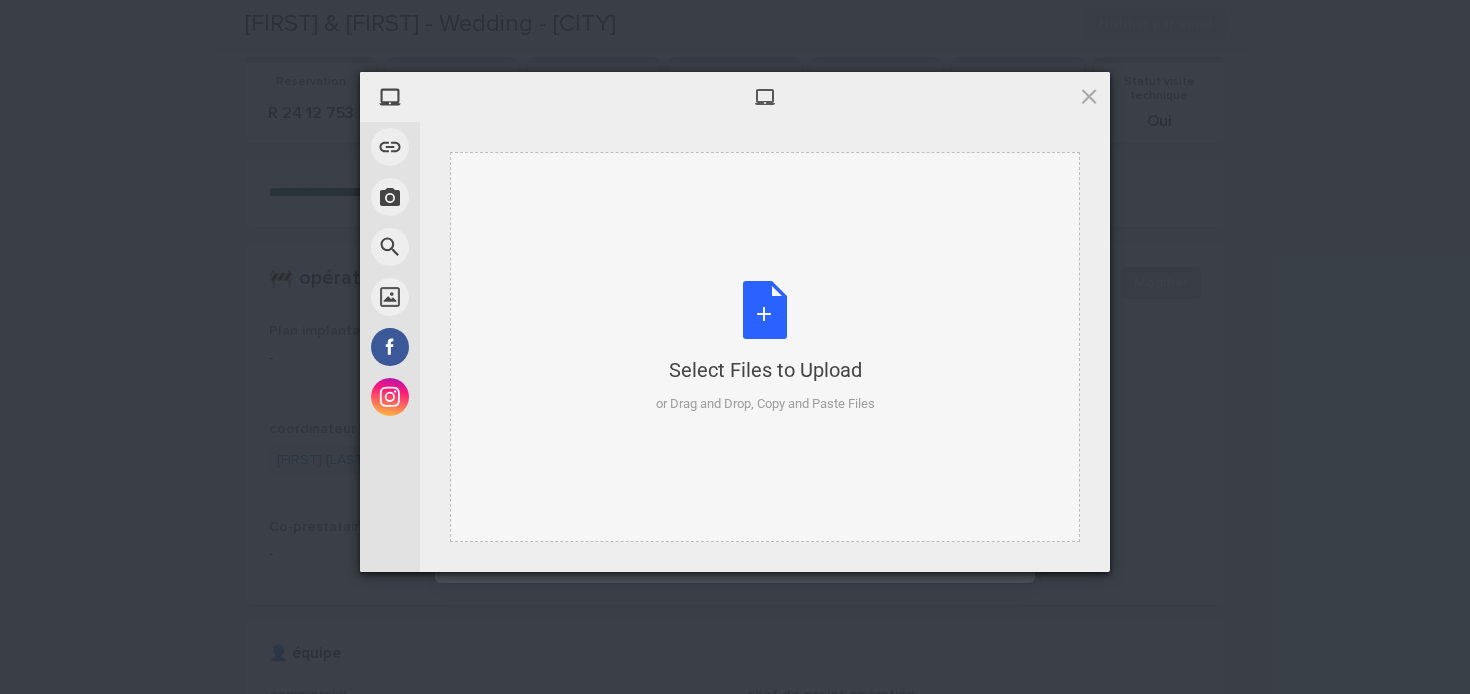 click on "Select Files to Upload
or Drag and Drop, Copy and Paste Files" at bounding box center [765, 347] 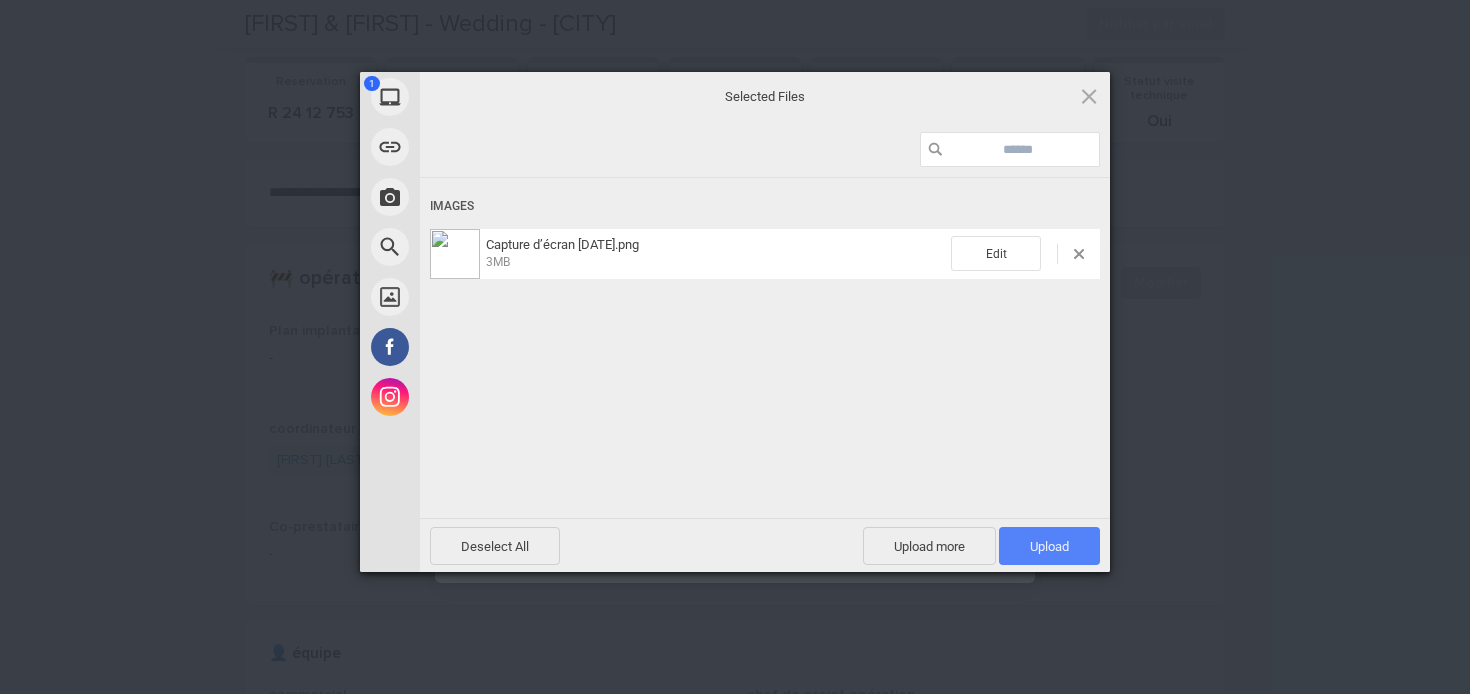 click on "Upload
1" at bounding box center [1049, 546] 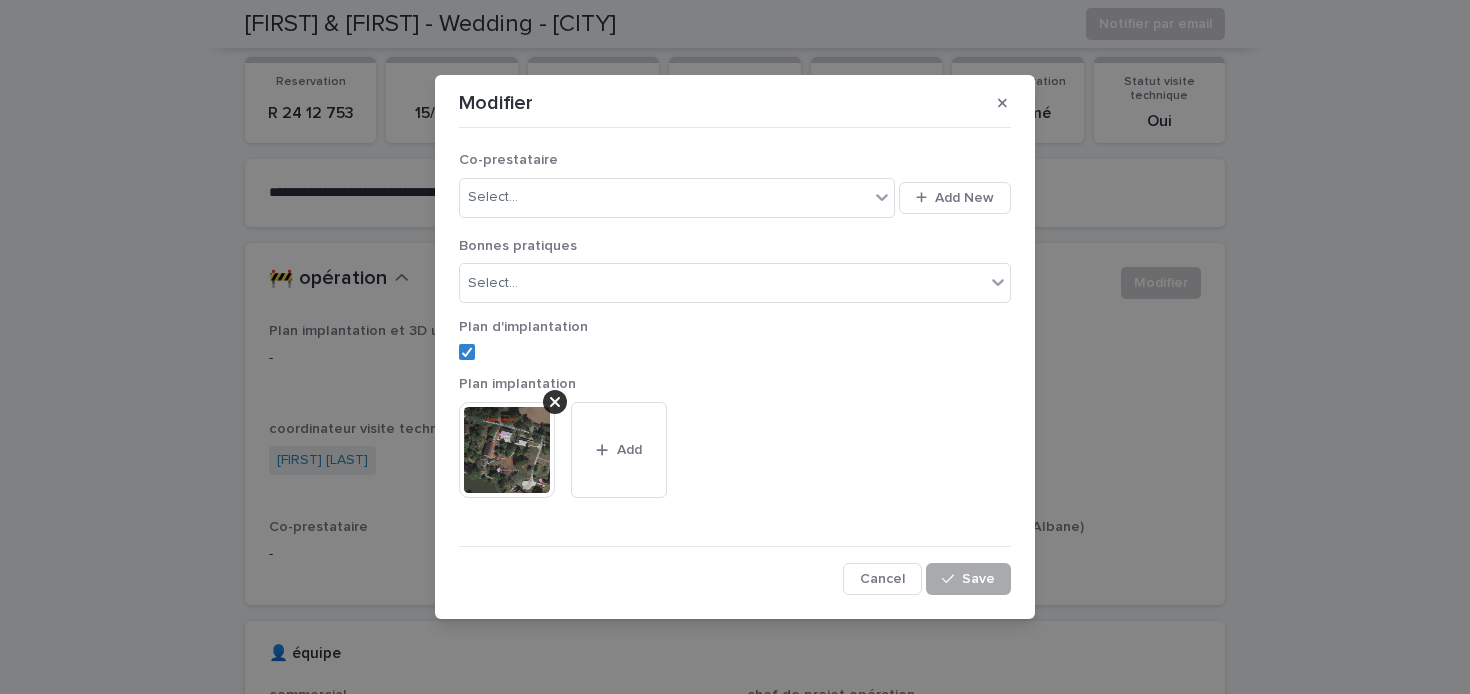 click on "Save" at bounding box center (968, 579) 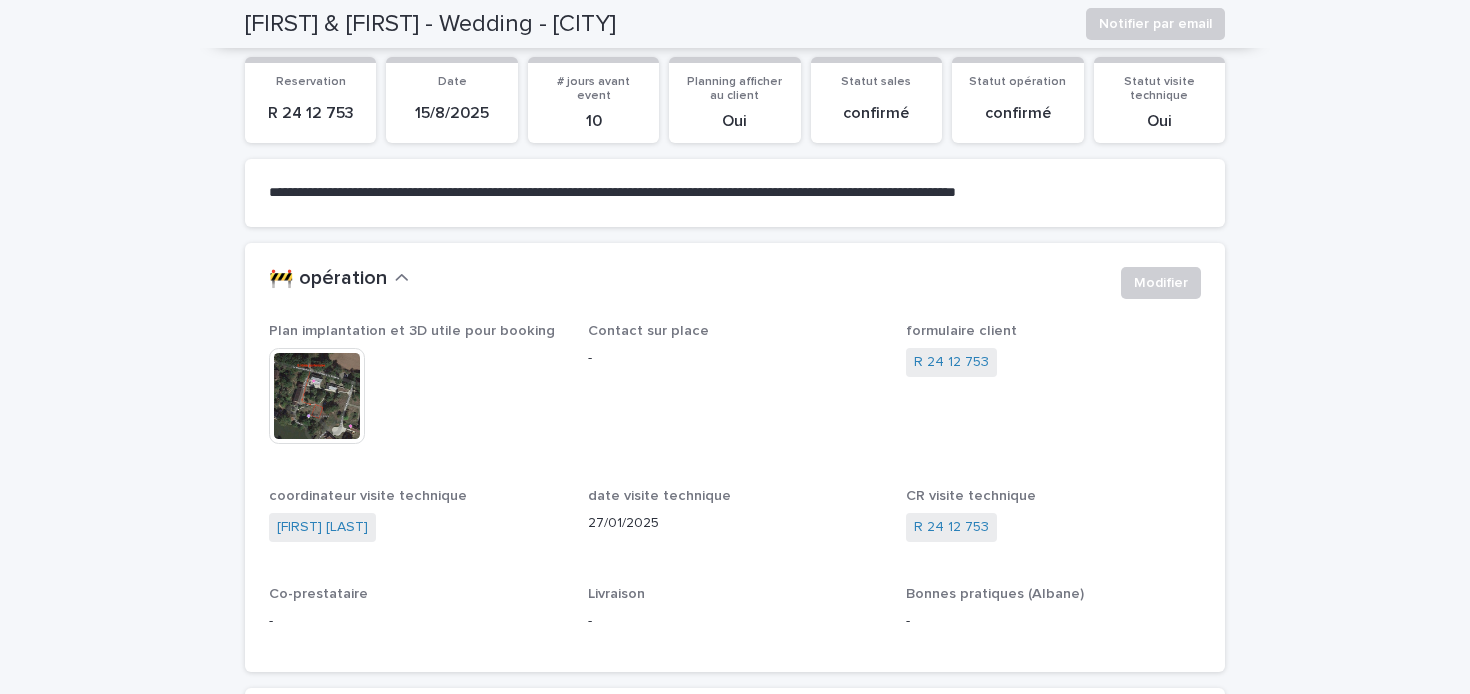 scroll, scrollTop: 0, scrollLeft: 0, axis: both 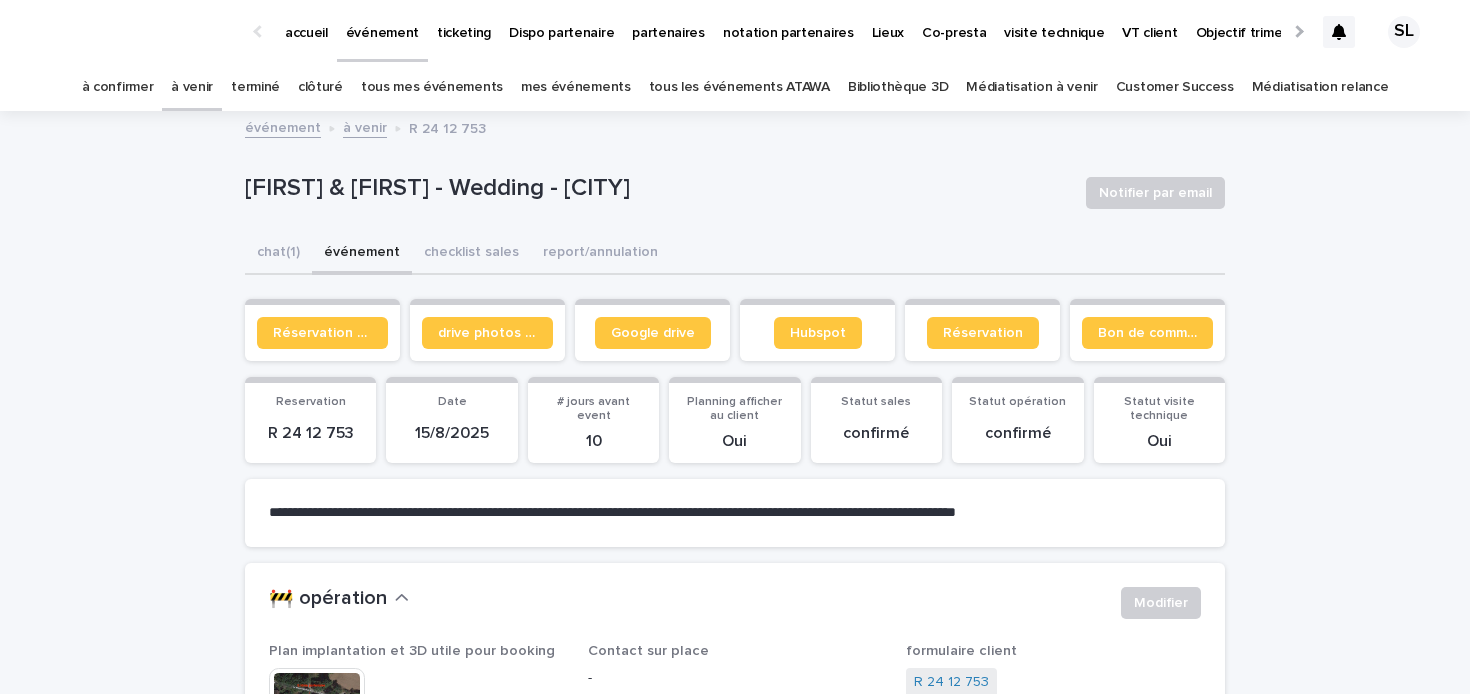 click on "événement" at bounding box center [362, 254] 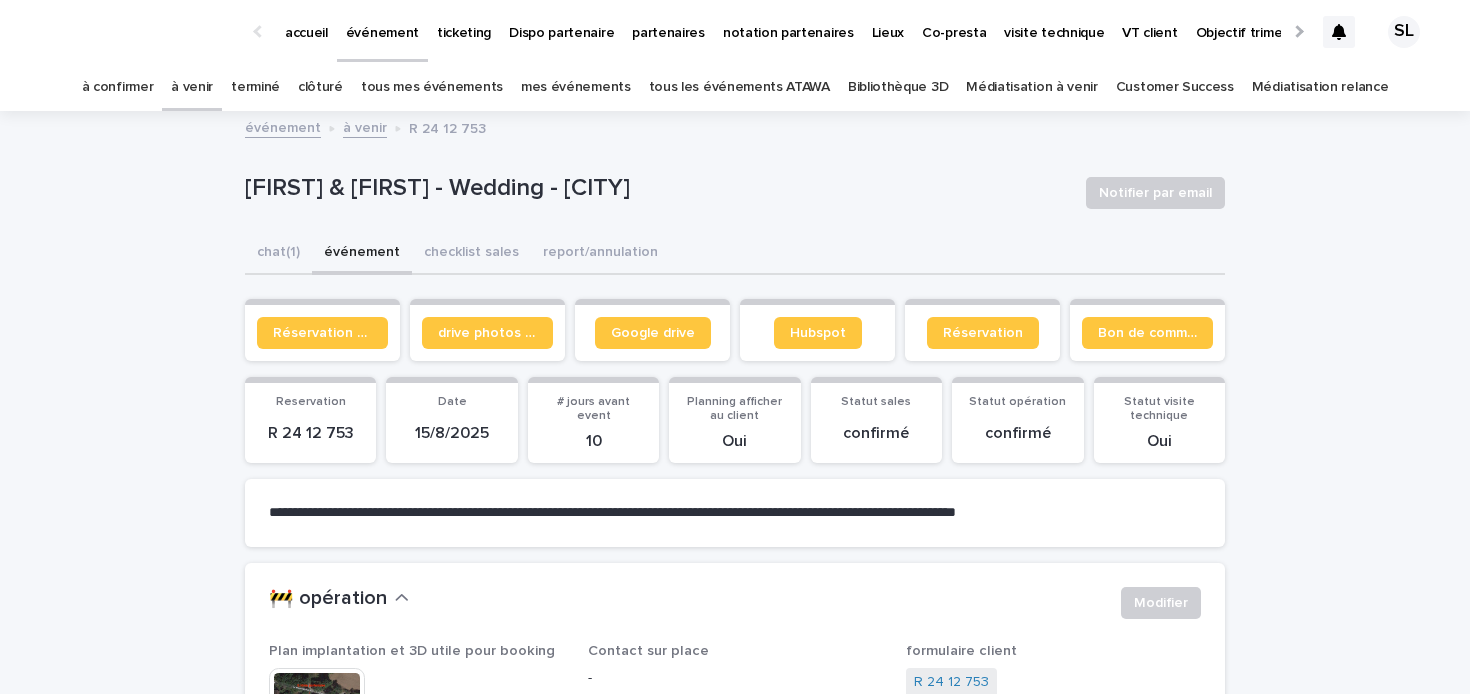 click on "à venir" at bounding box center (192, 87) 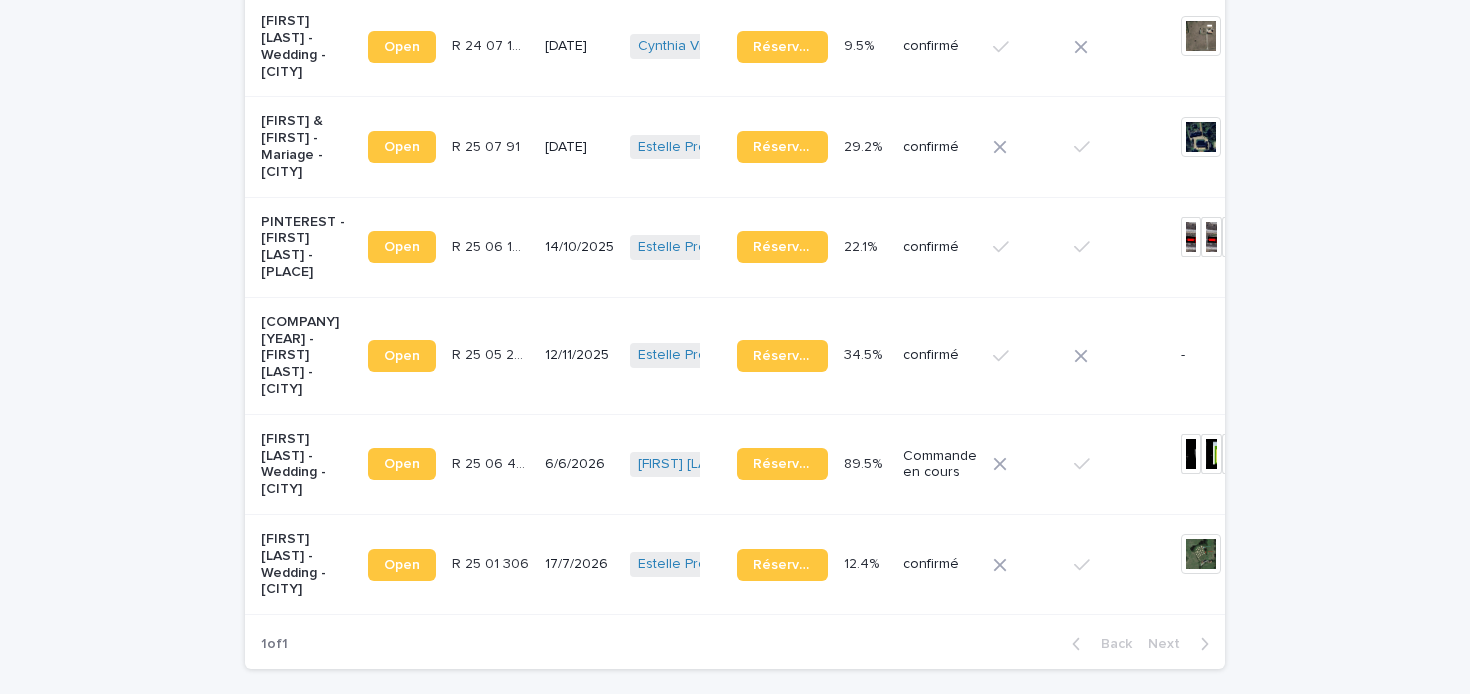 scroll, scrollTop: 942, scrollLeft: 0, axis: vertical 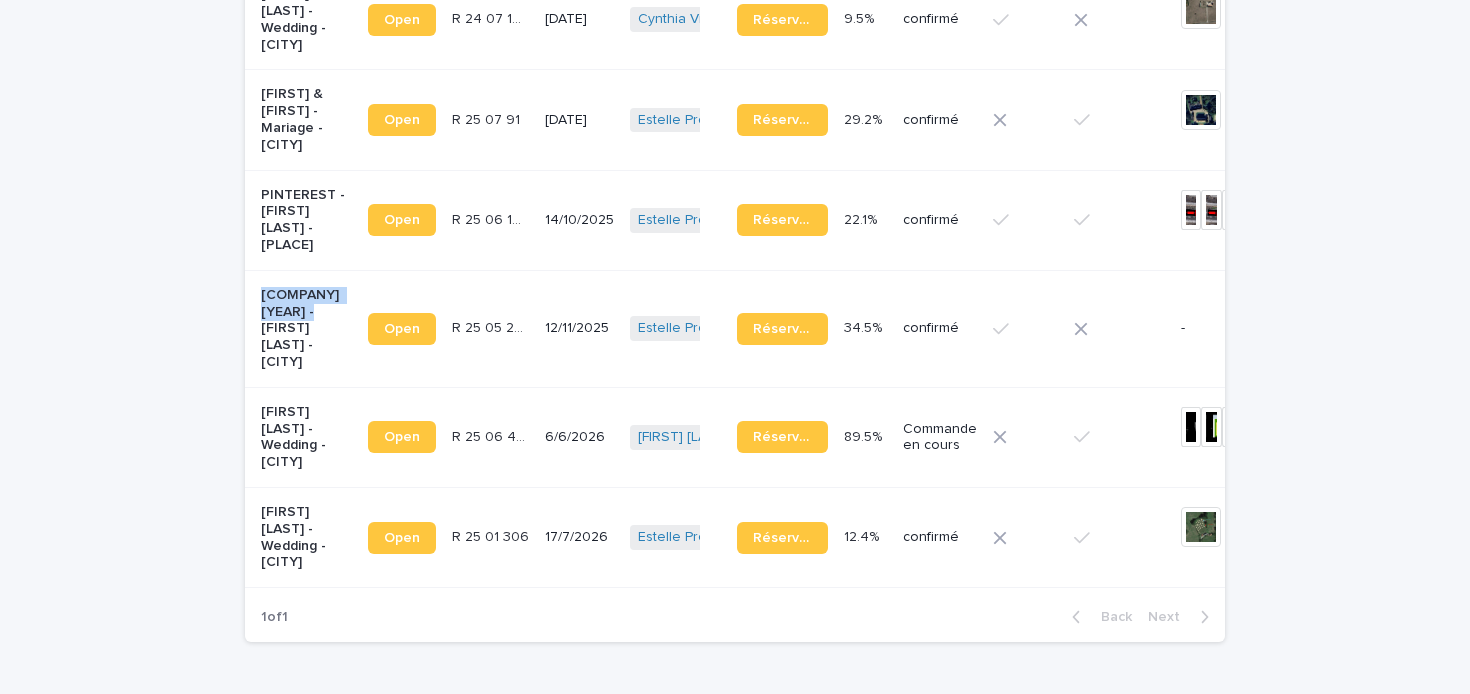 drag, startPoint x: 302, startPoint y: 334, endPoint x: 253, endPoint y: 324, distance: 50.01 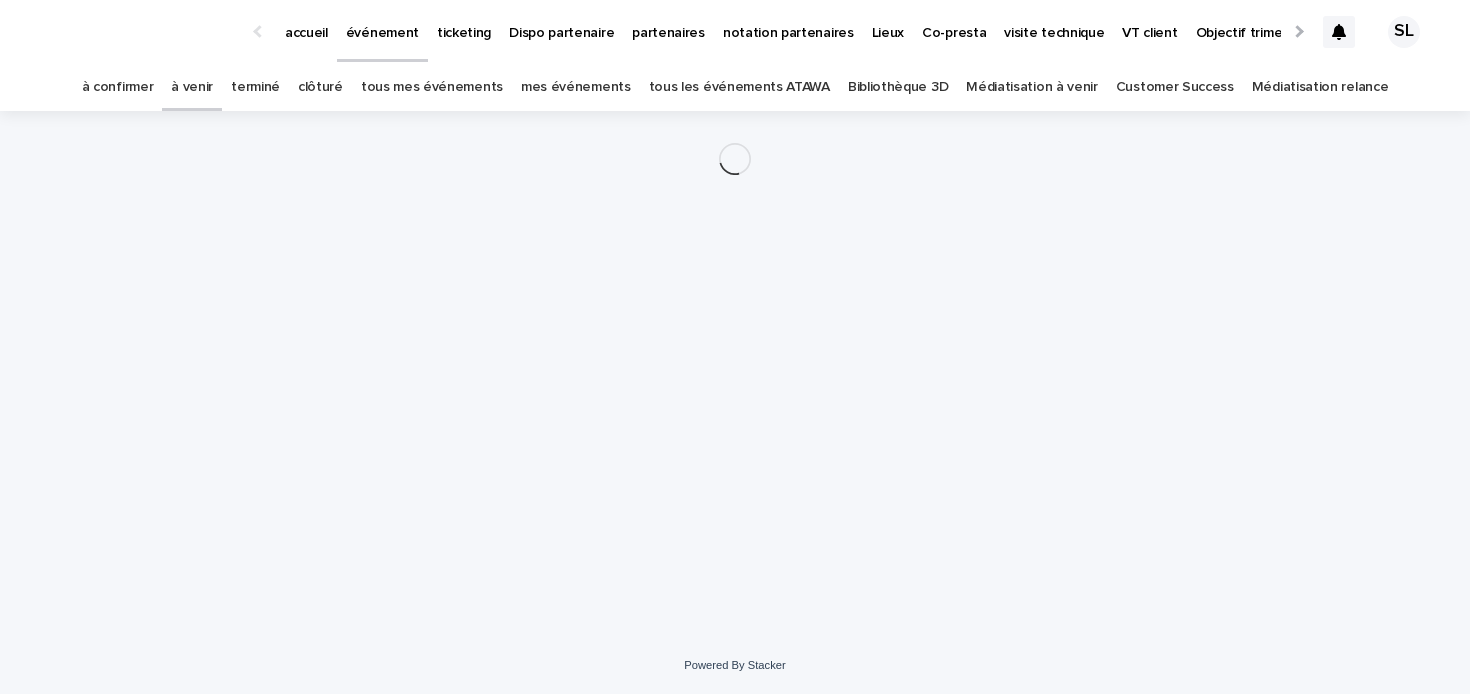 scroll, scrollTop: 0, scrollLeft: 0, axis: both 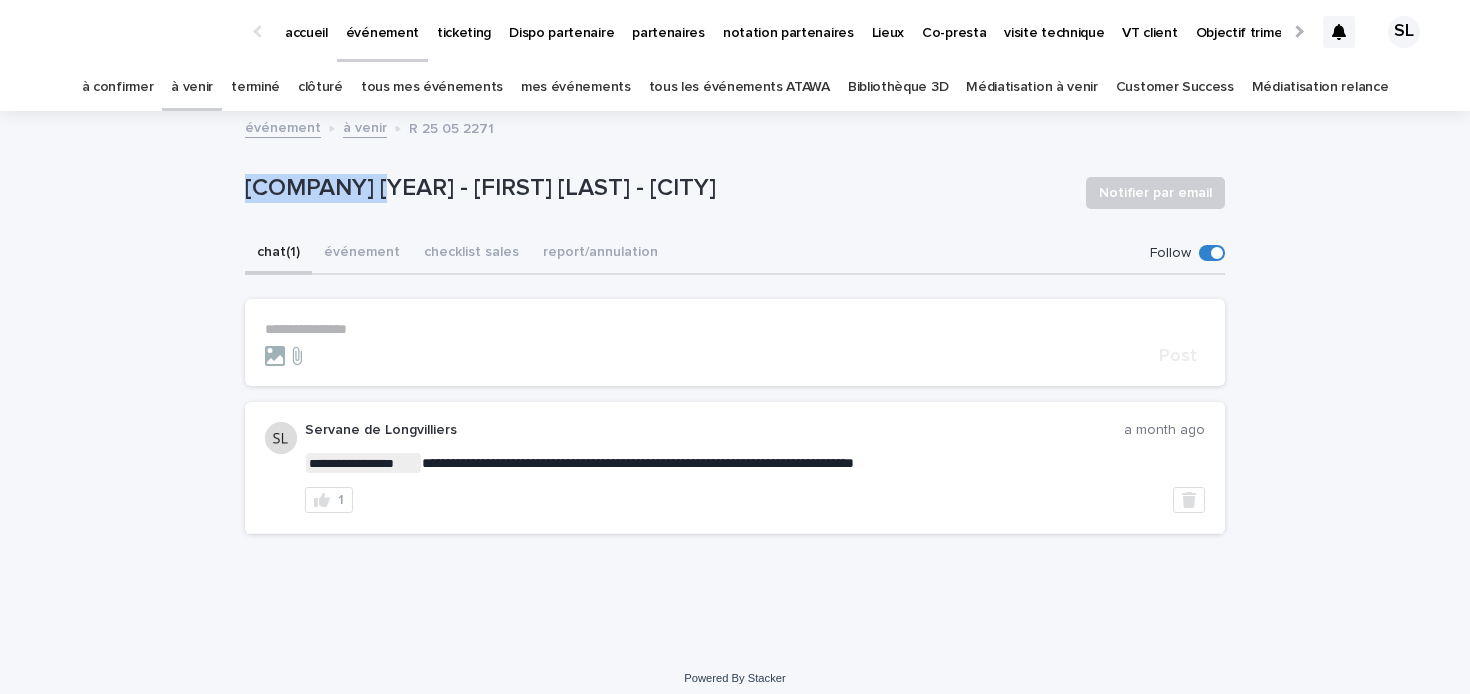 drag, startPoint x: 383, startPoint y: 184, endPoint x: 221, endPoint y: 180, distance: 162.04938 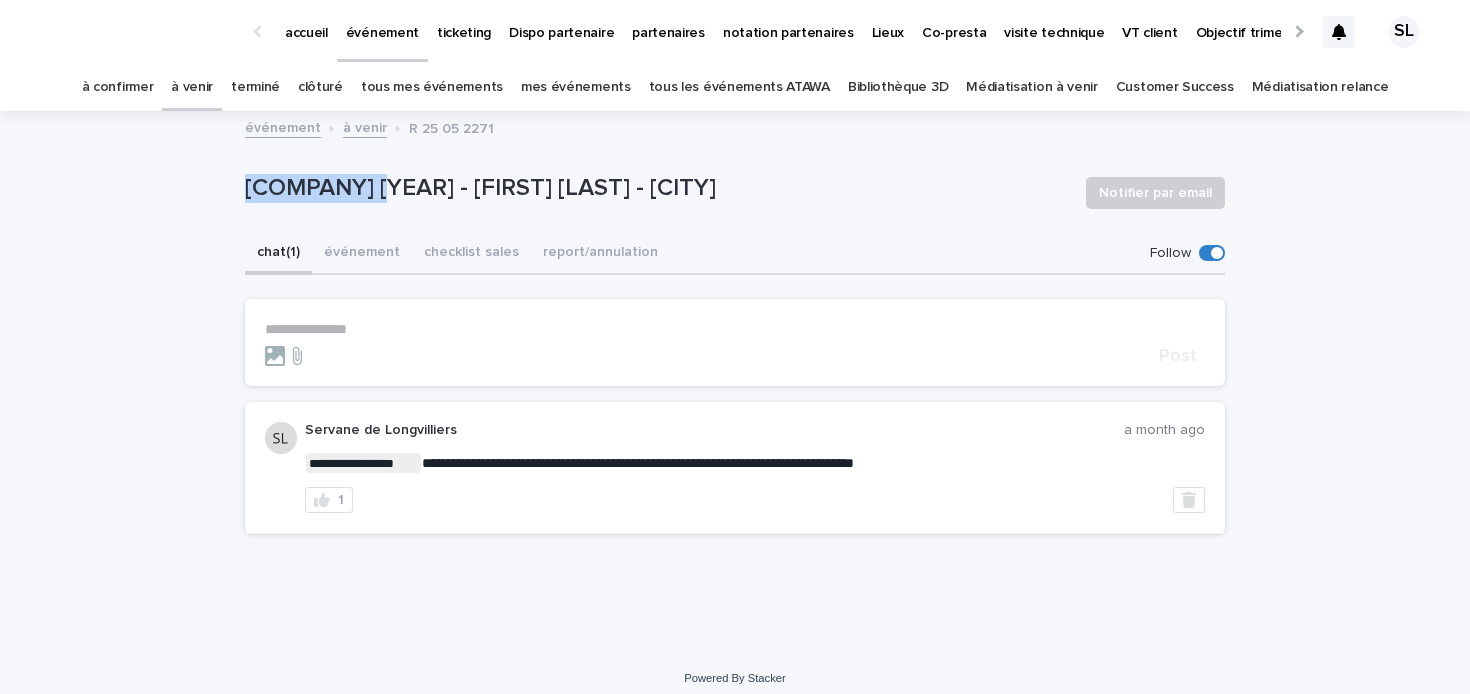 click on "**********" at bounding box center (735, 381) 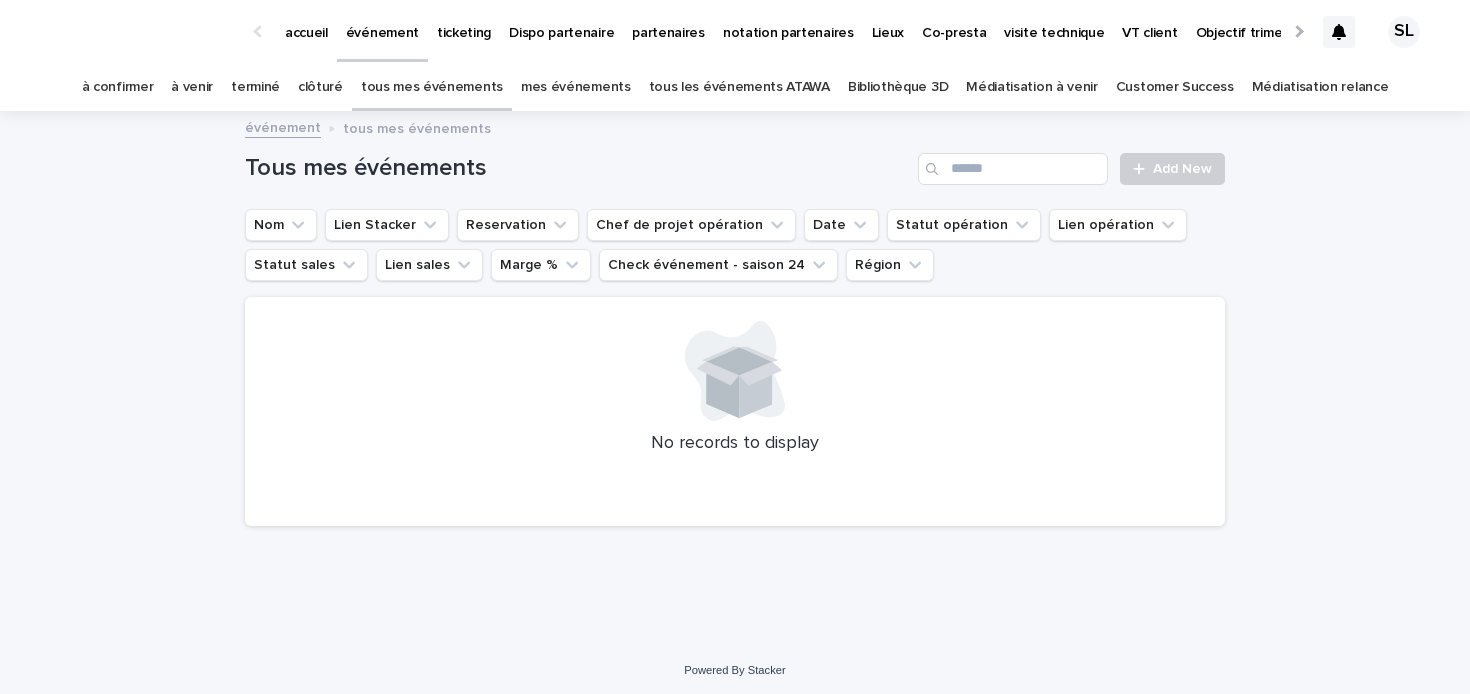 click on "tous les événements ATAWA" at bounding box center [739, 87] 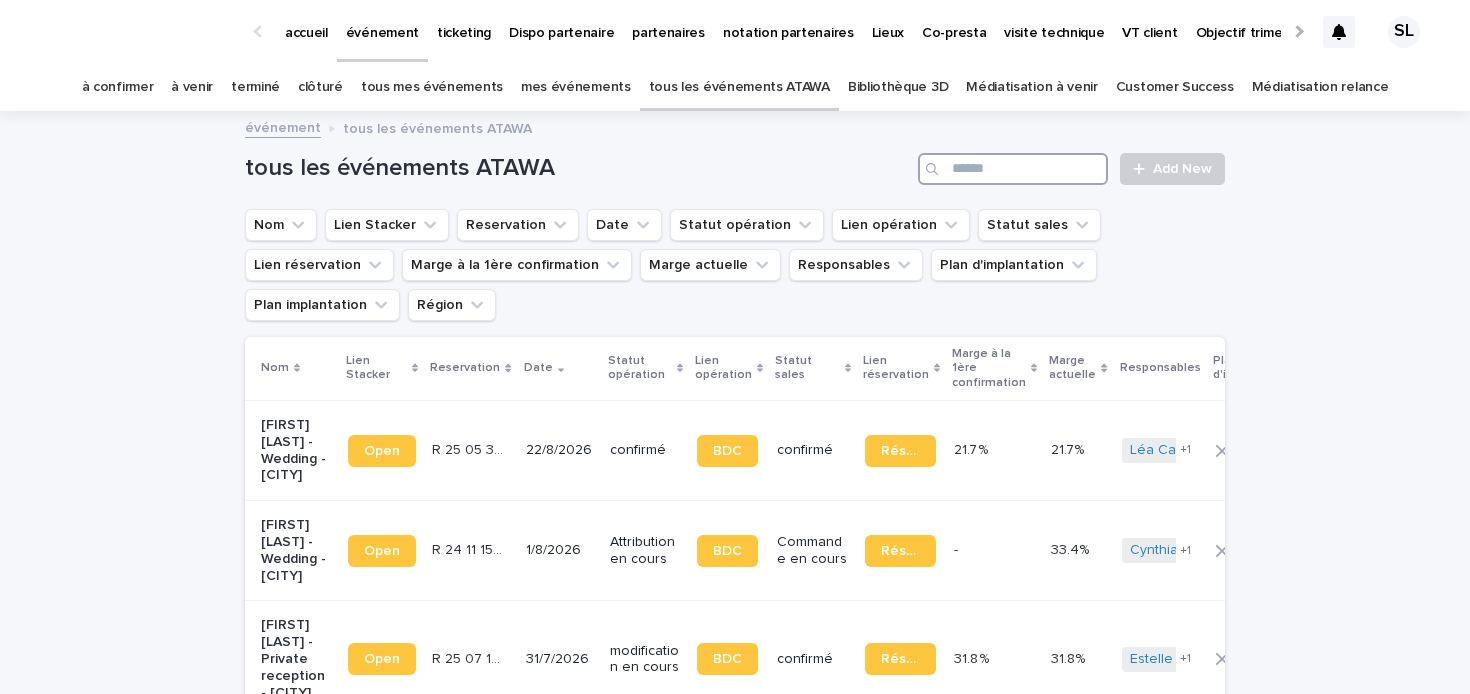 click at bounding box center (1013, 169) 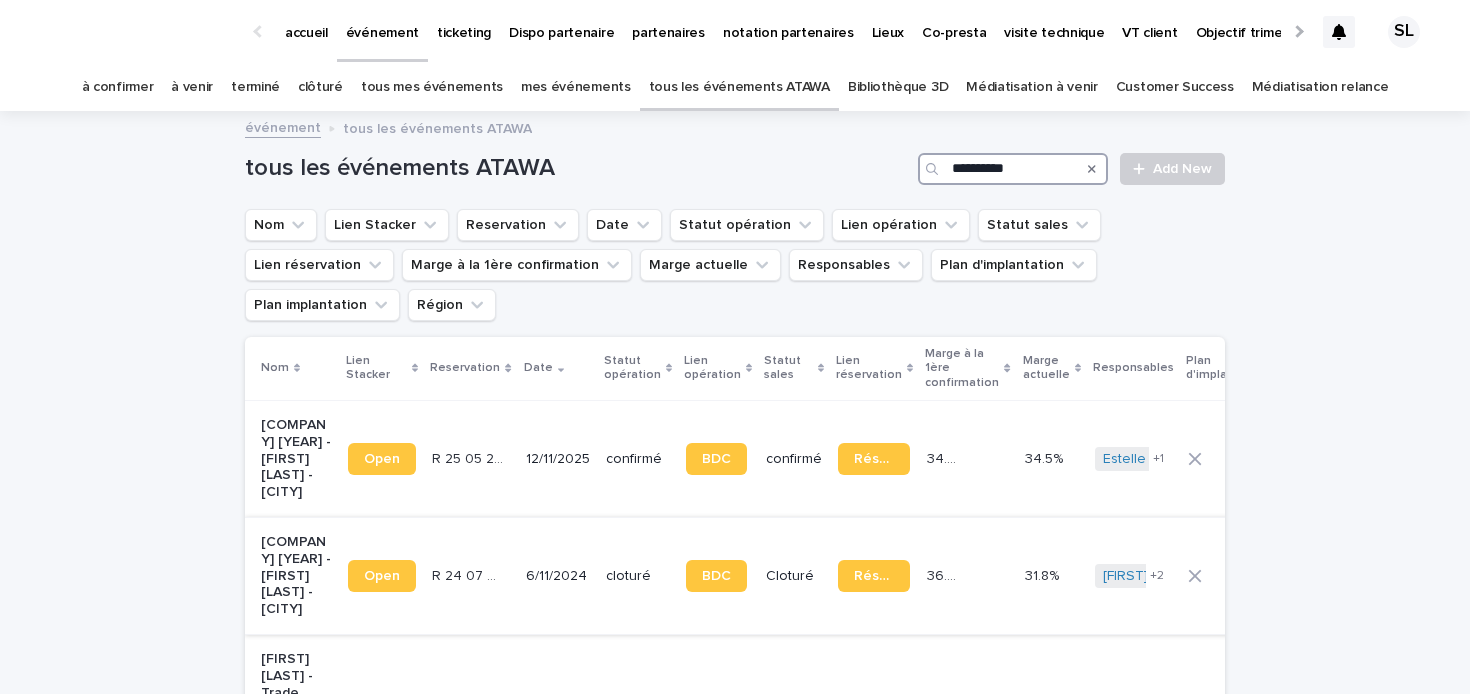 type on "**********" 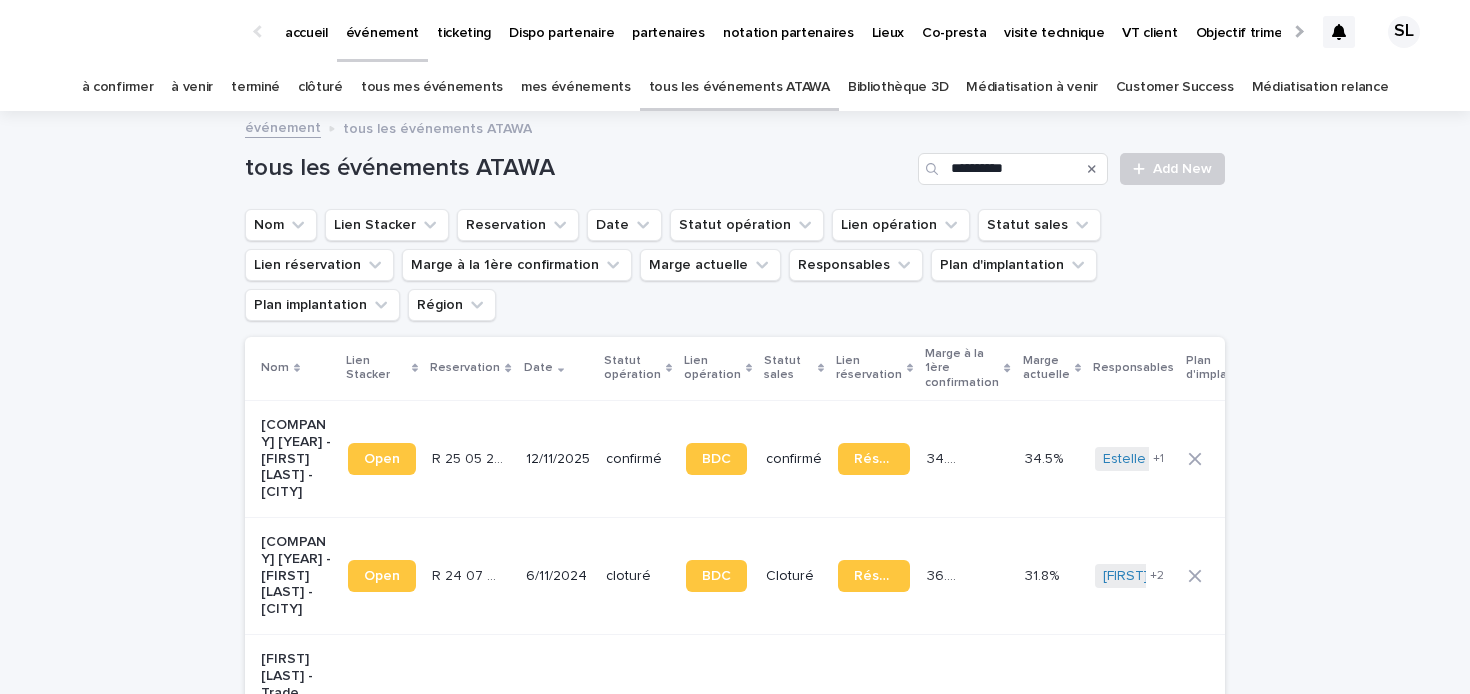 click on "[COMPANY] [YEAR] - [FIRST] [LAST] - [CITY]" at bounding box center [296, 576] 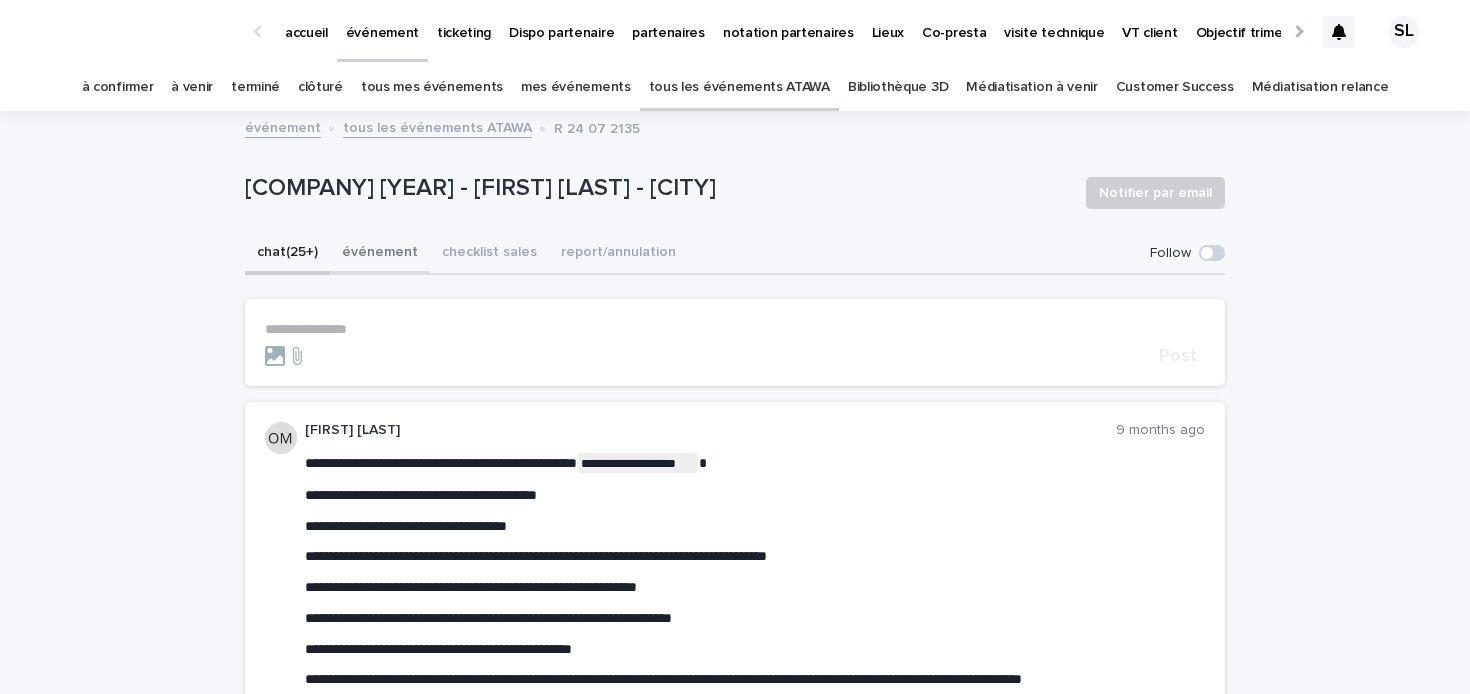click on "événement" at bounding box center [380, 254] 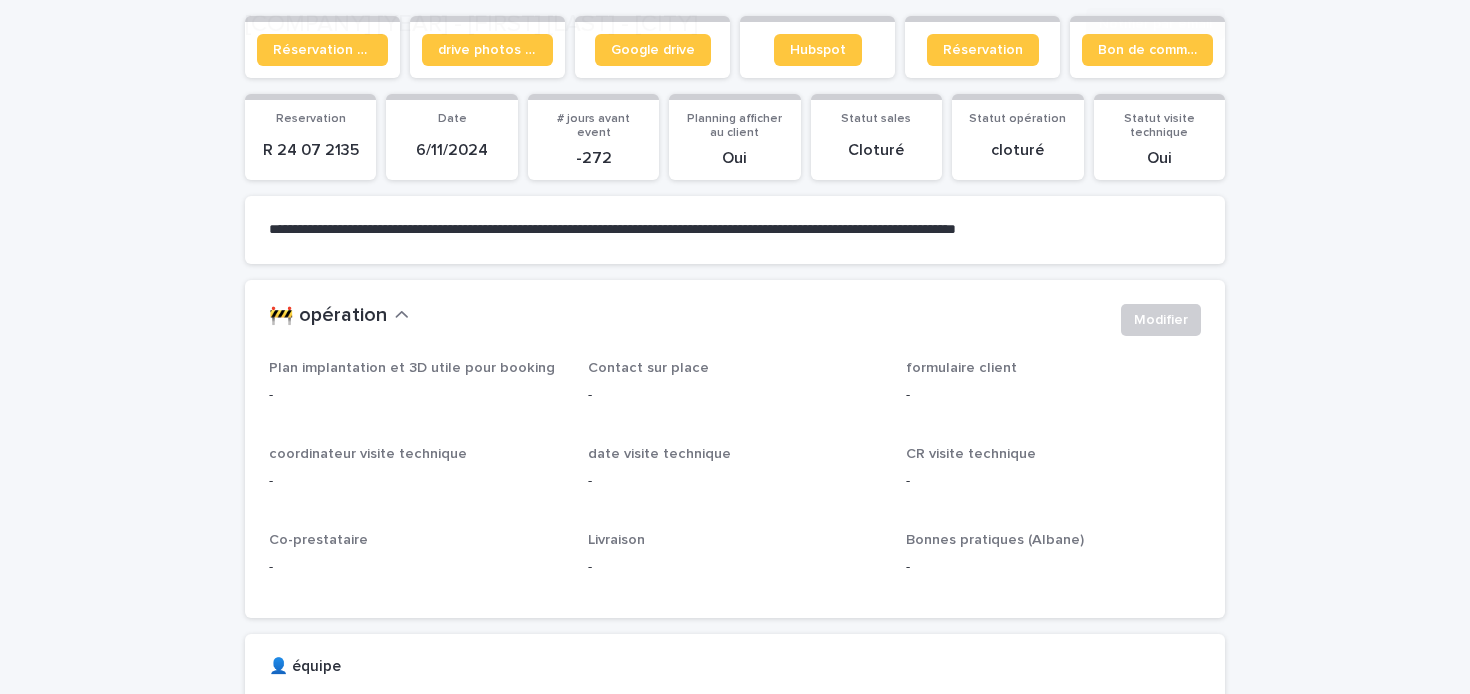 scroll, scrollTop: 284, scrollLeft: 0, axis: vertical 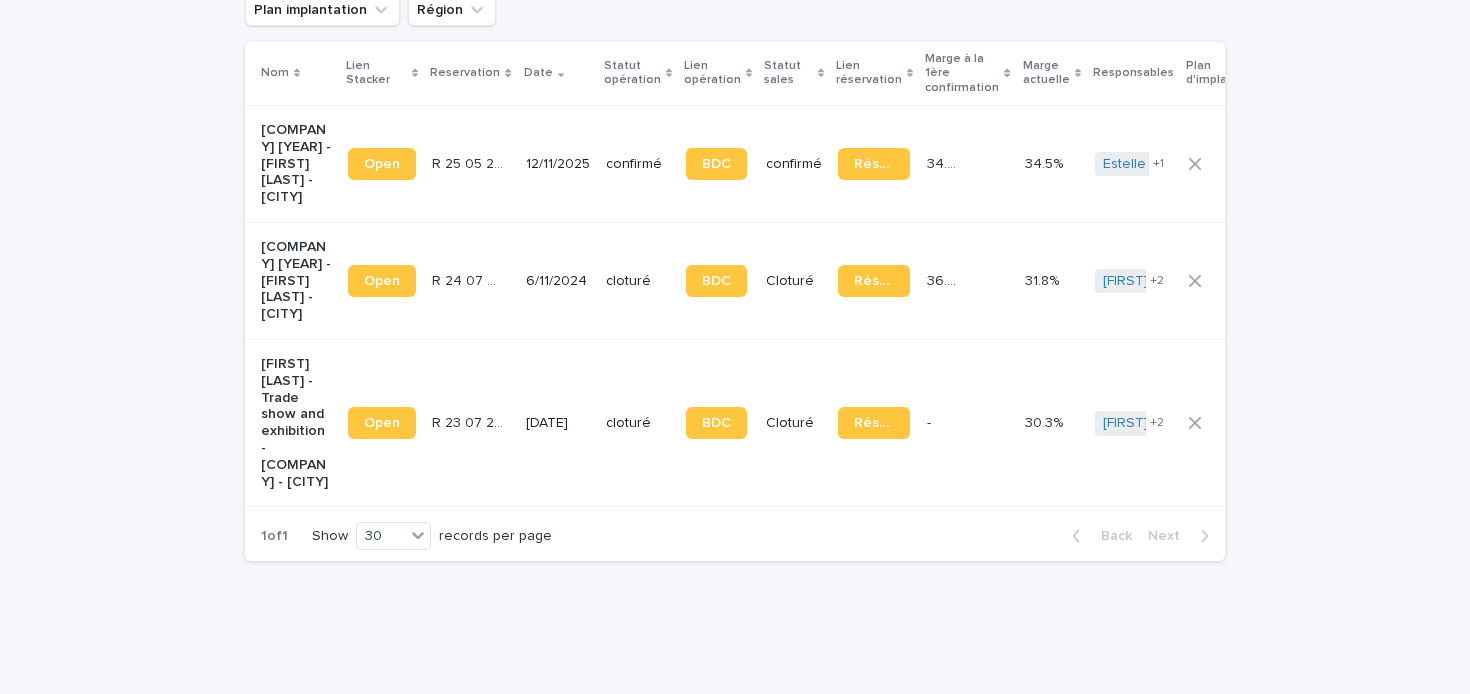 click on "[FIRST] [LAST] - Trade show and exhibition - [COMPANY] - [CITY]" at bounding box center [296, 423] 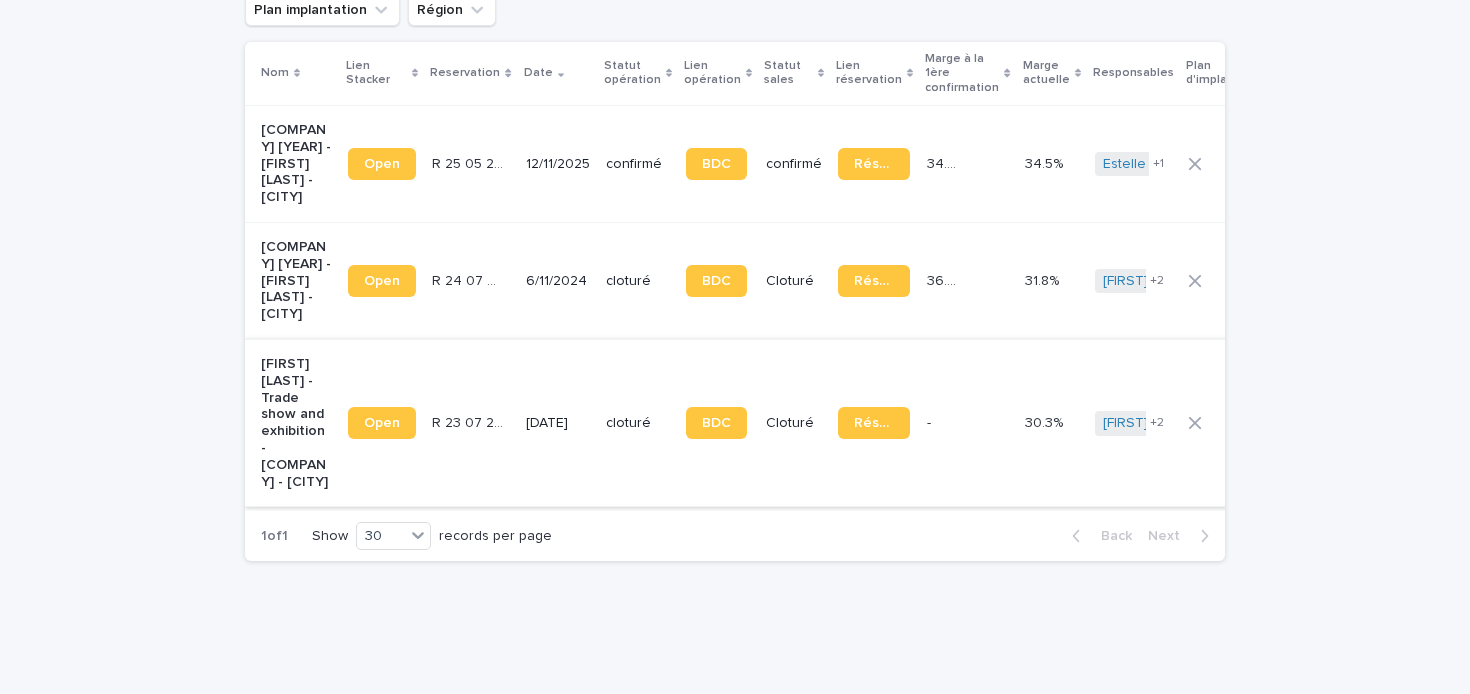 scroll, scrollTop: 0, scrollLeft: 0, axis: both 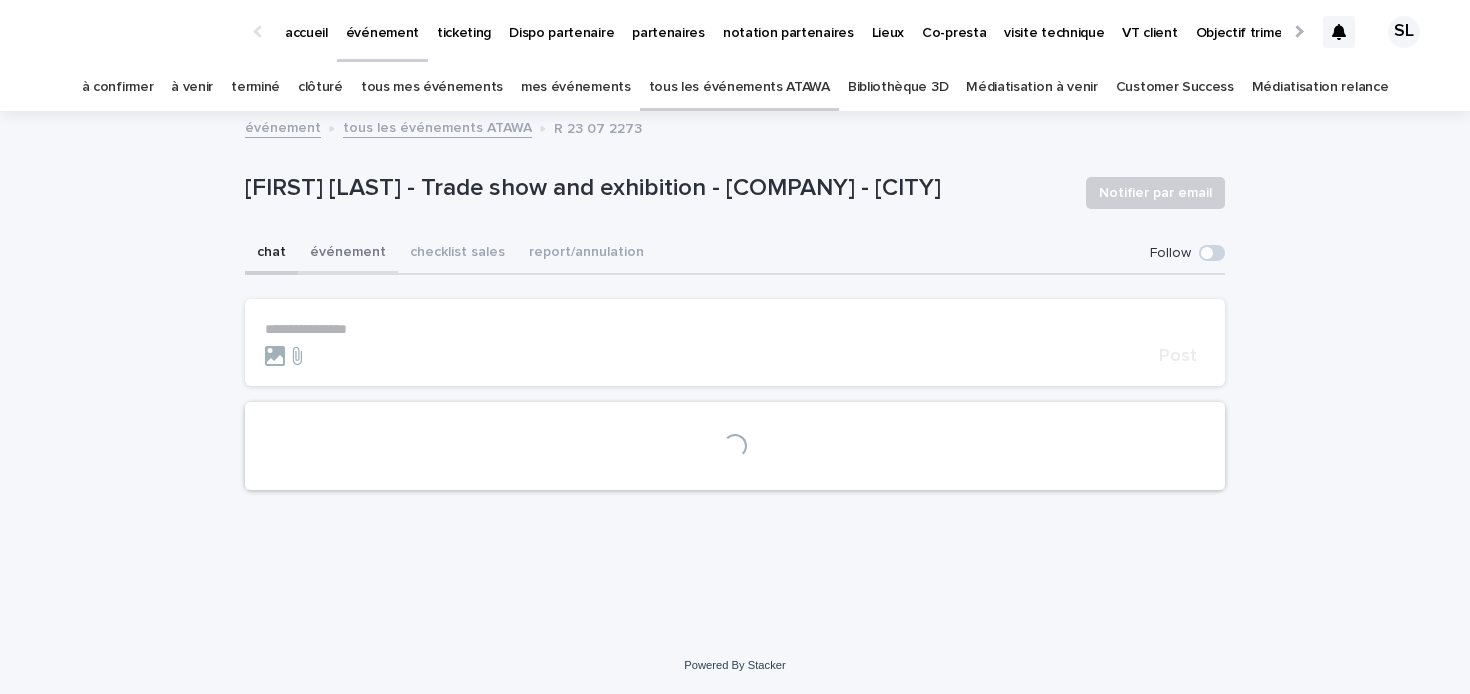 click on "événement" at bounding box center [348, 254] 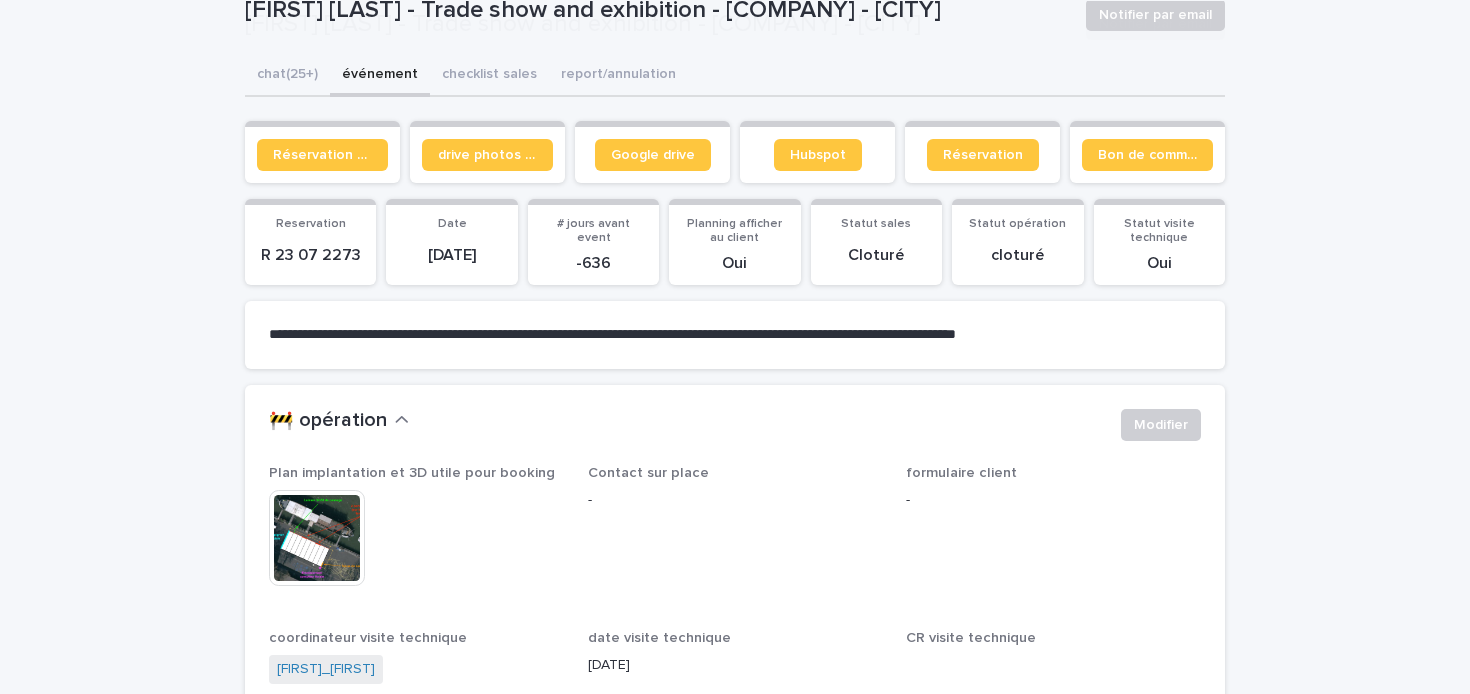 scroll, scrollTop: 267, scrollLeft: 0, axis: vertical 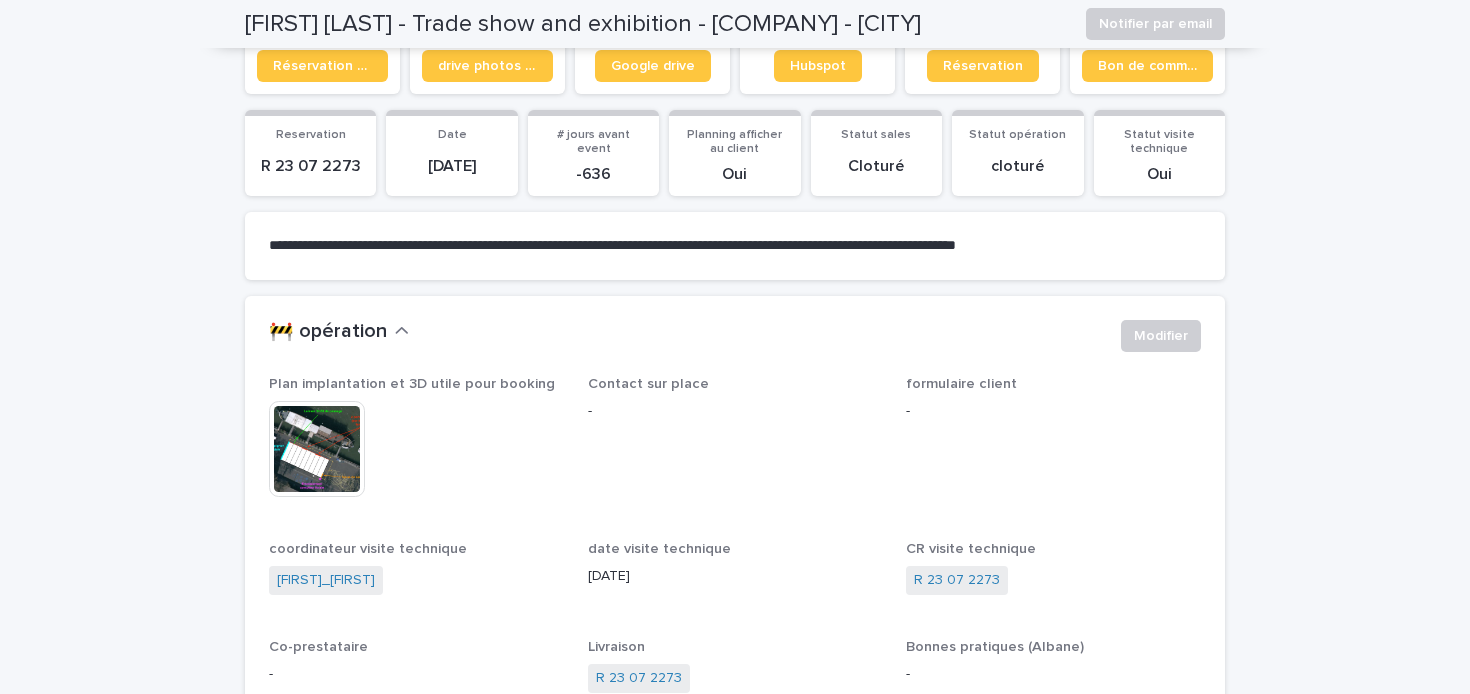 click at bounding box center [317, 449] 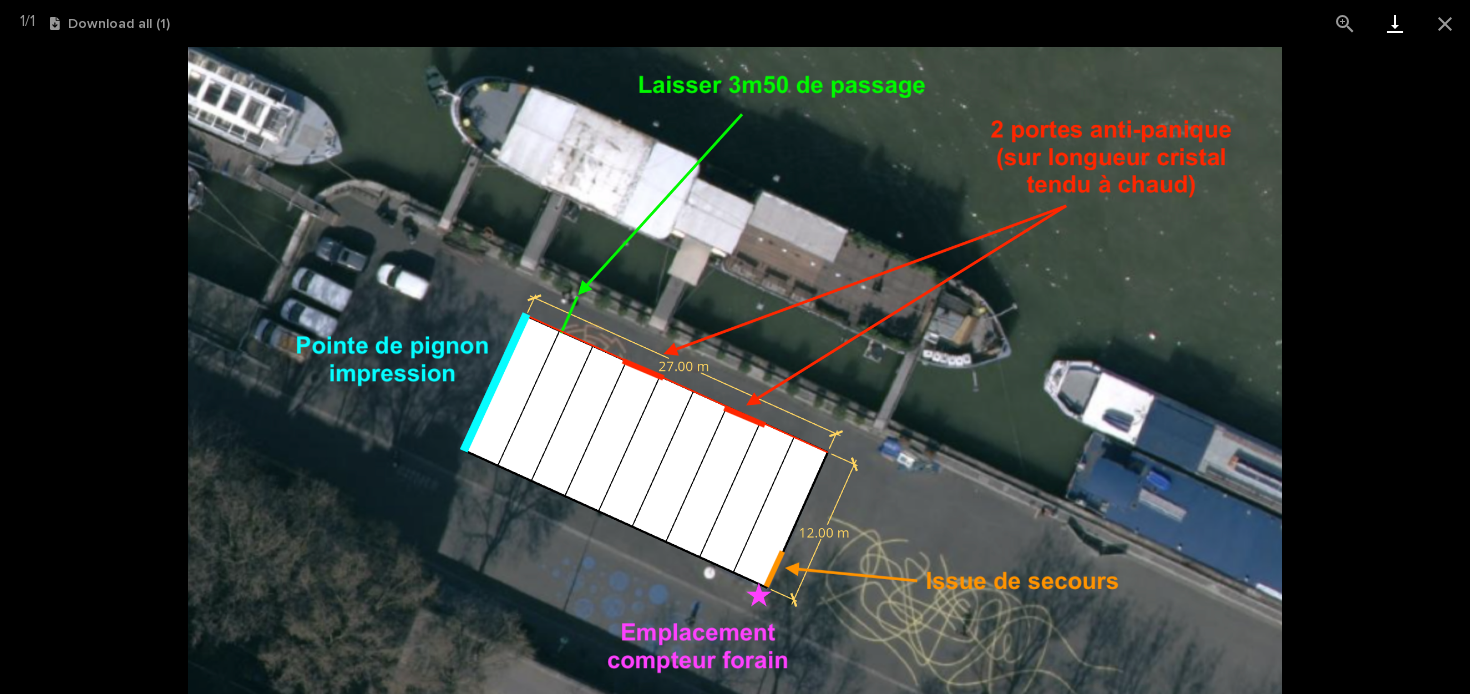 click at bounding box center (1395, 23) 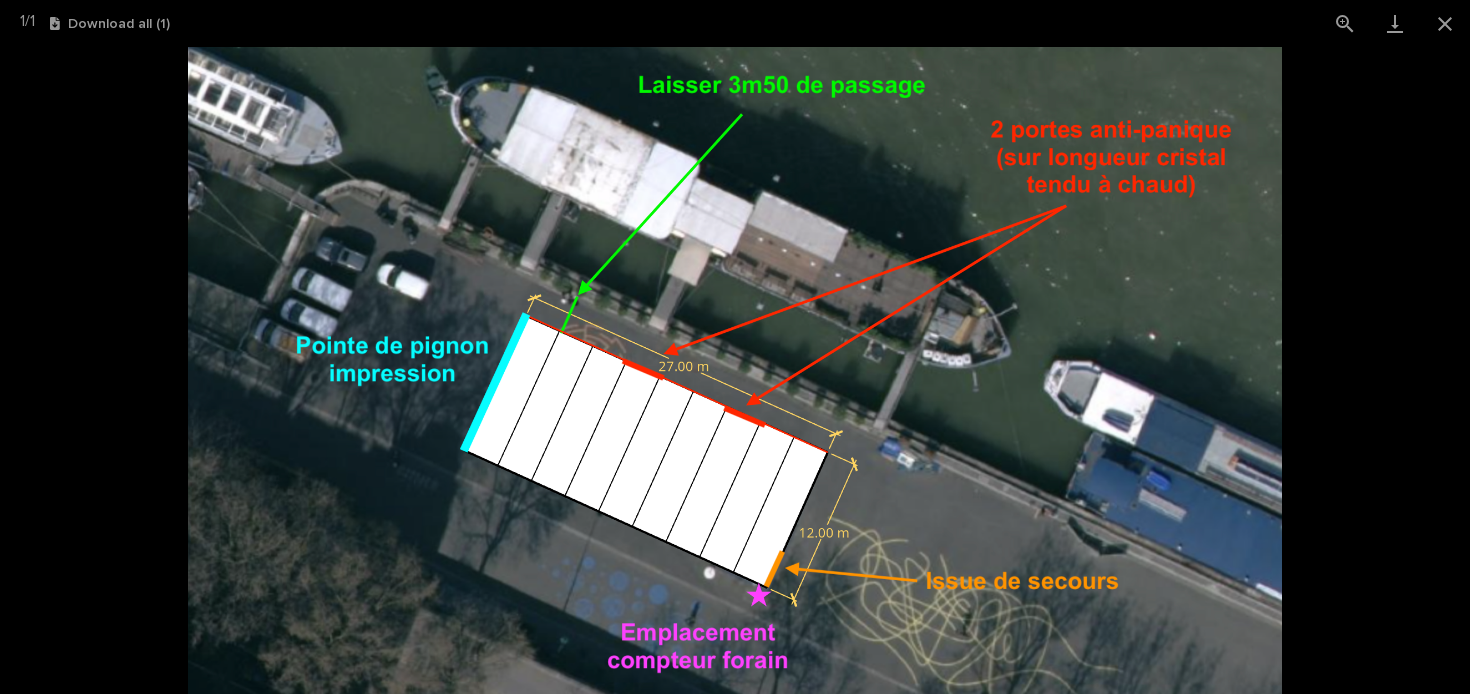 click at bounding box center [735, 370] 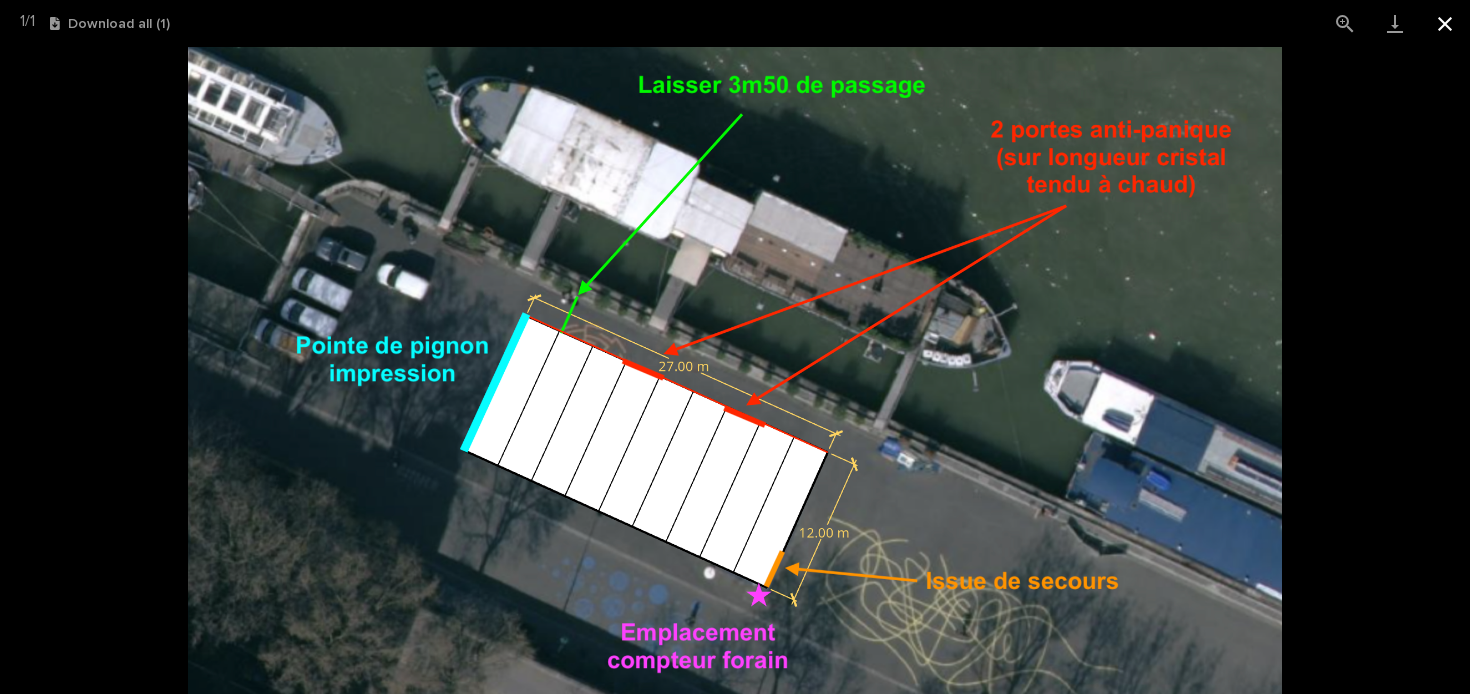 click at bounding box center (1445, 23) 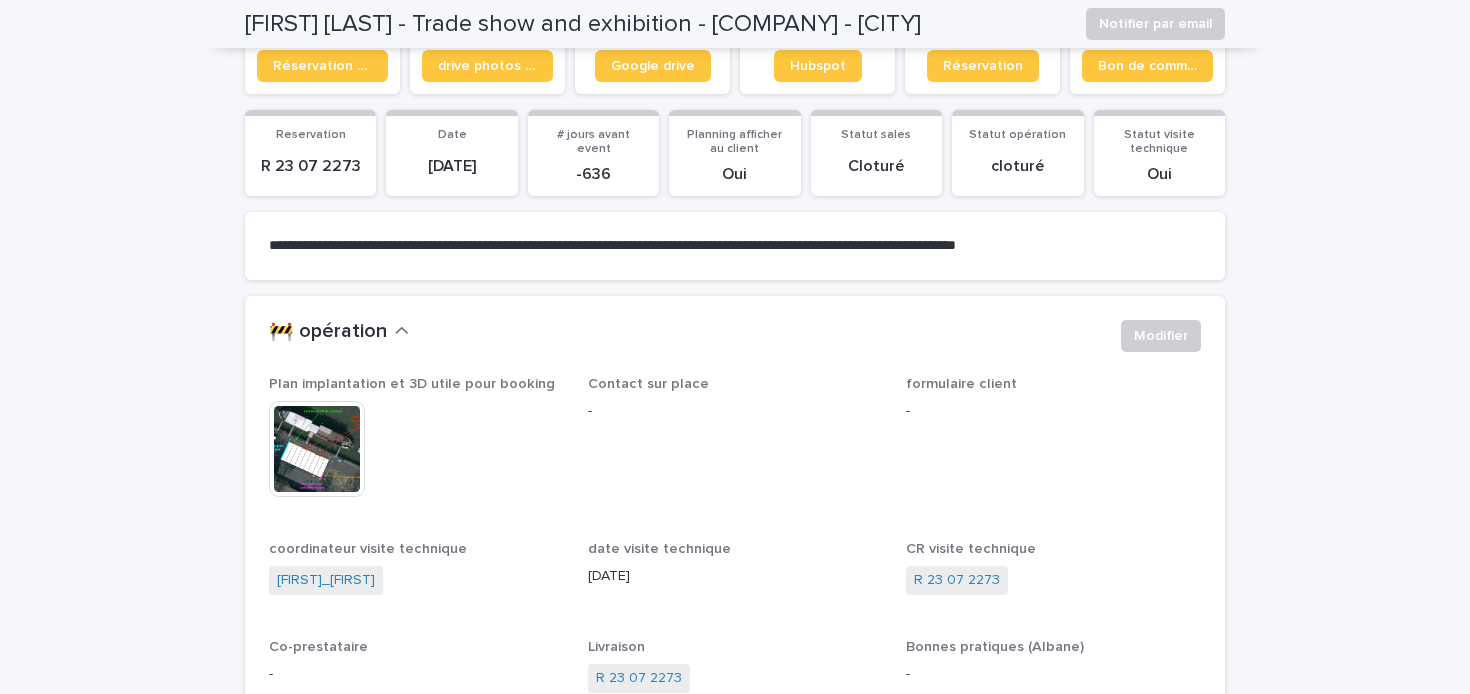 scroll, scrollTop: 0, scrollLeft: 0, axis: both 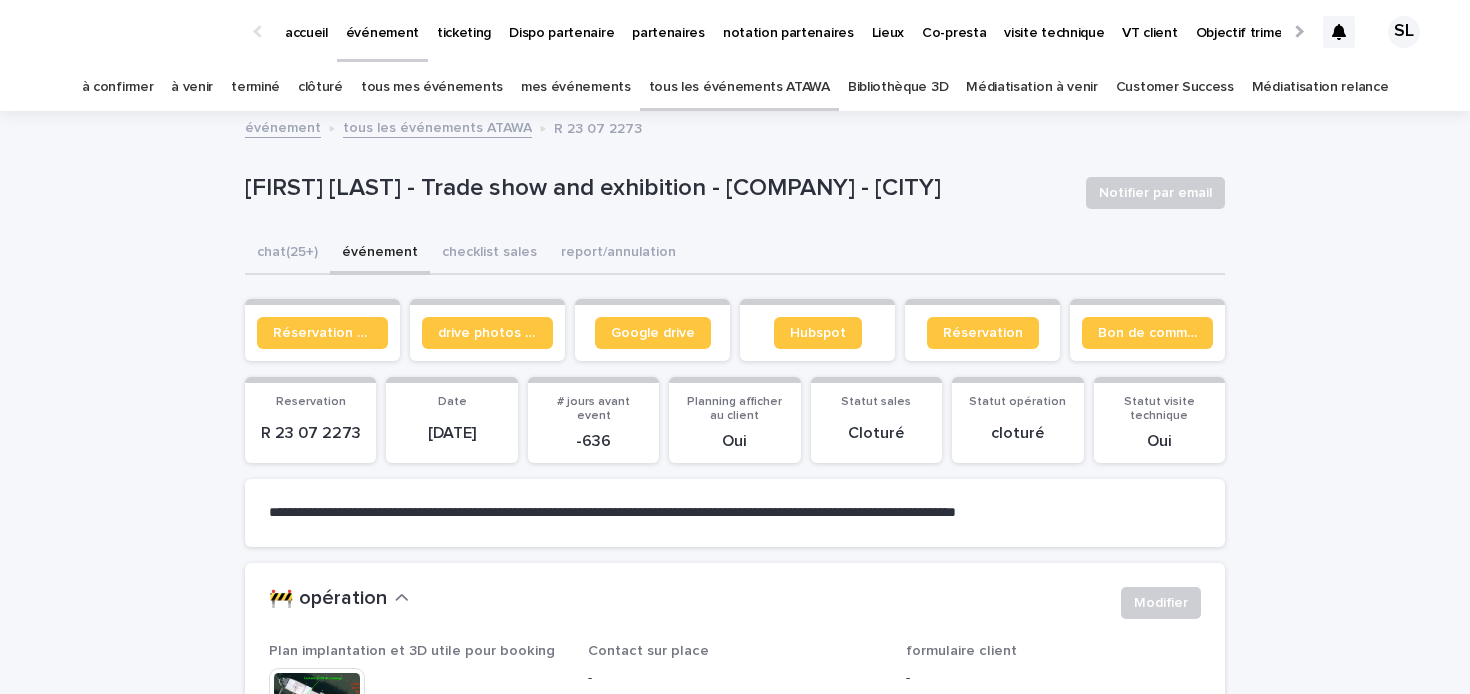 click on "terminé" at bounding box center (255, 87) 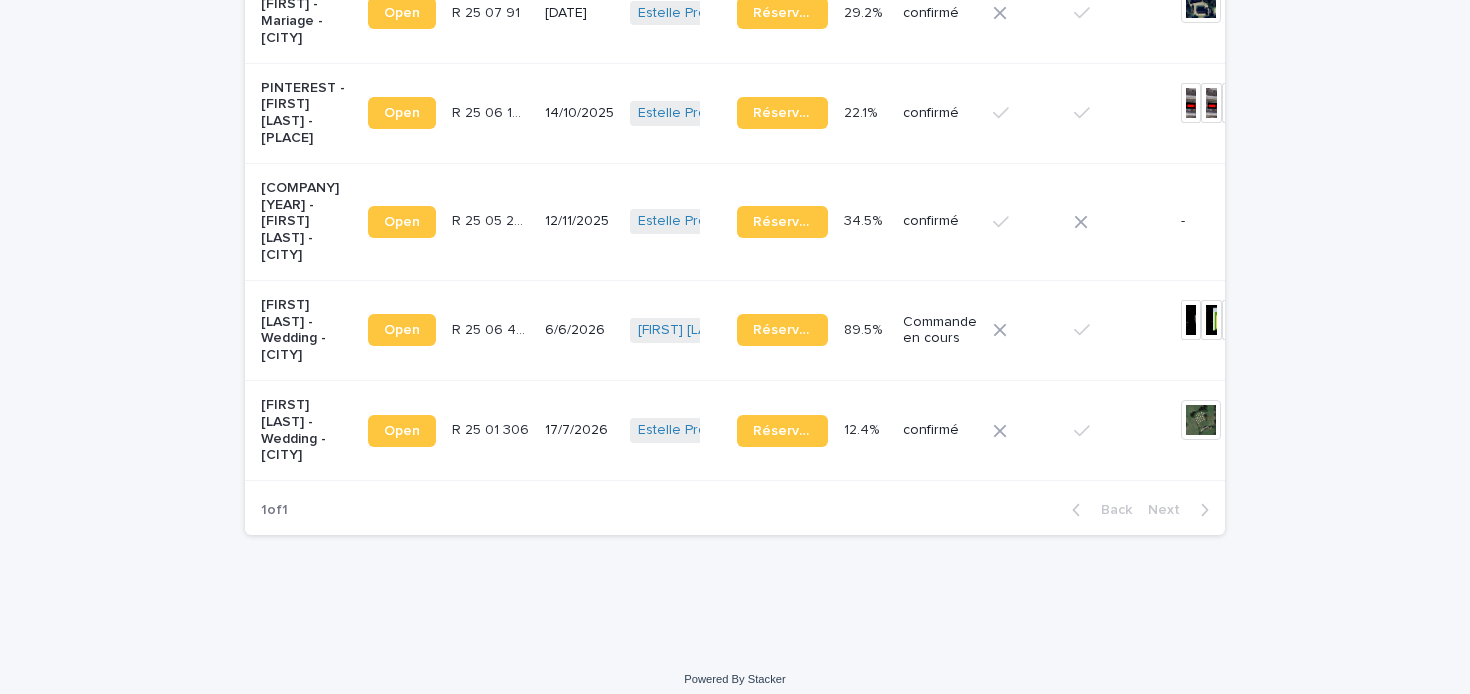 scroll, scrollTop: 1045, scrollLeft: 0, axis: vertical 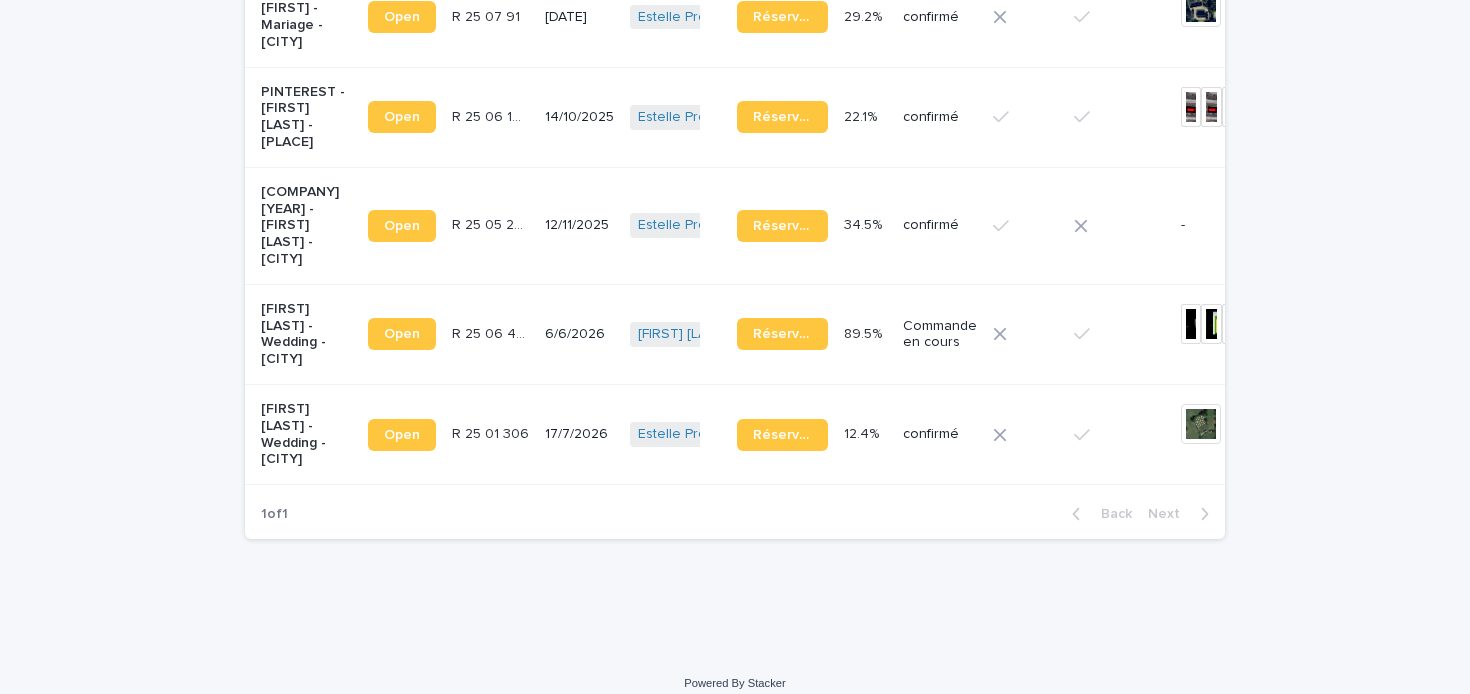 click on "[COMPANY] [YEAR] - [FIRST] [LAST] - [CITY]" at bounding box center [302, 225] 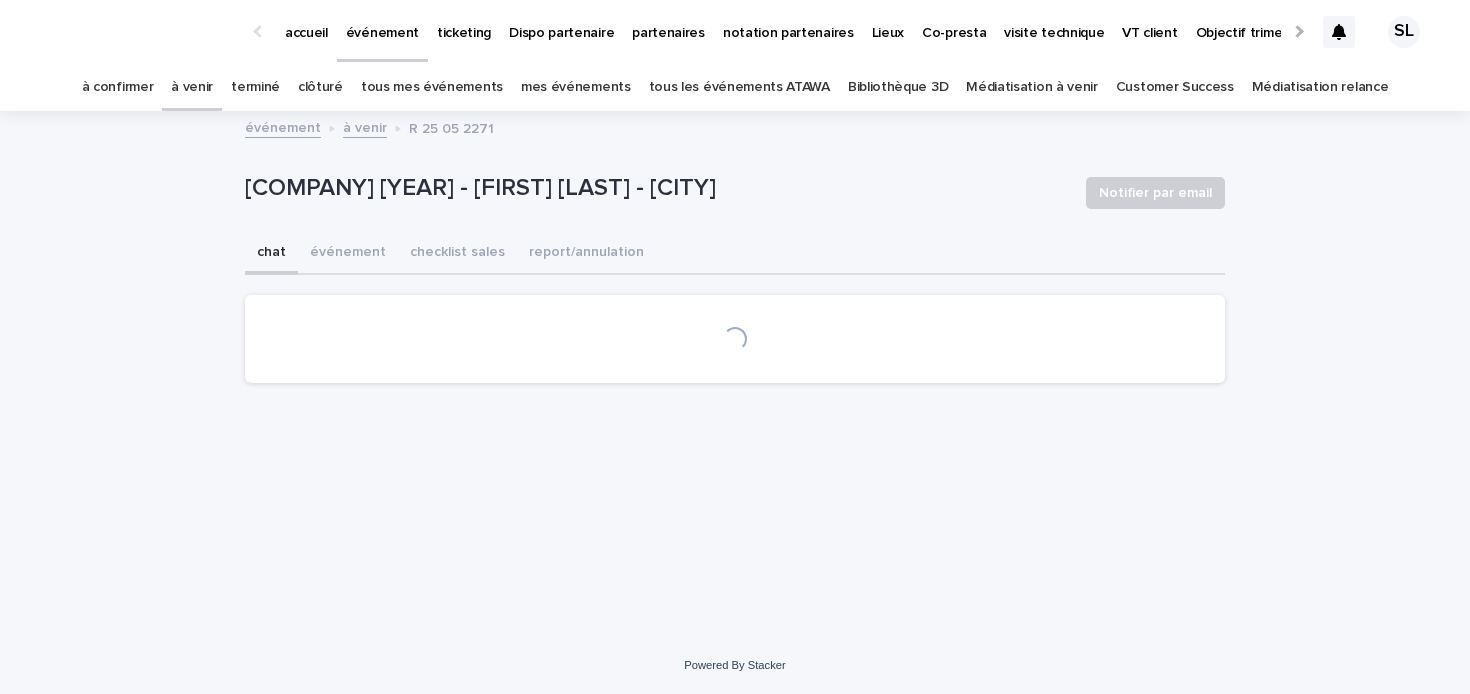 scroll, scrollTop: 0, scrollLeft: 0, axis: both 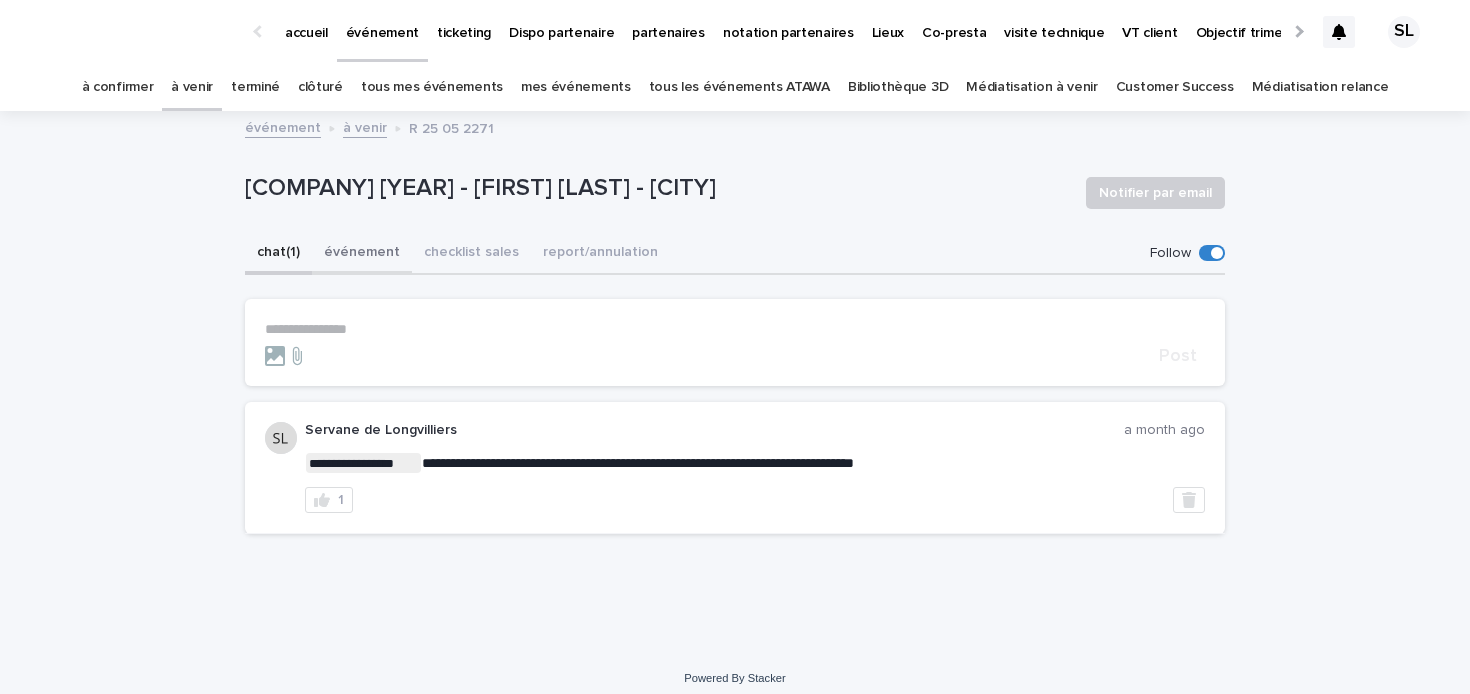 click on "événement" at bounding box center (362, 254) 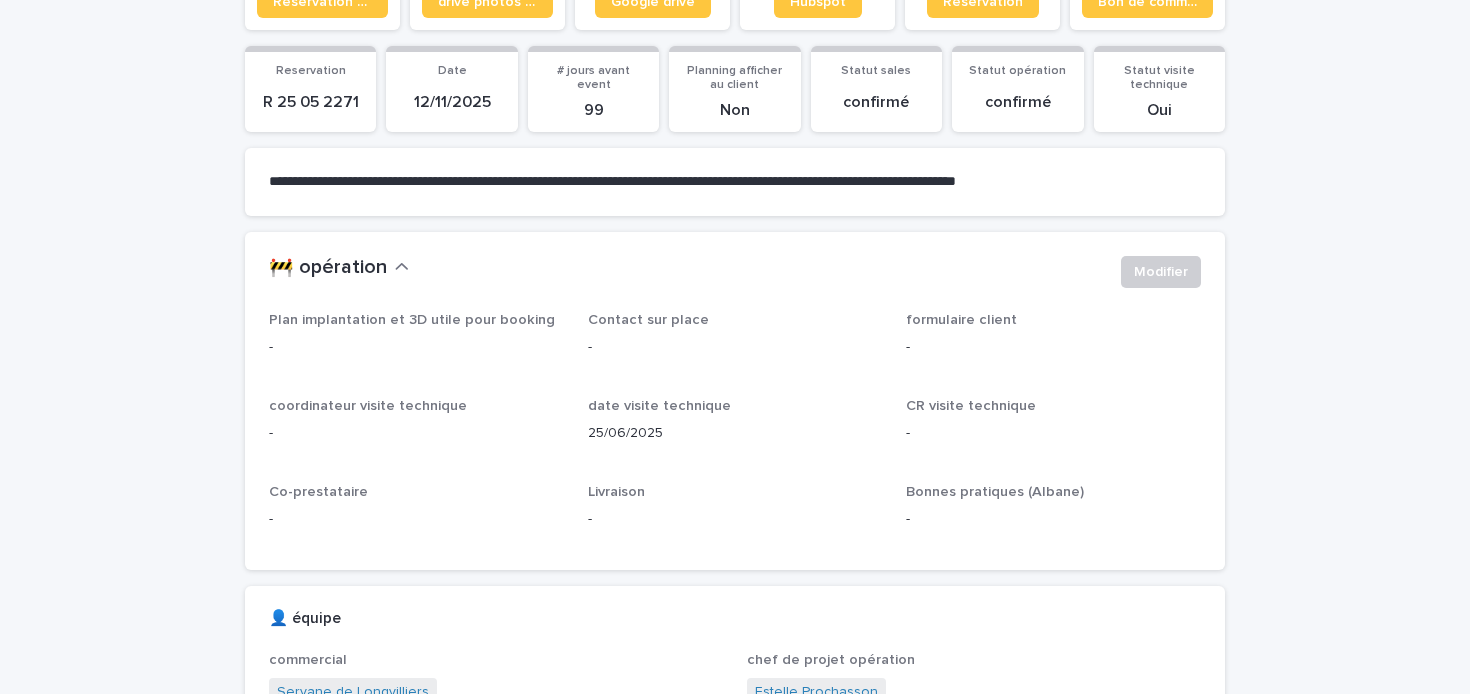 scroll, scrollTop: 389, scrollLeft: 0, axis: vertical 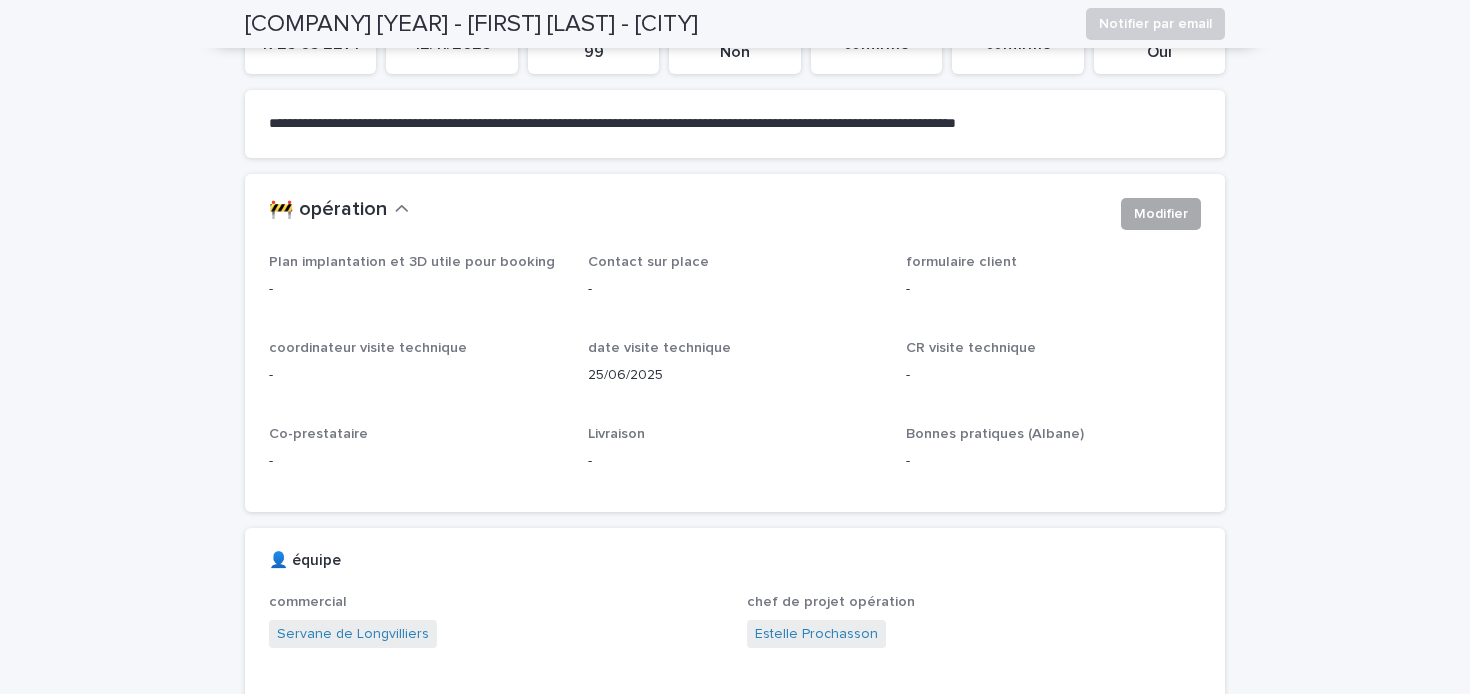 click on "Modifier" at bounding box center [1161, 214] 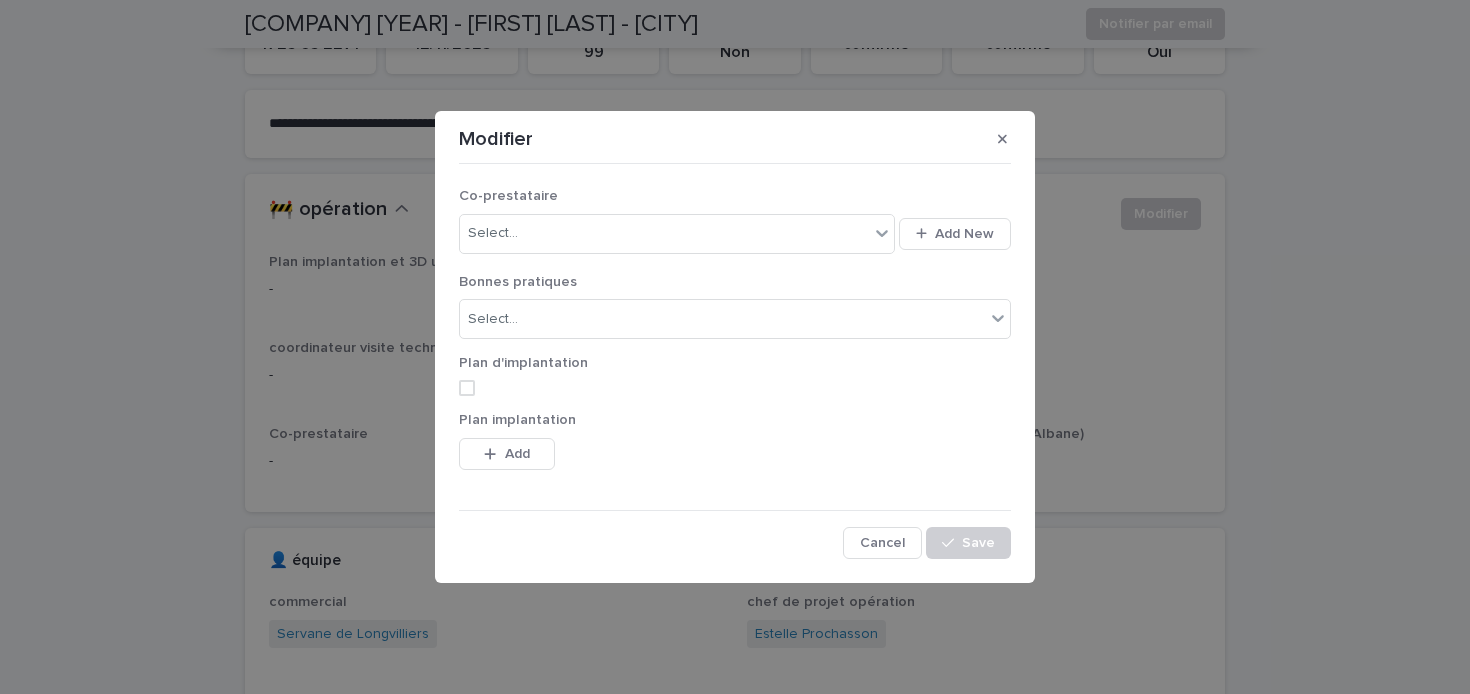 click at bounding box center [735, 388] 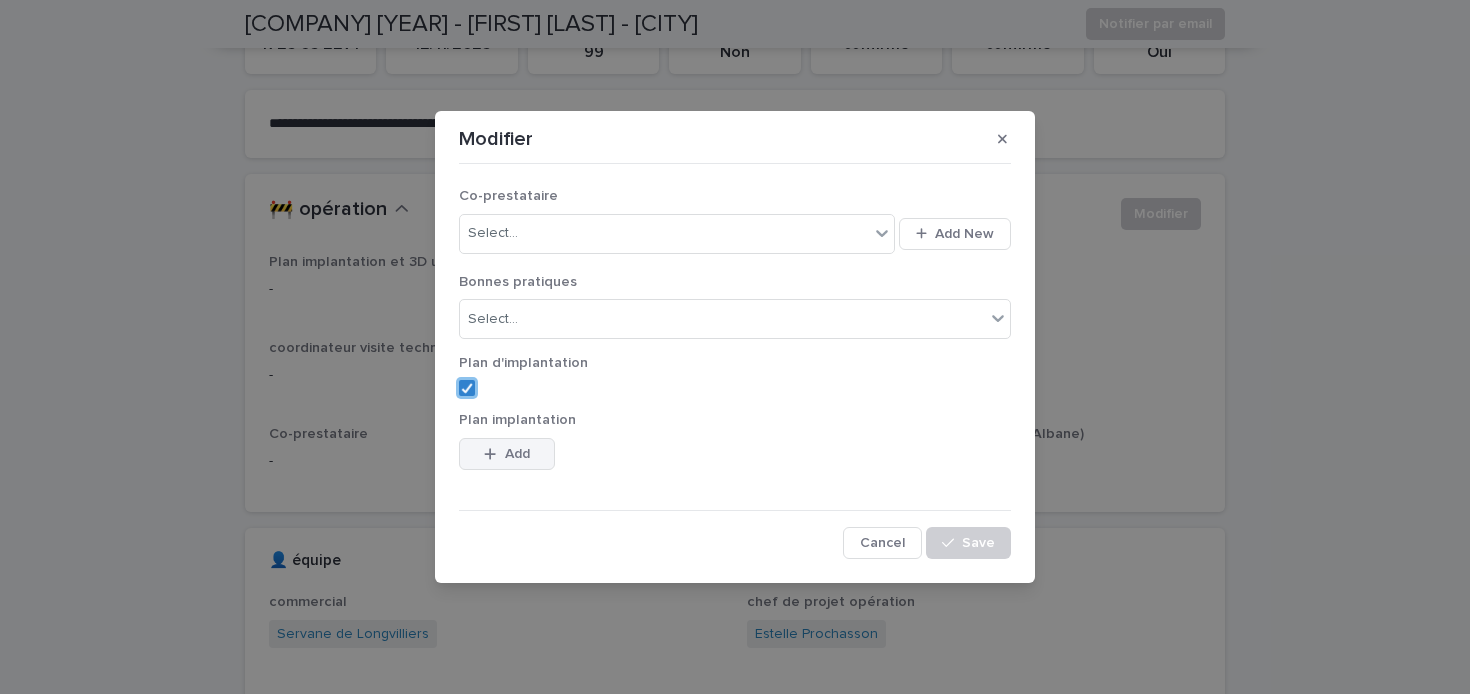 click on "Add" at bounding box center (517, 454) 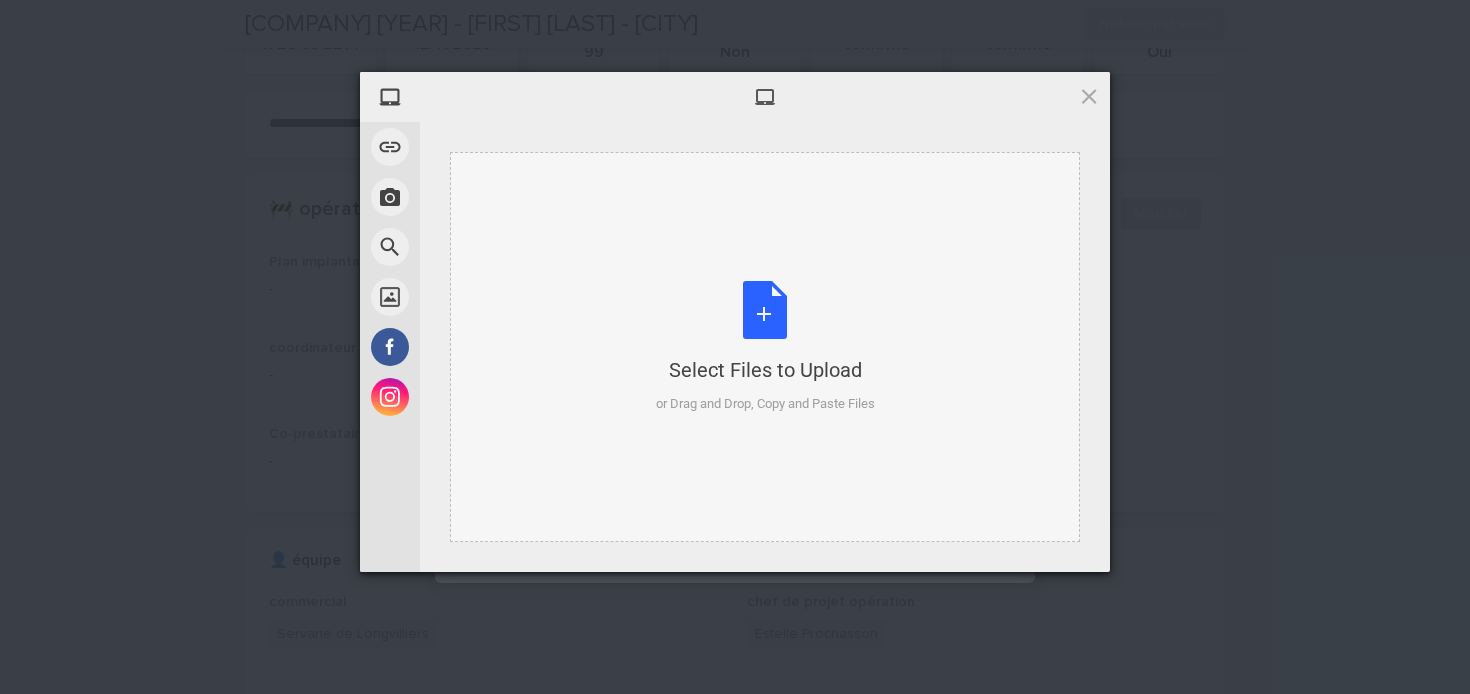 click on "Select Files to Upload
or Drag and Drop, Copy and Paste Files" at bounding box center [765, 347] 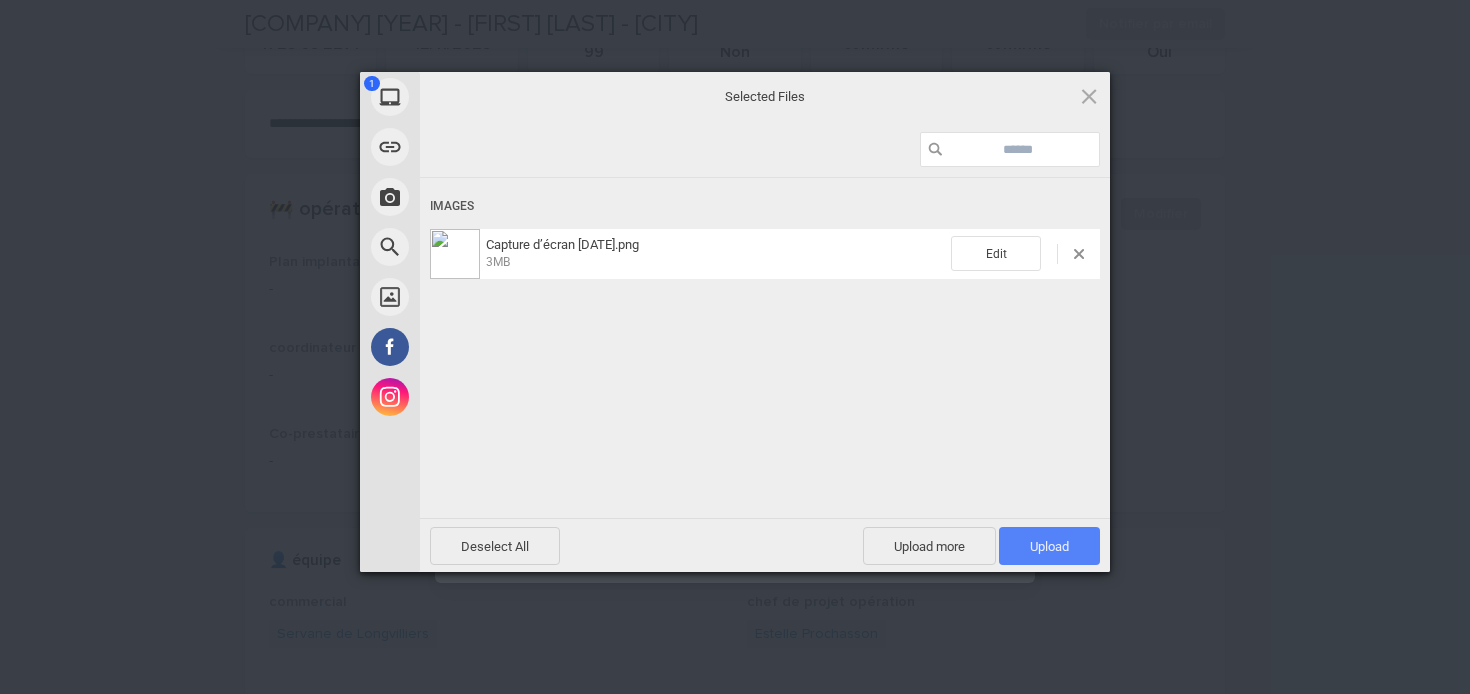 click on "Upload
1" at bounding box center (1049, 546) 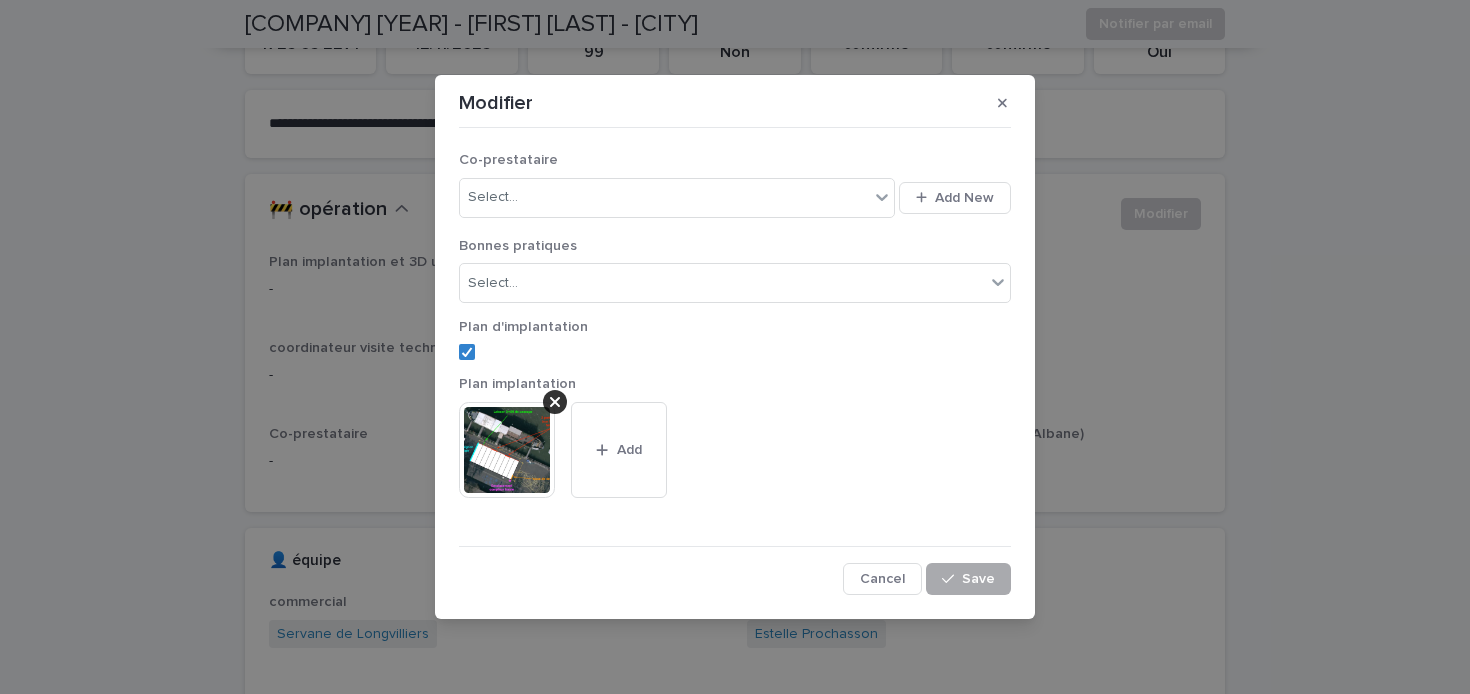 click on "Save" at bounding box center [978, 579] 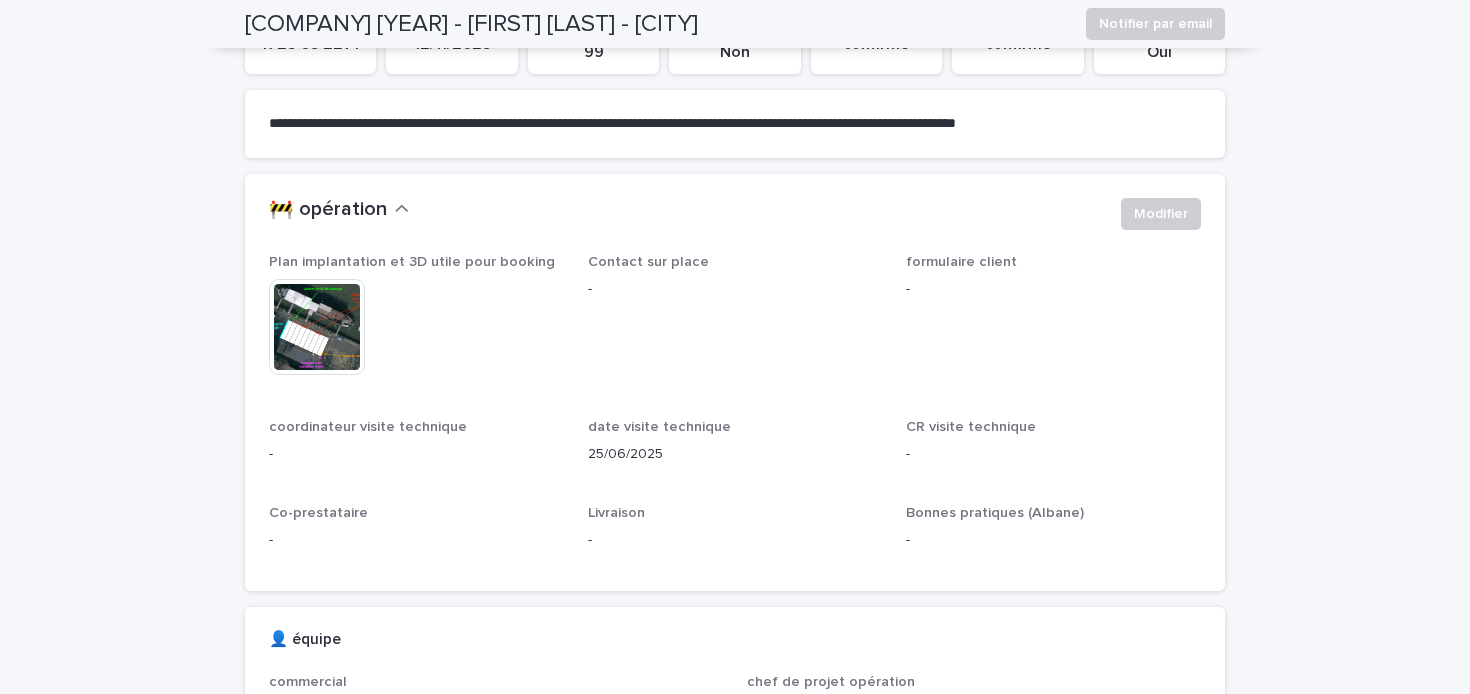scroll, scrollTop: 0, scrollLeft: 0, axis: both 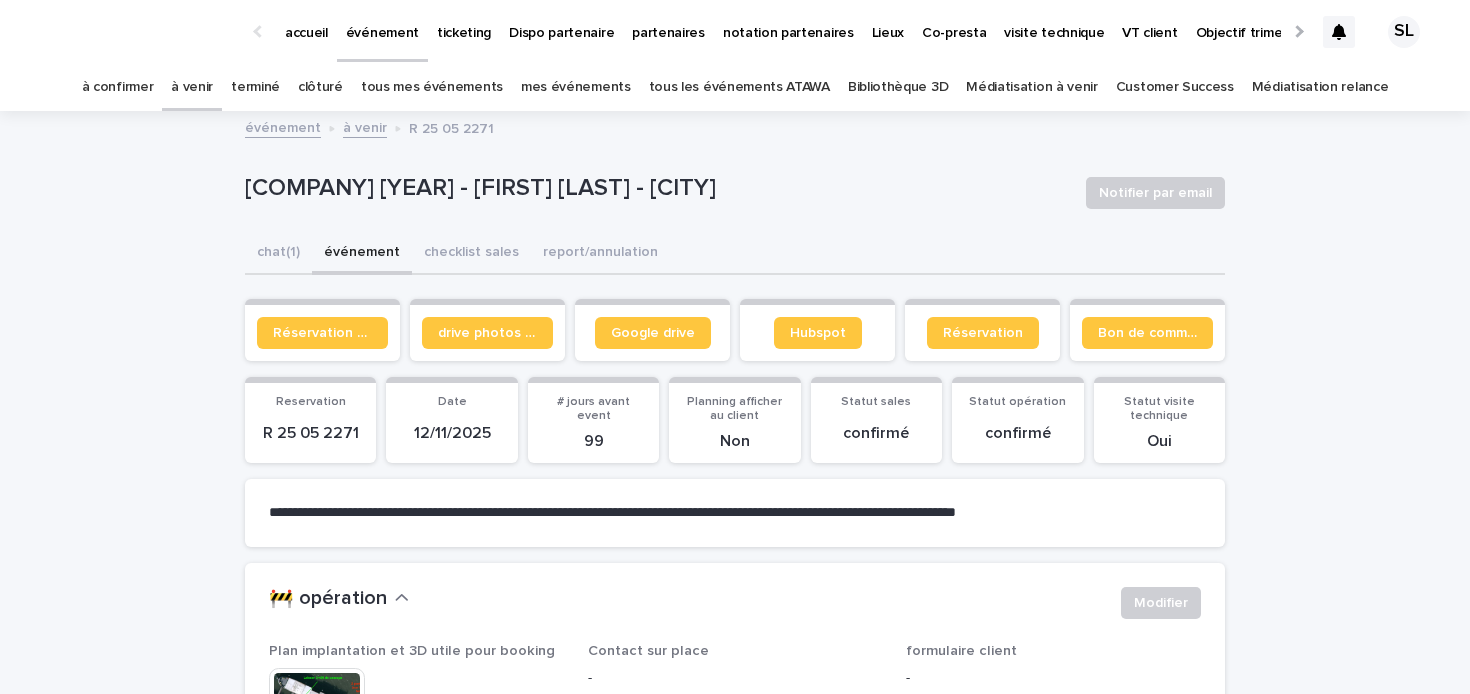 click on "à venir" at bounding box center (192, 87) 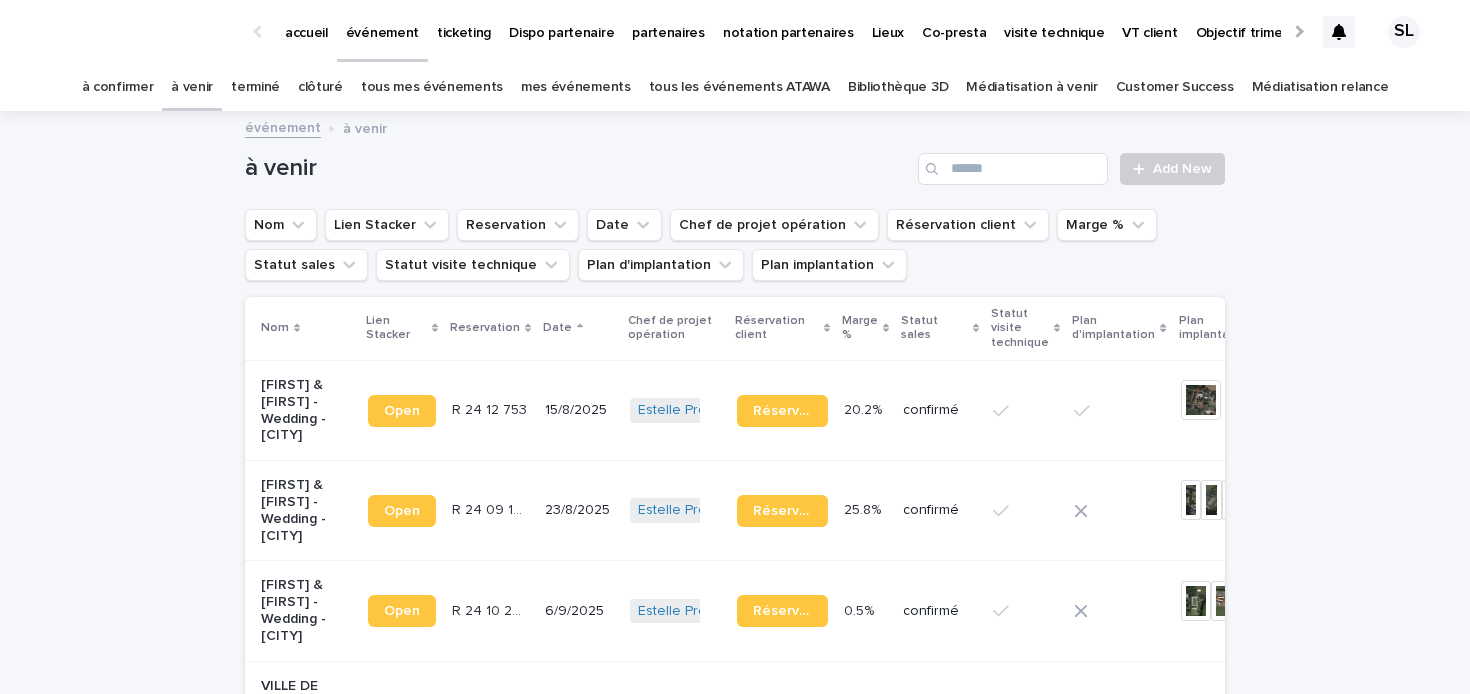 click on "[FIRST] & [FIRST] - Wedding - [CITY]" at bounding box center [306, 410] 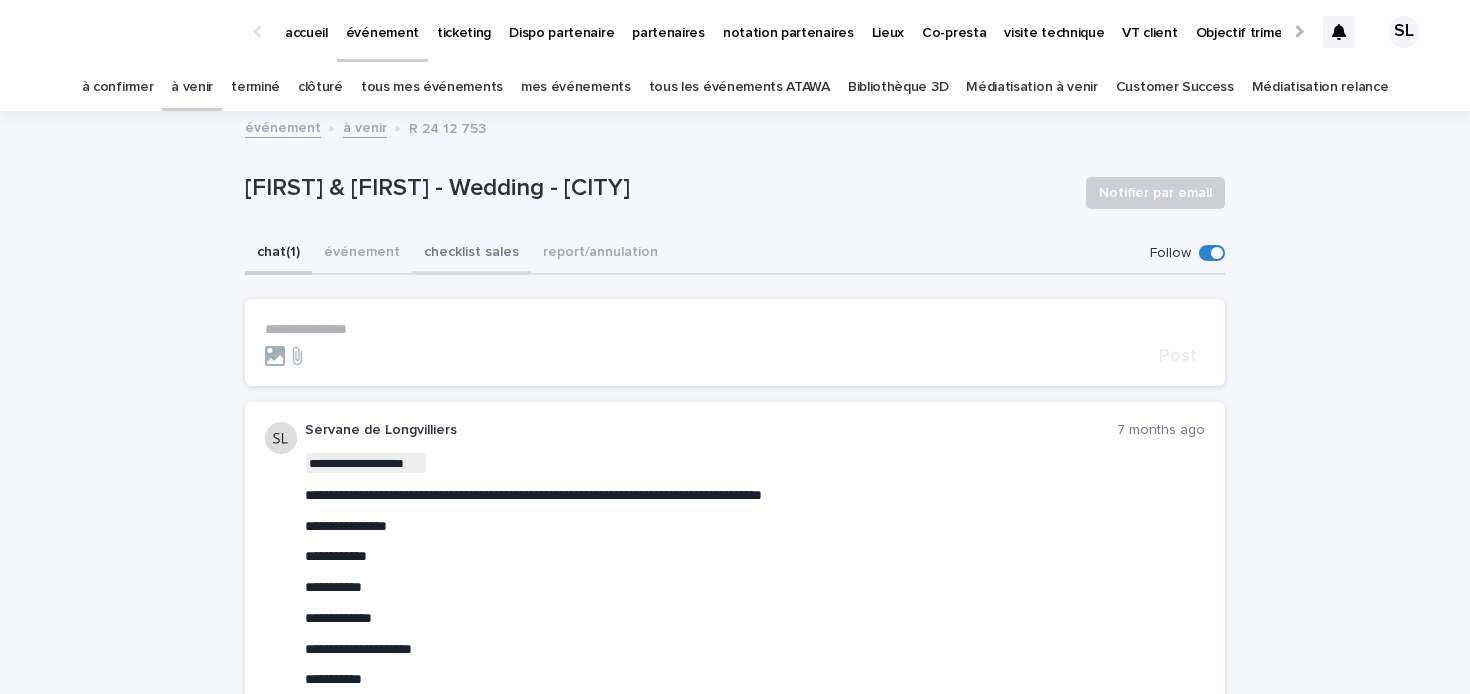 click on "checklist sales" at bounding box center (471, 254) 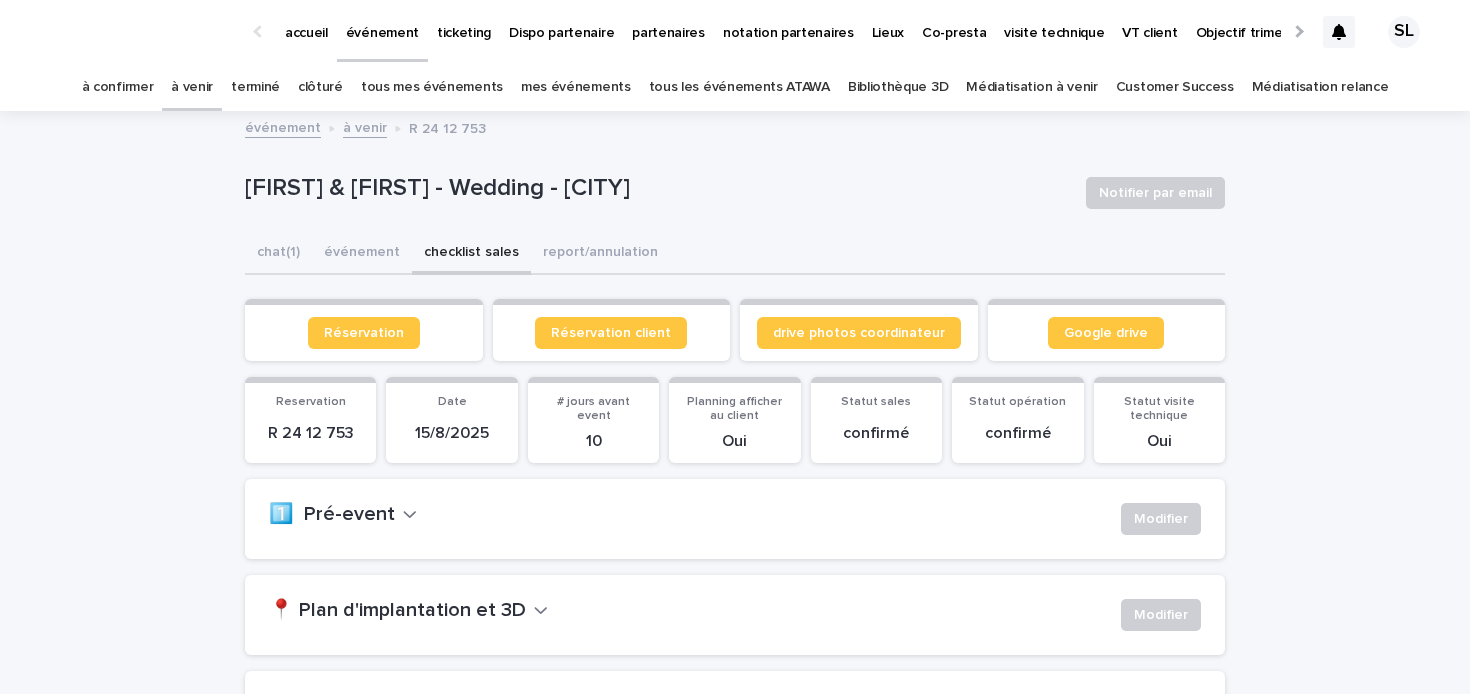 scroll, scrollTop: 304, scrollLeft: 0, axis: vertical 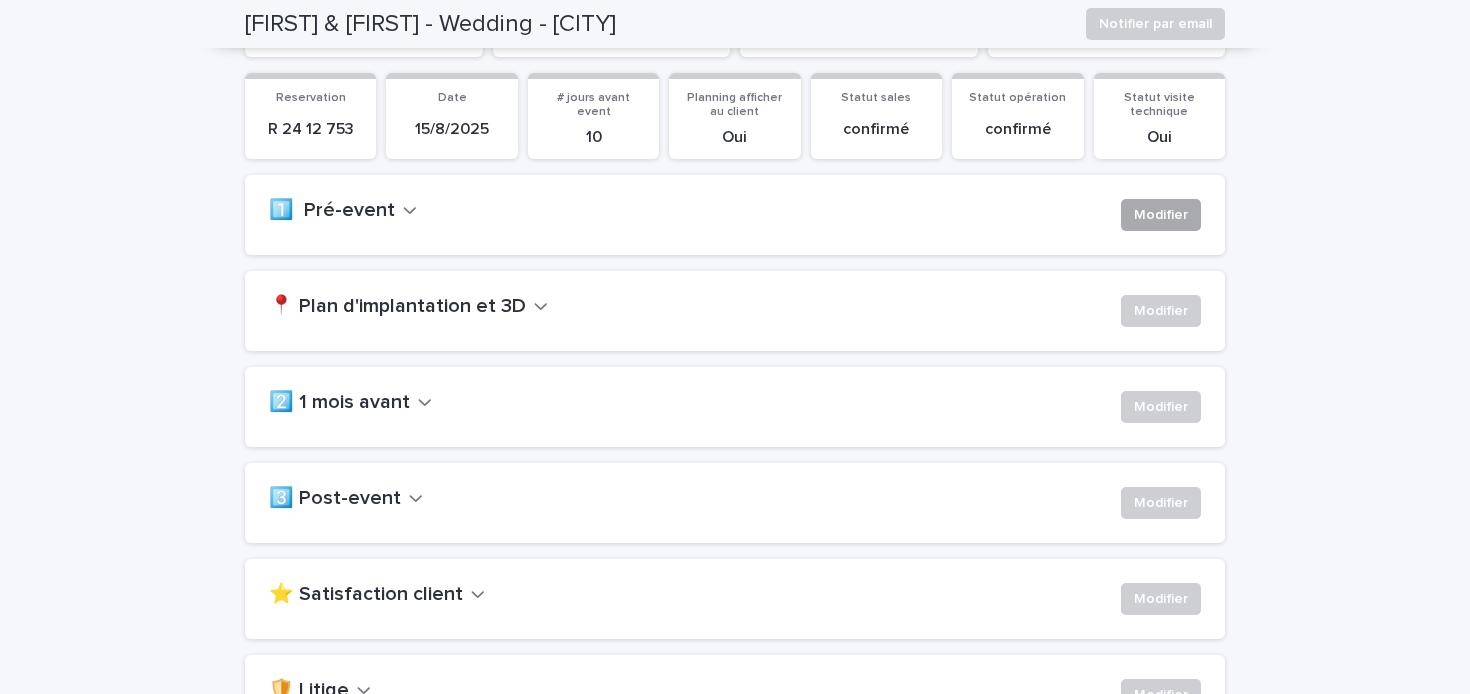 click on "Modifier" at bounding box center (1161, 215) 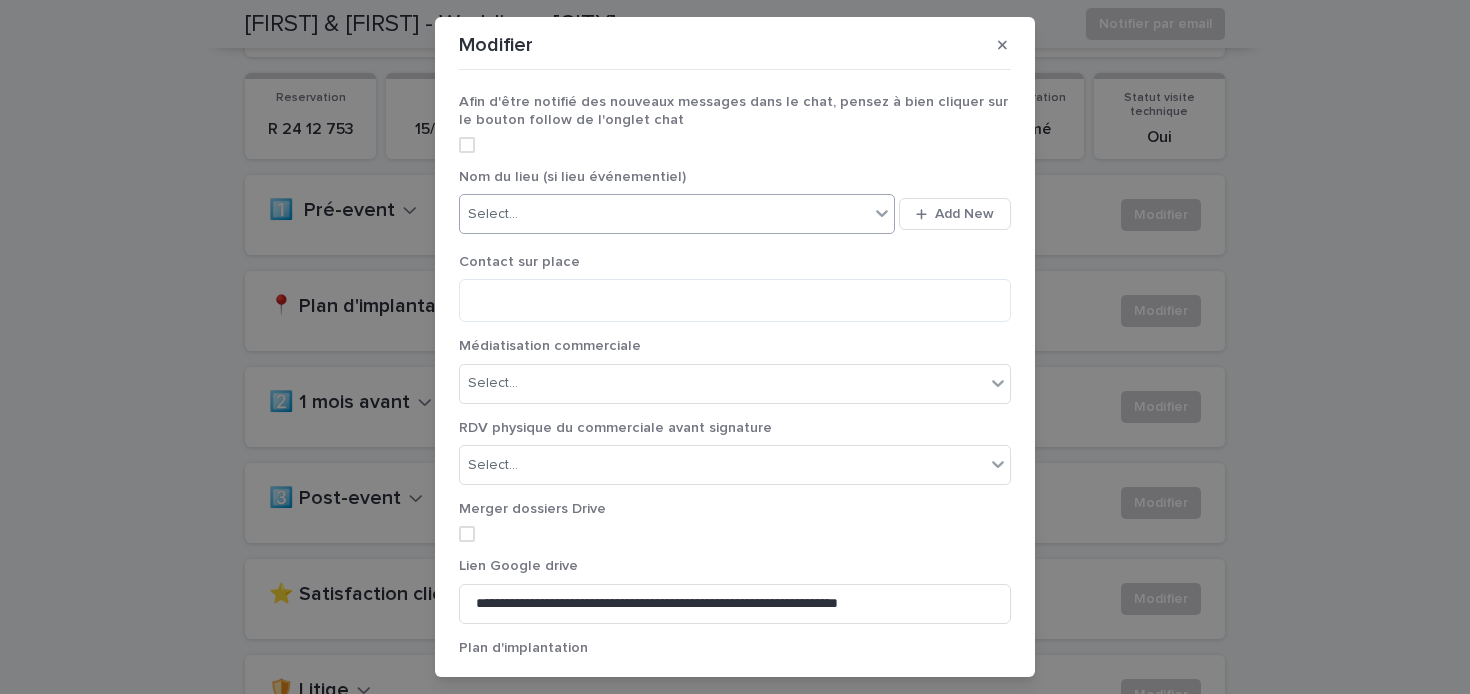click on "Select..." at bounding box center [664, 214] 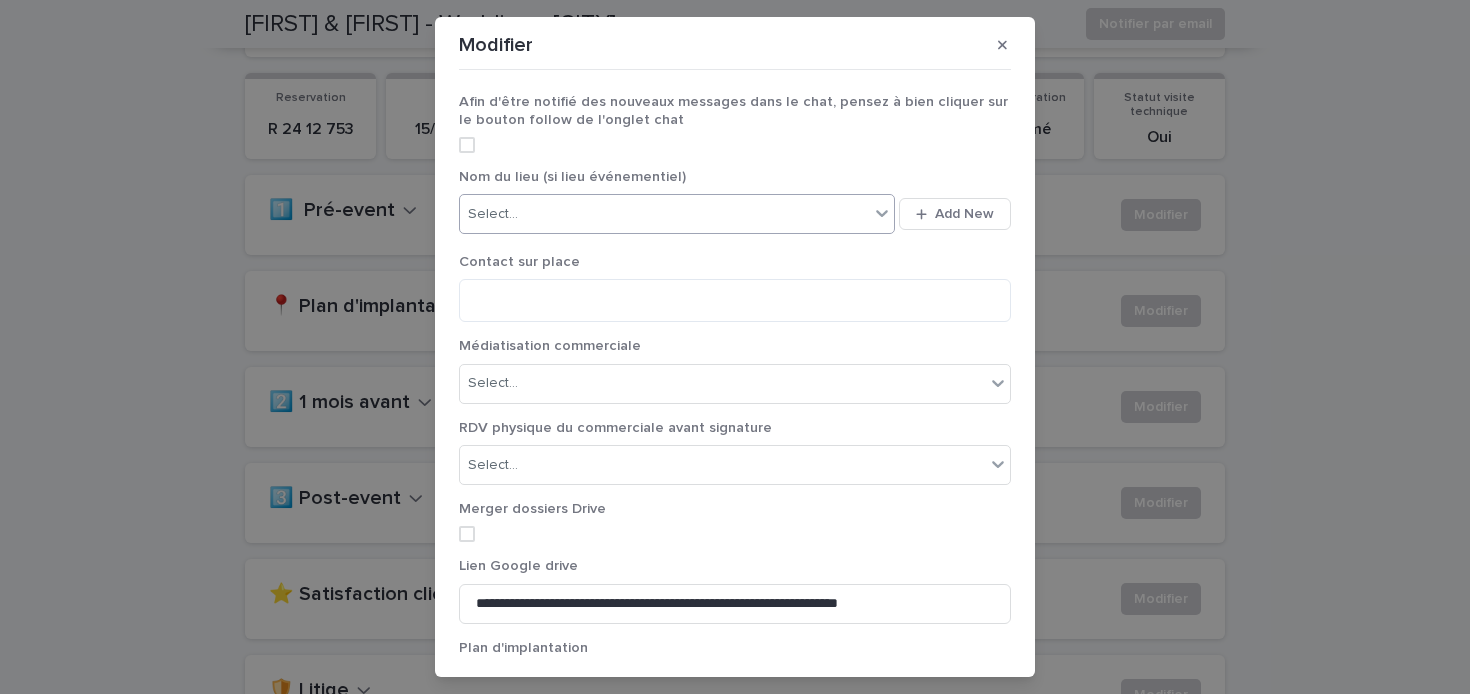 click on "Select..." at bounding box center [664, 214] 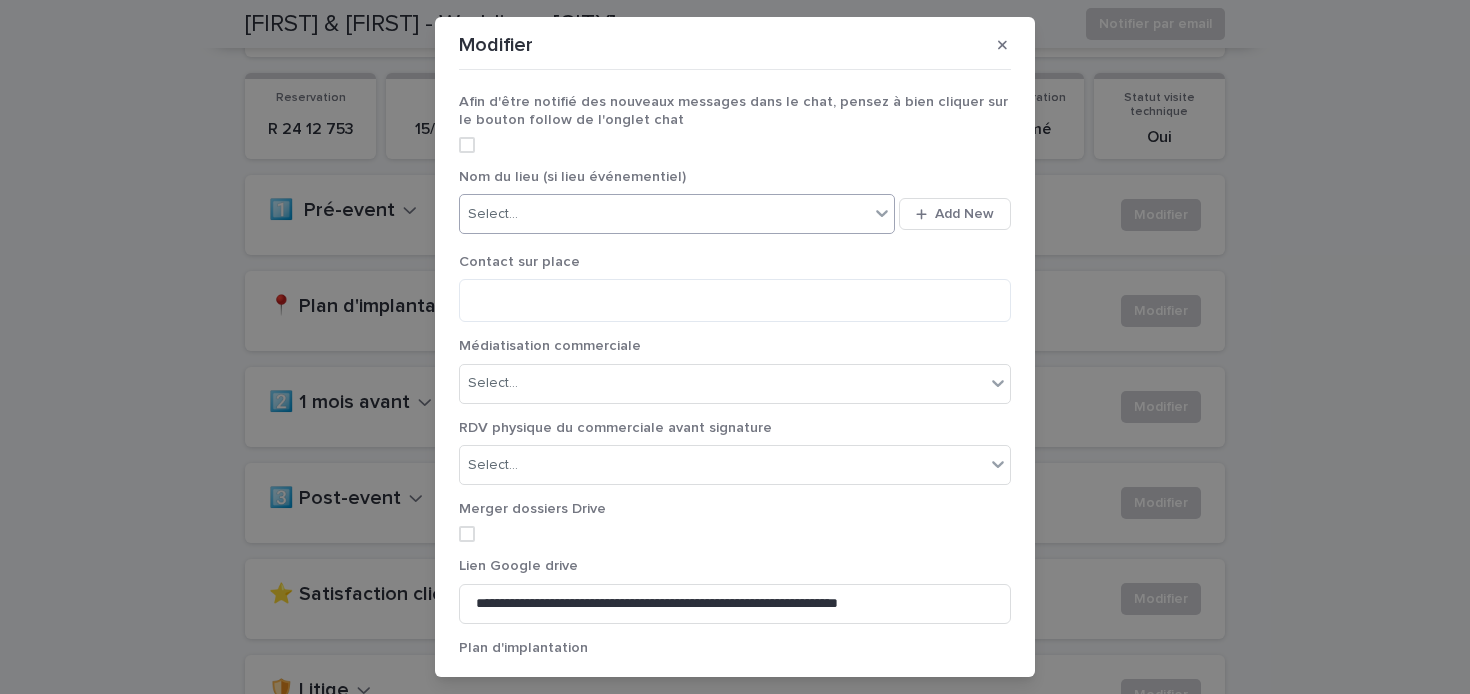 click at bounding box center (467, 145) 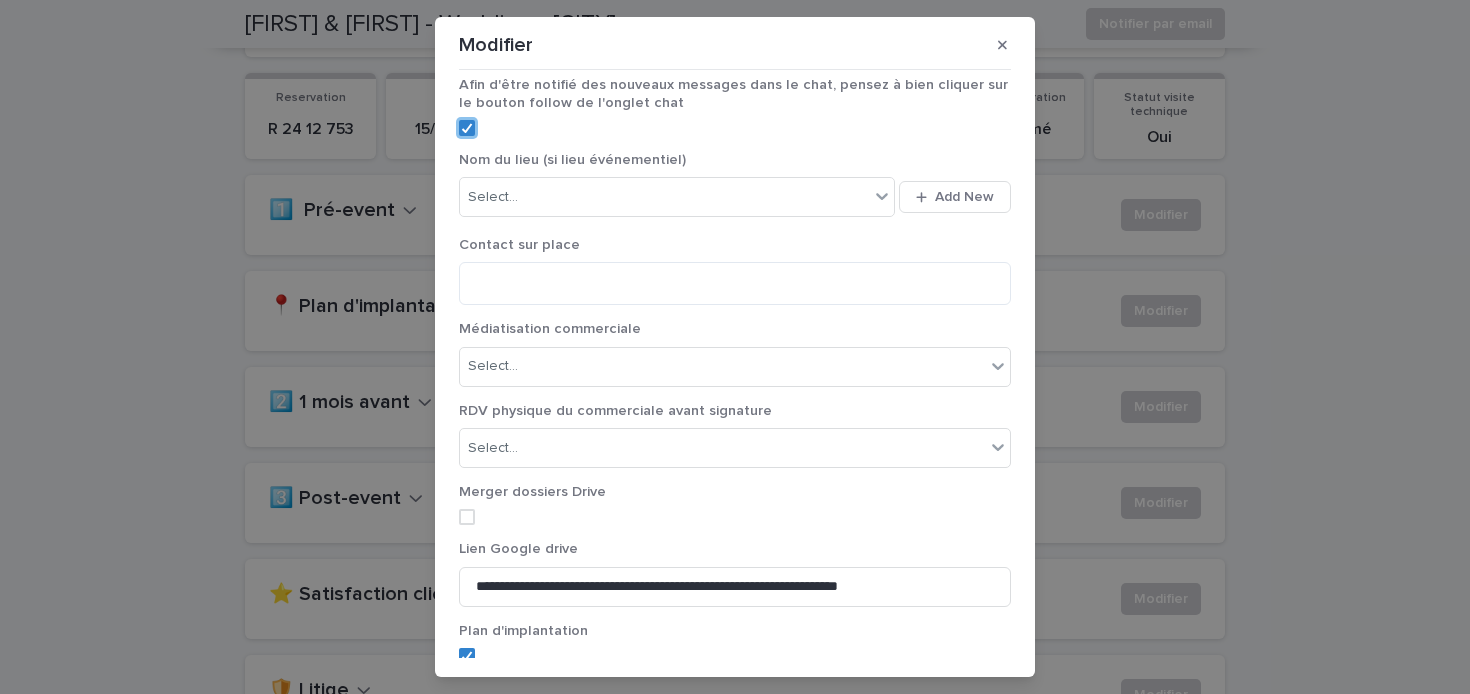 scroll, scrollTop: 19, scrollLeft: 0, axis: vertical 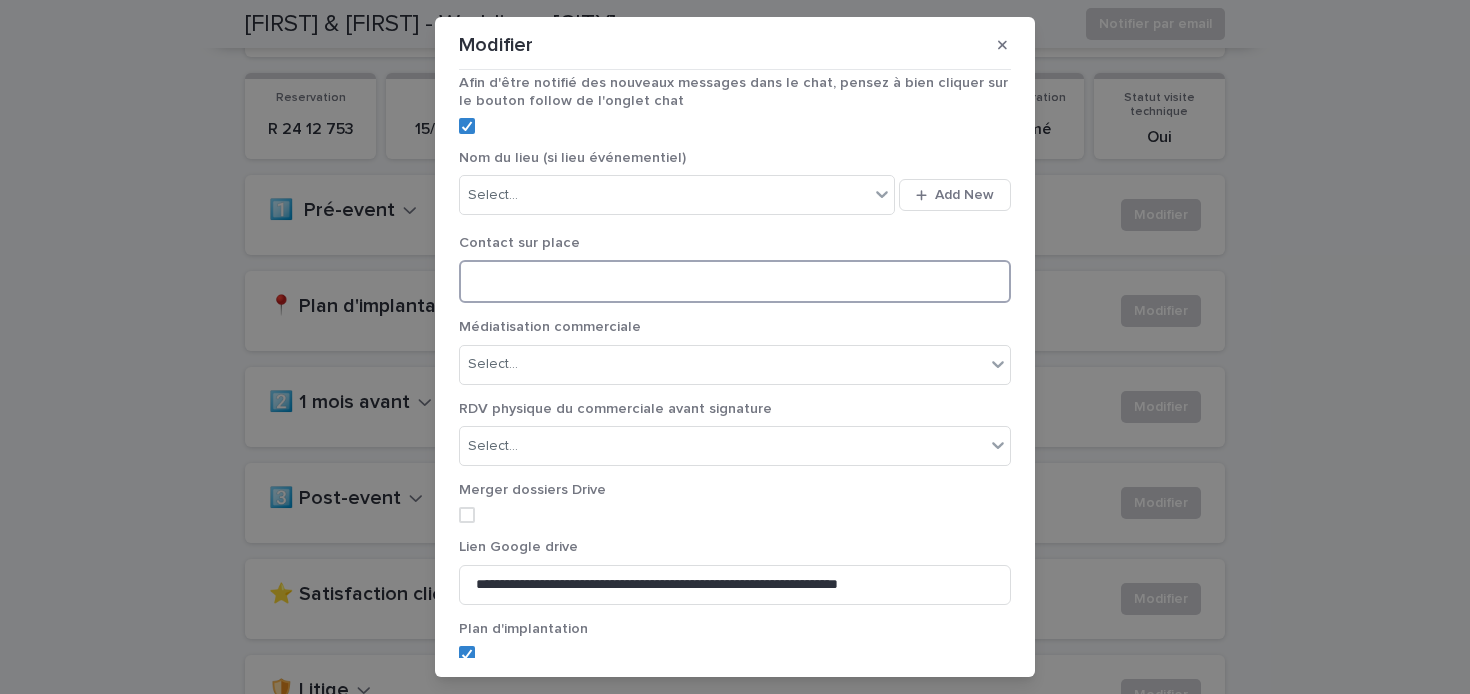 click at bounding box center [735, 281] 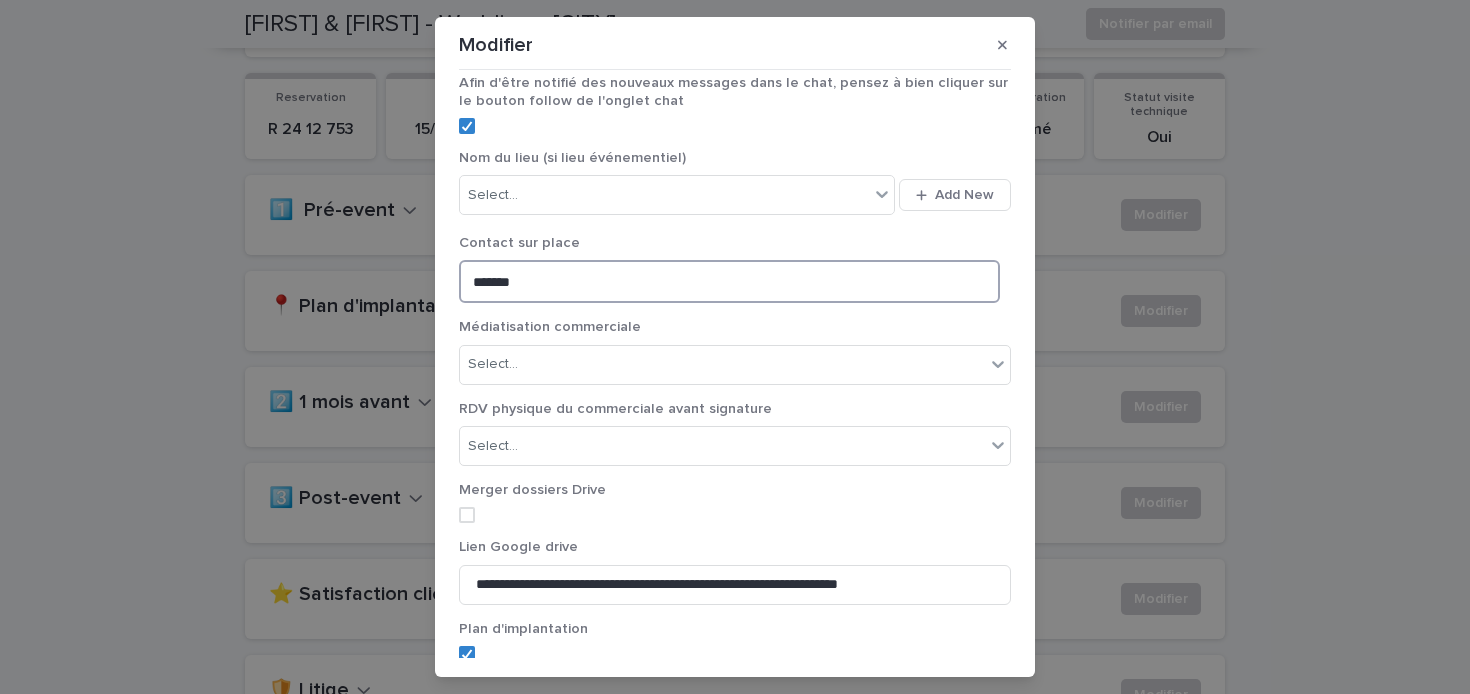paste on "**********" 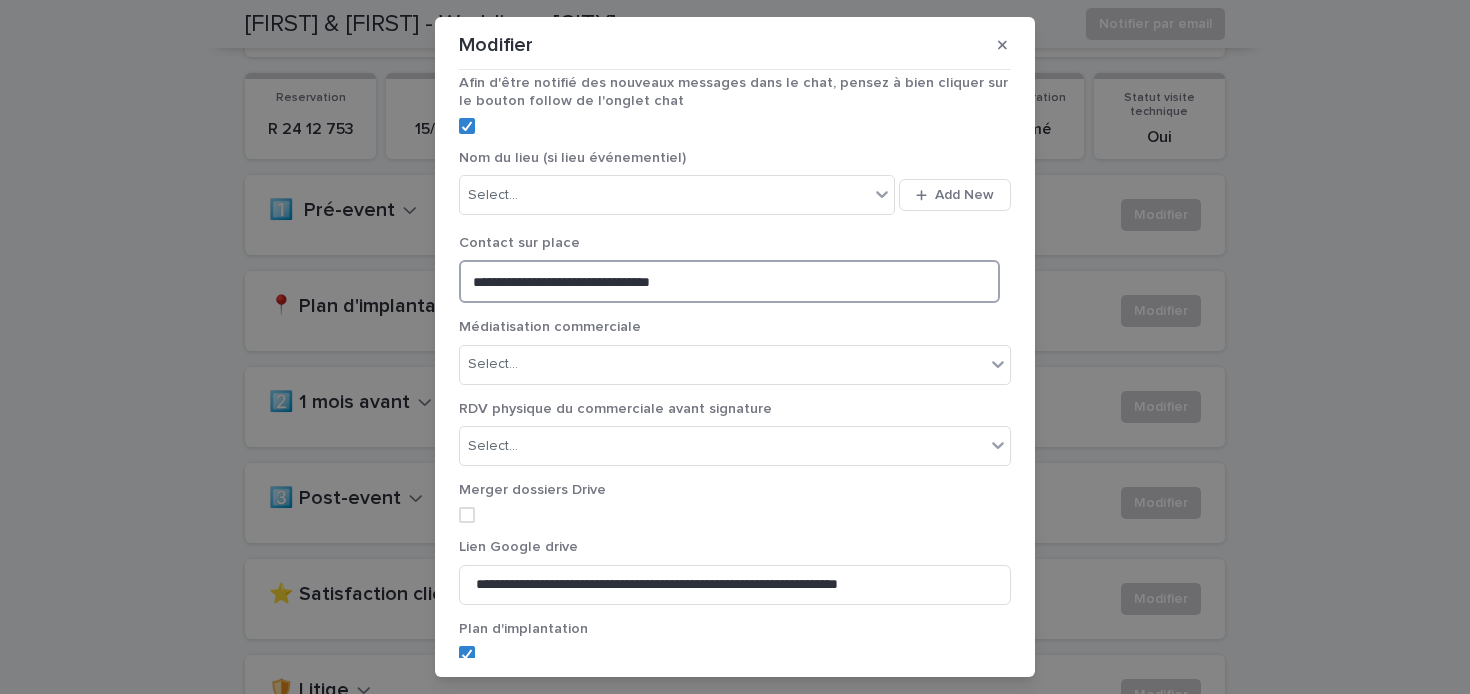 type on "**********" 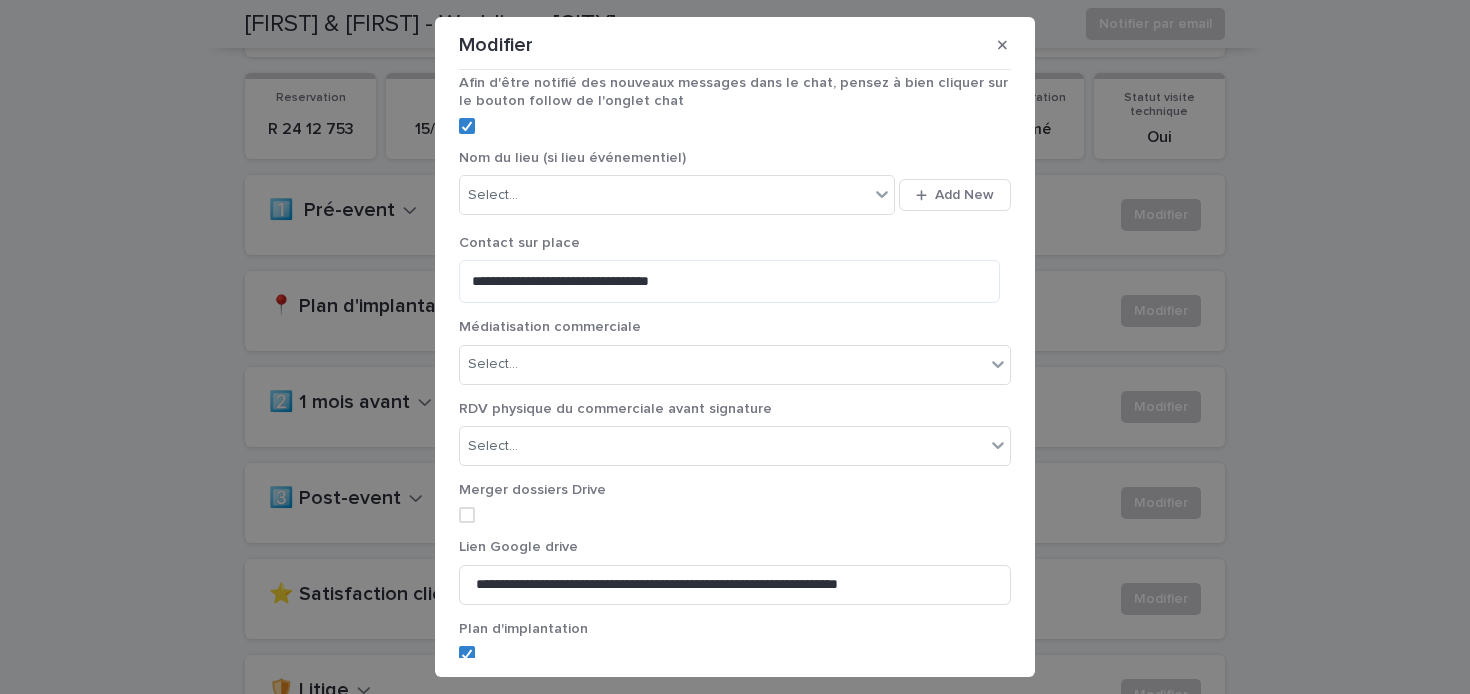 click on "Médiatisation commerciale" at bounding box center (735, 327) 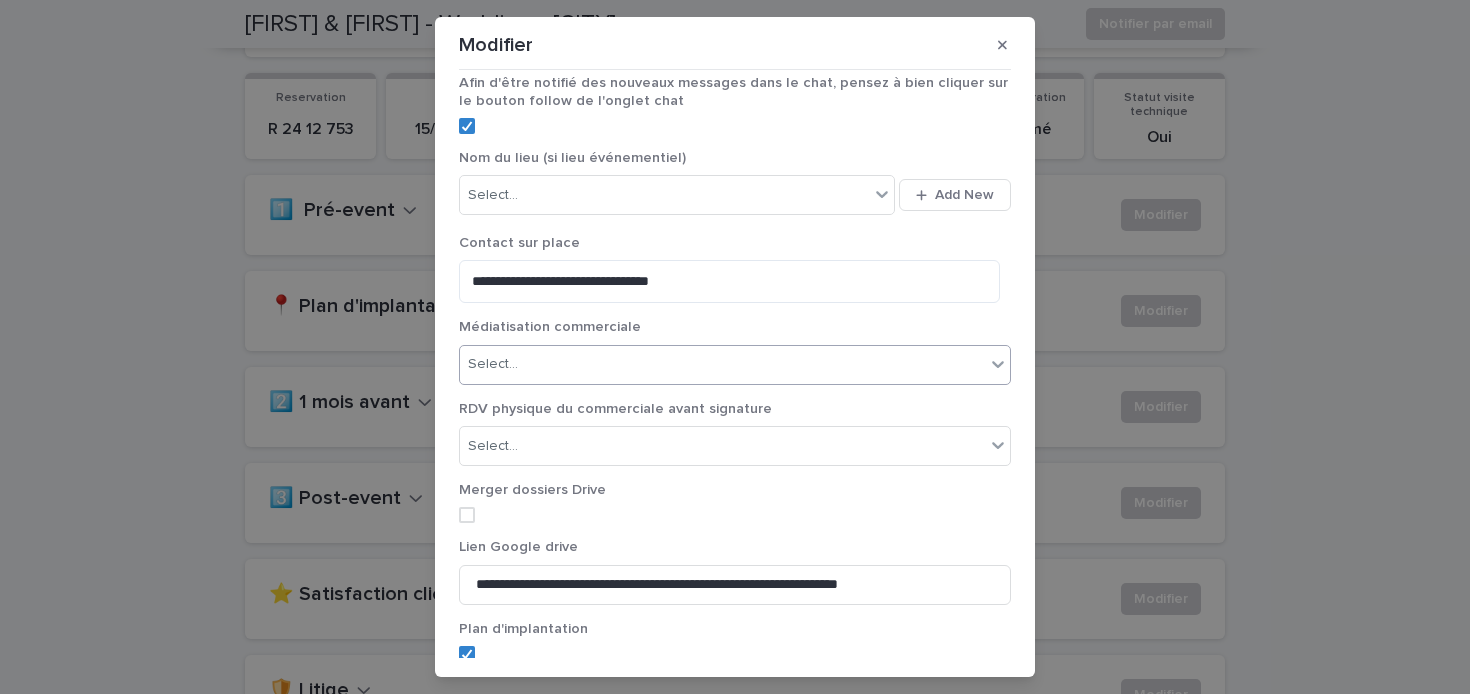 click on "Select..." at bounding box center [722, 364] 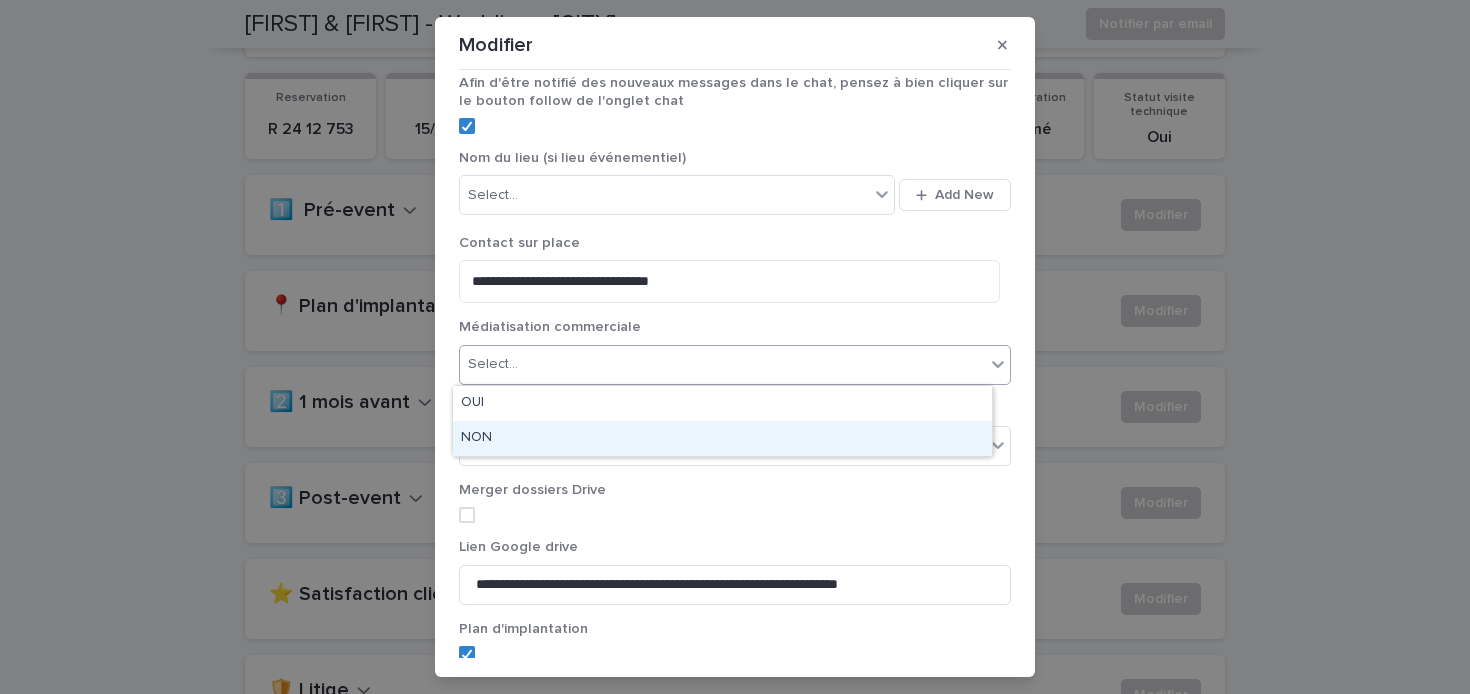 click on "NON" at bounding box center [722, 438] 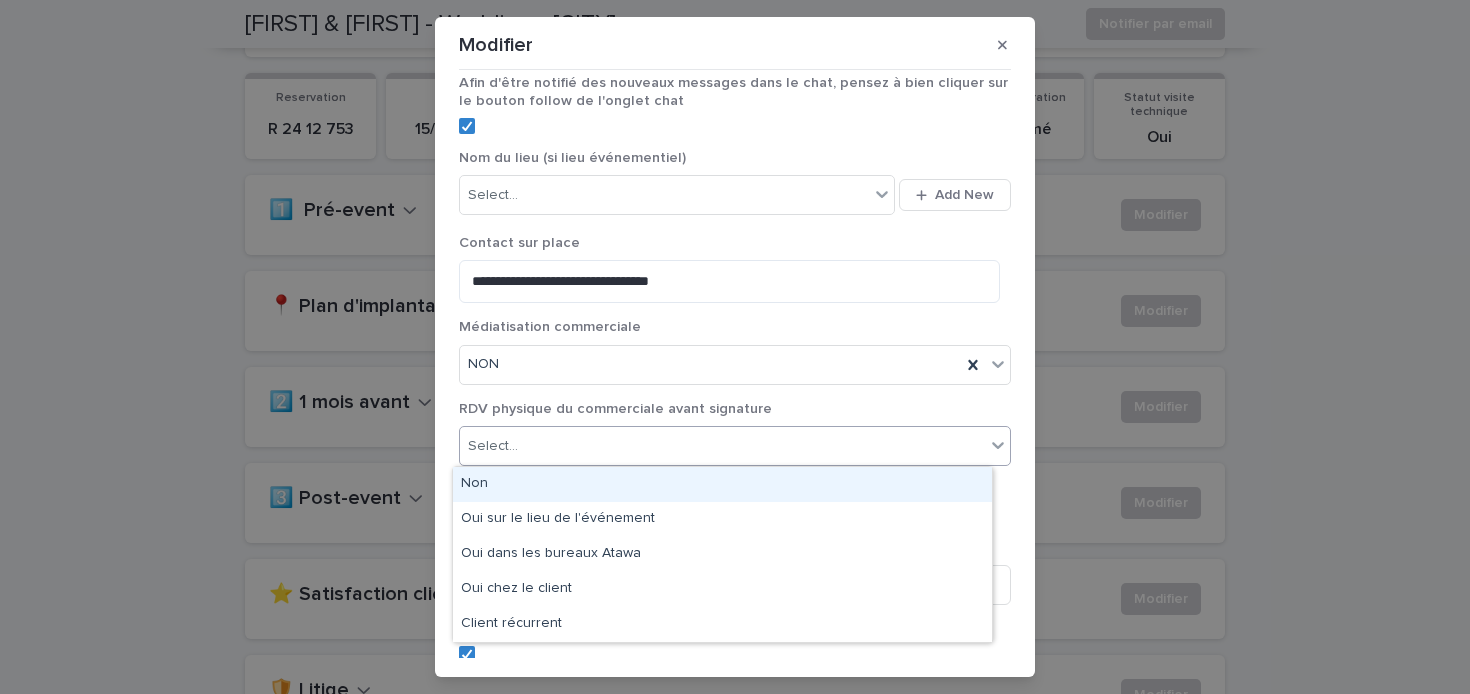 click on "Select..." at bounding box center (722, 446) 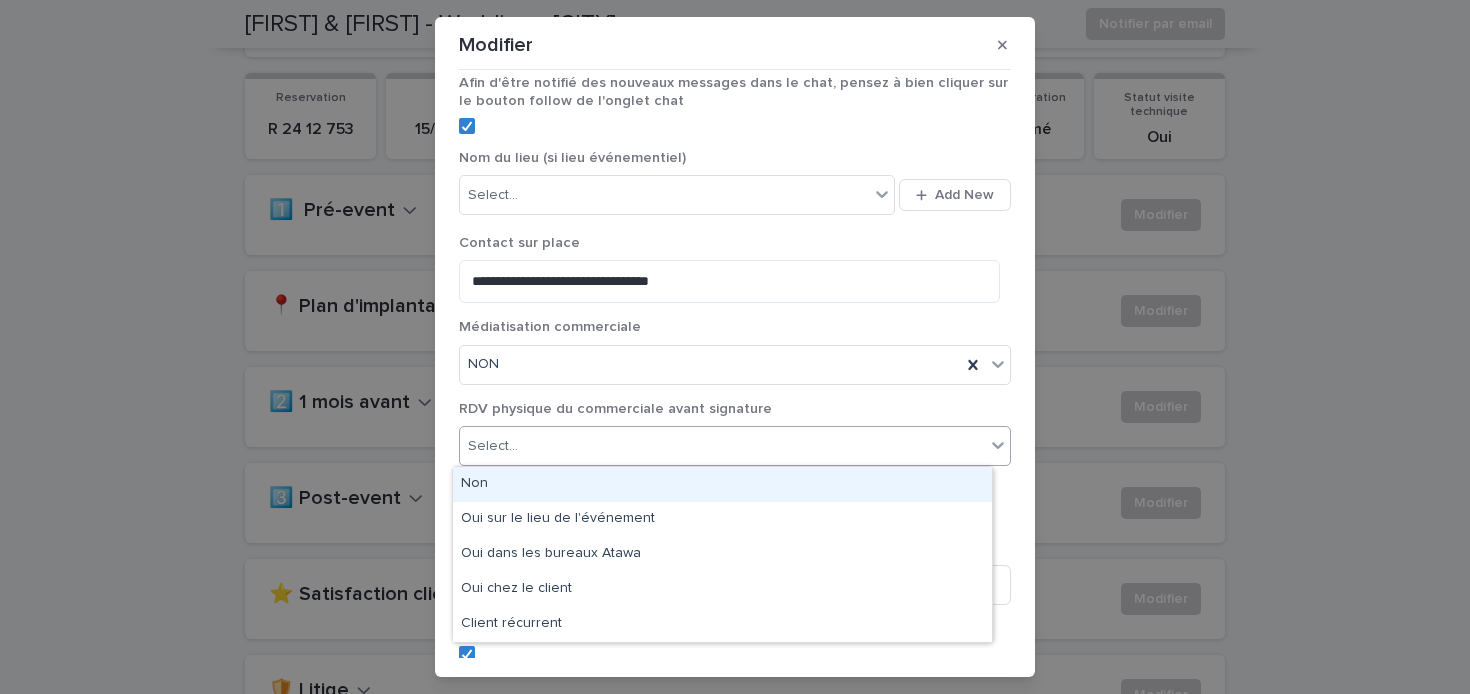 click on "Non" at bounding box center [722, 484] 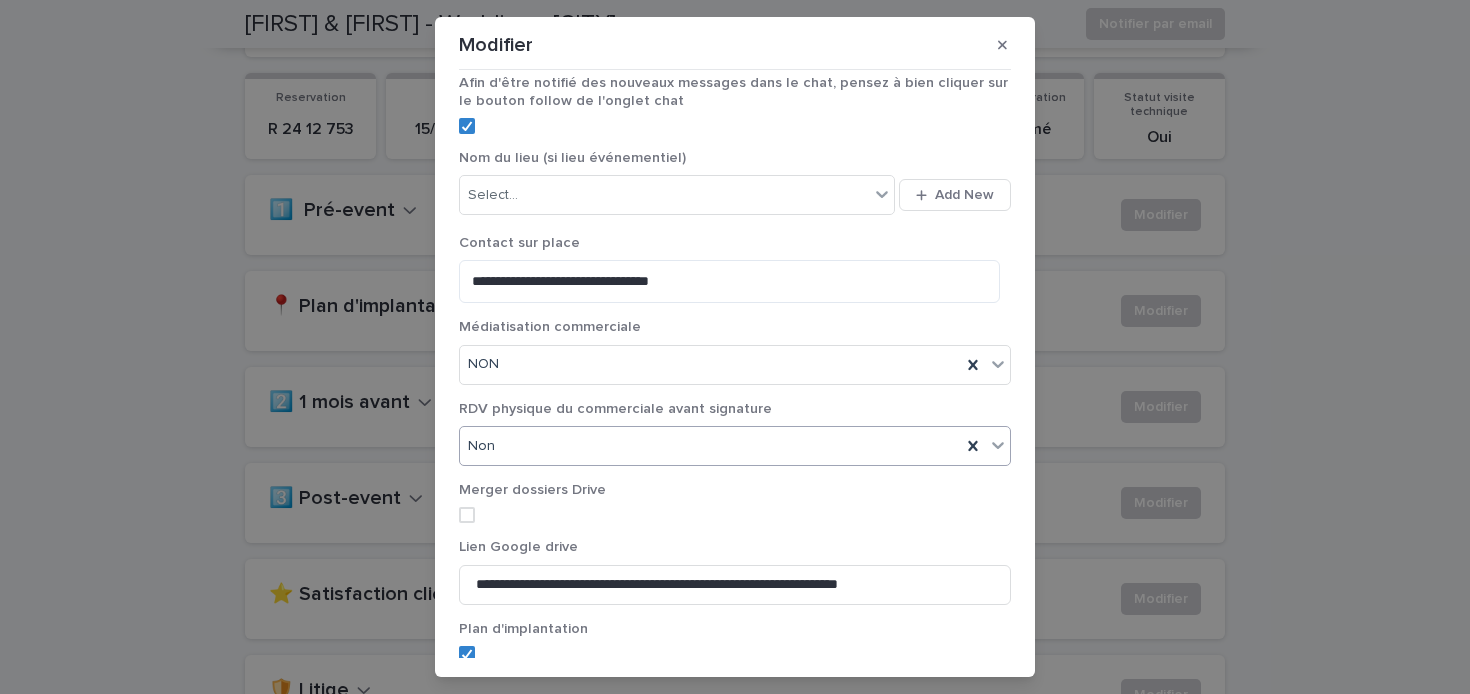 scroll, scrollTop: 220, scrollLeft: 0, axis: vertical 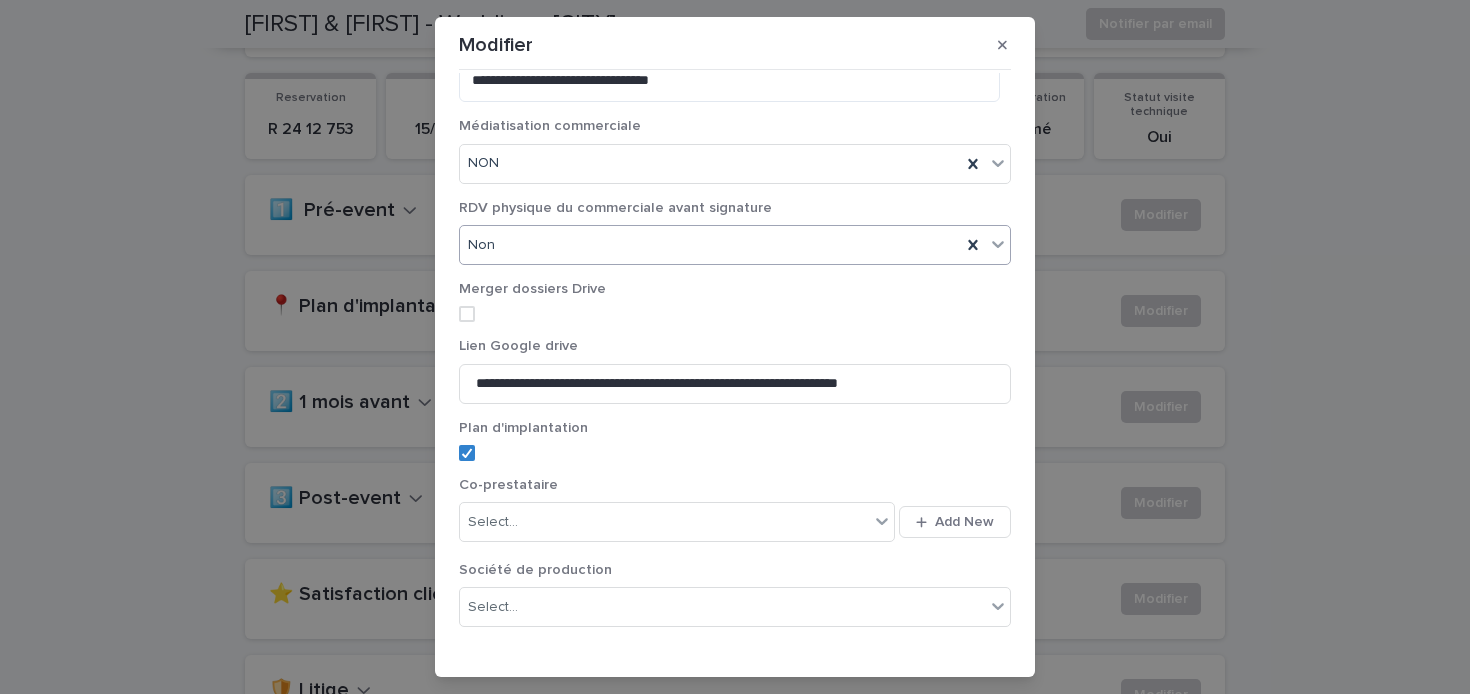 click at bounding box center (467, 314) 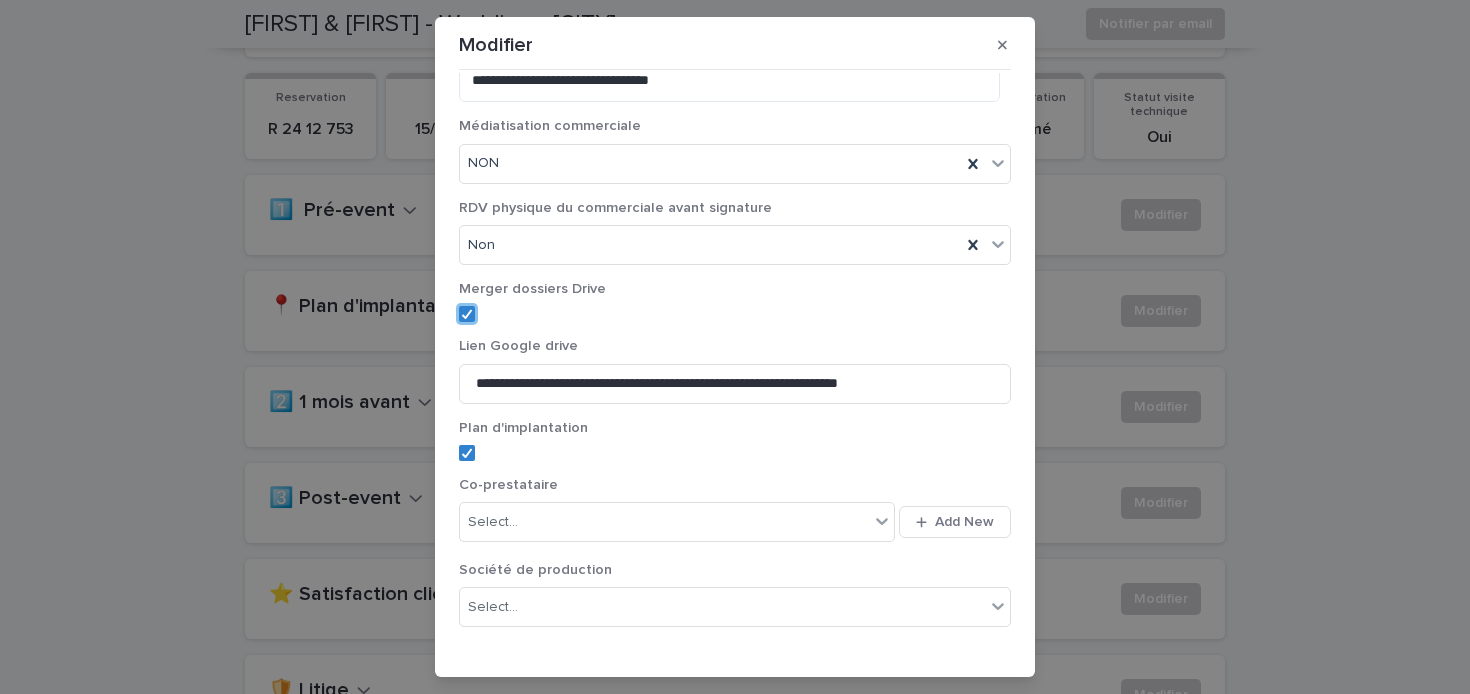 scroll, scrollTop: 270, scrollLeft: 0, axis: vertical 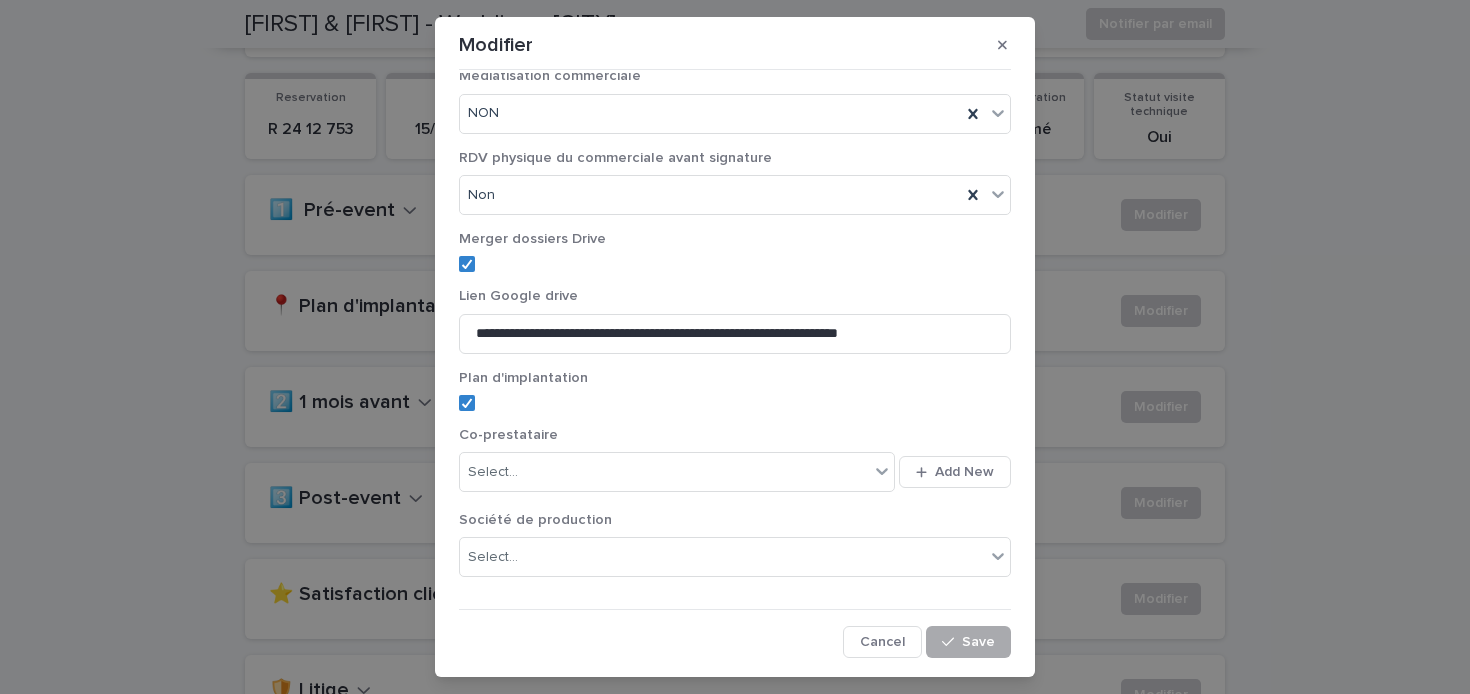 click on "Save" at bounding box center (978, 642) 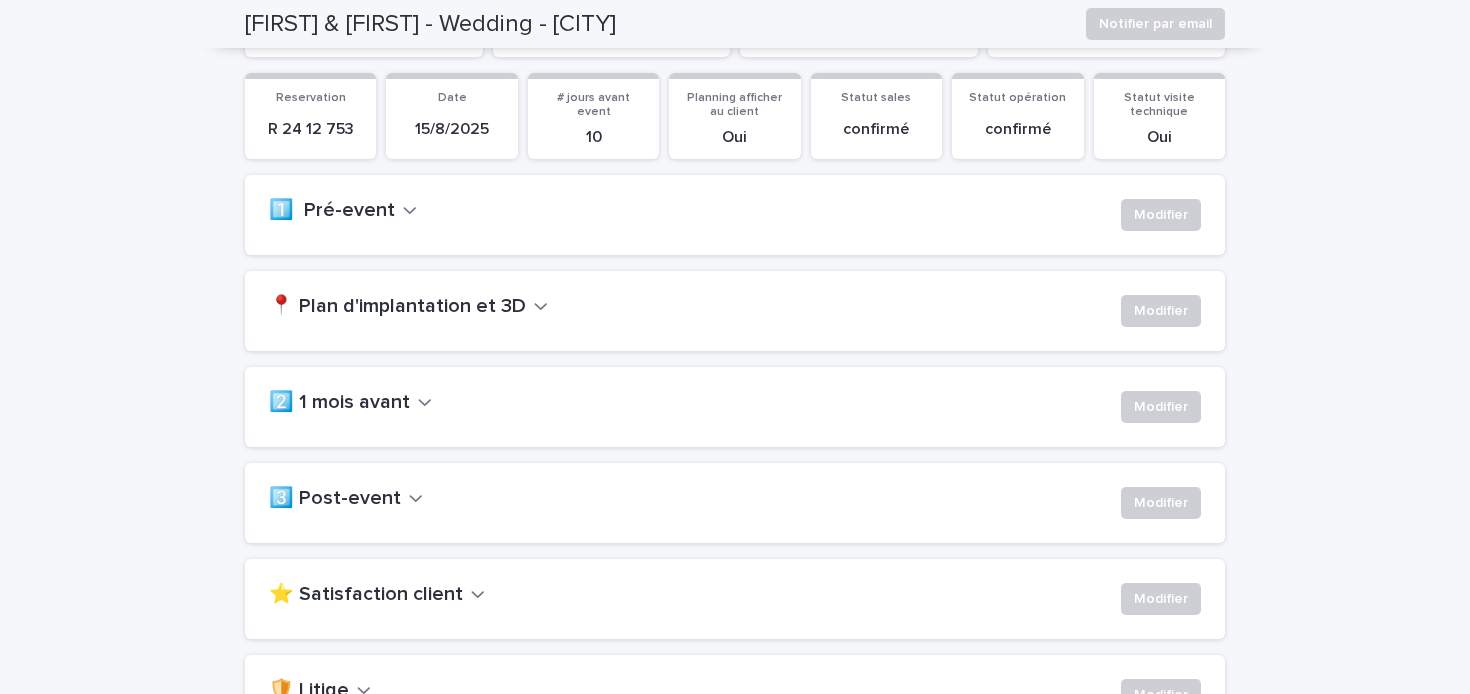 scroll, scrollTop: 0, scrollLeft: 0, axis: both 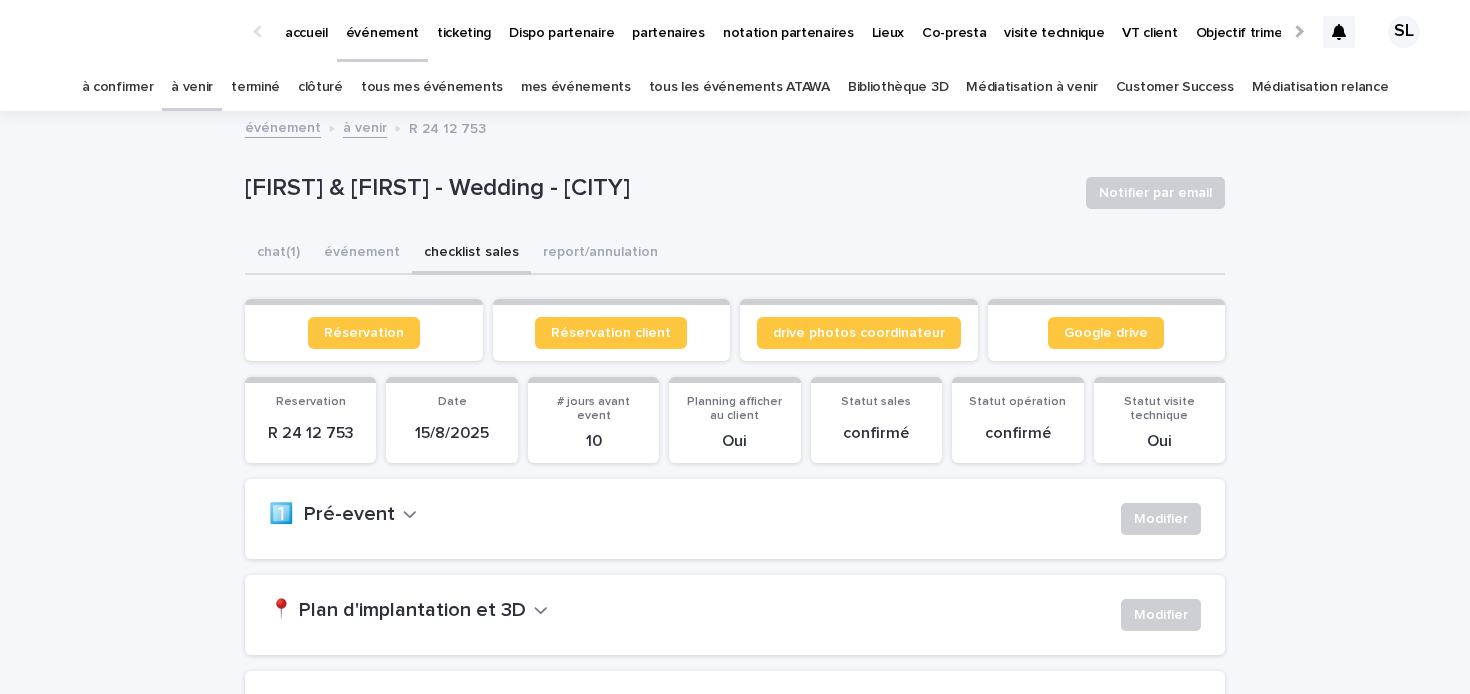 click on "à venir" at bounding box center [192, 87] 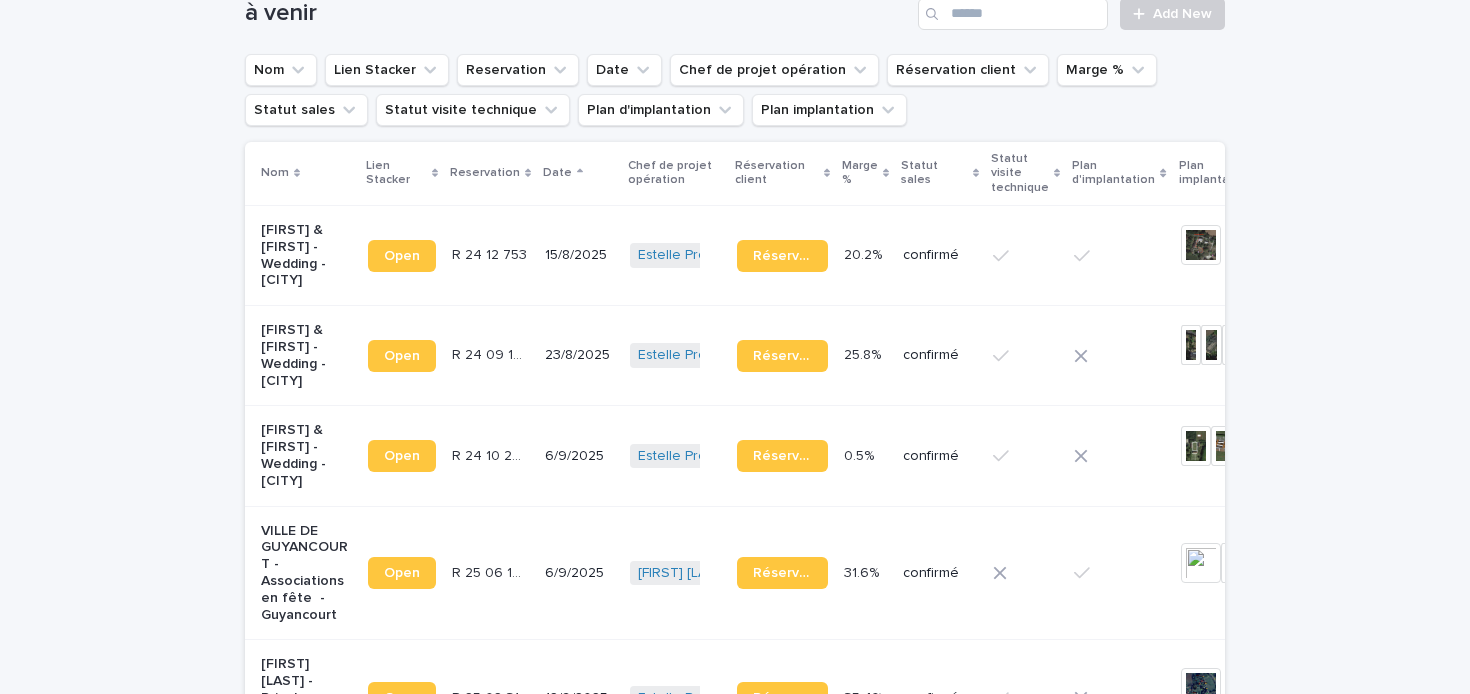 scroll, scrollTop: 157, scrollLeft: 0, axis: vertical 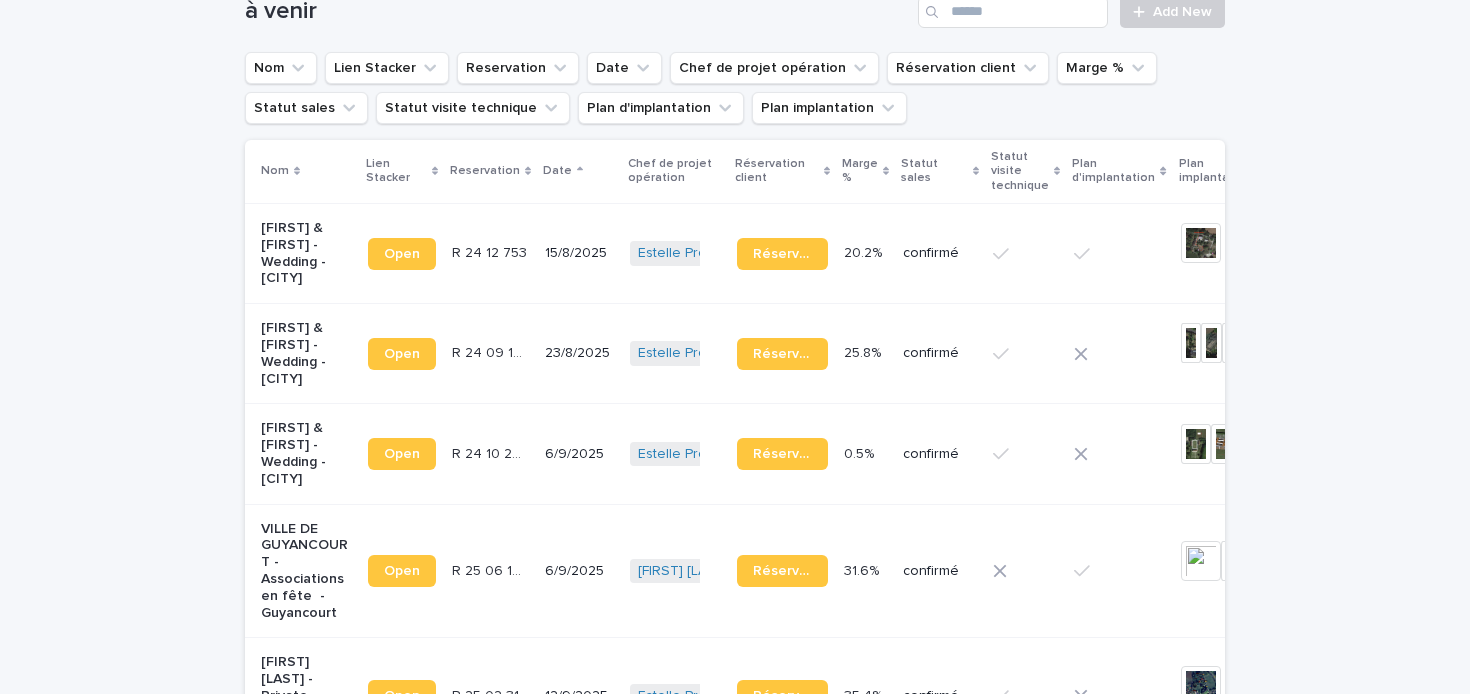 click on "[FIRST] & [FIRST] - Wedding - [CITY]" at bounding box center [306, 253] 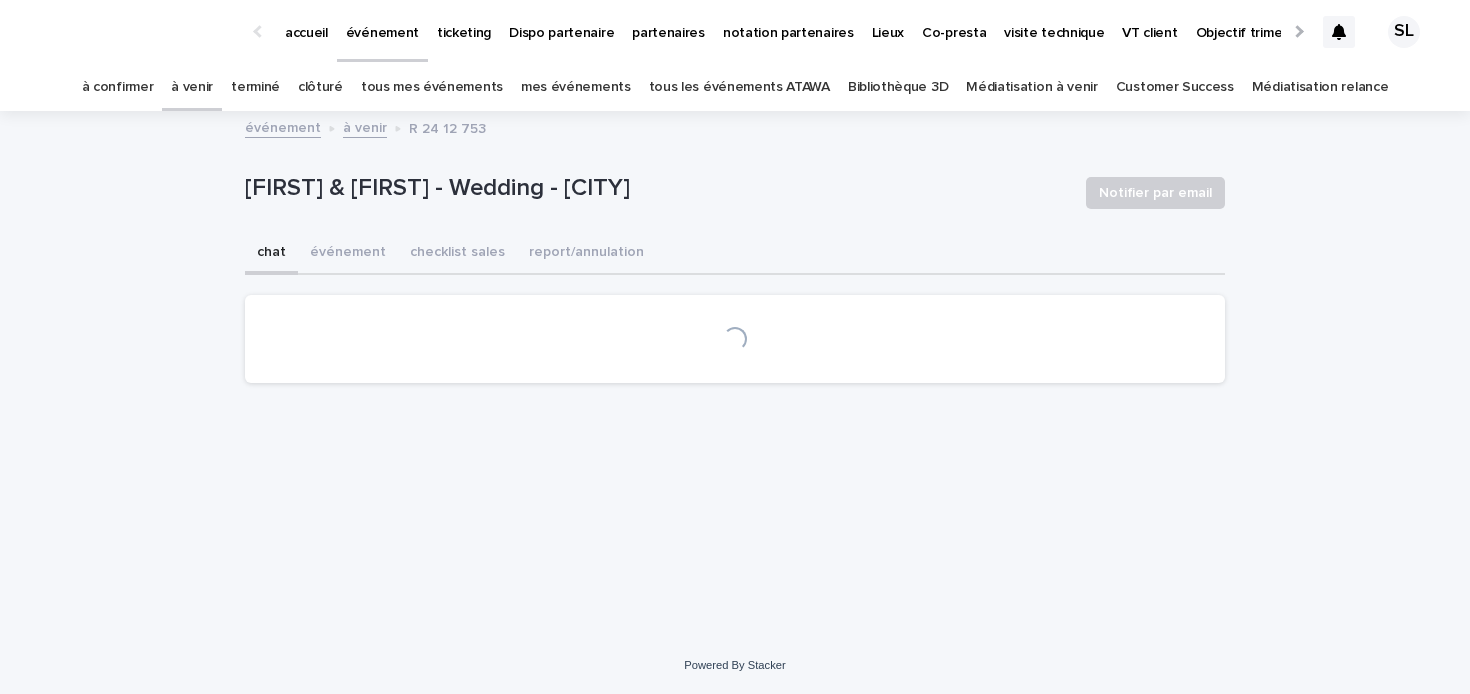 scroll, scrollTop: 0, scrollLeft: 0, axis: both 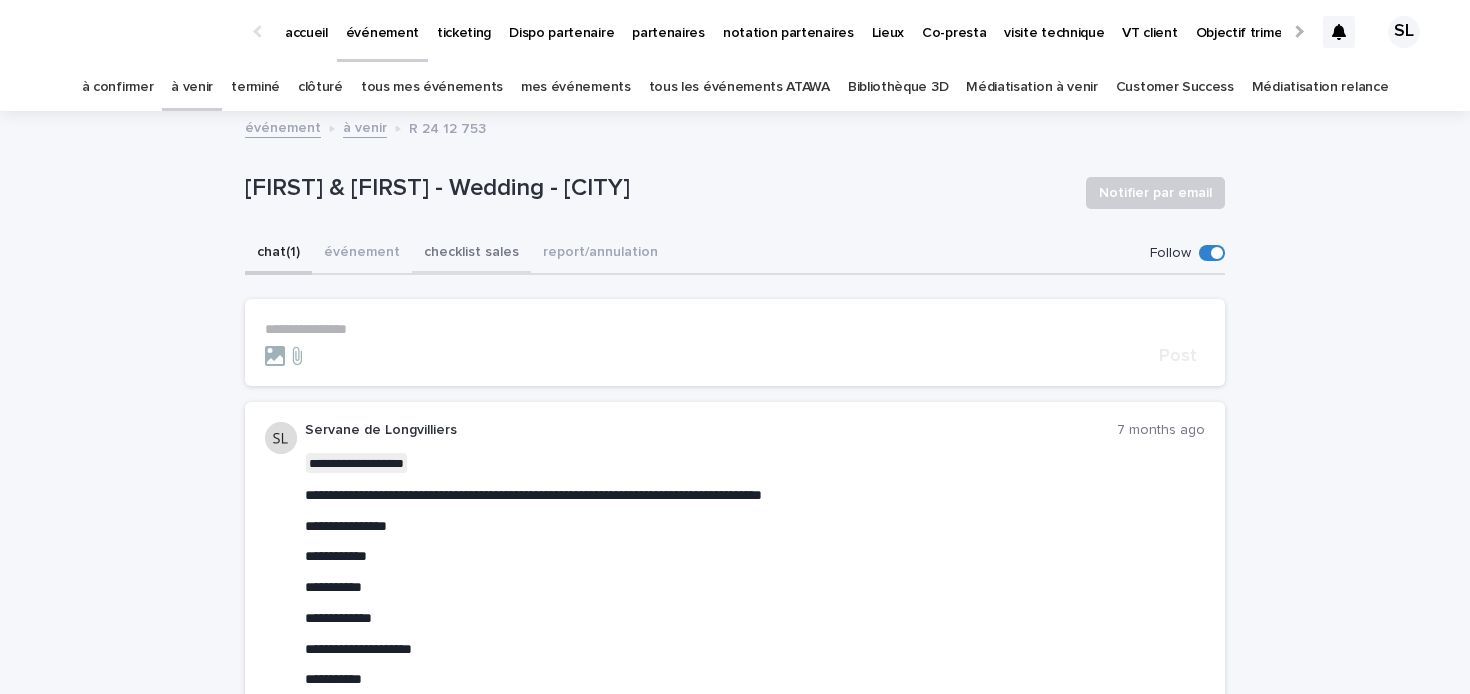 click on "checklist sales" at bounding box center [471, 254] 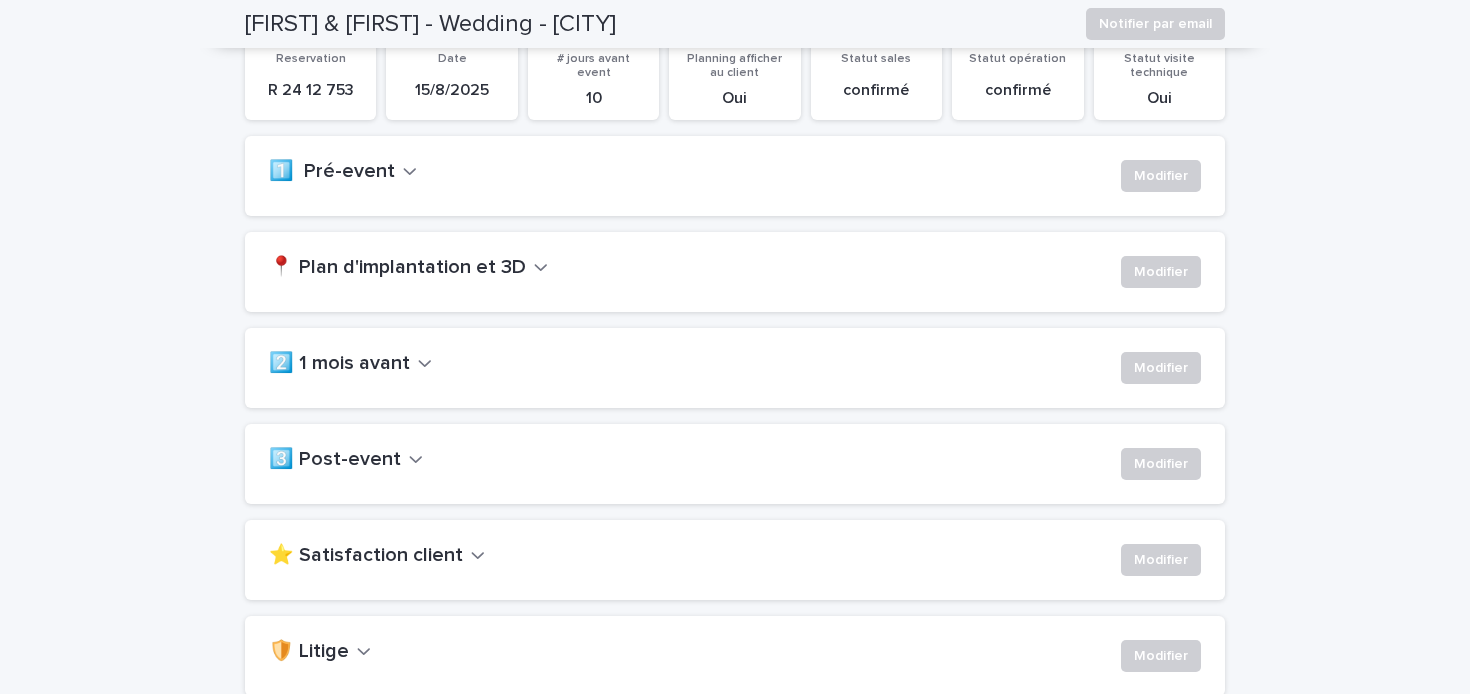scroll, scrollTop: 328, scrollLeft: 0, axis: vertical 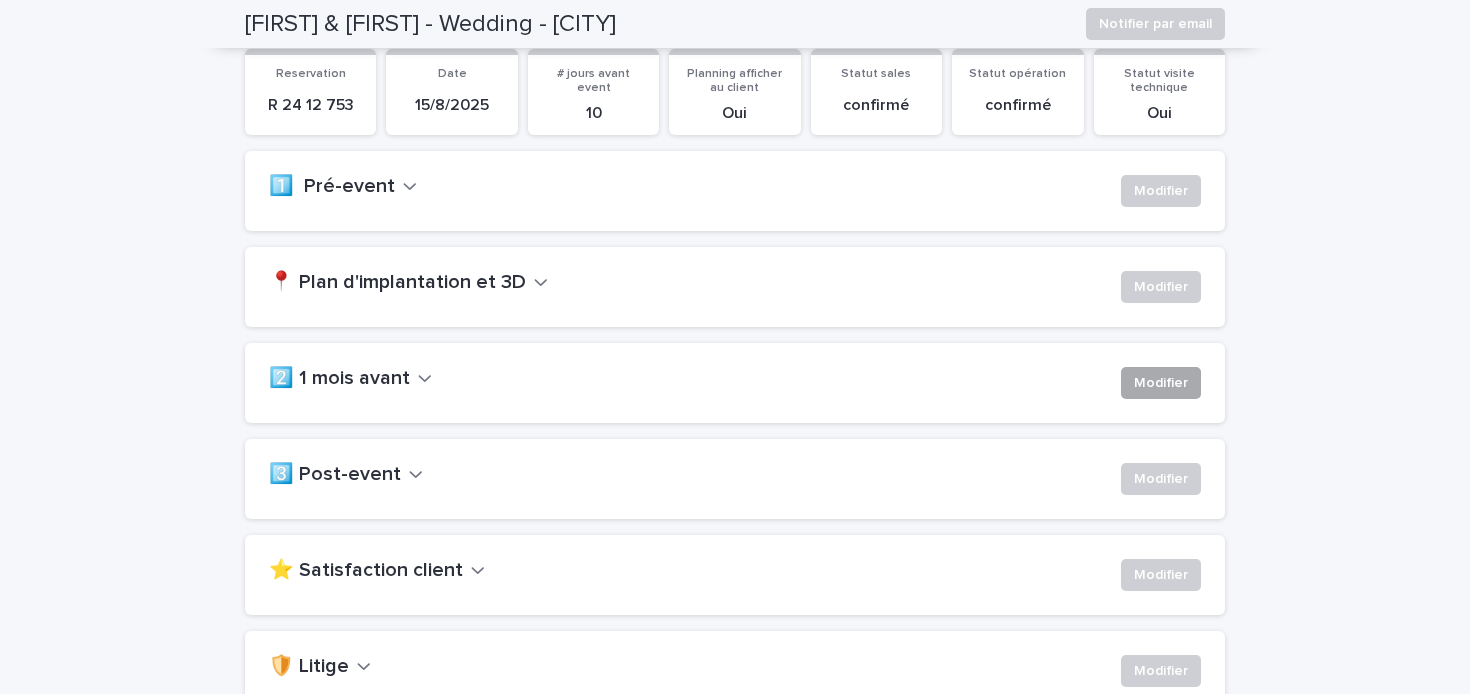 click on "Modifier" at bounding box center [1161, 383] 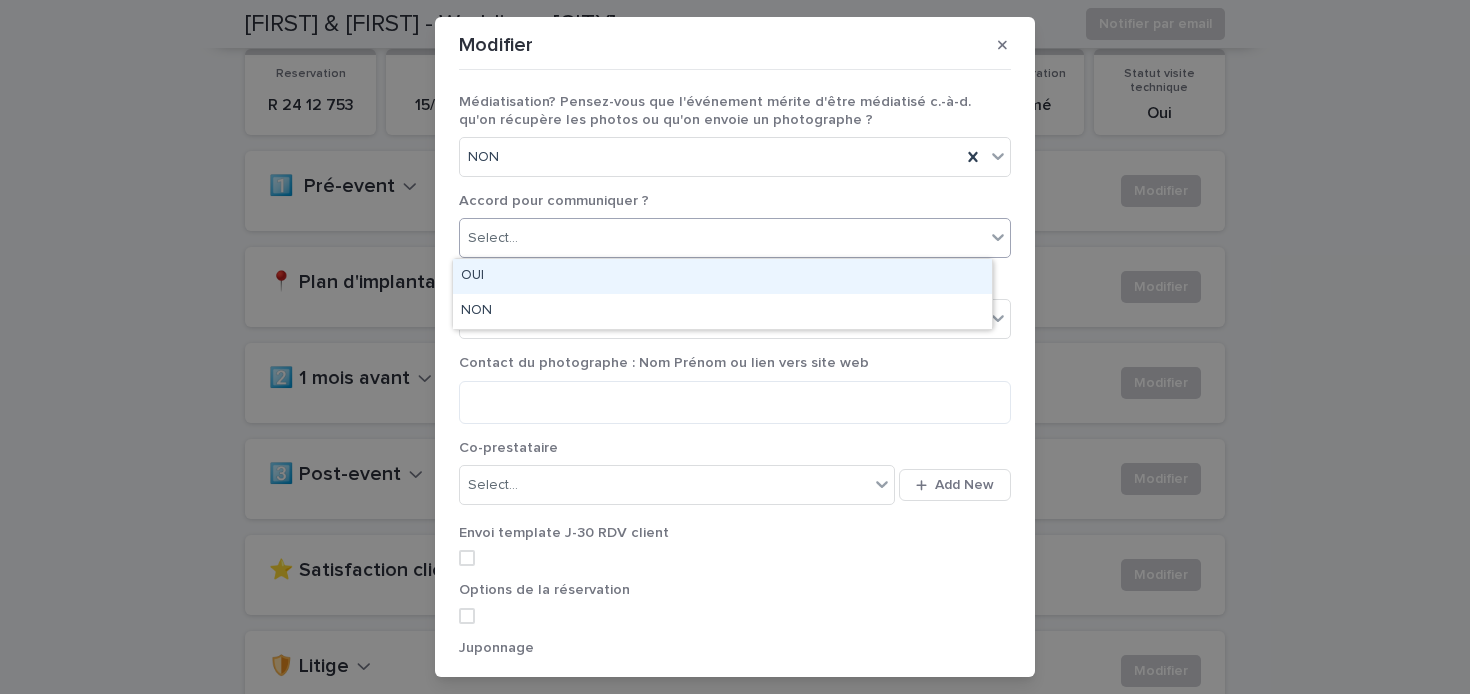 click on "Select..." at bounding box center [722, 238] 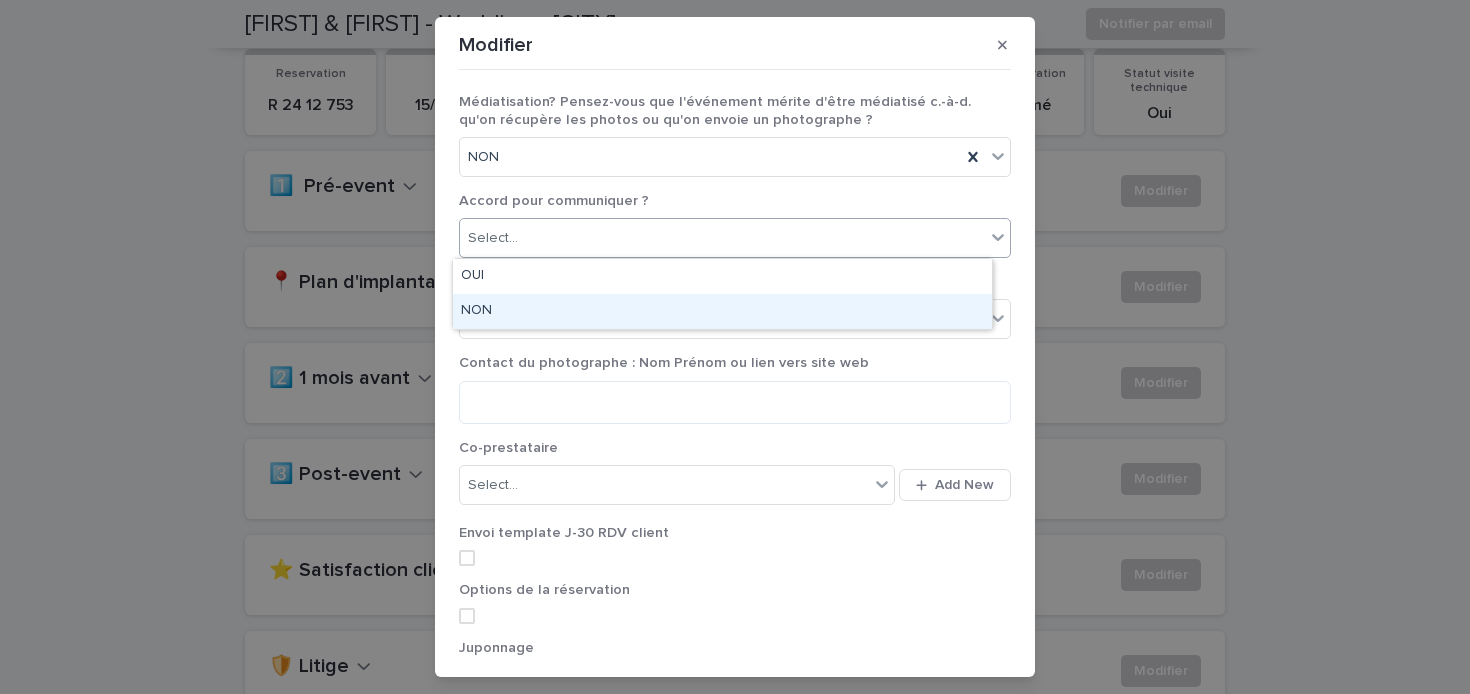click on "NON" at bounding box center [722, 311] 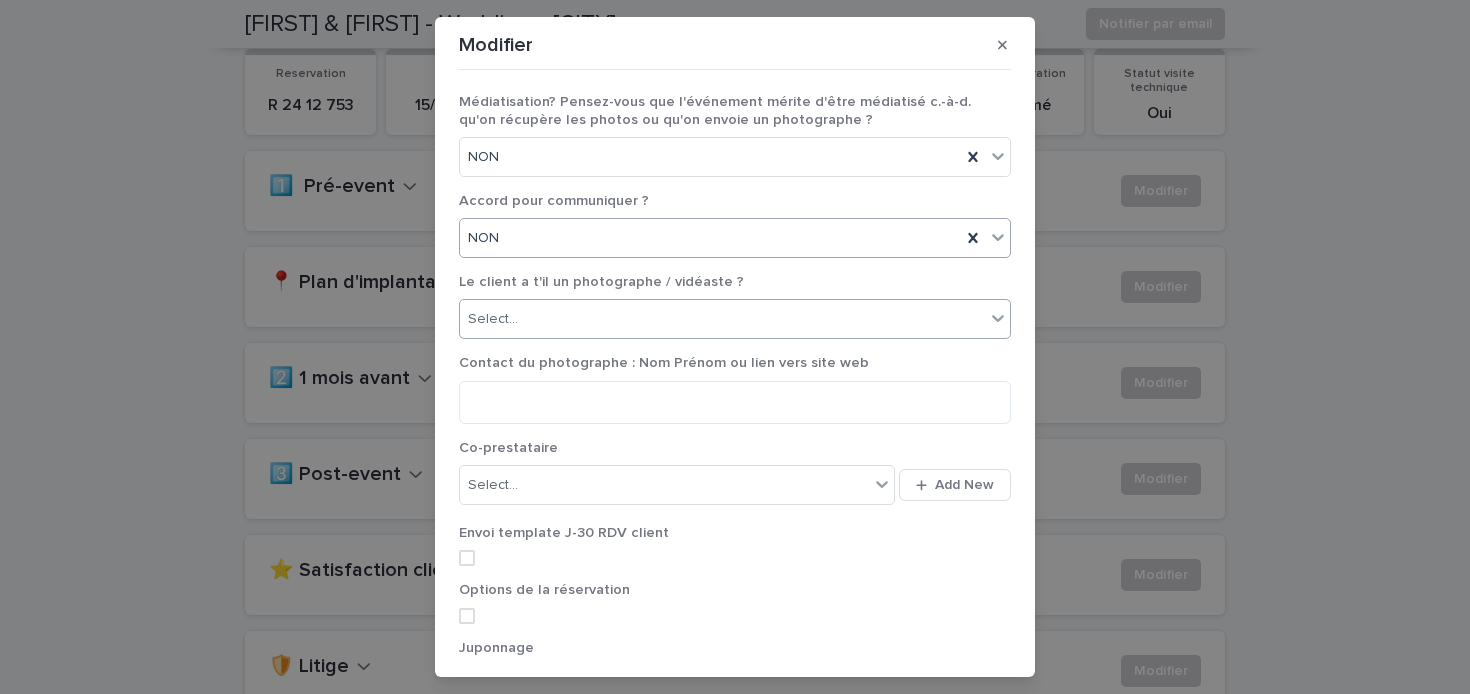 click on "Select..." at bounding box center (722, 319) 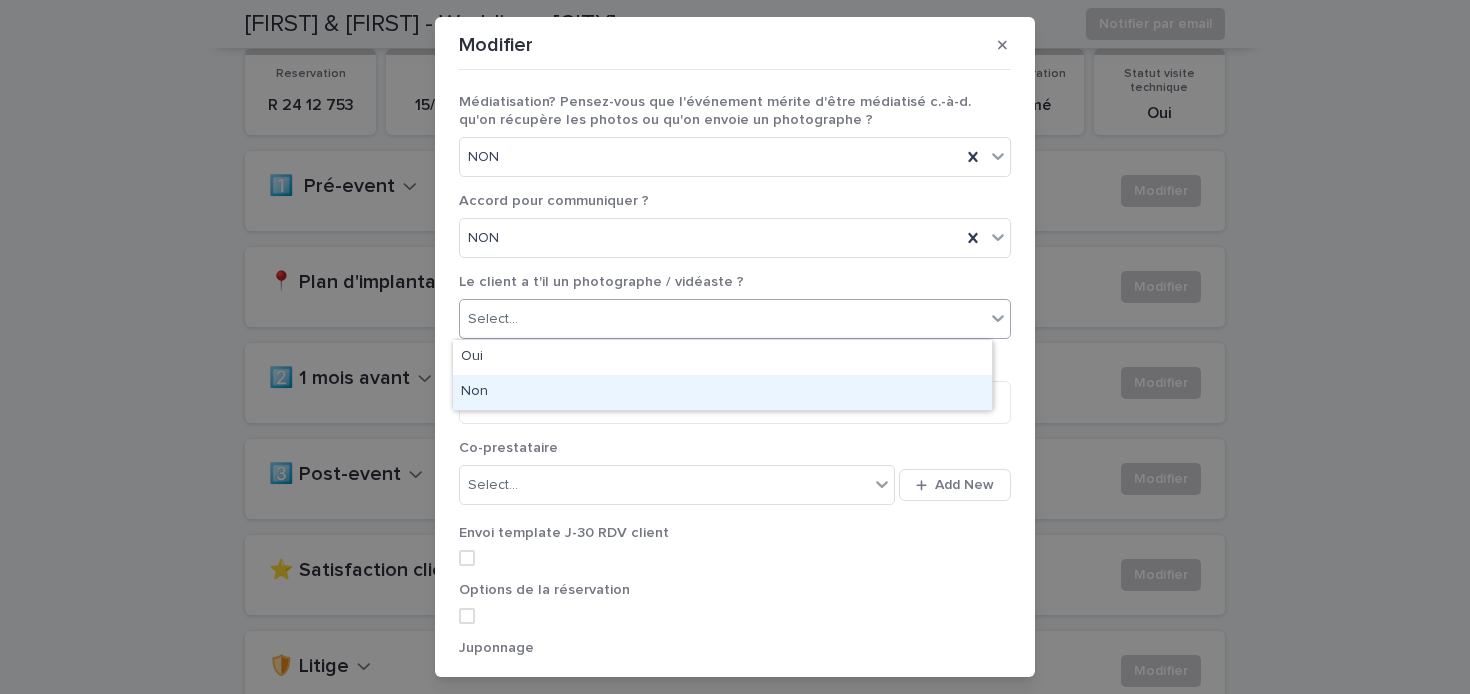 click on "Non" at bounding box center (722, 392) 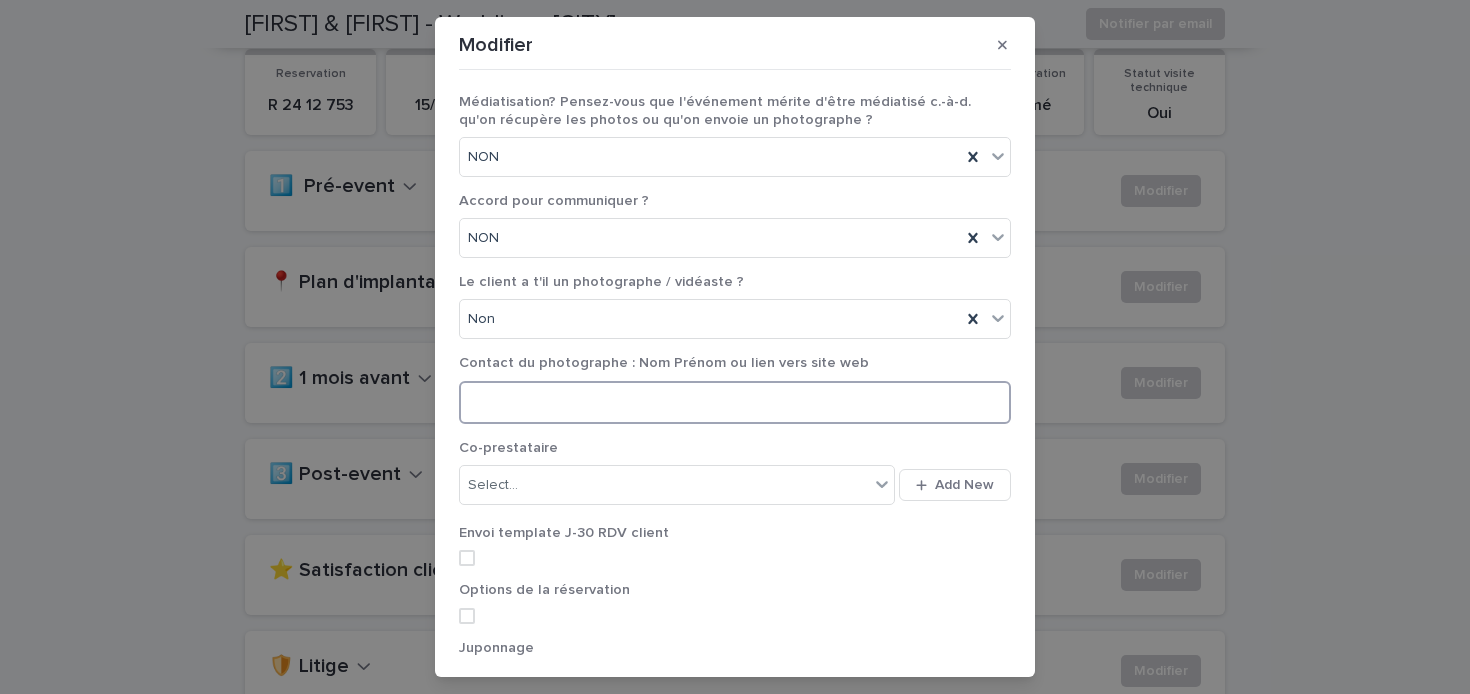 click at bounding box center (735, 402) 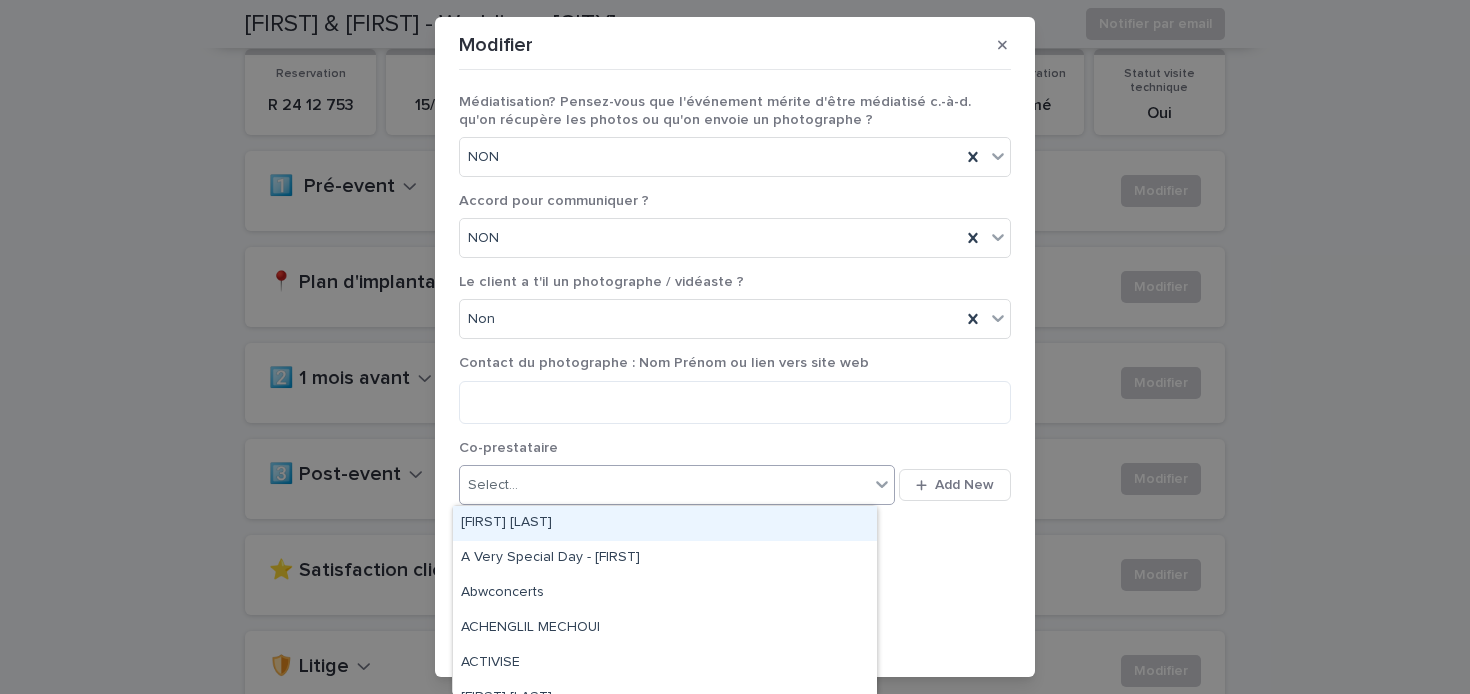 click on "Select..." at bounding box center [664, 485] 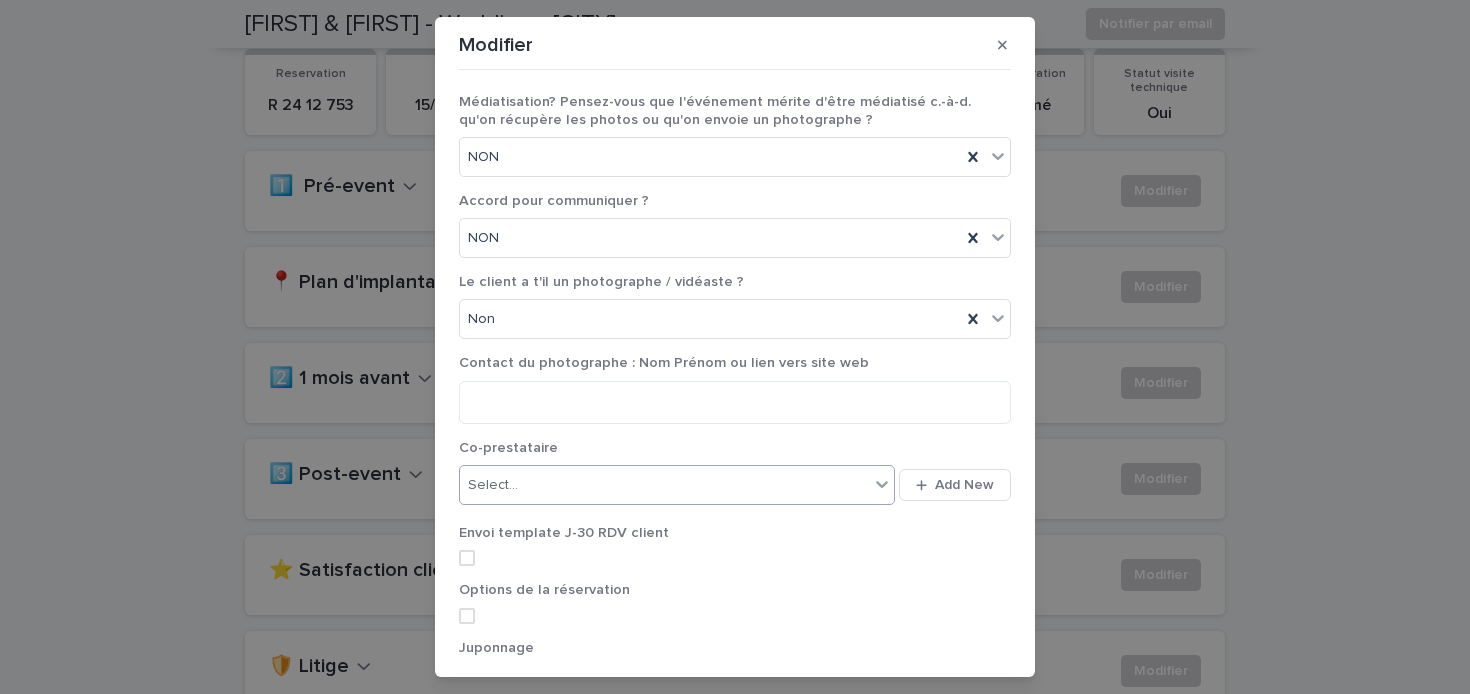 scroll, scrollTop: 104, scrollLeft: 0, axis: vertical 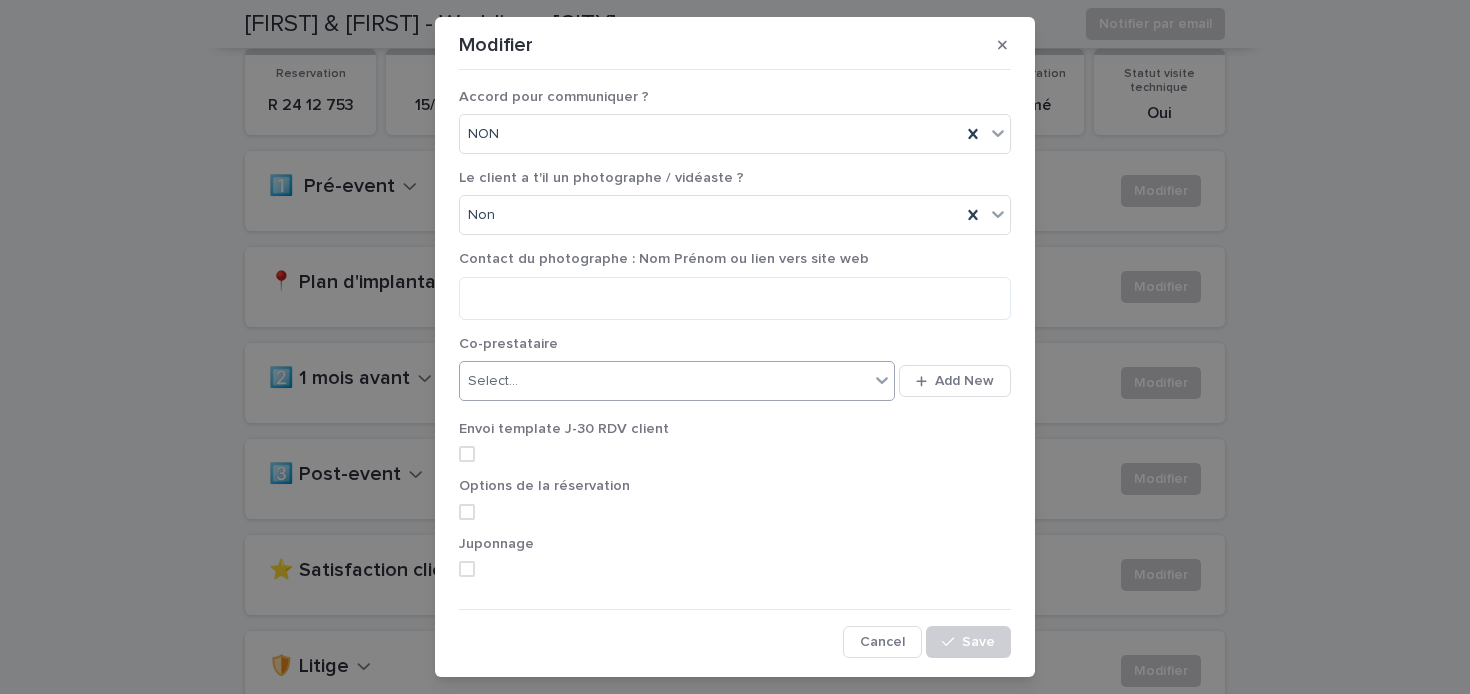 click at bounding box center [467, 454] 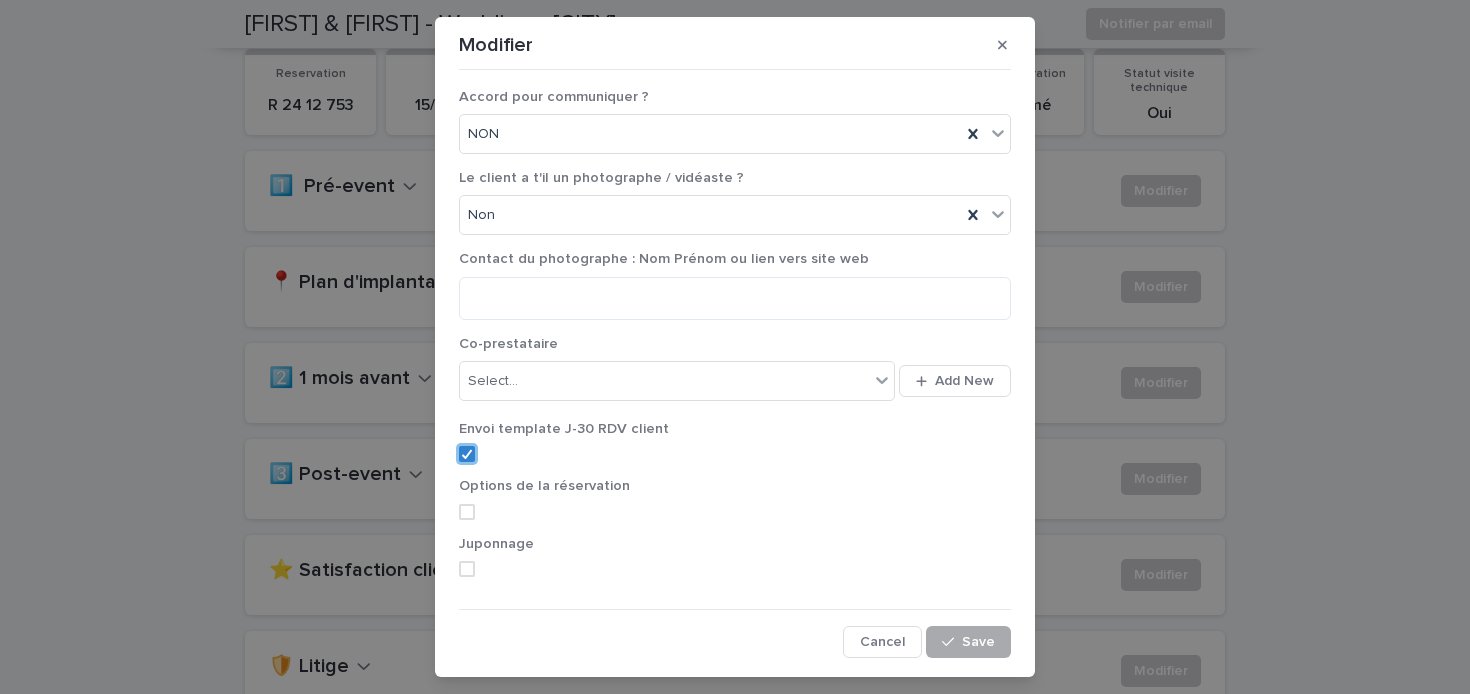 click on "Save" at bounding box center (968, 642) 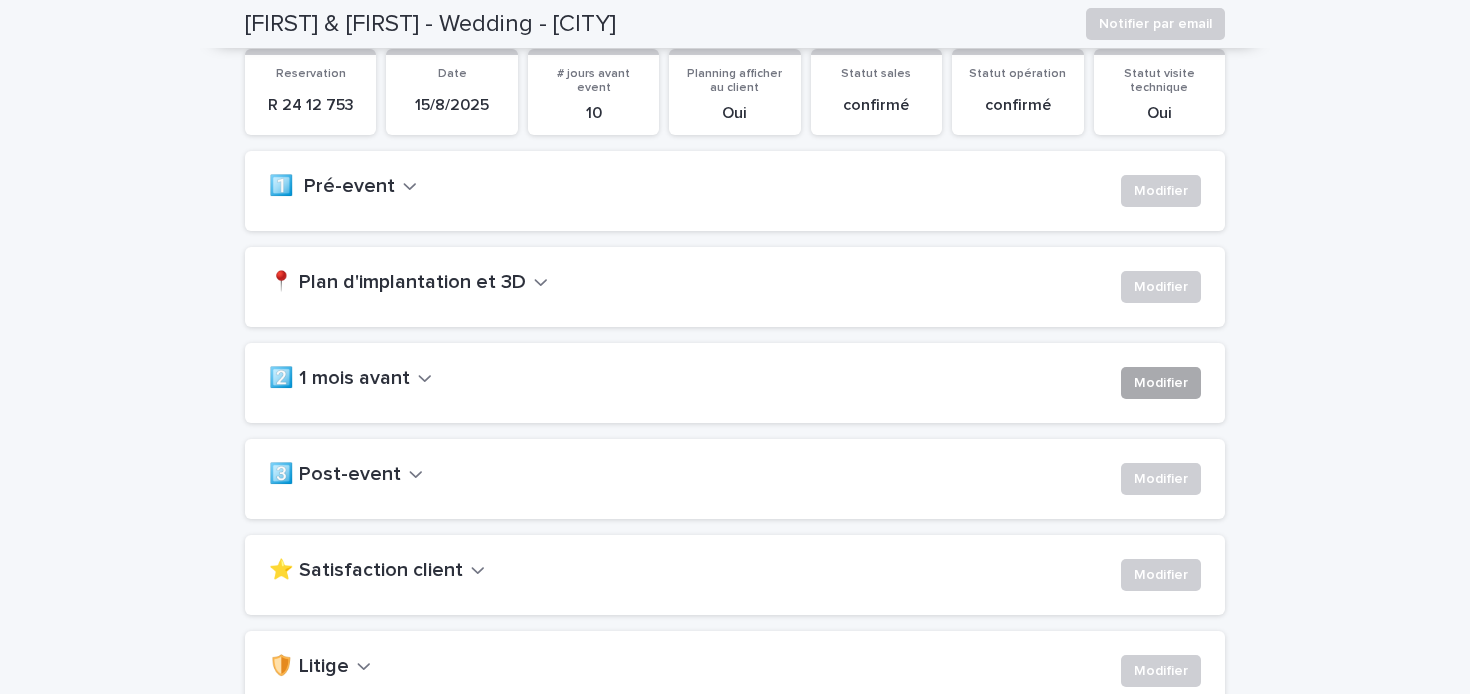 click on "Modifier" at bounding box center [1161, 383] 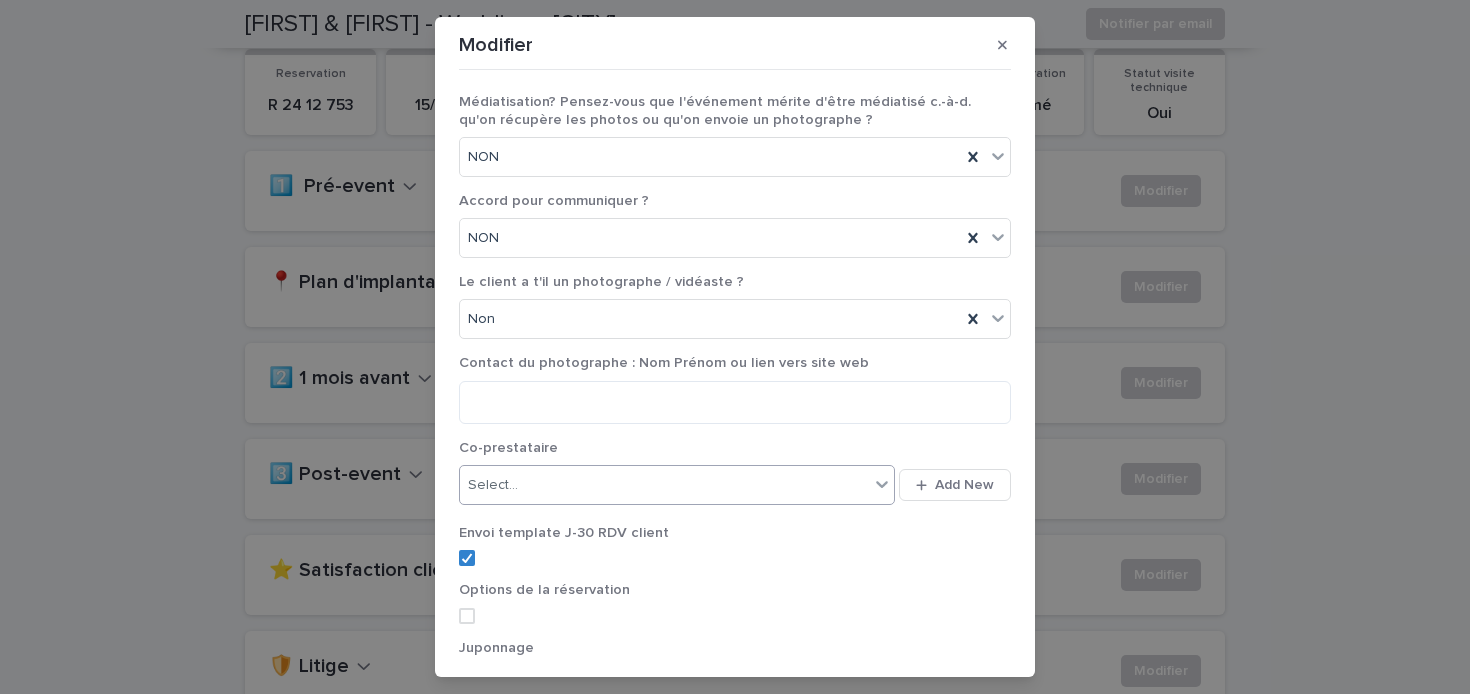 scroll, scrollTop: 104, scrollLeft: 0, axis: vertical 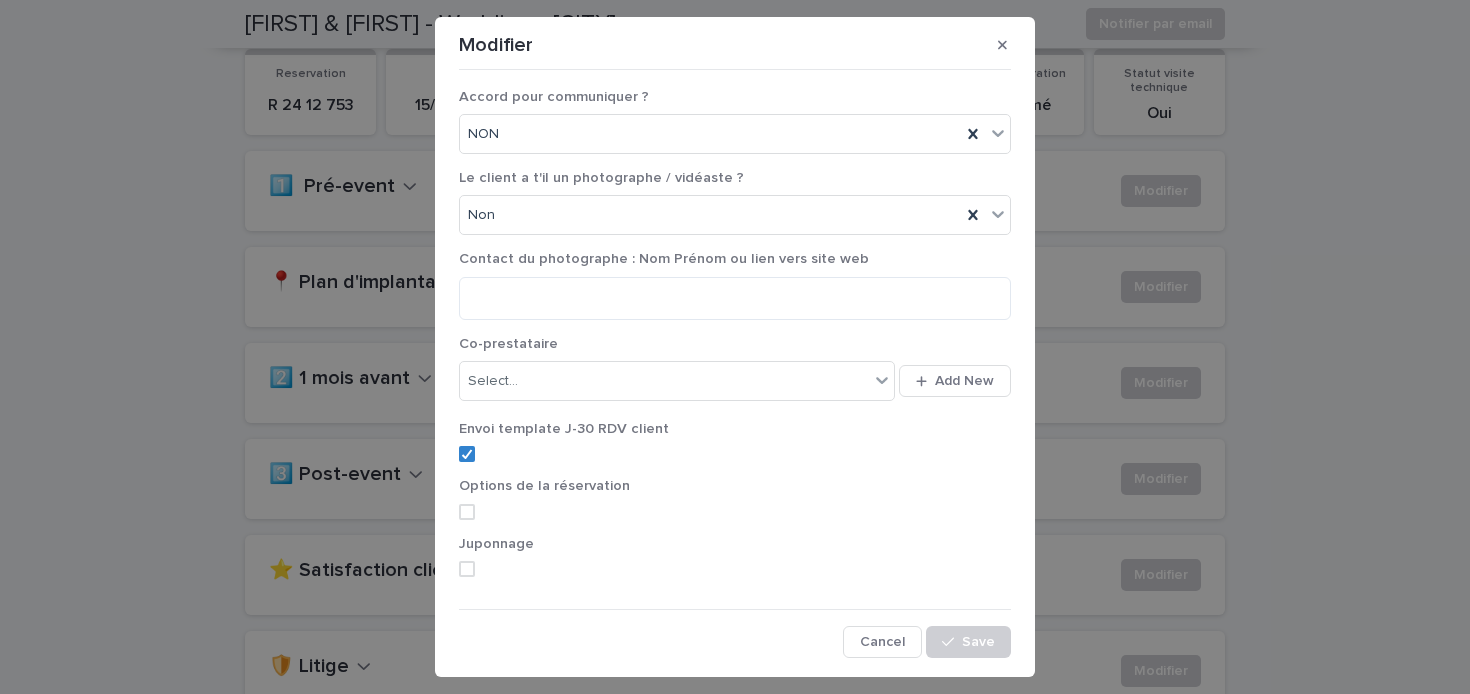 click on "Options de la réservation" at bounding box center [735, 506] 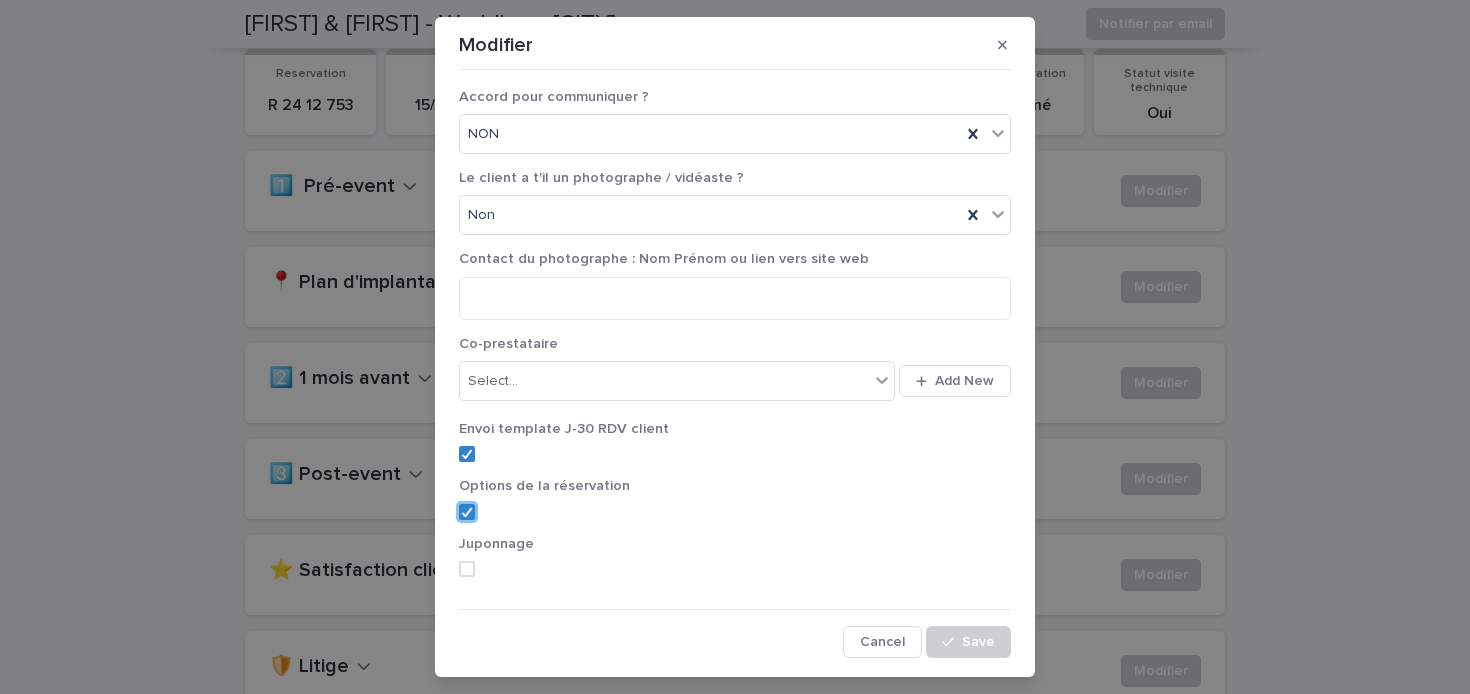 click at bounding box center (467, 569) 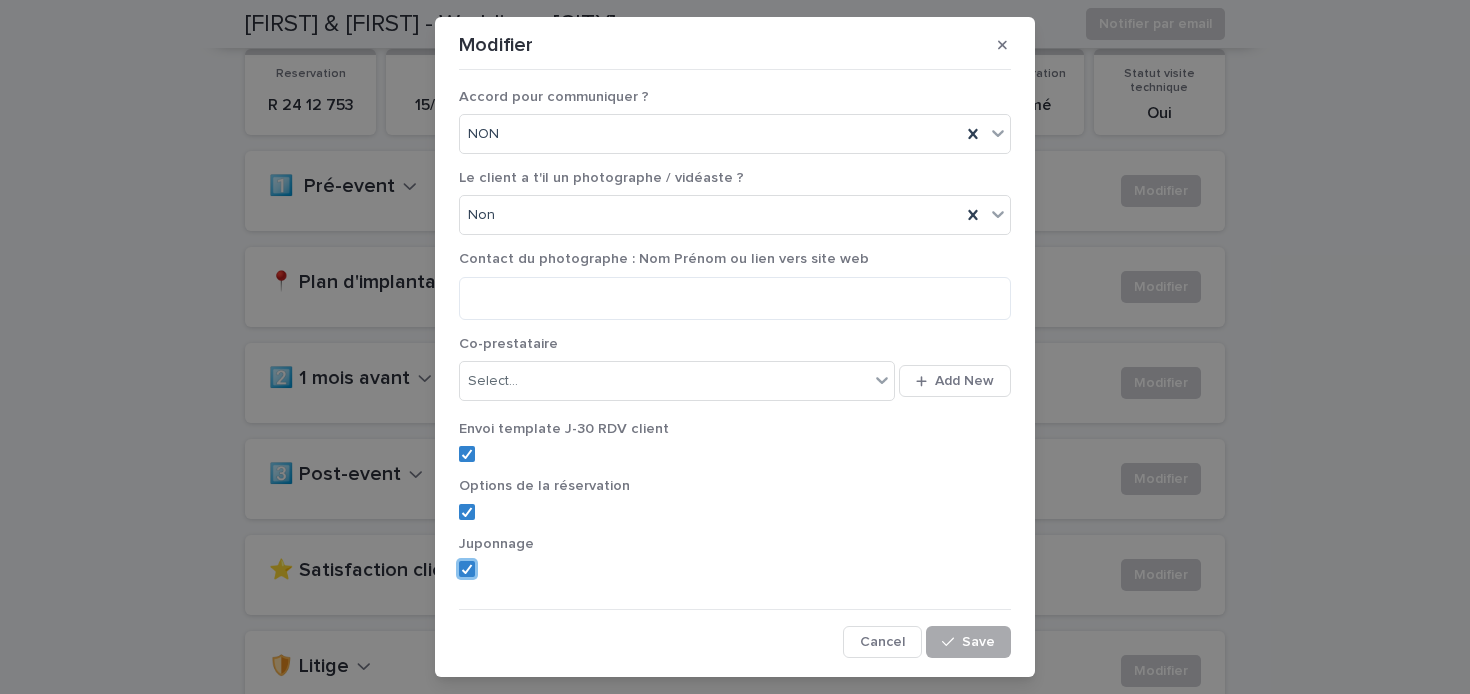 click on "Save" at bounding box center [978, 642] 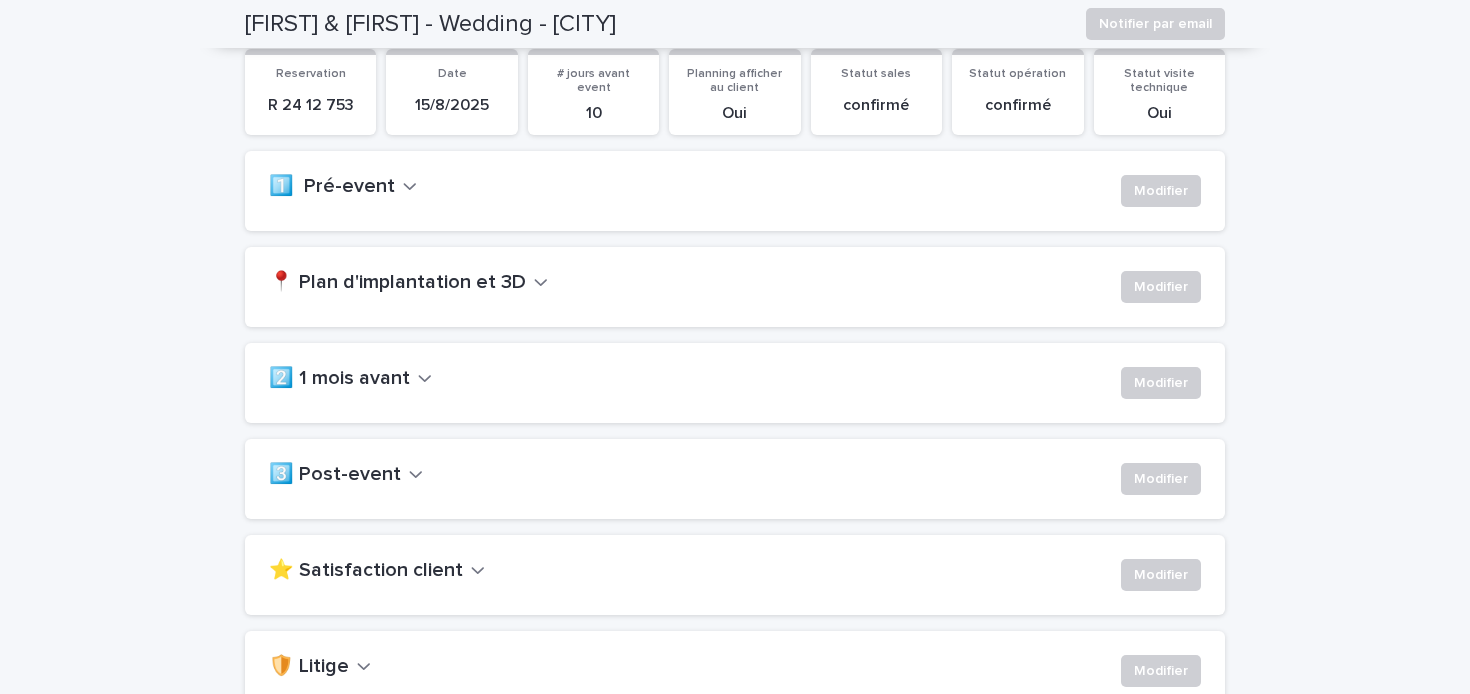 scroll, scrollTop: 0, scrollLeft: 0, axis: both 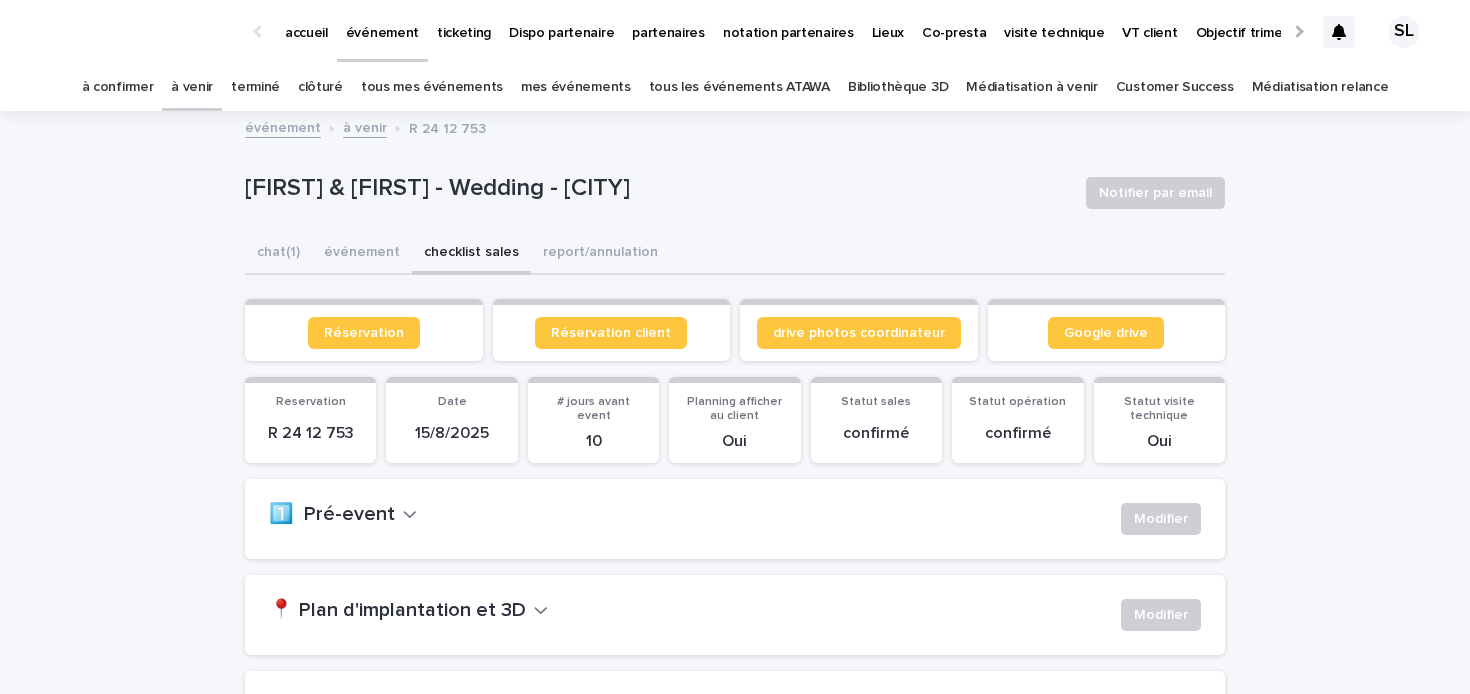 click on "à venir" at bounding box center [192, 87] 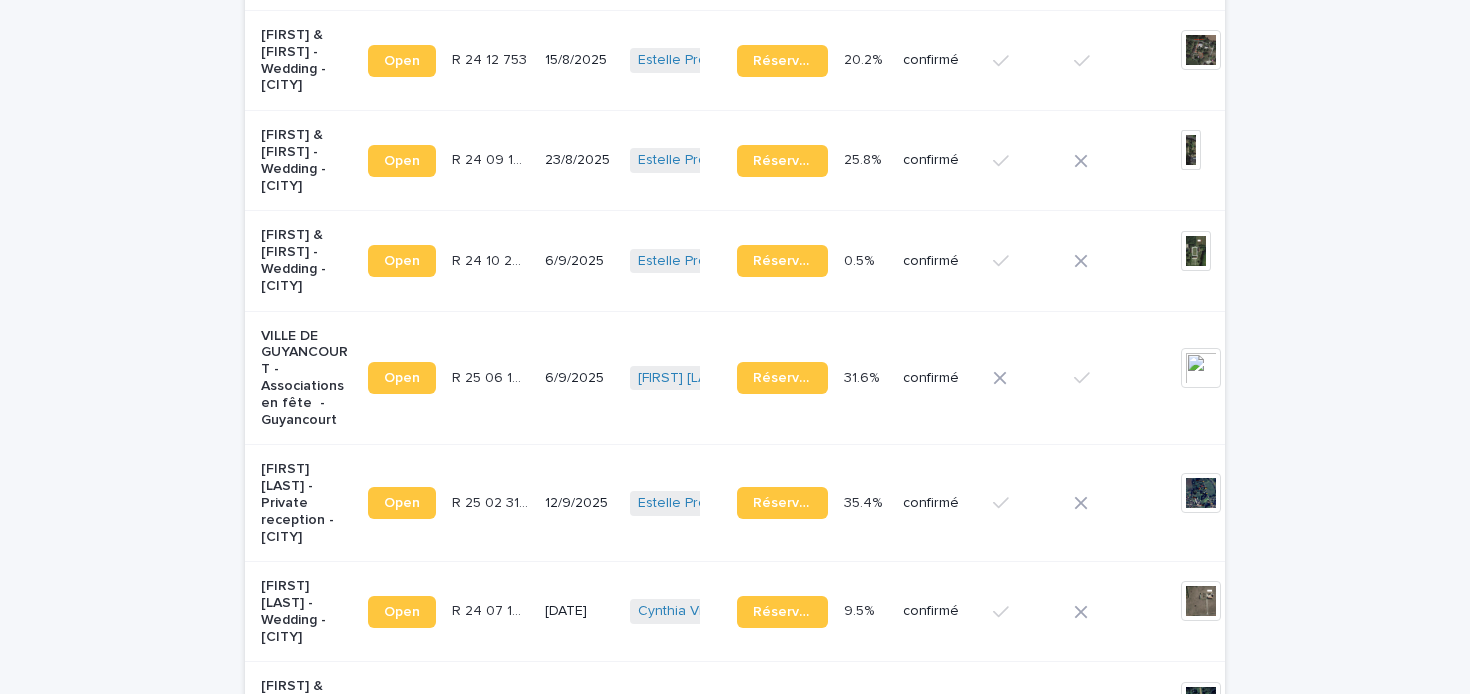 scroll, scrollTop: 357, scrollLeft: 0, axis: vertical 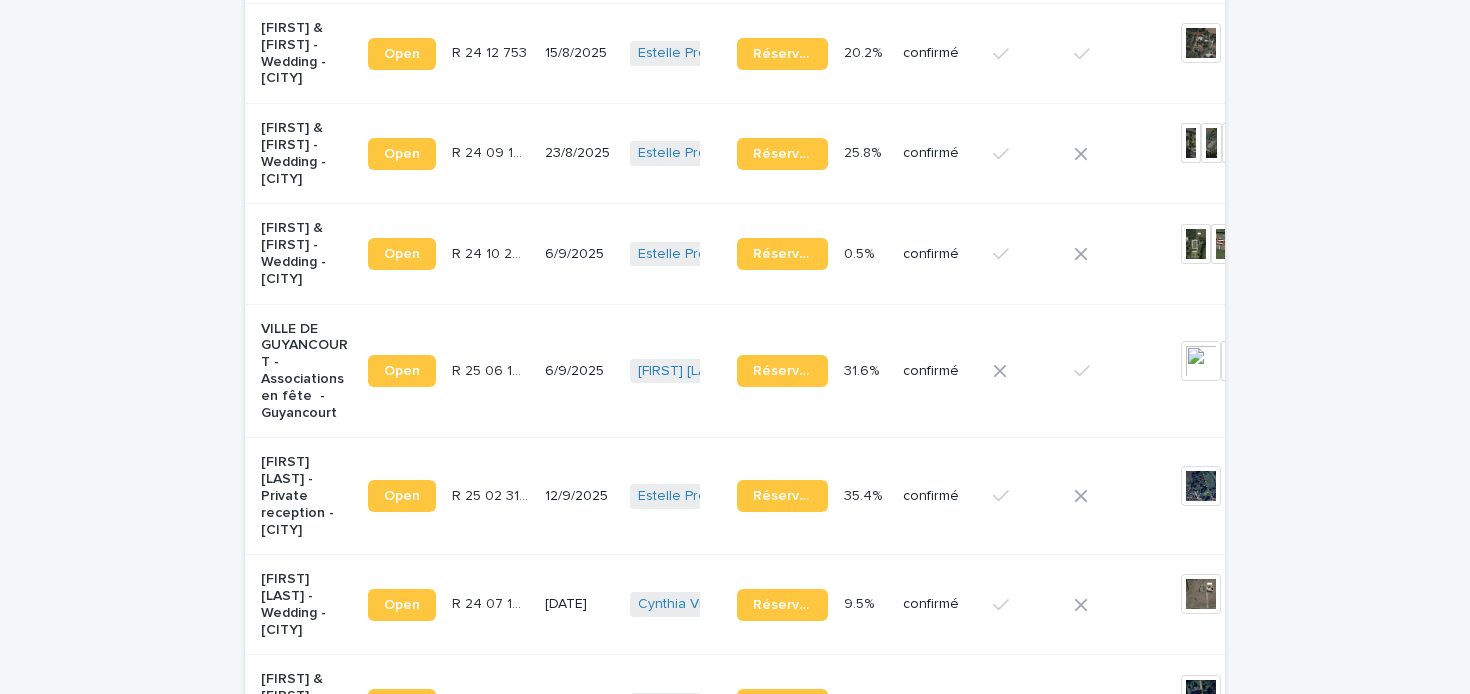 click on "[FIRST] & [FIRST] - Wedding - [CITY]" at bounding box center [306, 153] 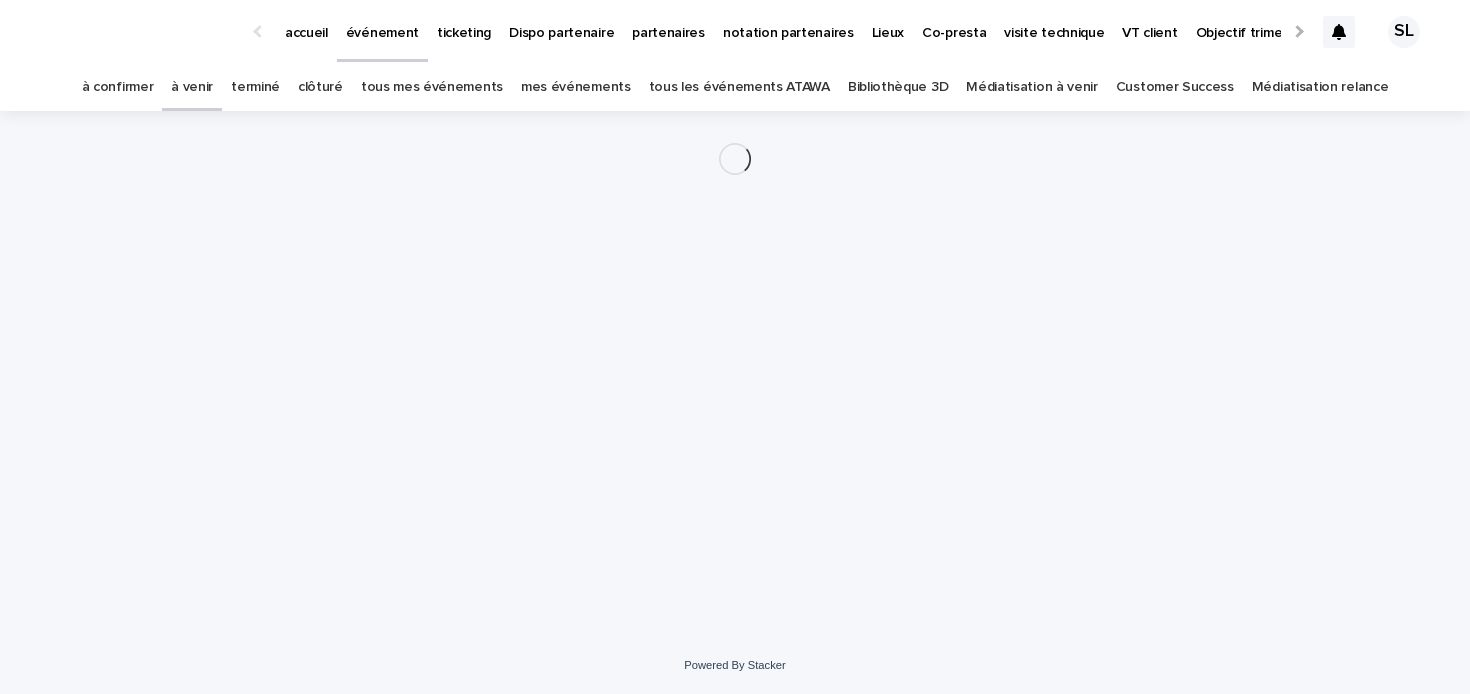 scroll, scrollTop: 0, scrollLeft: 0, axis: both 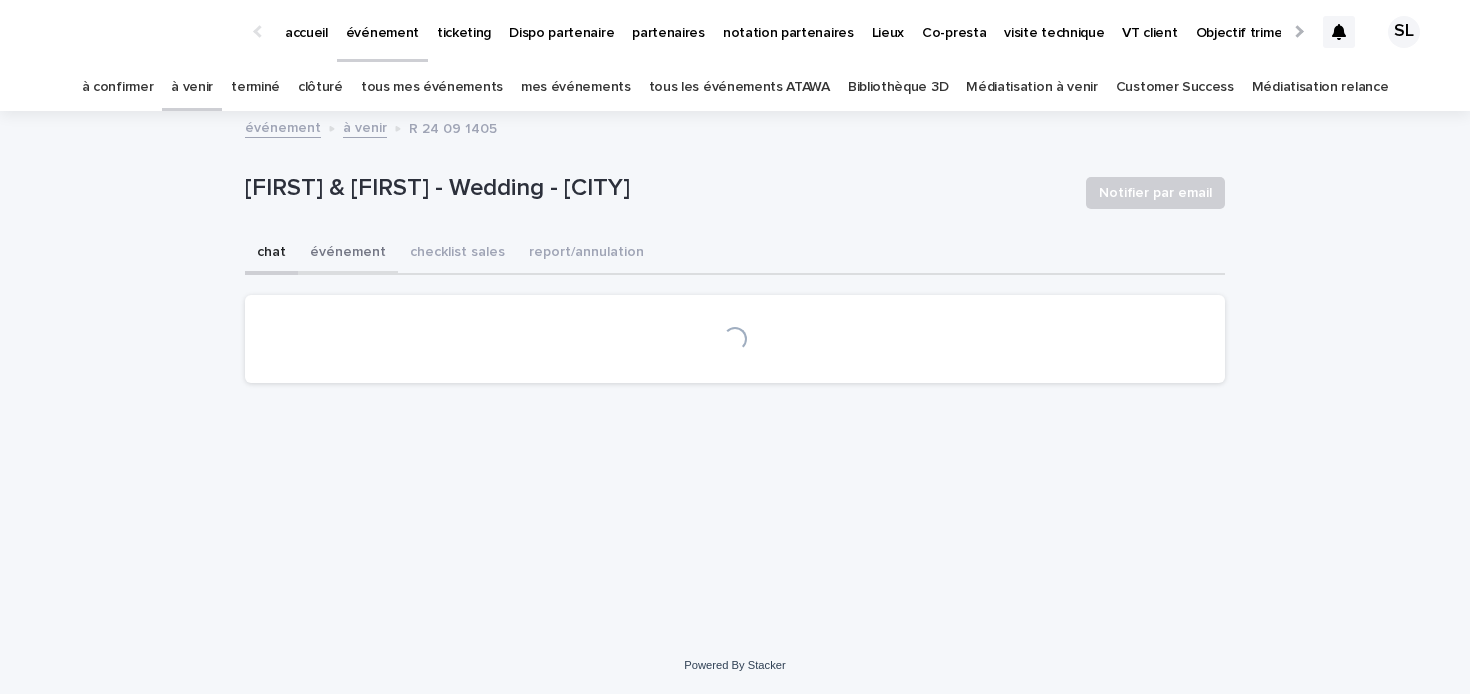 click on "événement" at bounding box center [348, 254] 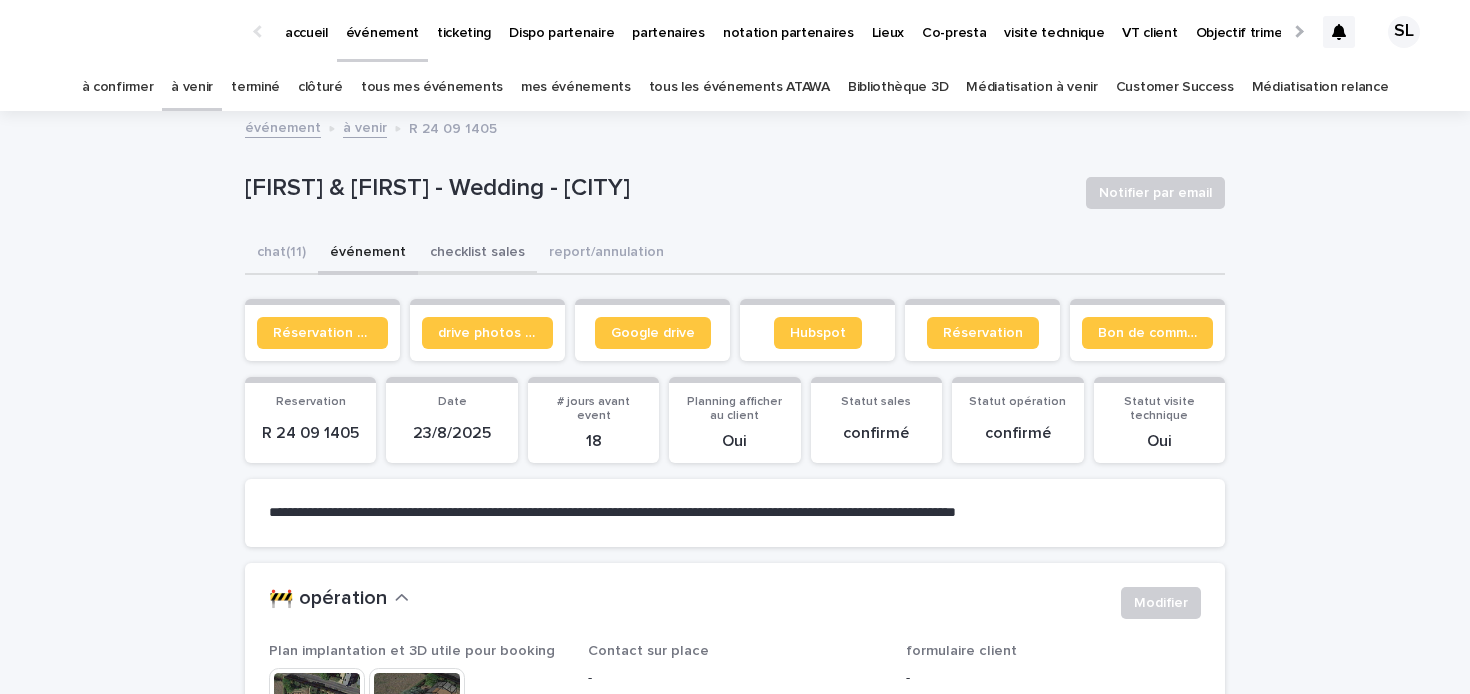 click on "checklist sales" at bounding box center (477, 254) 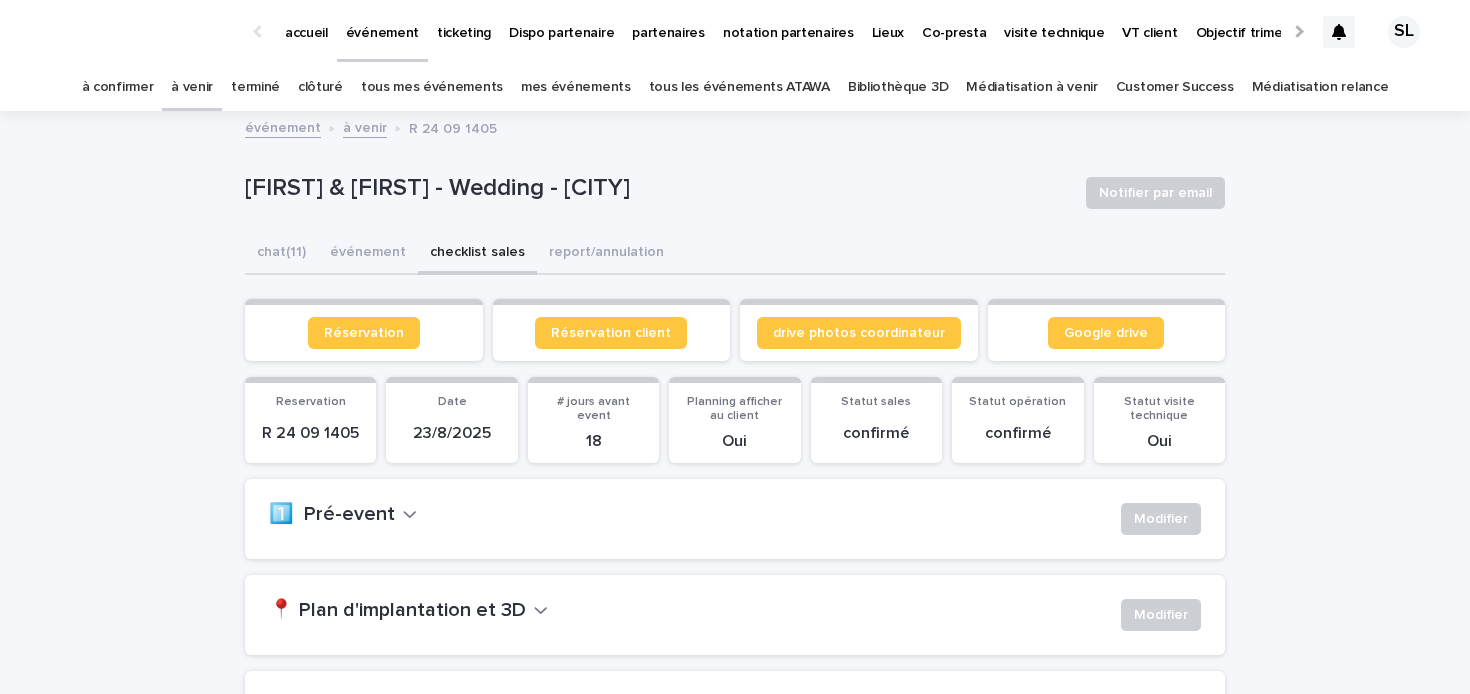 scroll, scrollTop: 204, scrollLeft: 0, axis: vertical 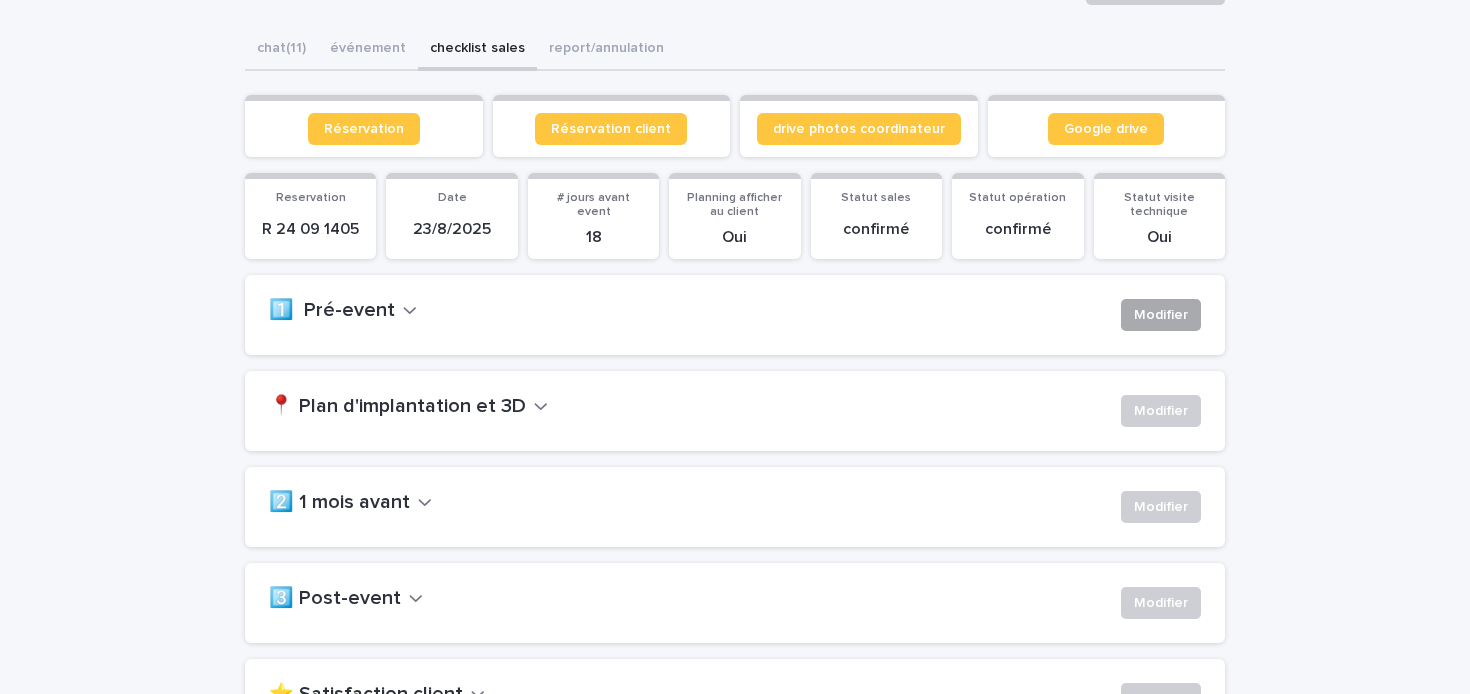 click on "Modifier" at bounding box center (1161, 315) 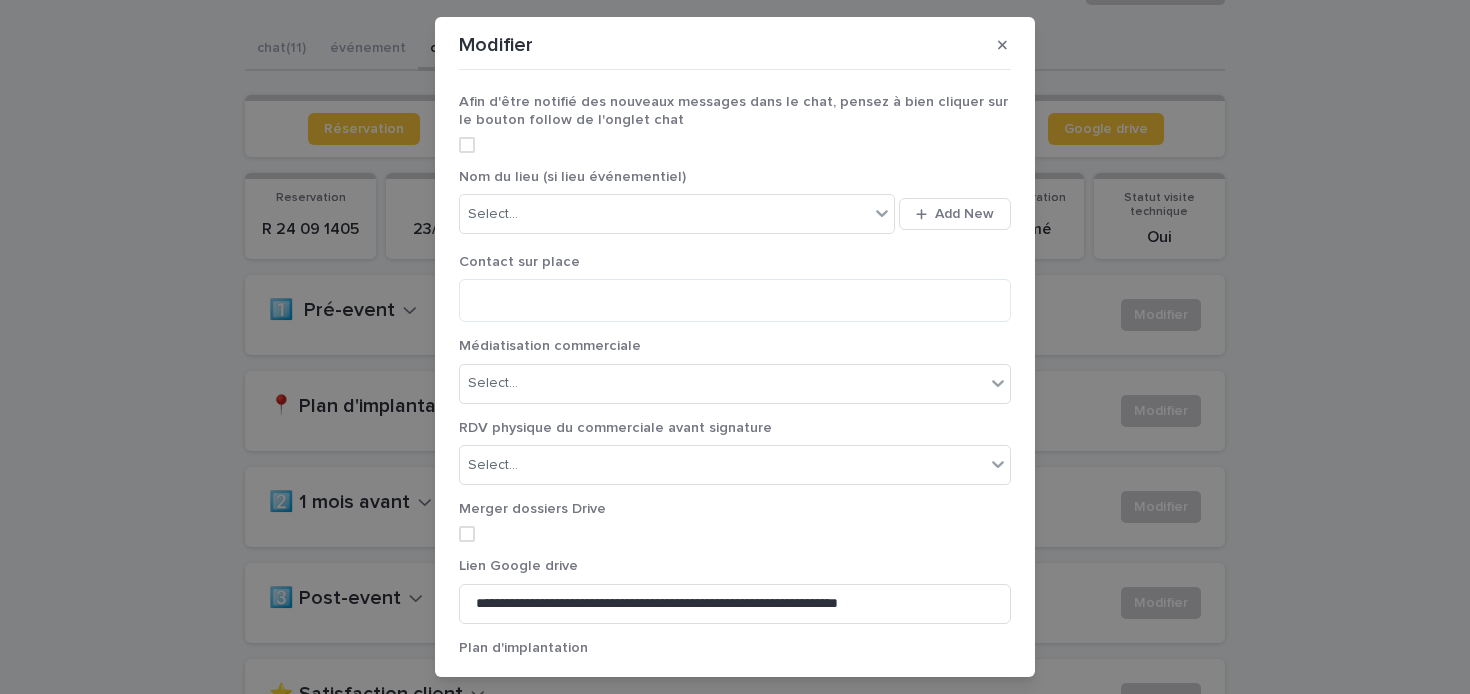 click at bounding box center [467, 145] 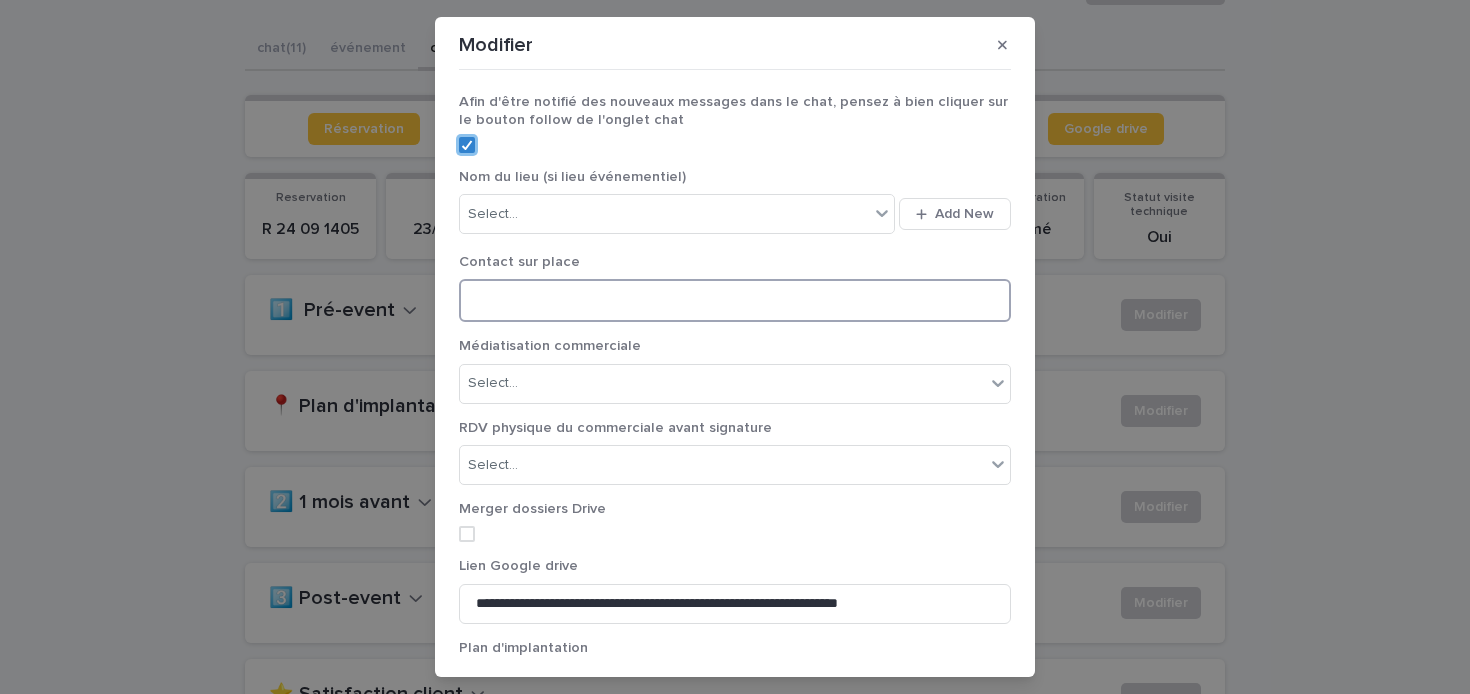 click at bounding box center (735, 300) 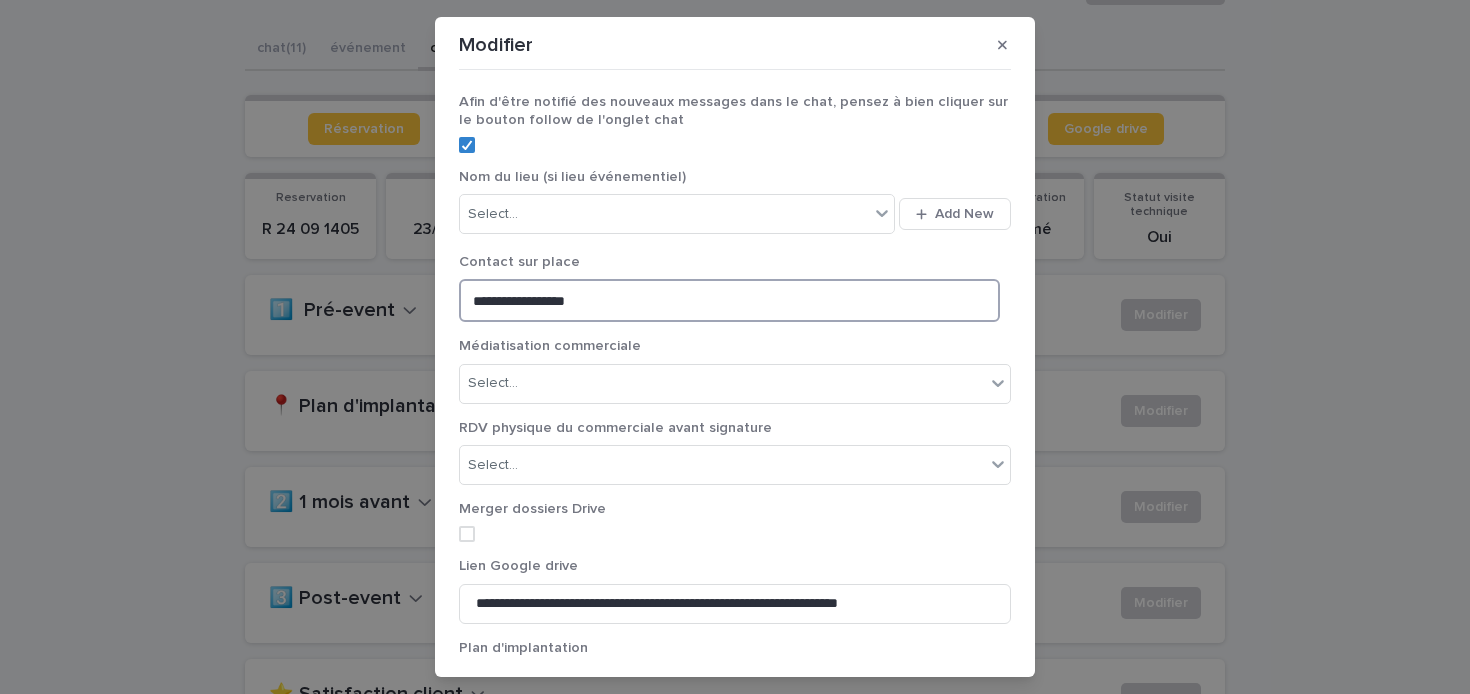 paste on "**********" 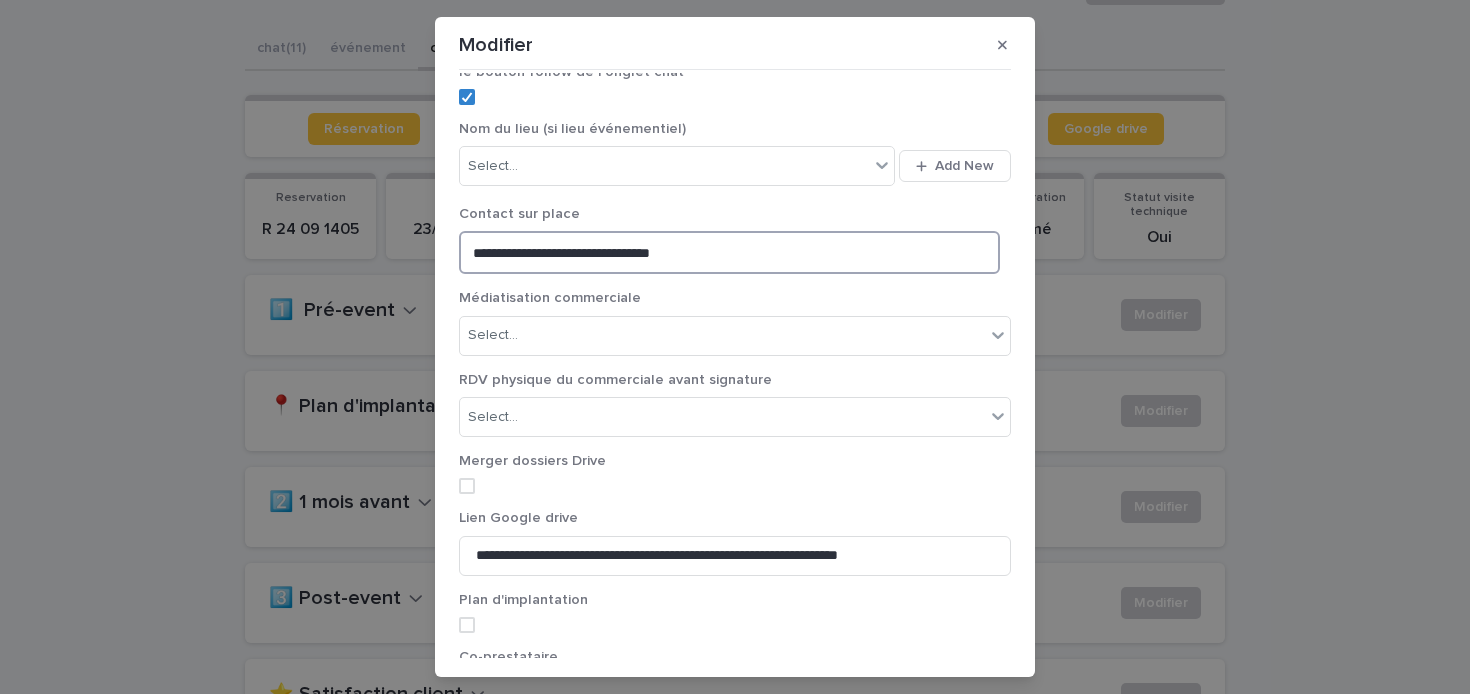 scroll, scrollTop: 49, scrollLeft: 0, axis: vertical 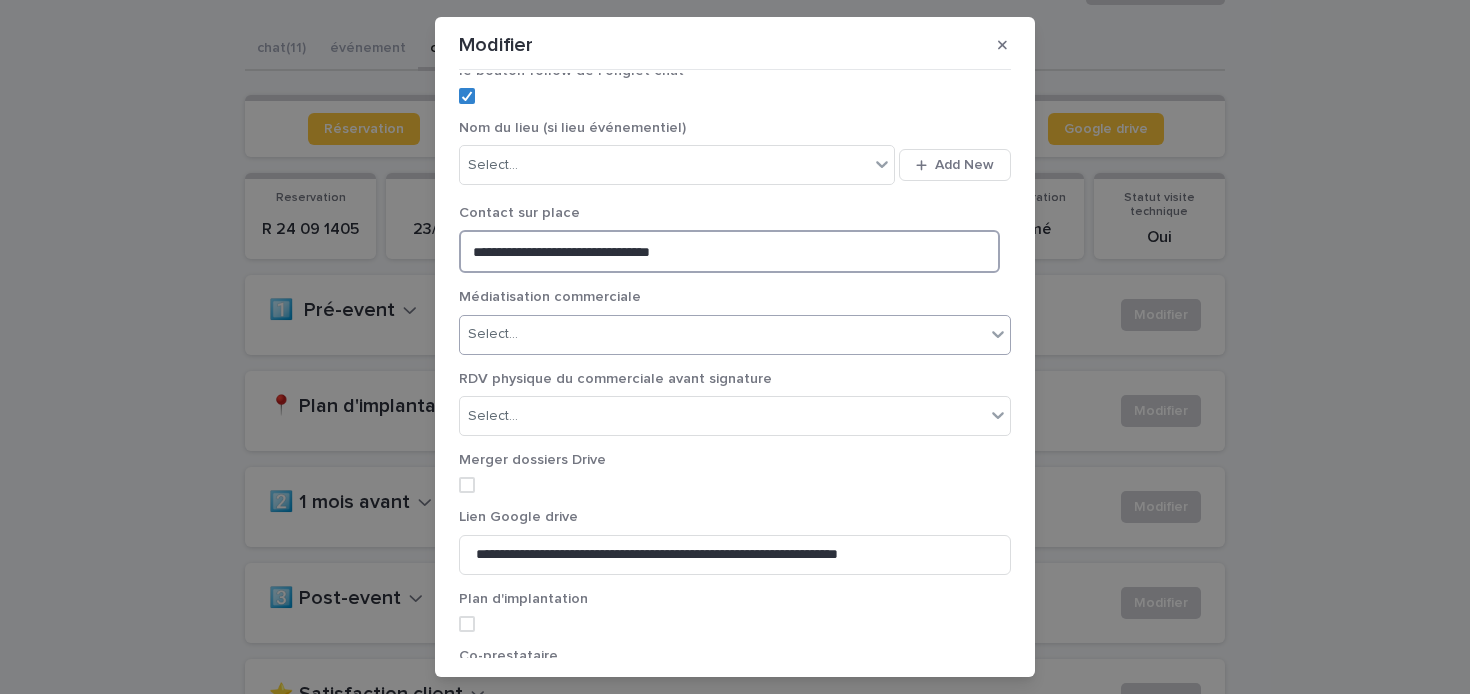 type on "**********" 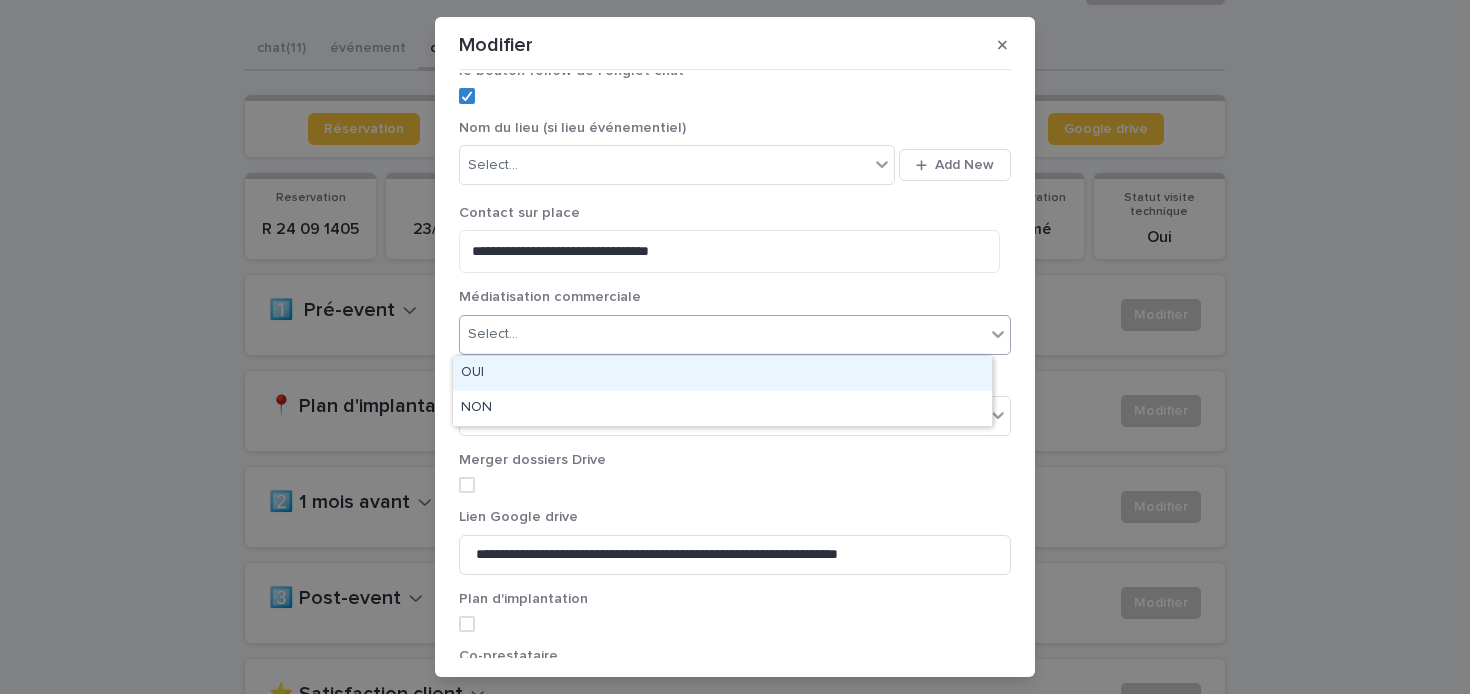 click on "Select..." at bounding box center [722, 334] 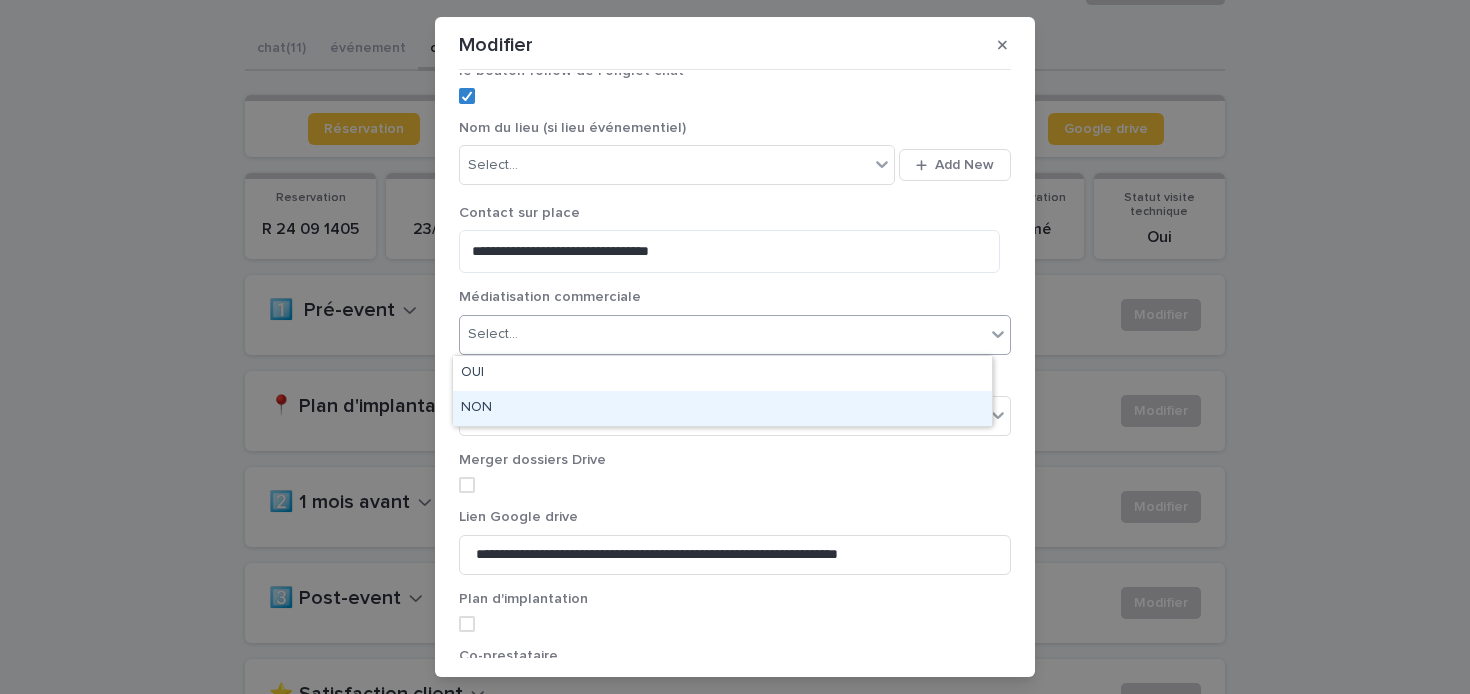 click on "NON" at bounding box center (722, 408) 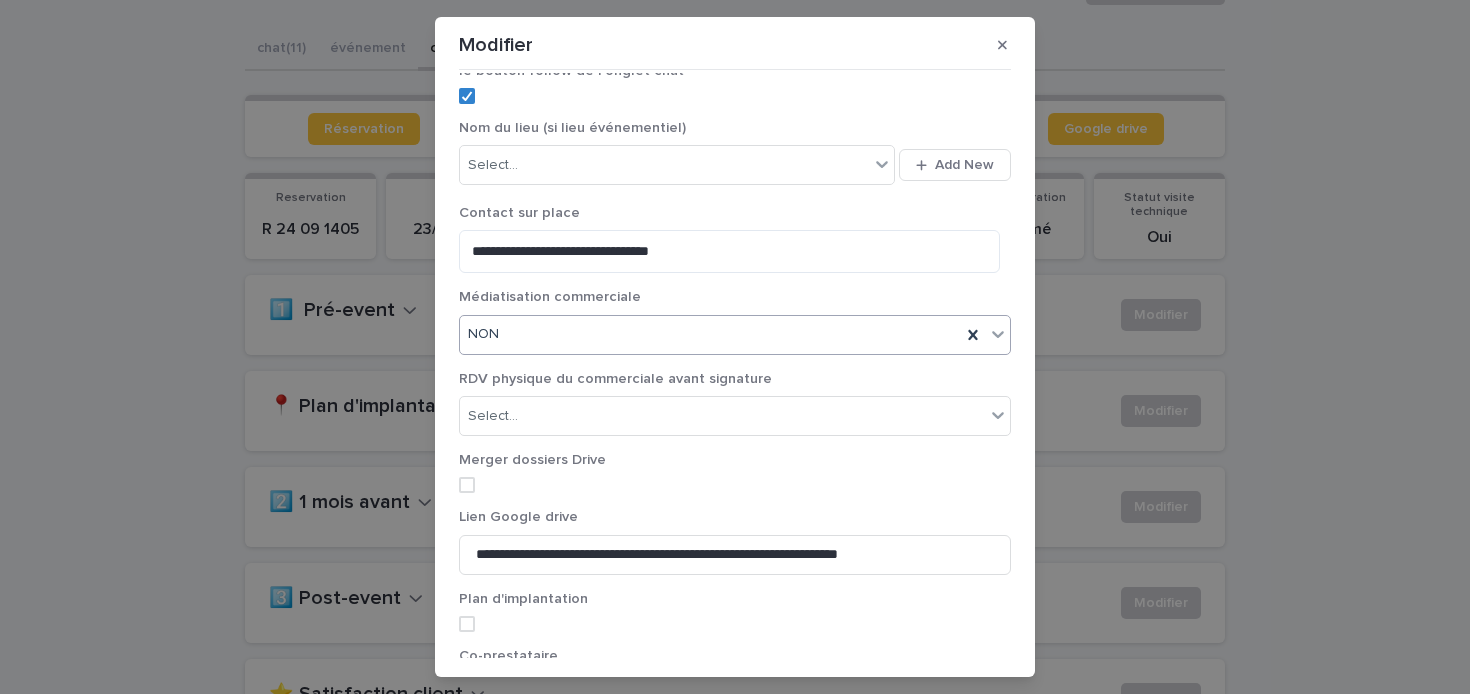 click on "Select..." at bounding box center [722, 416] 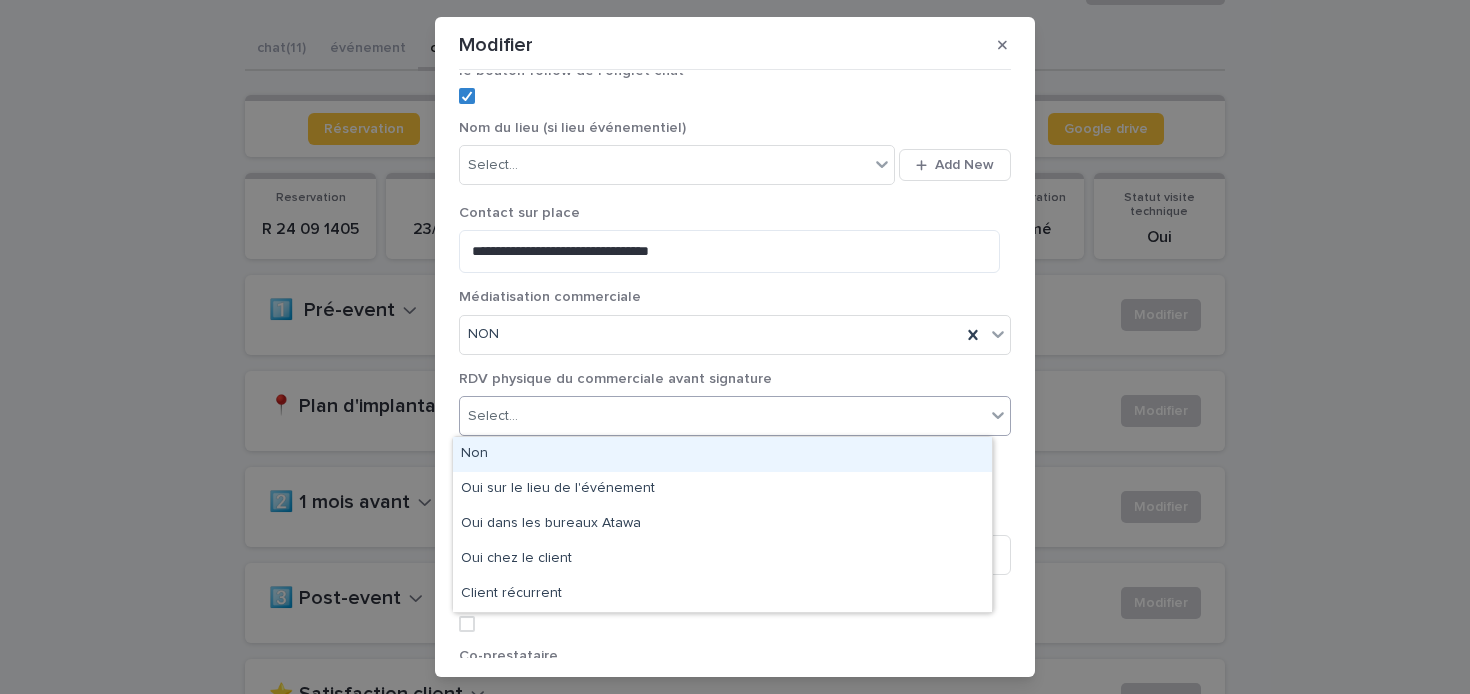 click on "Non" at bounding box center (722, 454) 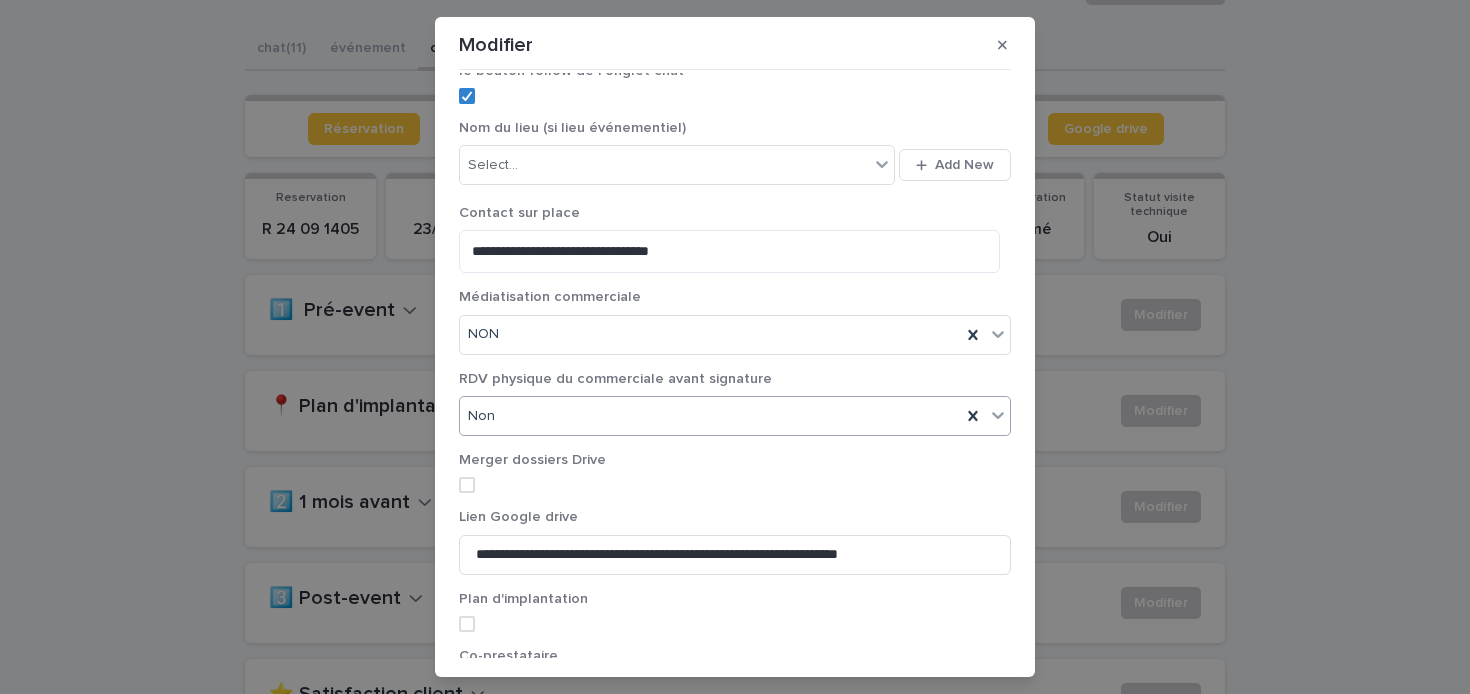click at bounding box center [467, 485] 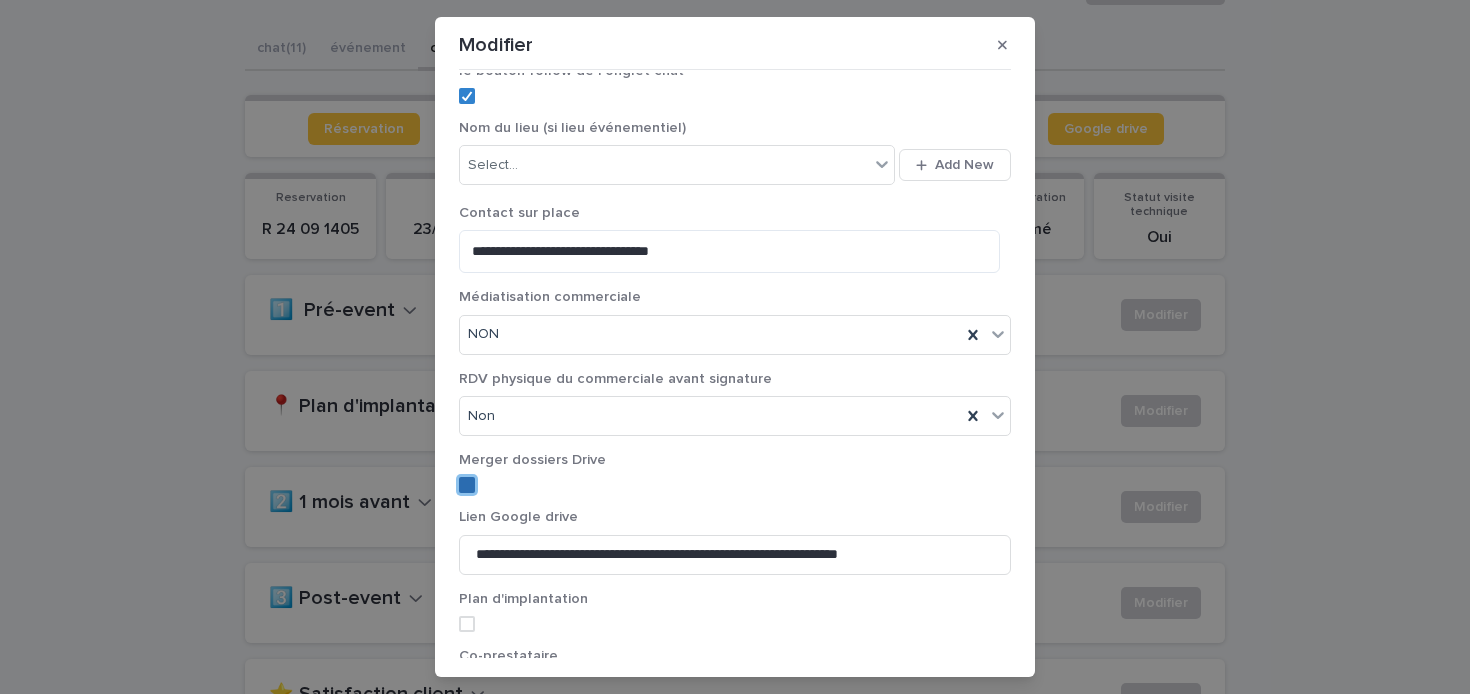 scroll, scrollTop: 270, scrollLeft: 0, axis: vertical 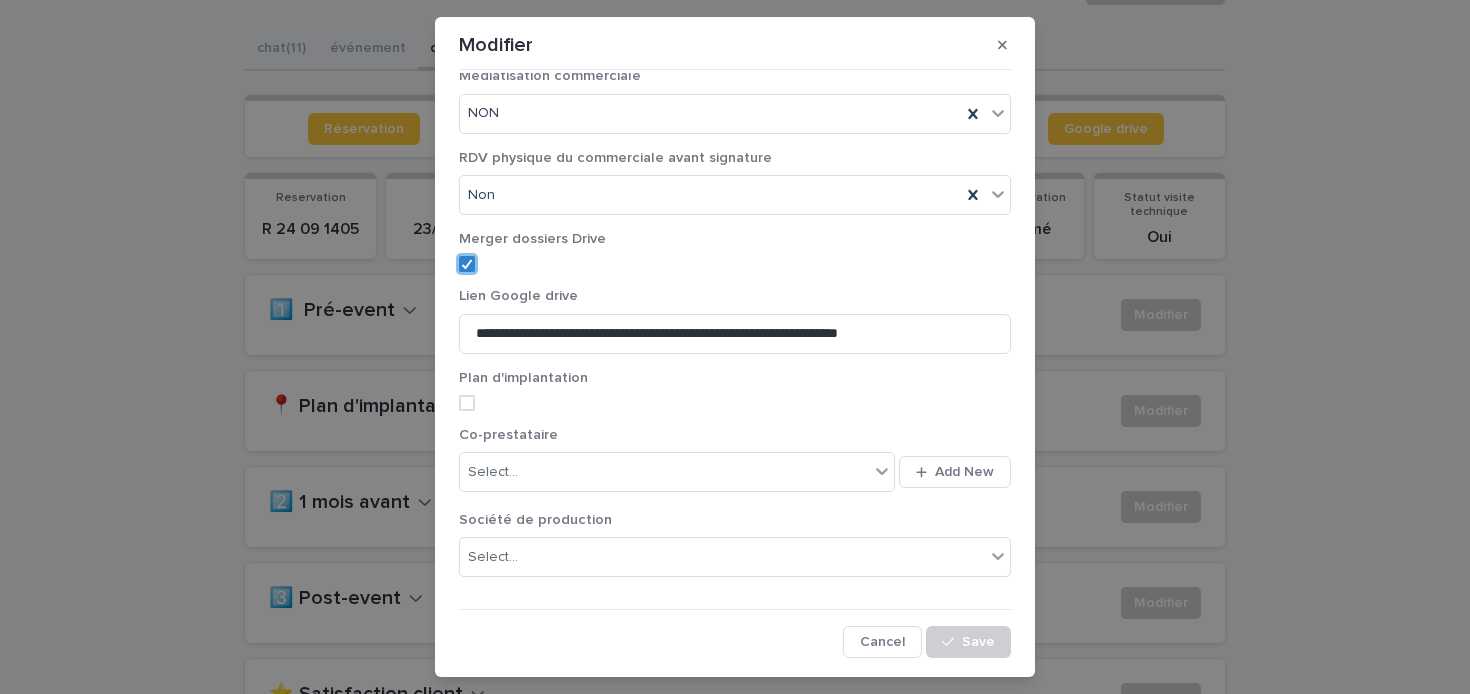click at bounding box center [467, 403] 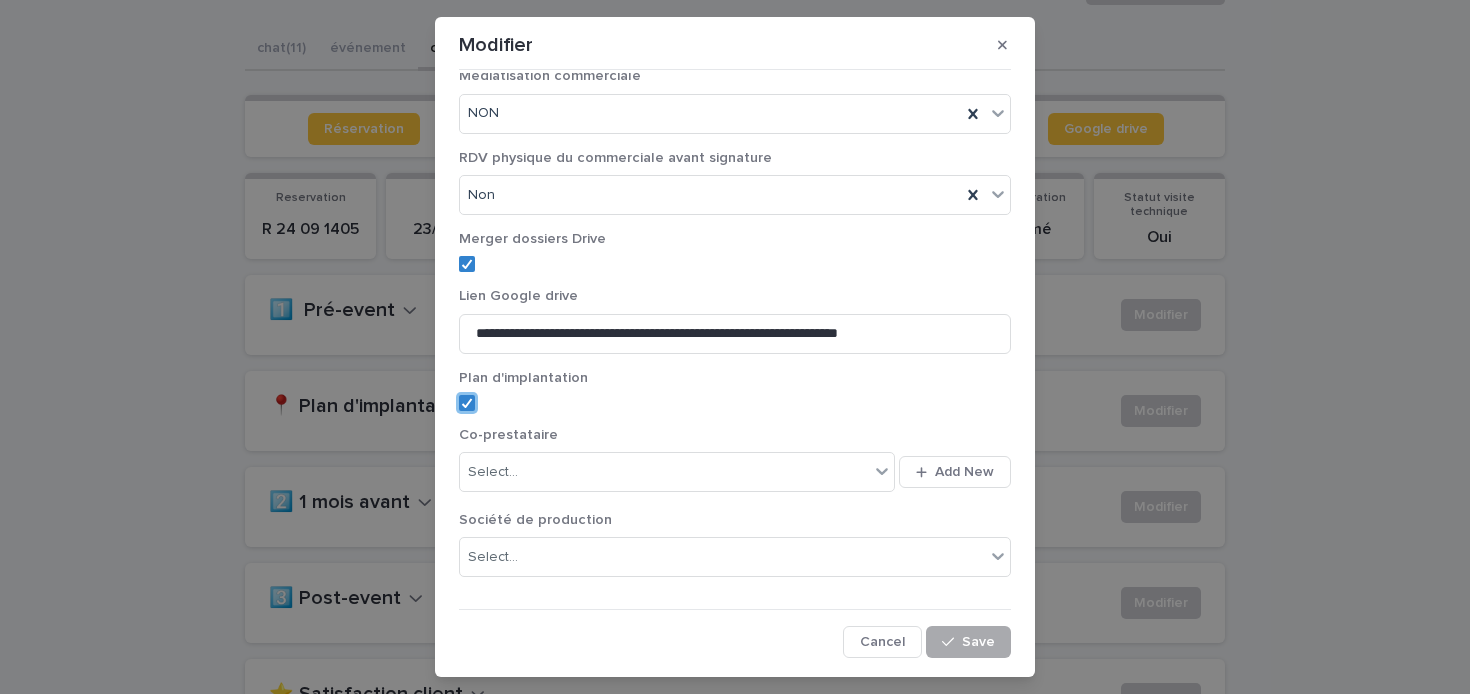 click 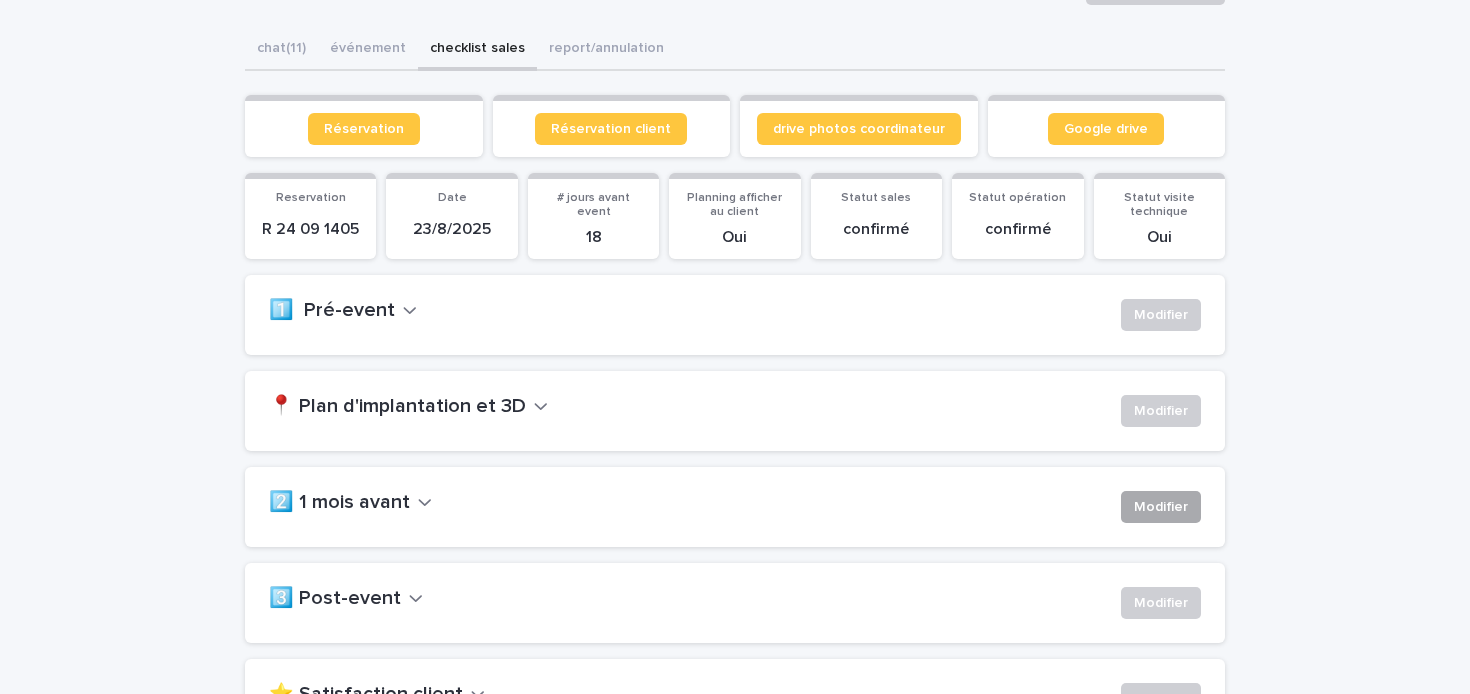 click on "Modifier" at bounding box center (1161, 507) 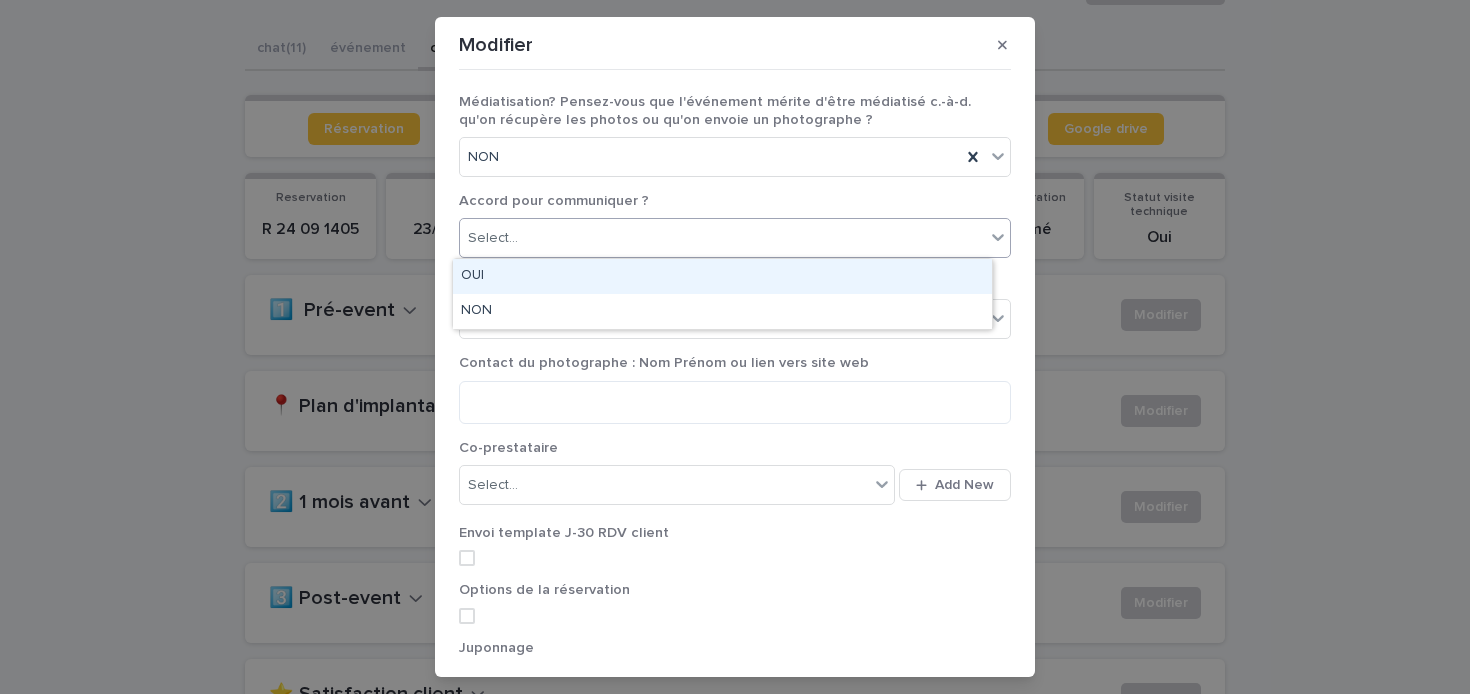 click on "Select..." at bounding box center [722, 238] 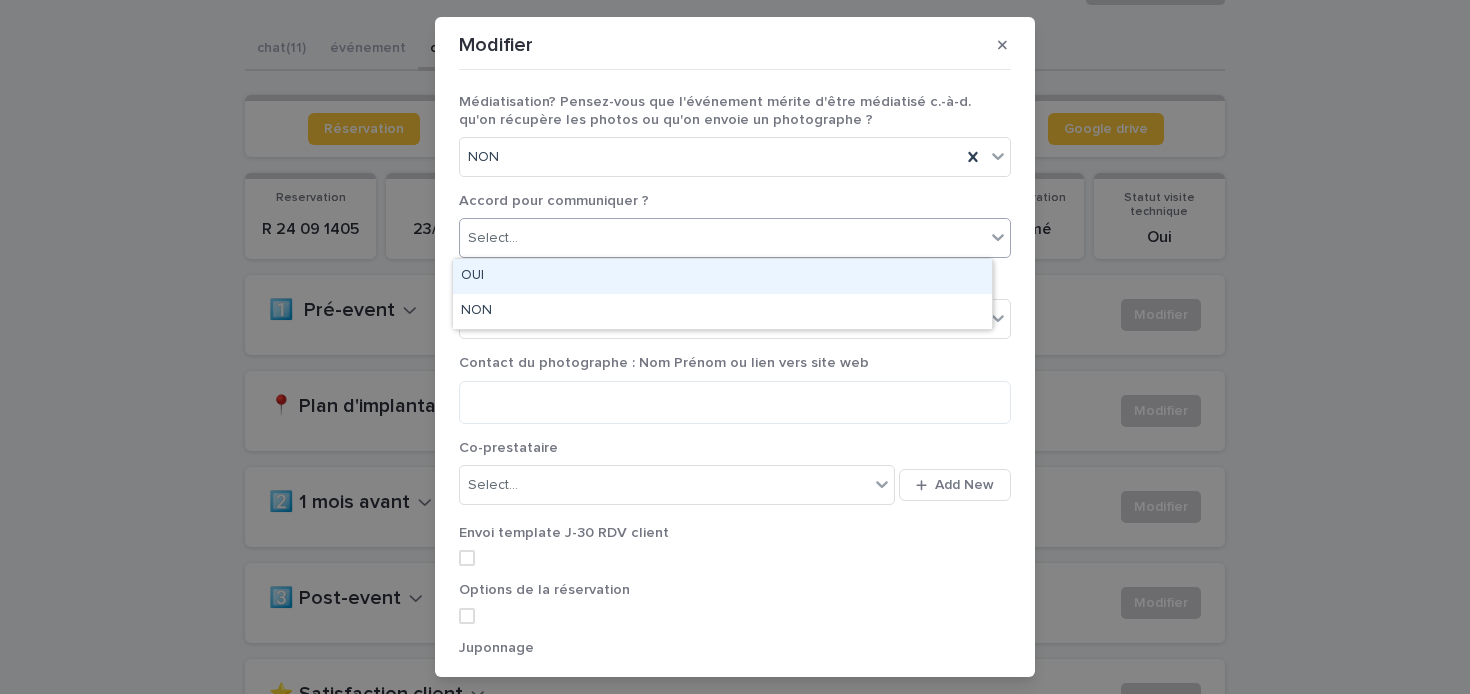 click on "Select..." at bounding box center (722, 238) 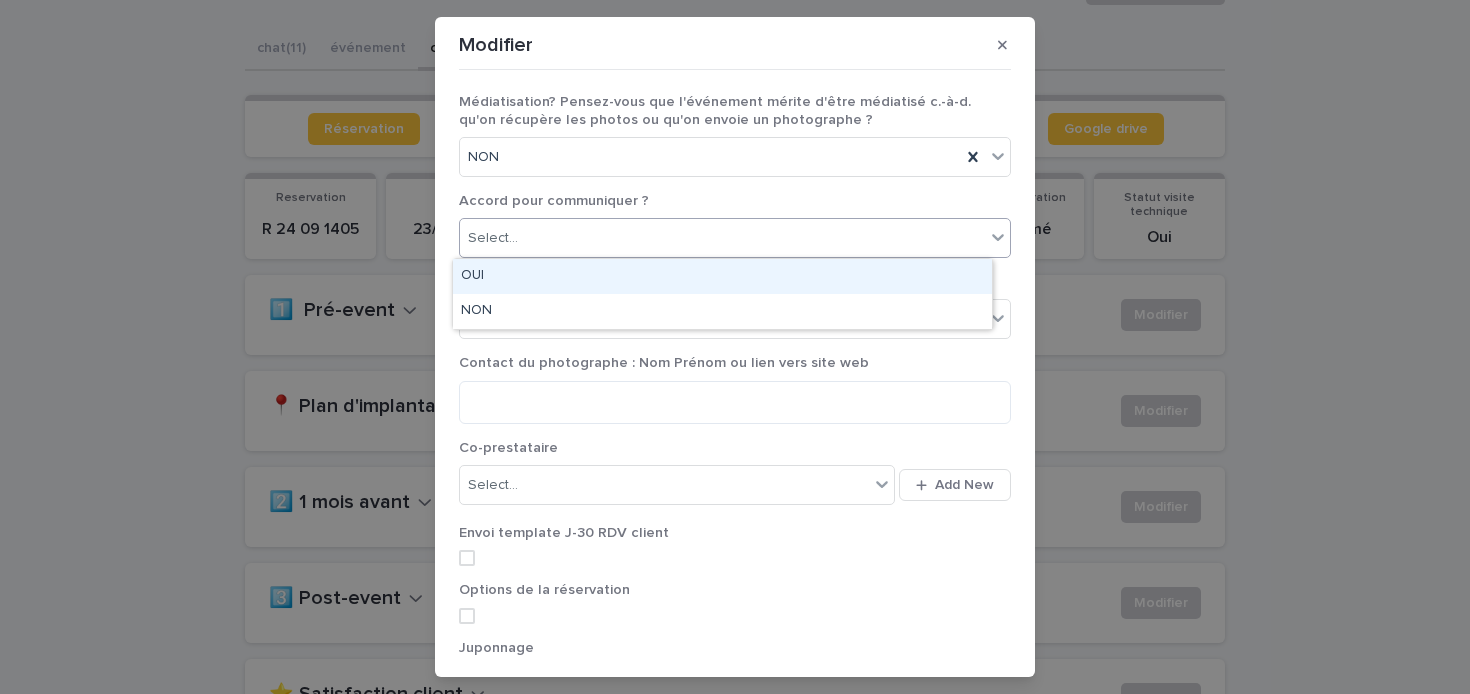 click on "OUI" at bounding box center (722, 276) 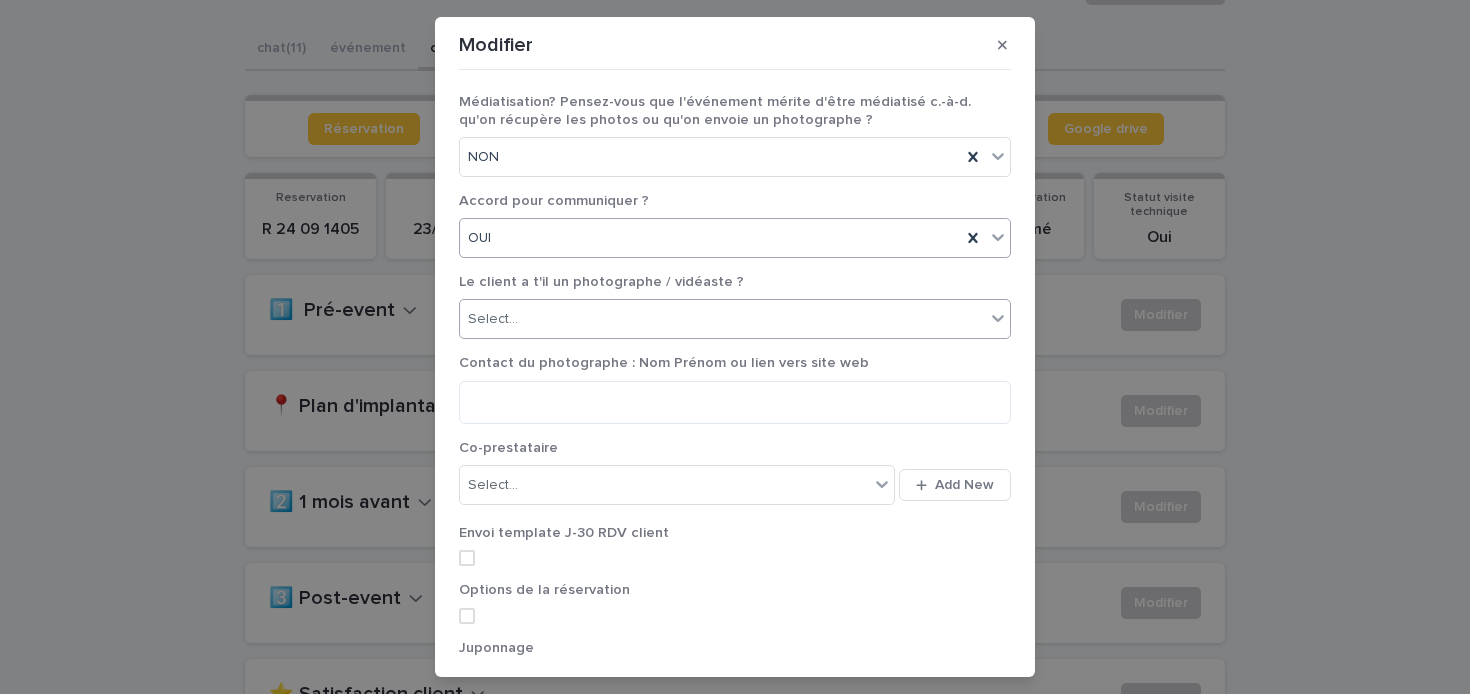 click on "Select..." at bounding box center [722, 319] 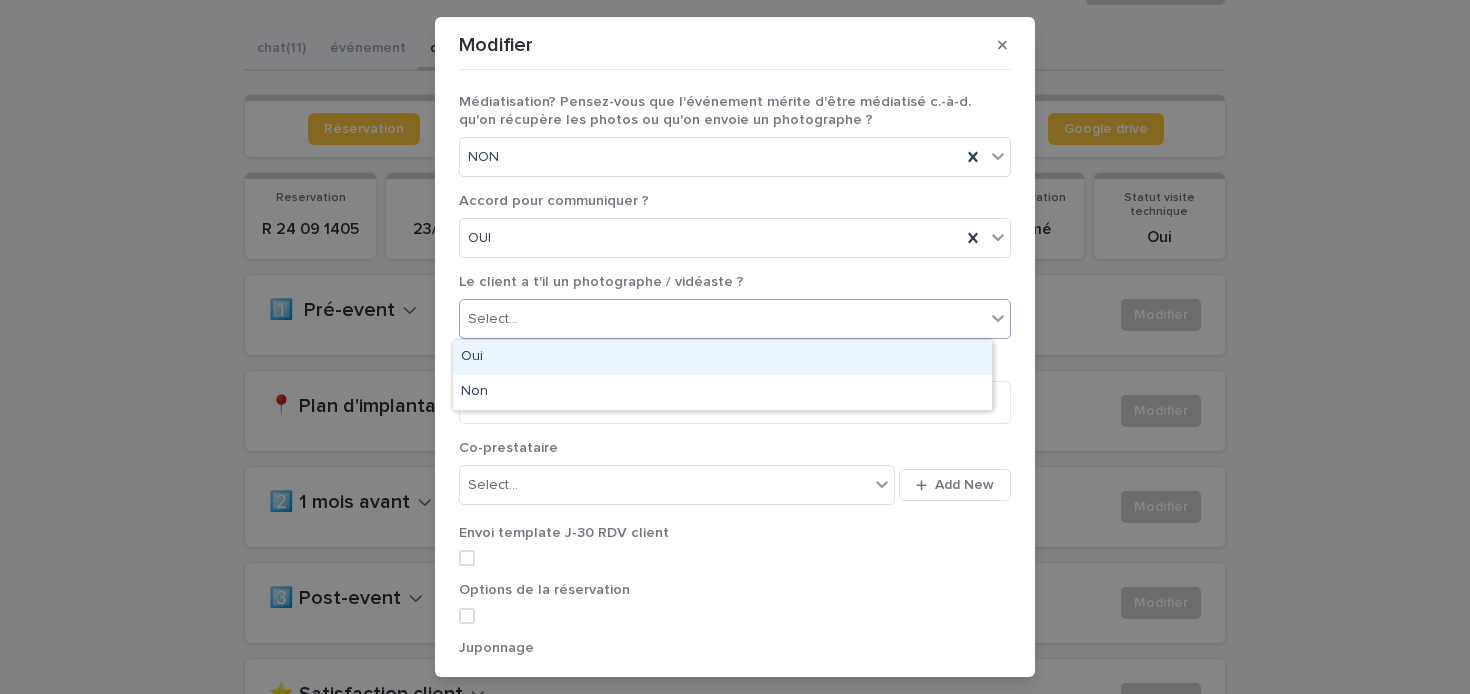 click on "Oui" at bounding box center [722, 357] 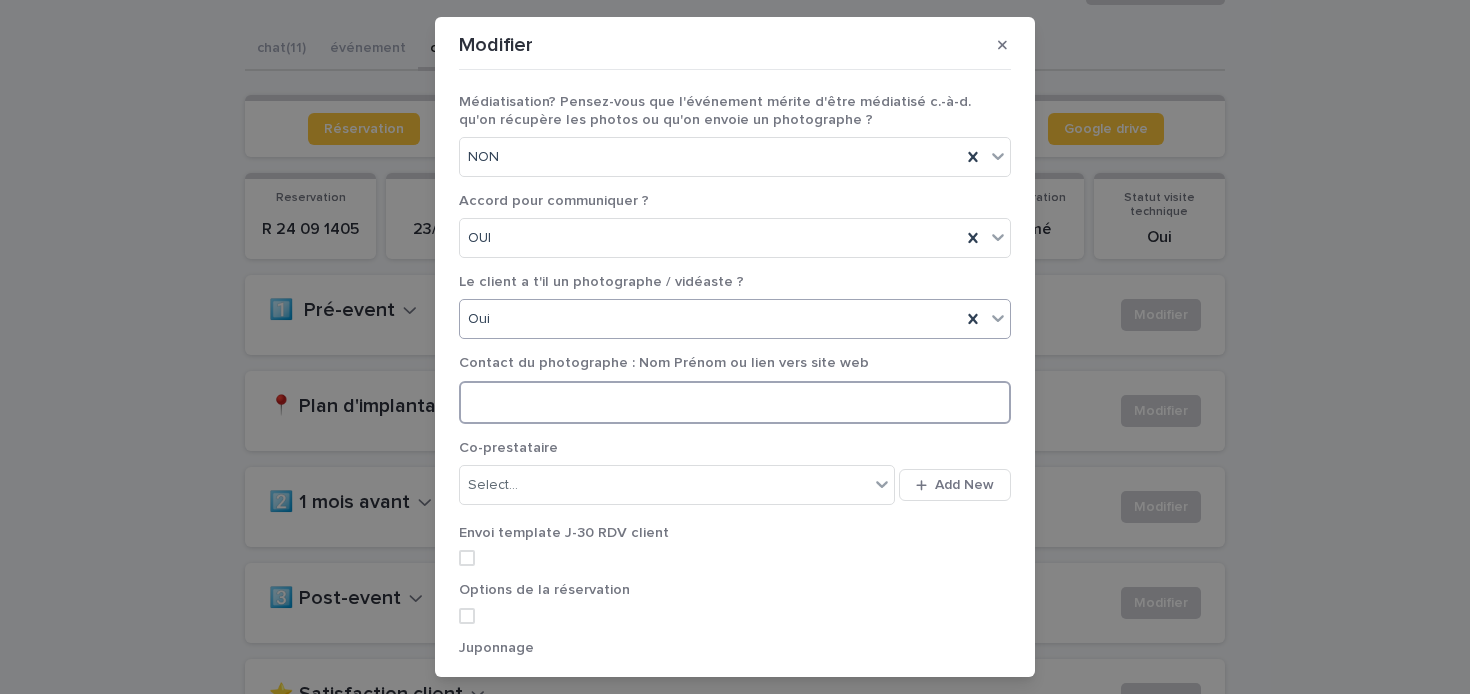 click at bounding box center [735, 402] 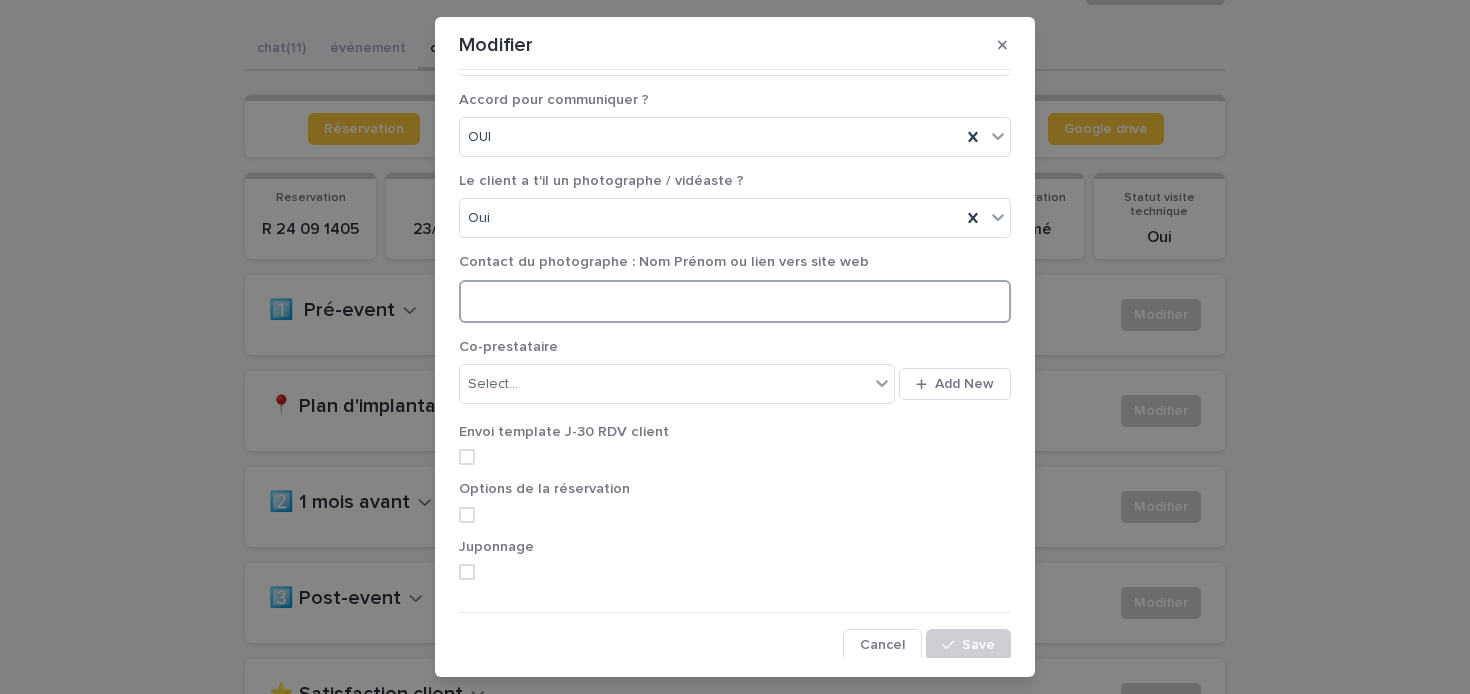 scroll, scrollTop: 104, scrollLeft: 0, axis: vertical 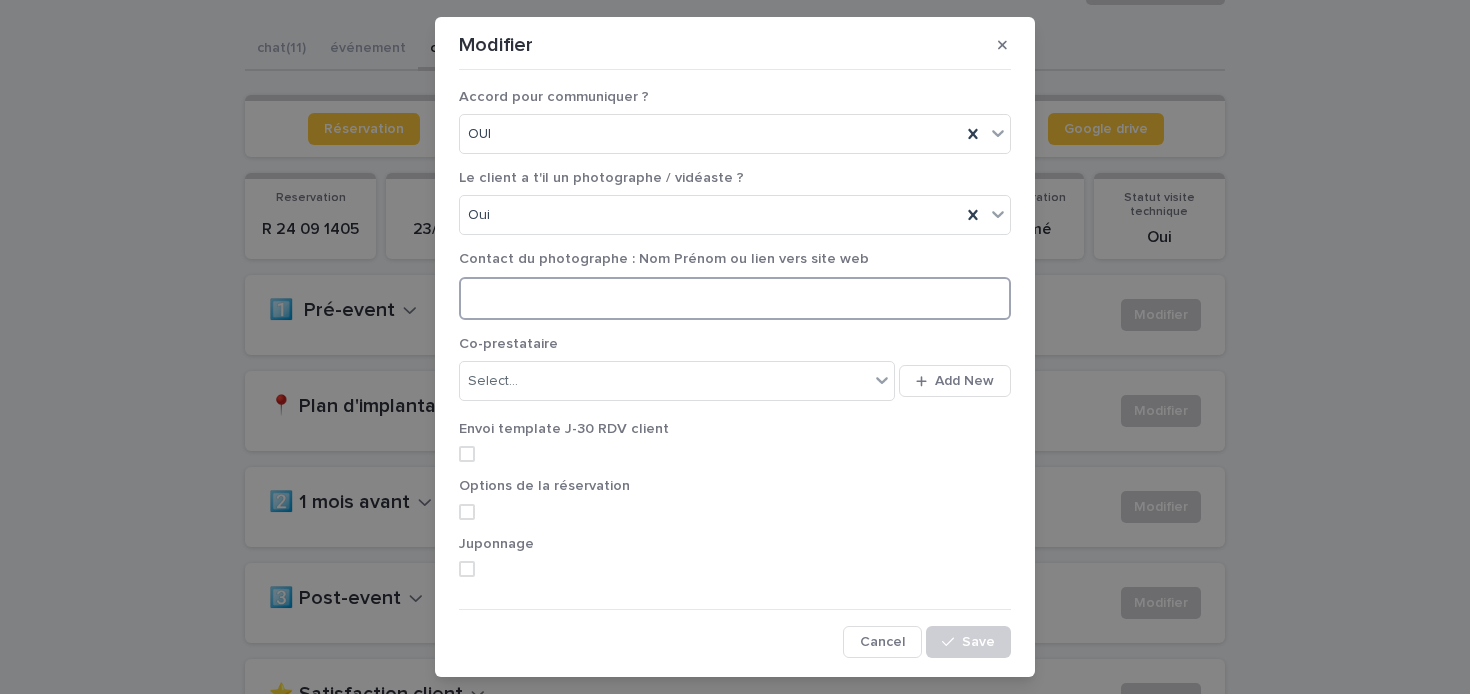 click at bounding box center (467, 454) 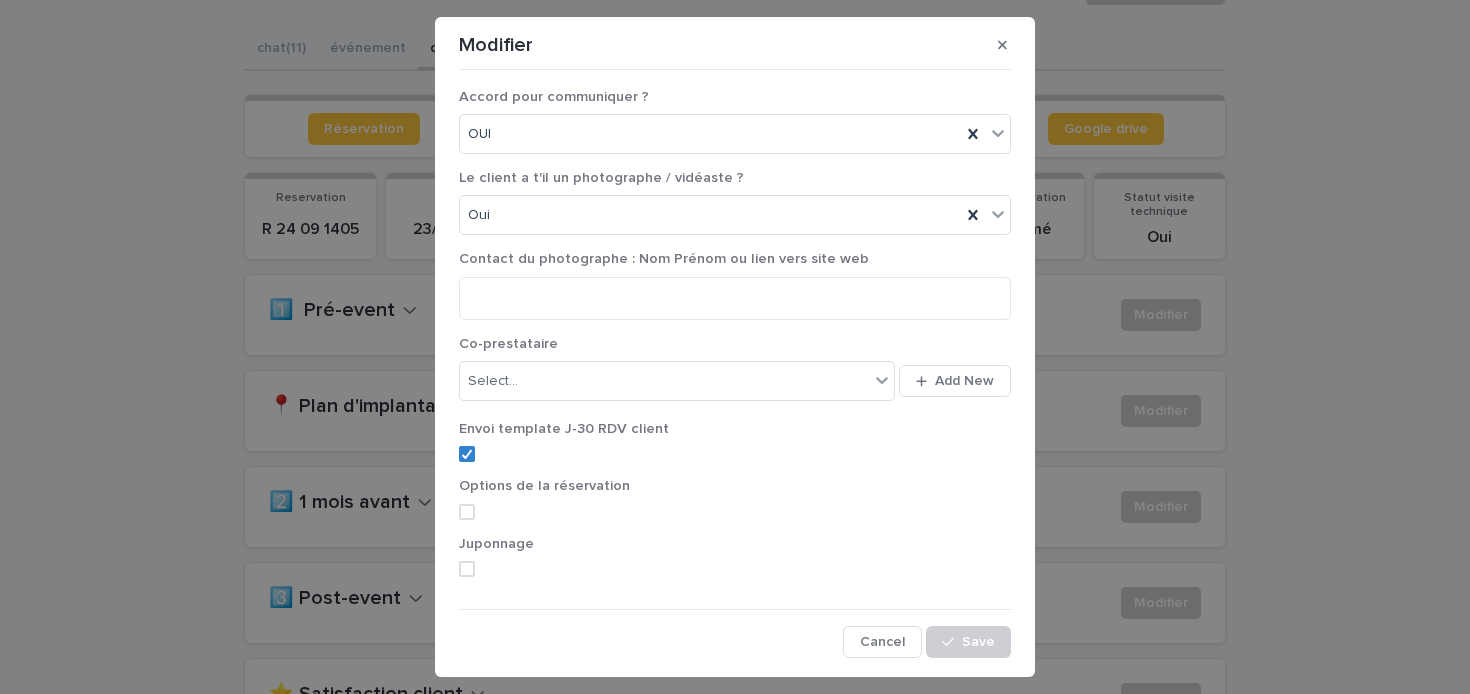 click at bounding box center [735, 512] 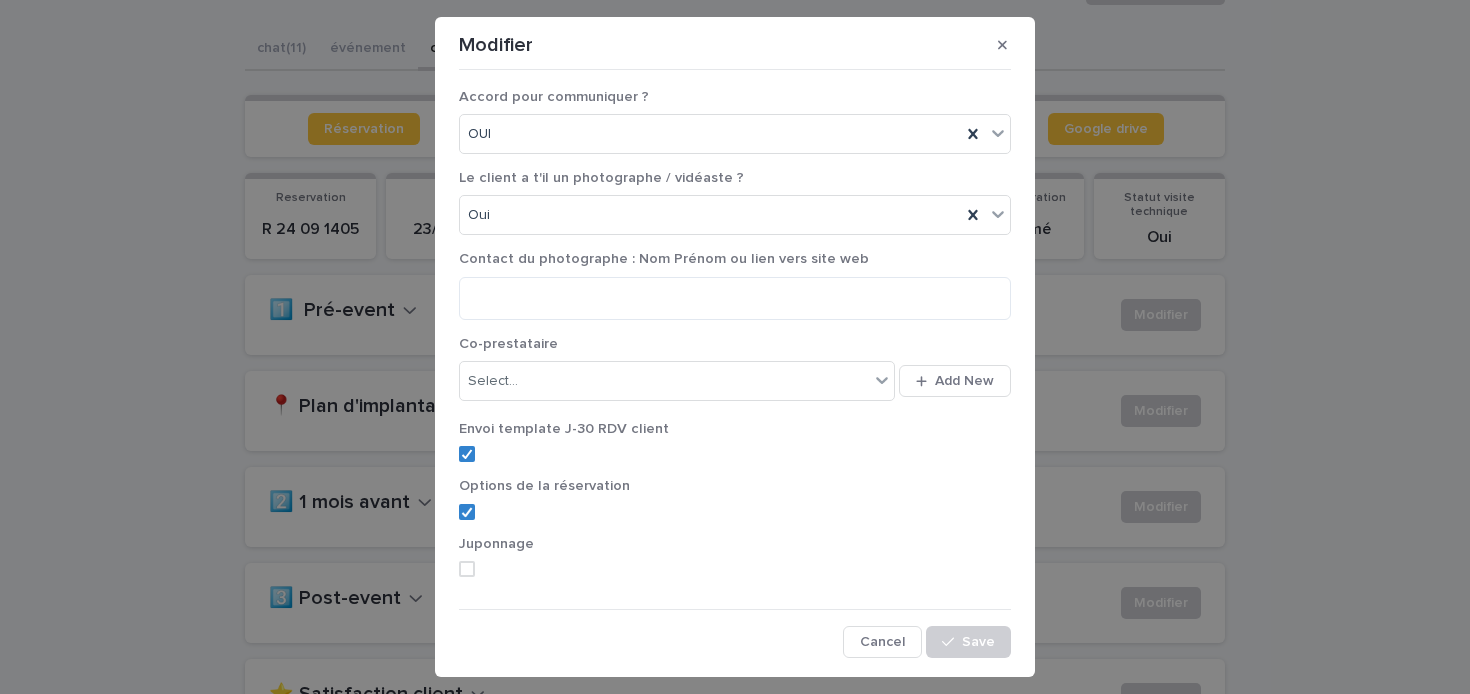 click on "Juponnage" at bounding box center (735, 564) 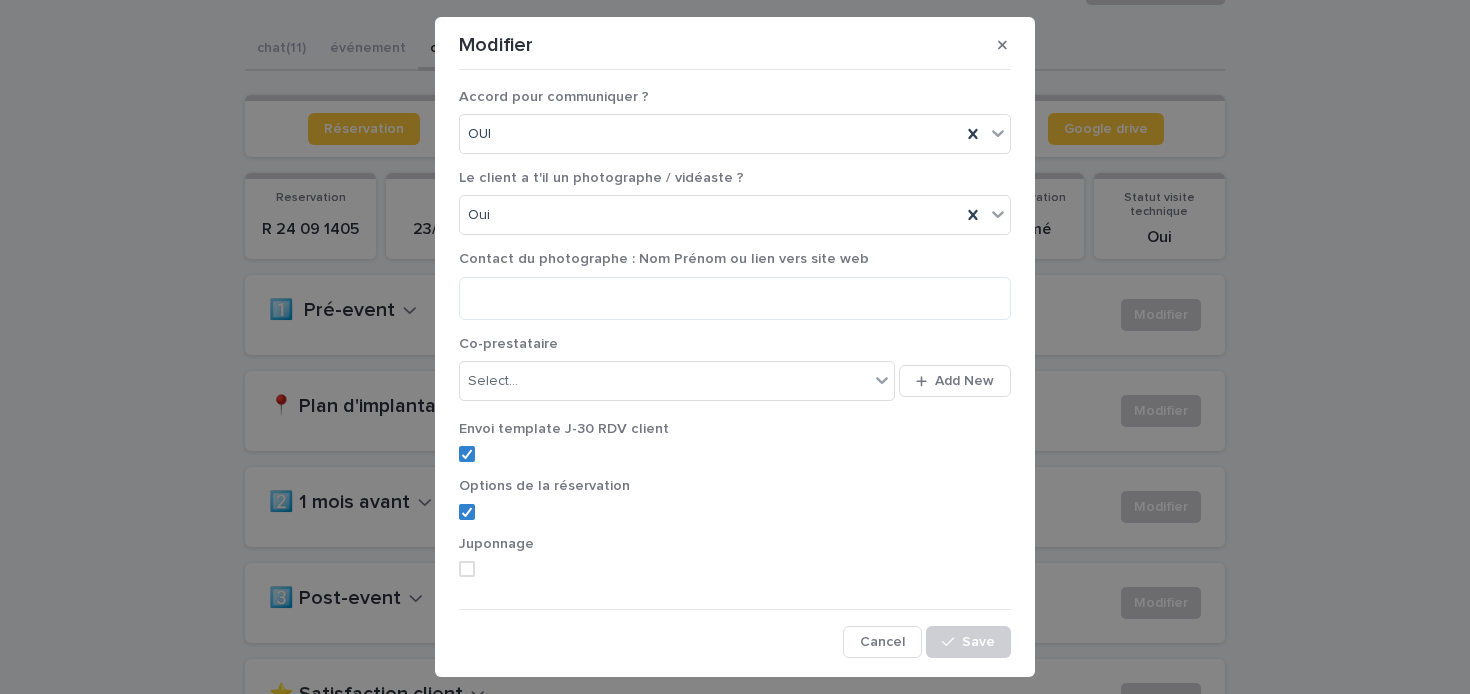 click on "Juponnage" at bounding box center [735, 564] 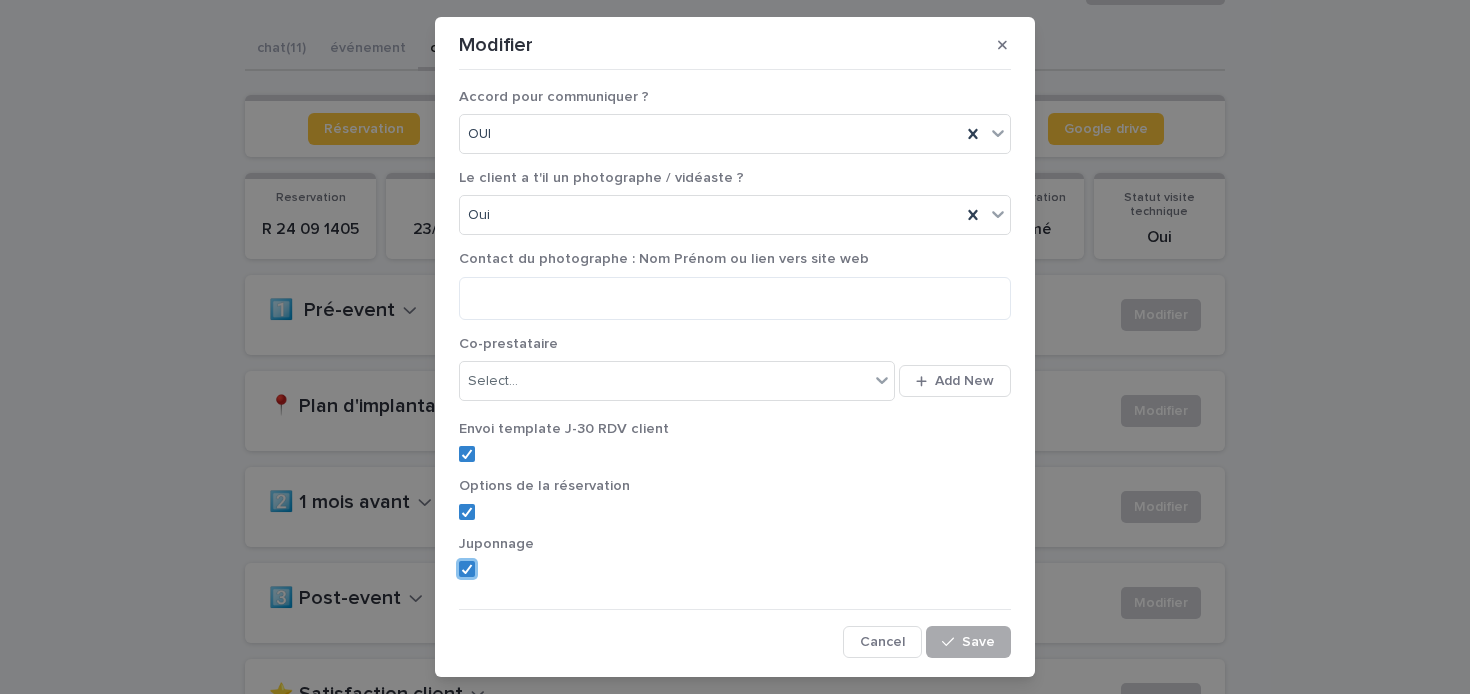 click at bounding box center [952, 642] 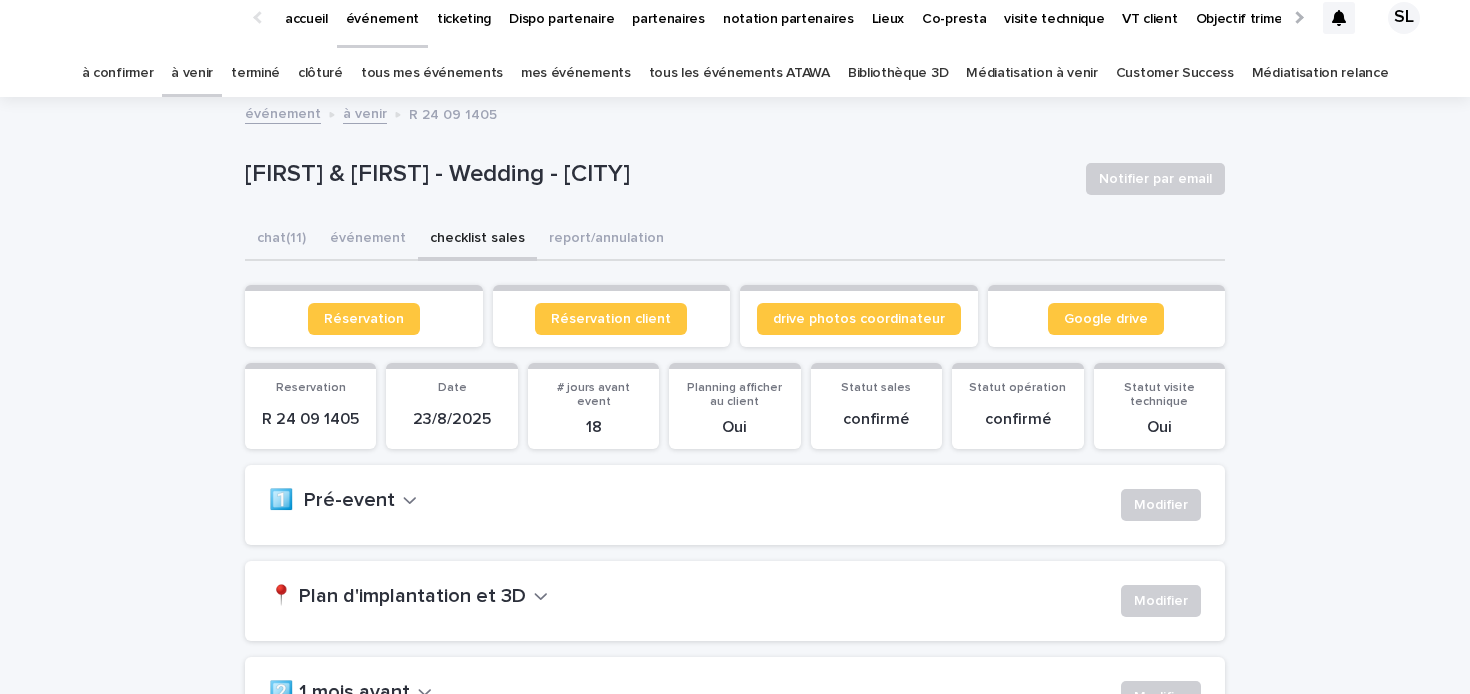 scroll, scrollTop: 0, scrollLeft: 0, axis: both 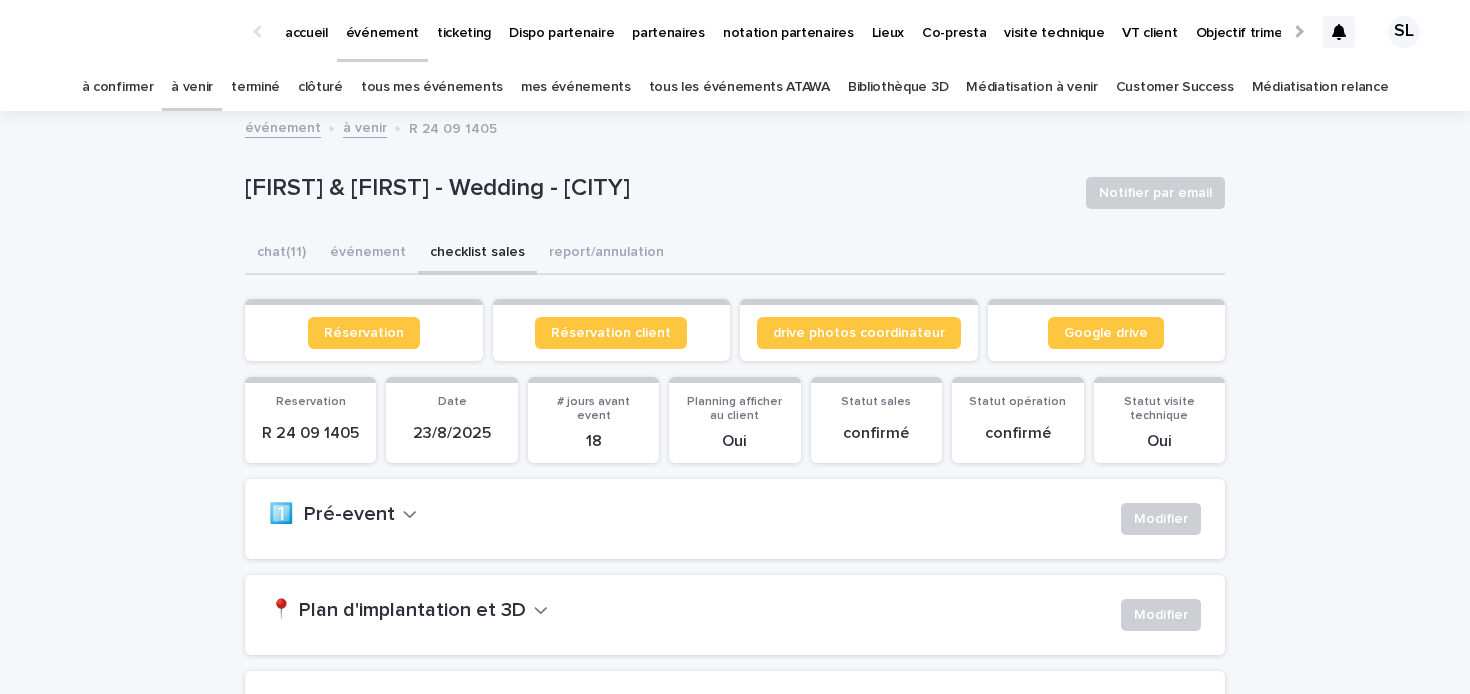 click on "à venir" at bounding box center [192, 87] 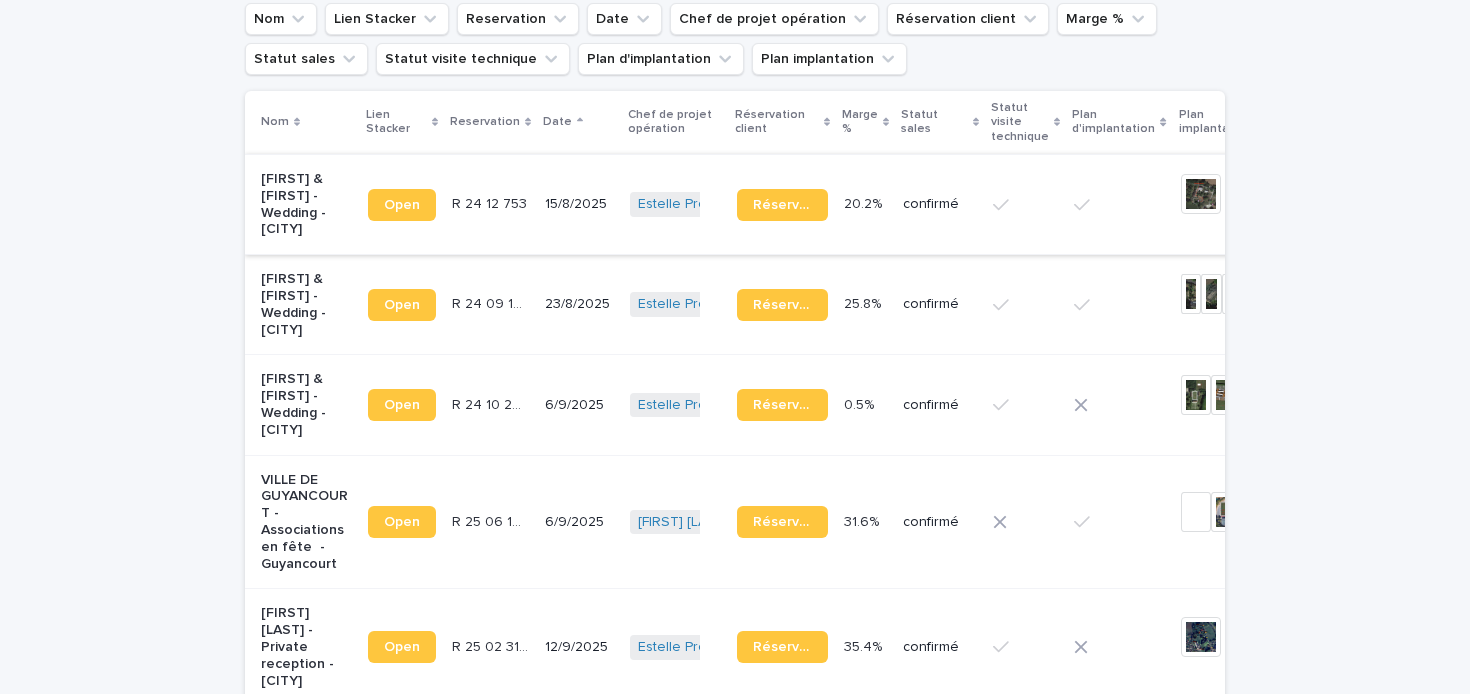 scroll, scrollTop: 207, scrollLeft: 0, axis: vertical 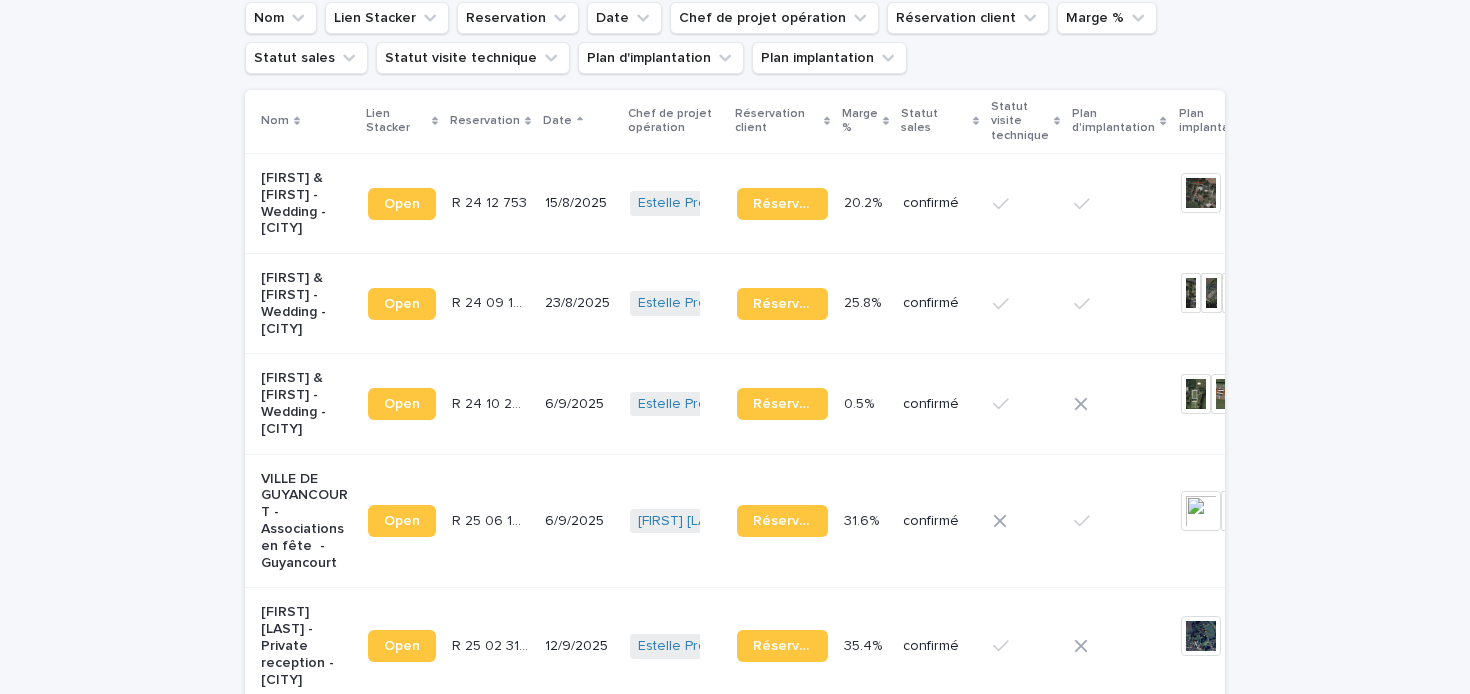 click on "[FIRST] & [FIRST] - Wedding - [CITY]" at bounding box center [306, 403] 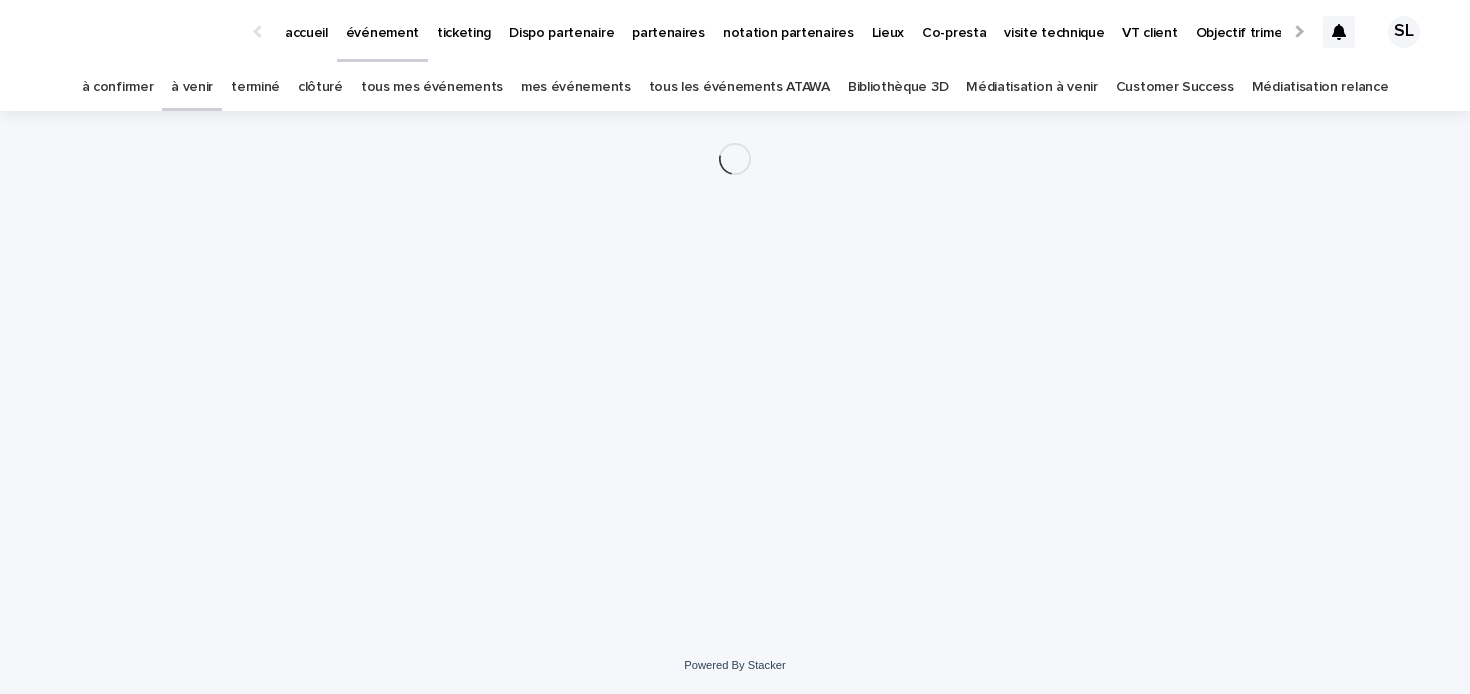 scroll, scrollTop: 0, scrollLeft: 0, axis: both 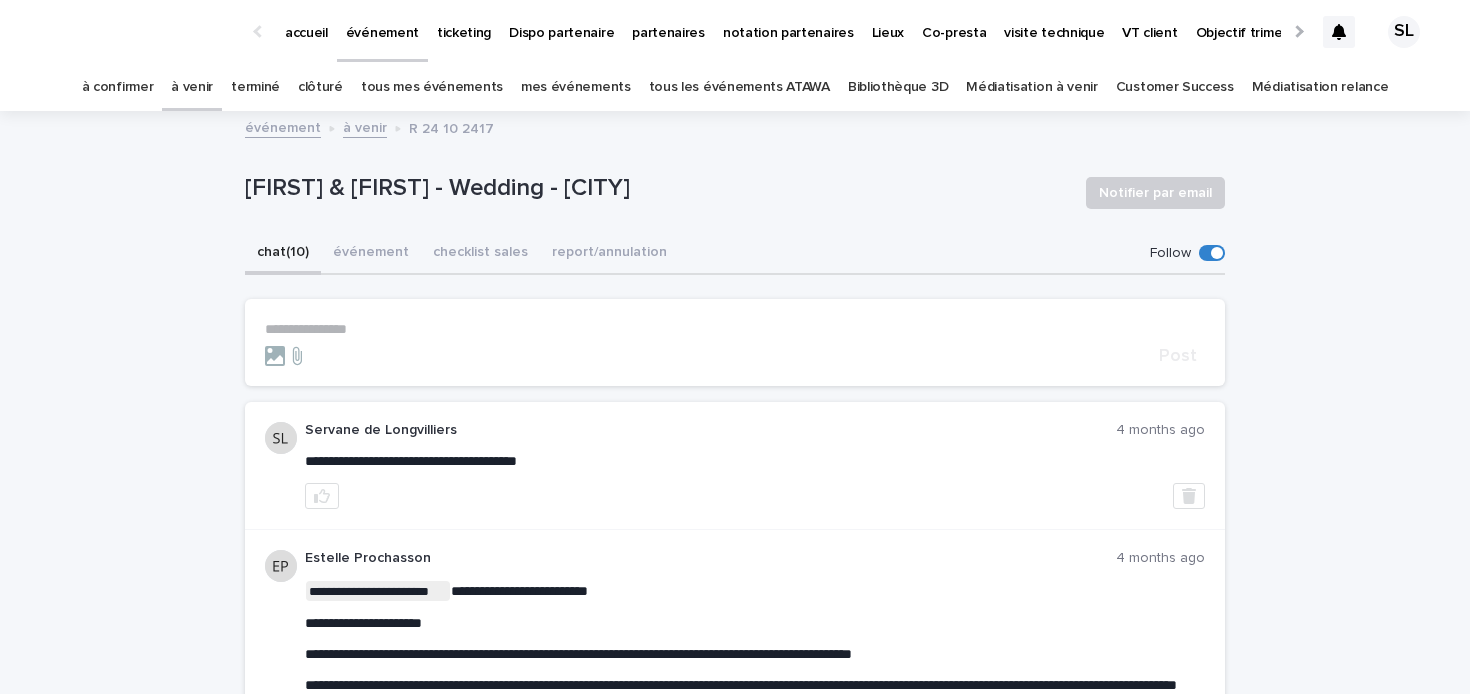 click on "**********" at bounding box center [735, 342] 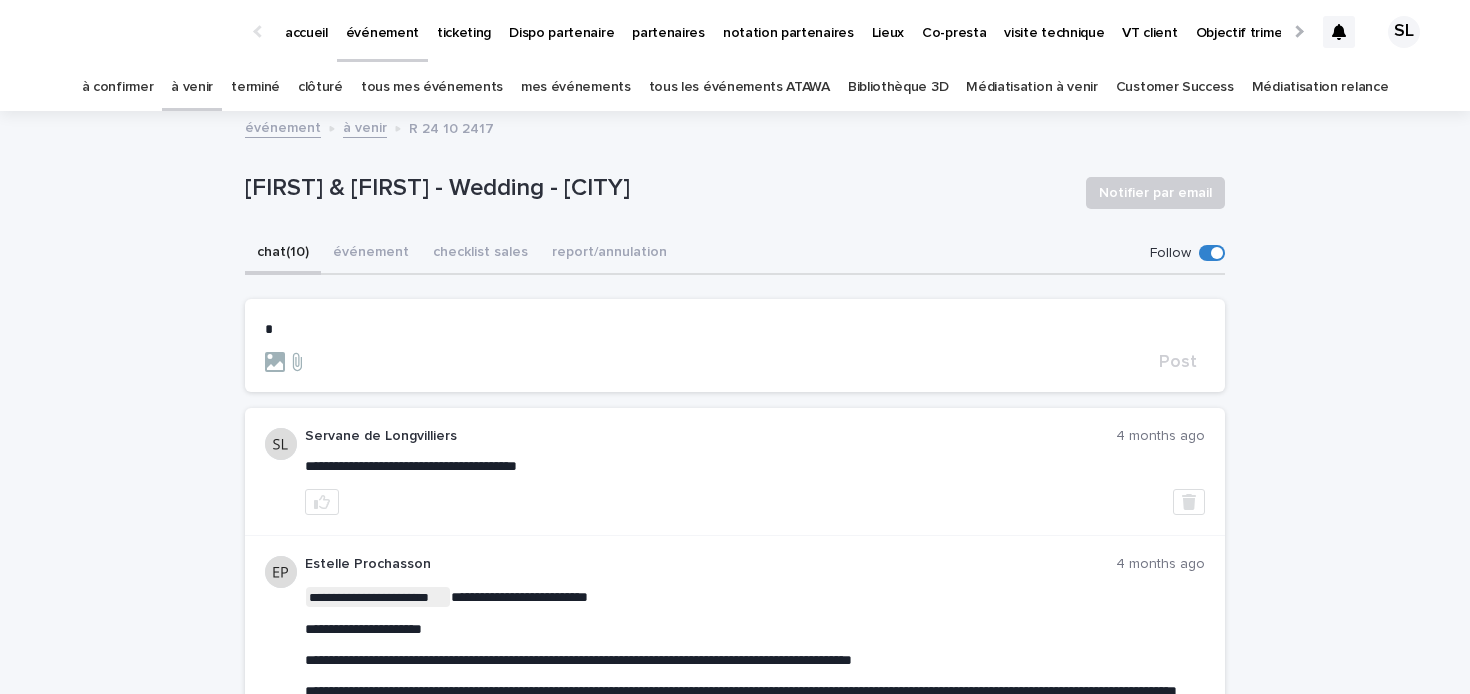type 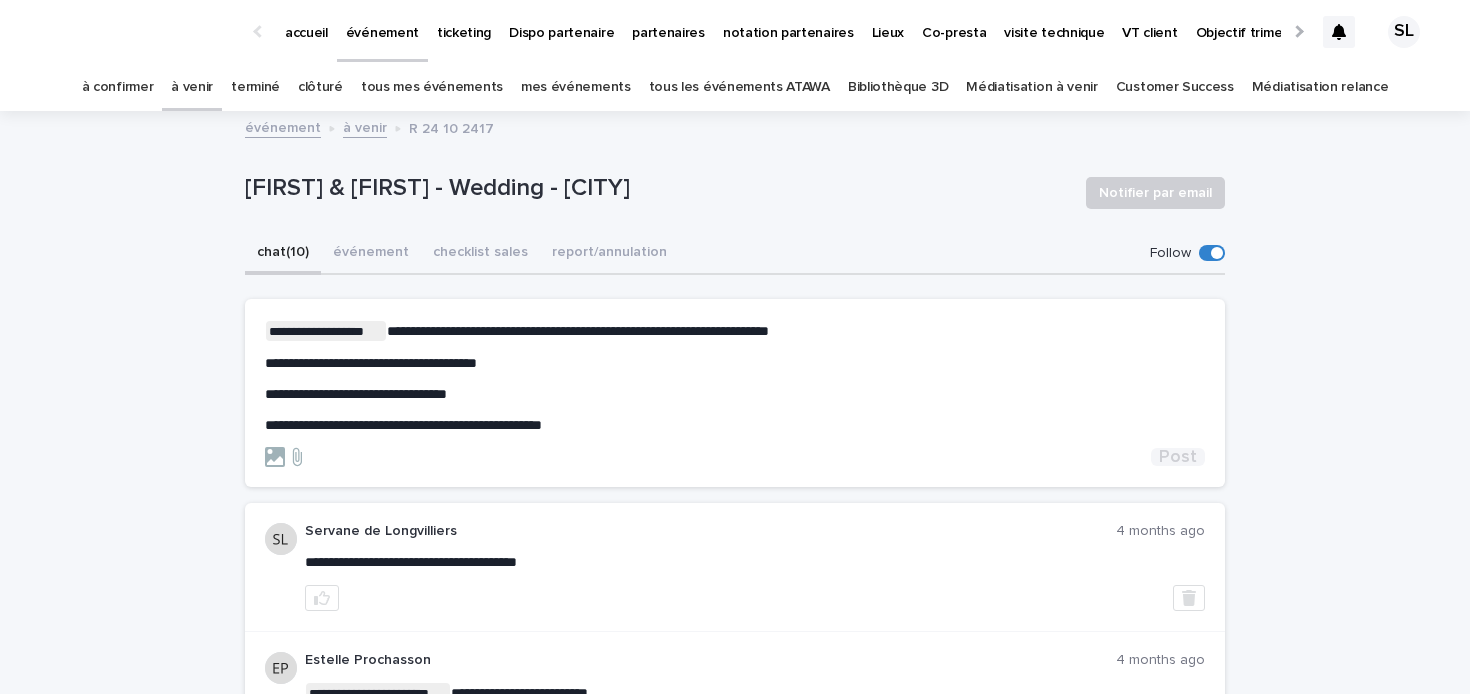 click on "Post" at bounding box center [1178, 457] 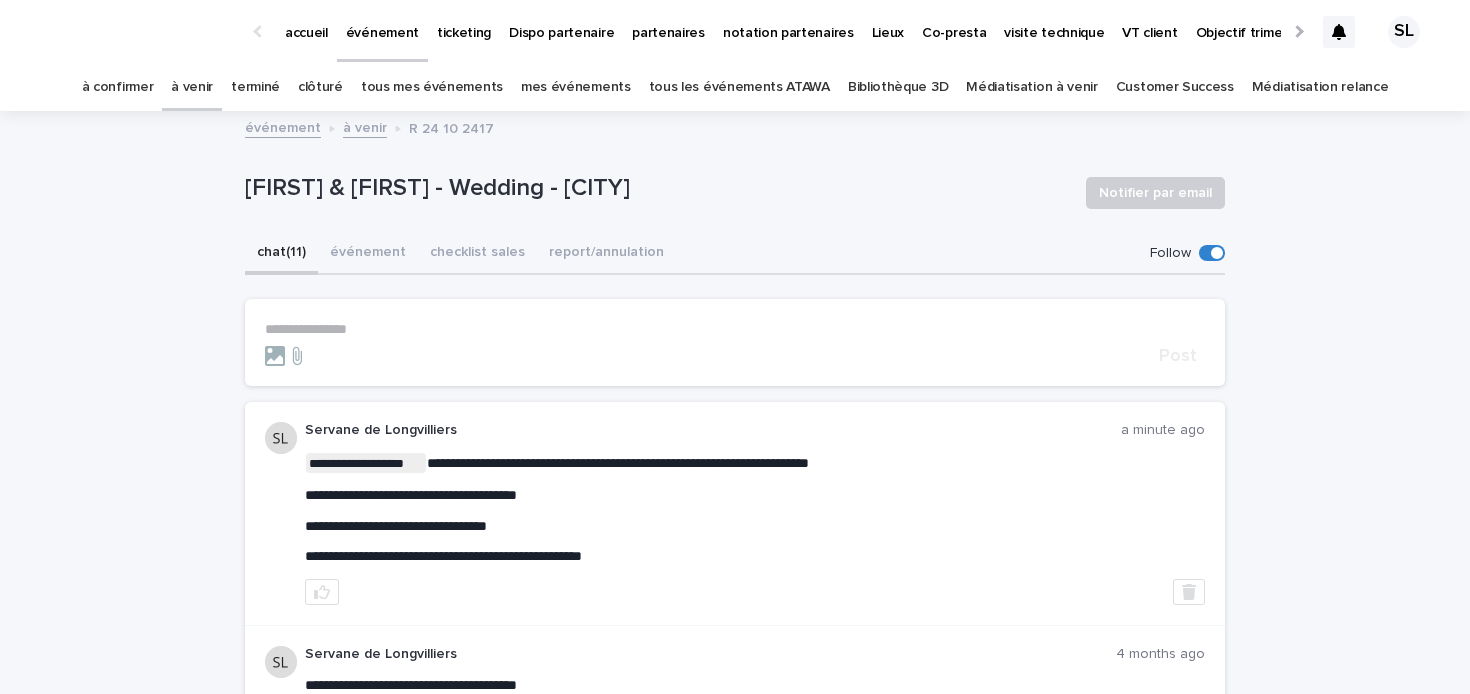 click on "à venir" at bounding box center (192, 87) 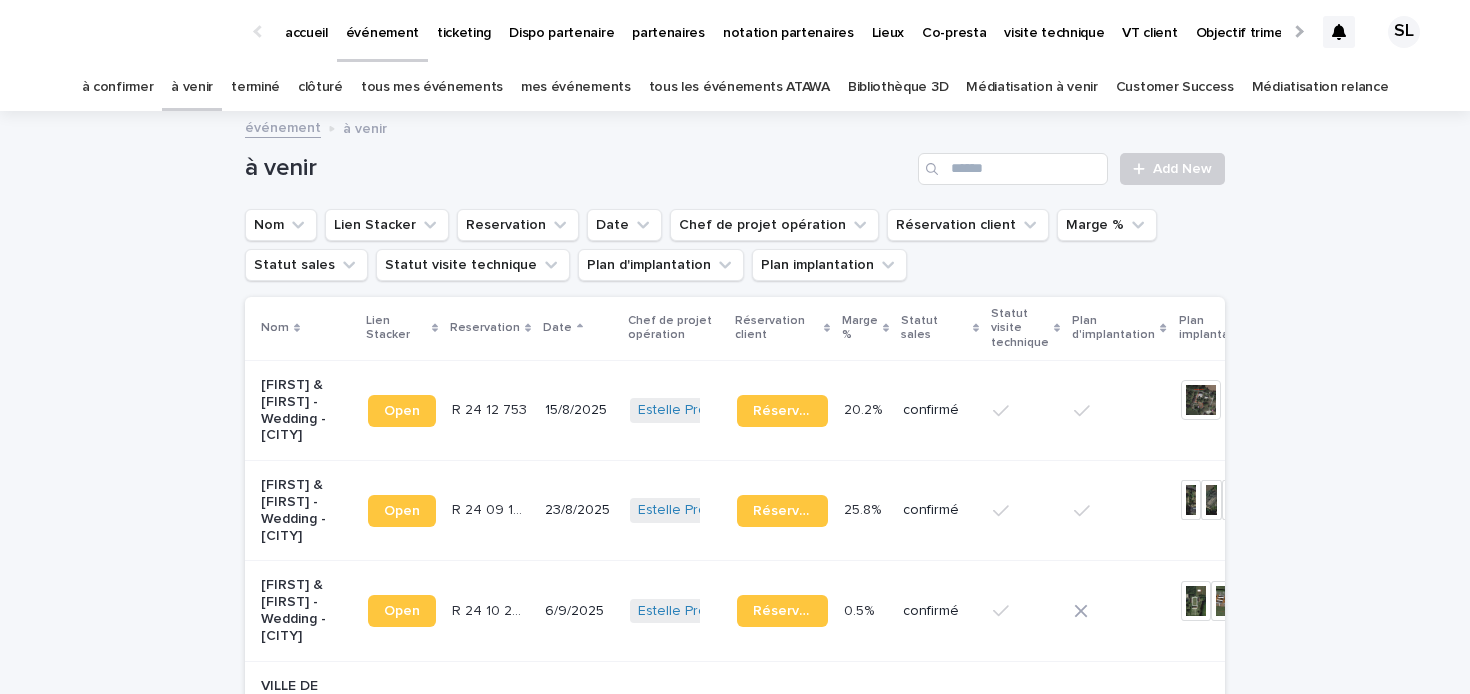 click on "[FIRST] & [FIRST] - Wedding - [CITY]" at bounding box center (306, 610) 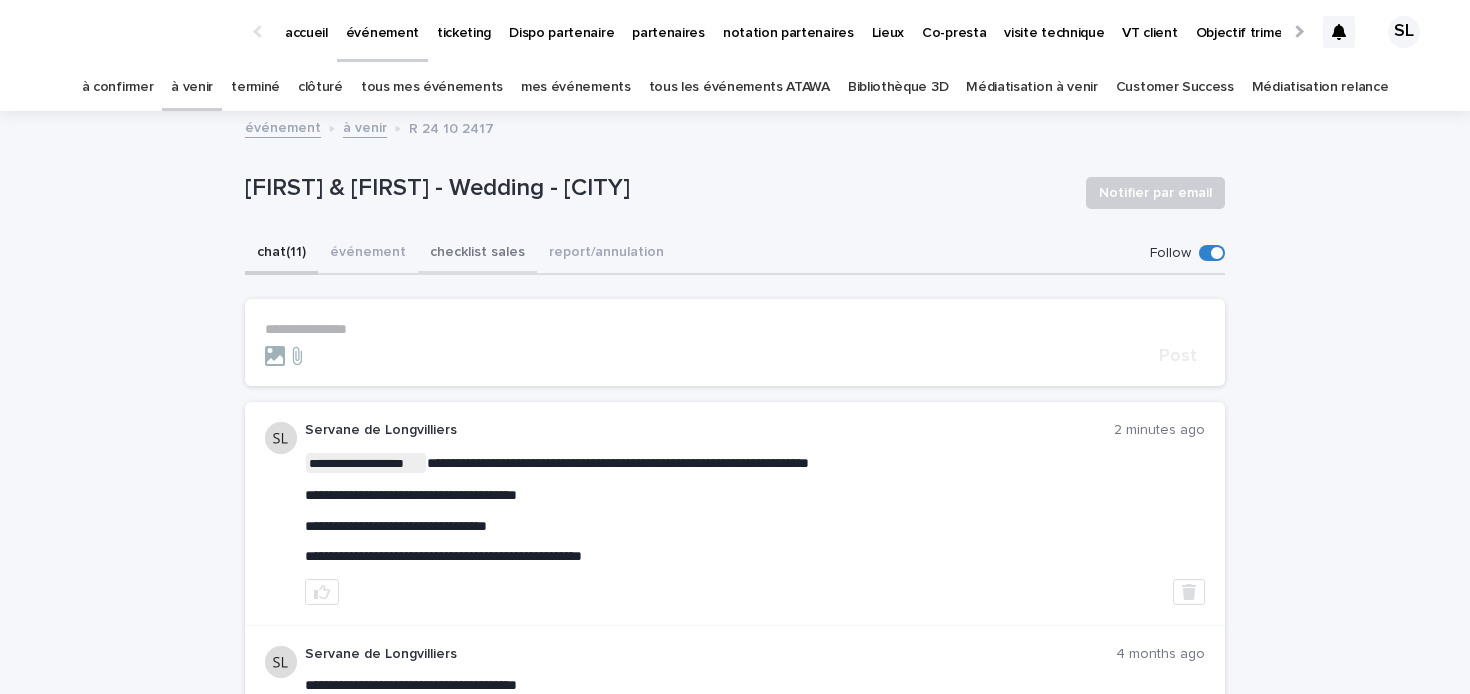 click on "checklist sales" at bounding box center (477, 254) 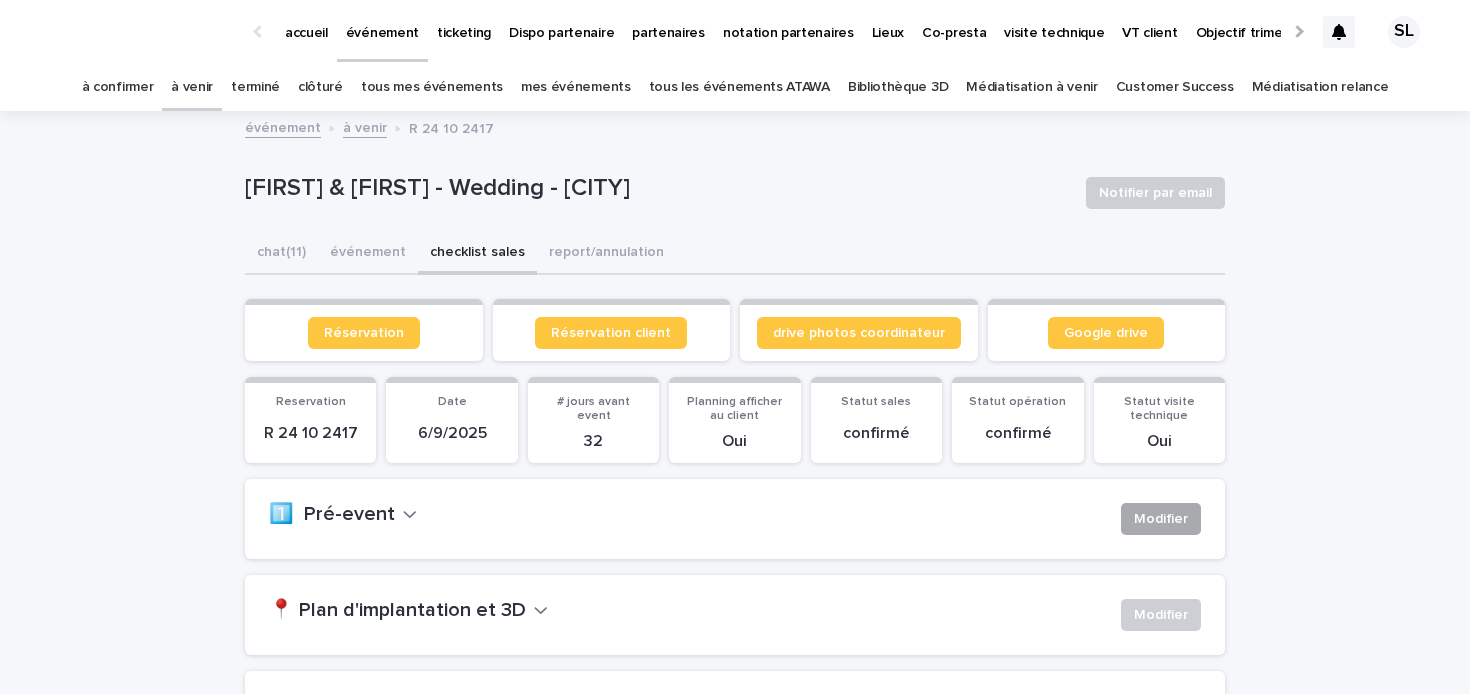 click on "Modifier" at bounding box center (1161, 519) 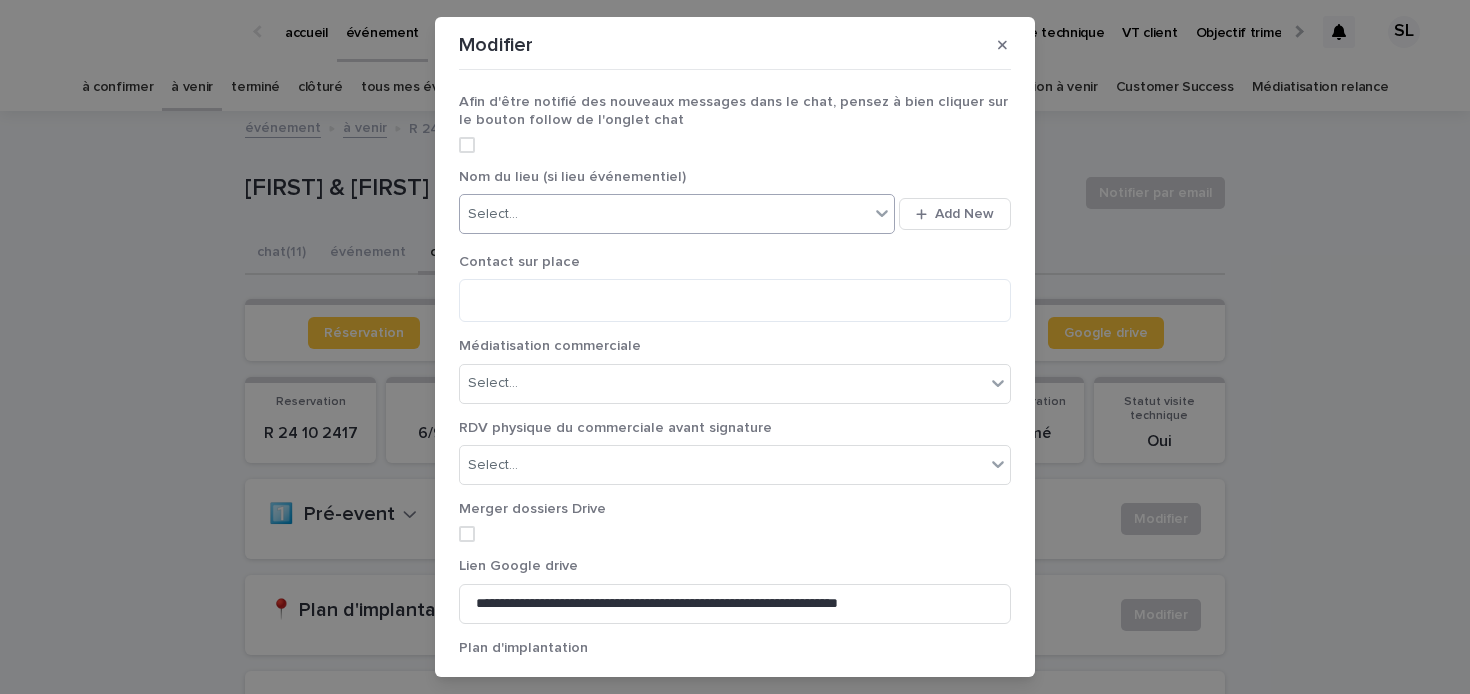 click on "Select..." at bounding box center [664, 214] 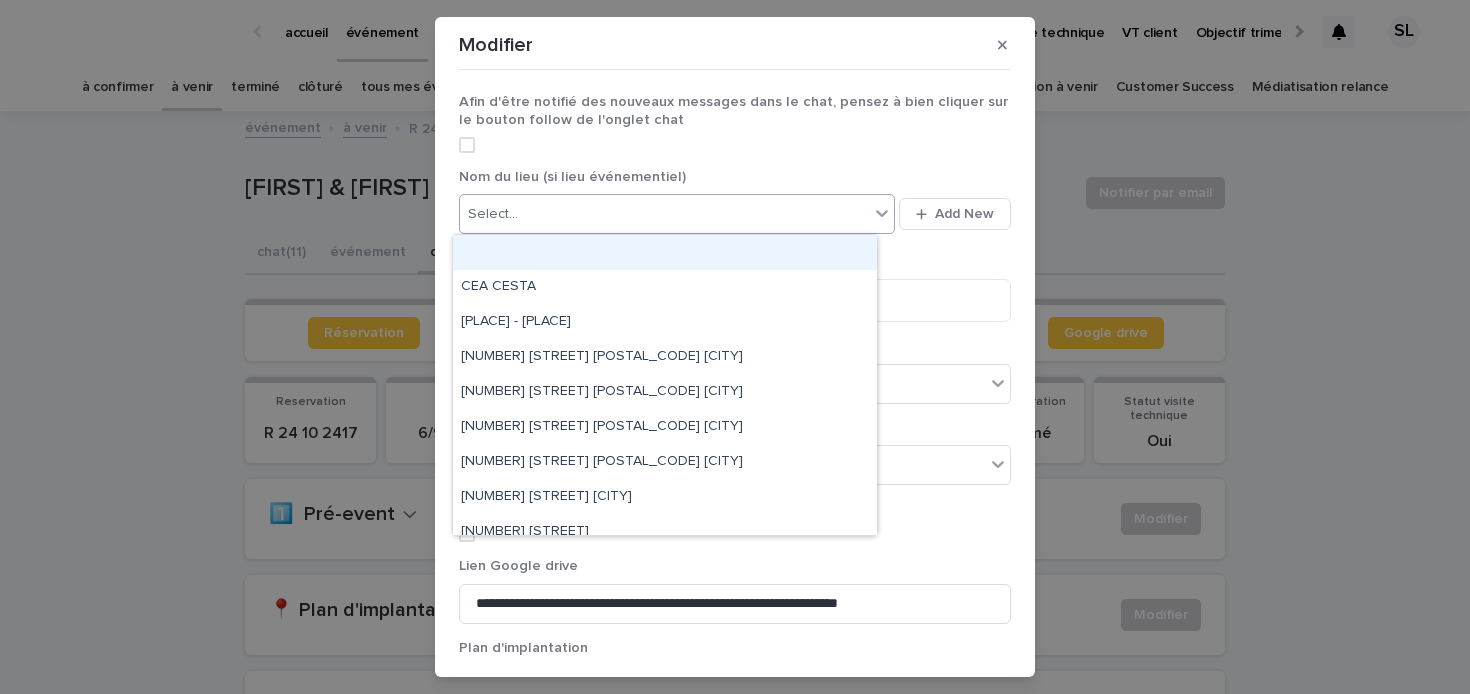 click on "Select..." at bounding box center [664, 214] 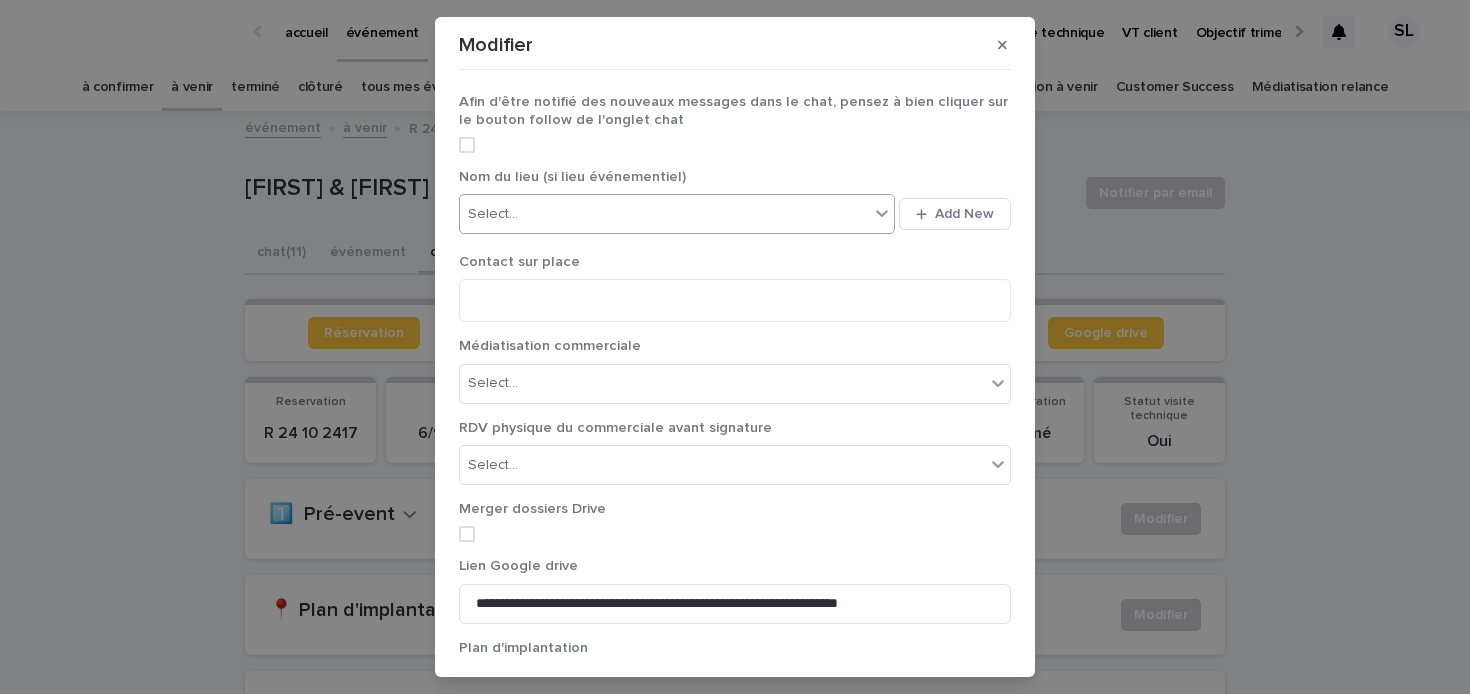 click at bounding box center (467, 145) 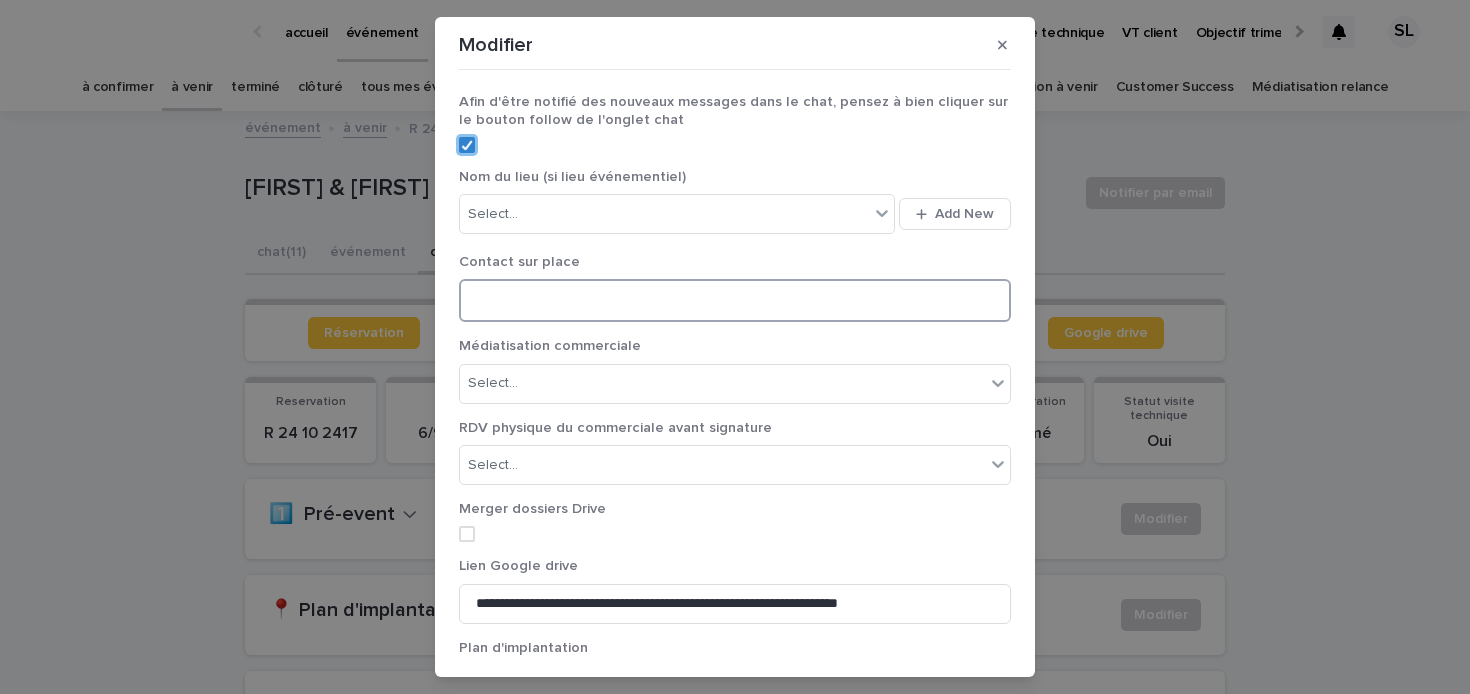 click at bounding box center (735, 300) 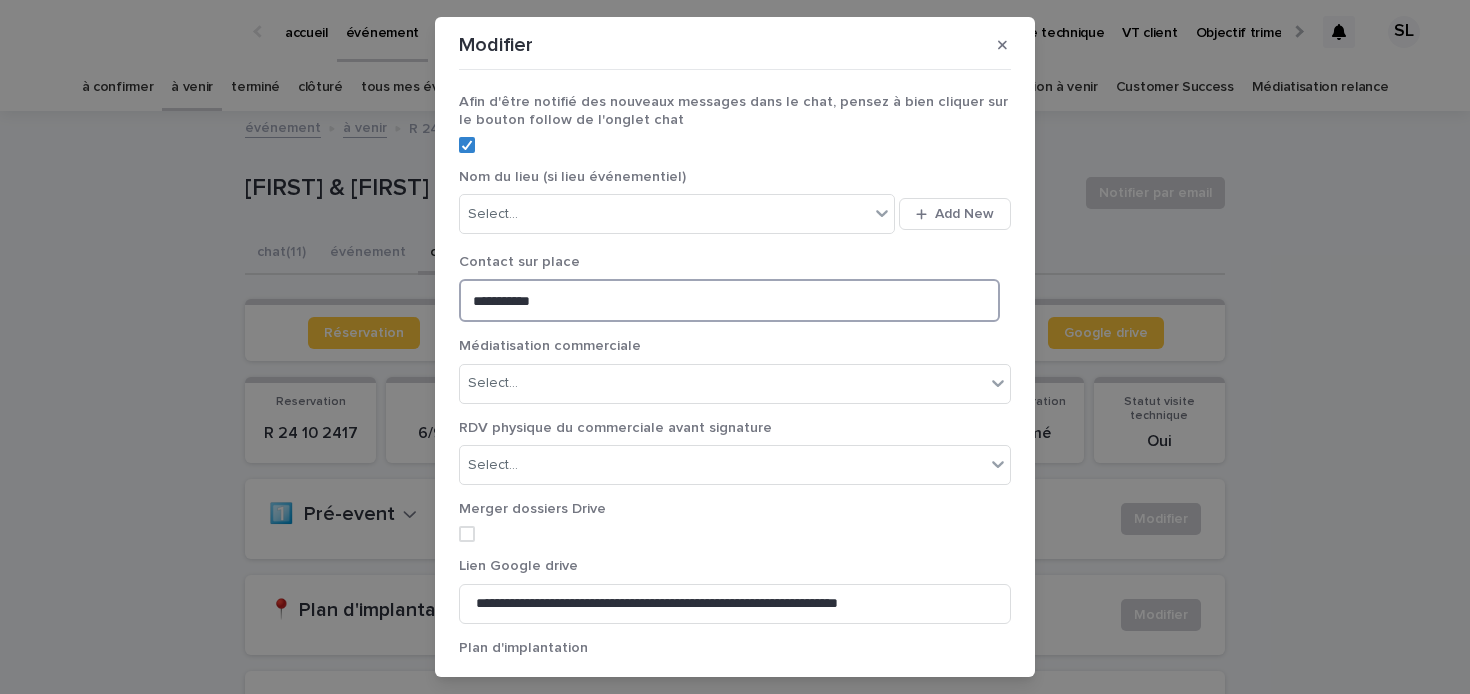 click on "**********" at bounding box center [729, 300] 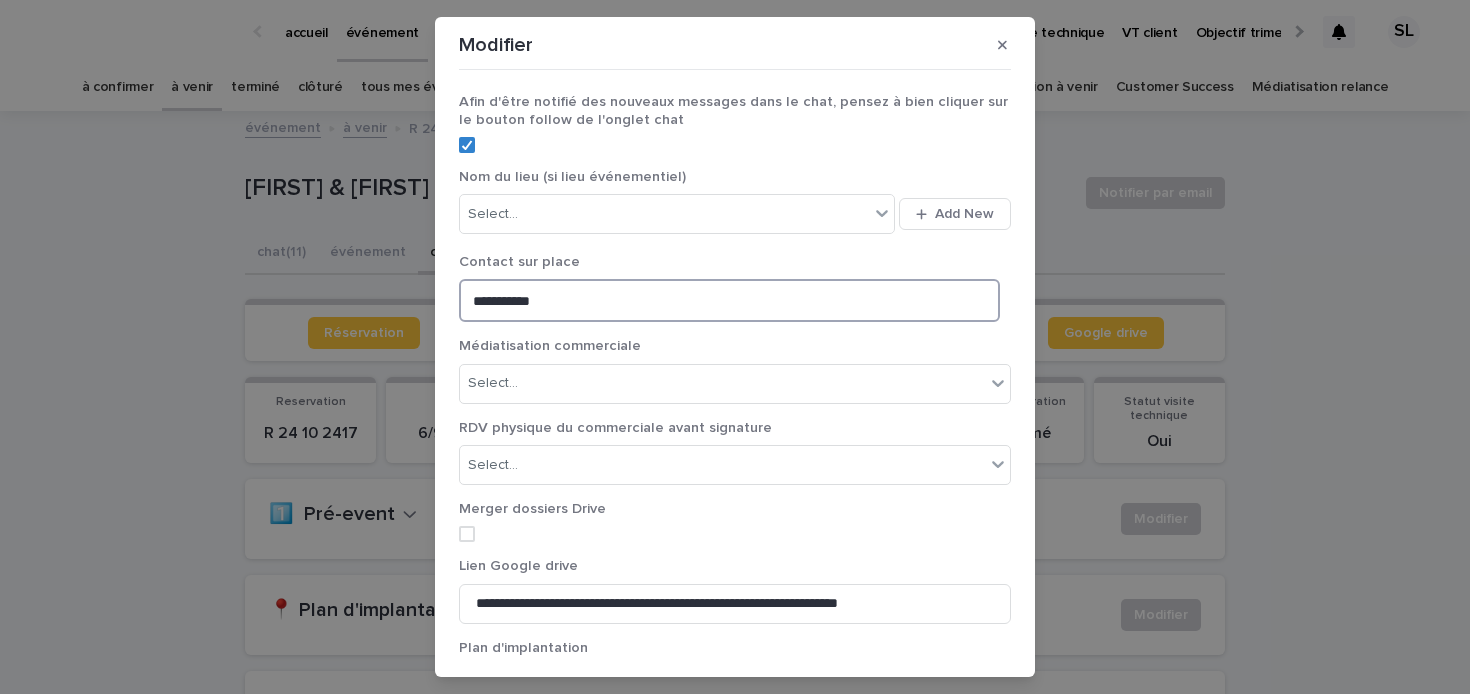 click on "**********" at bounding box center (729, 300) 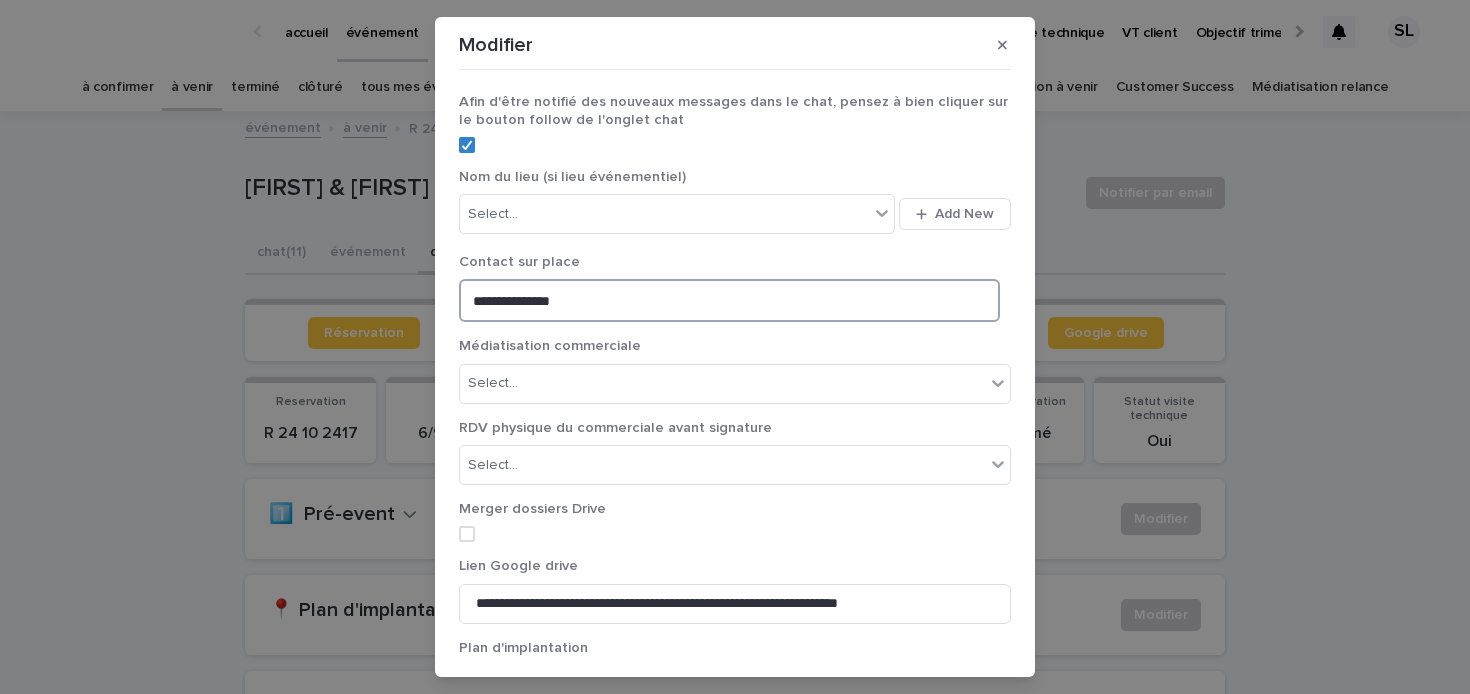 click on "**********" at bounding box center [729, 300] 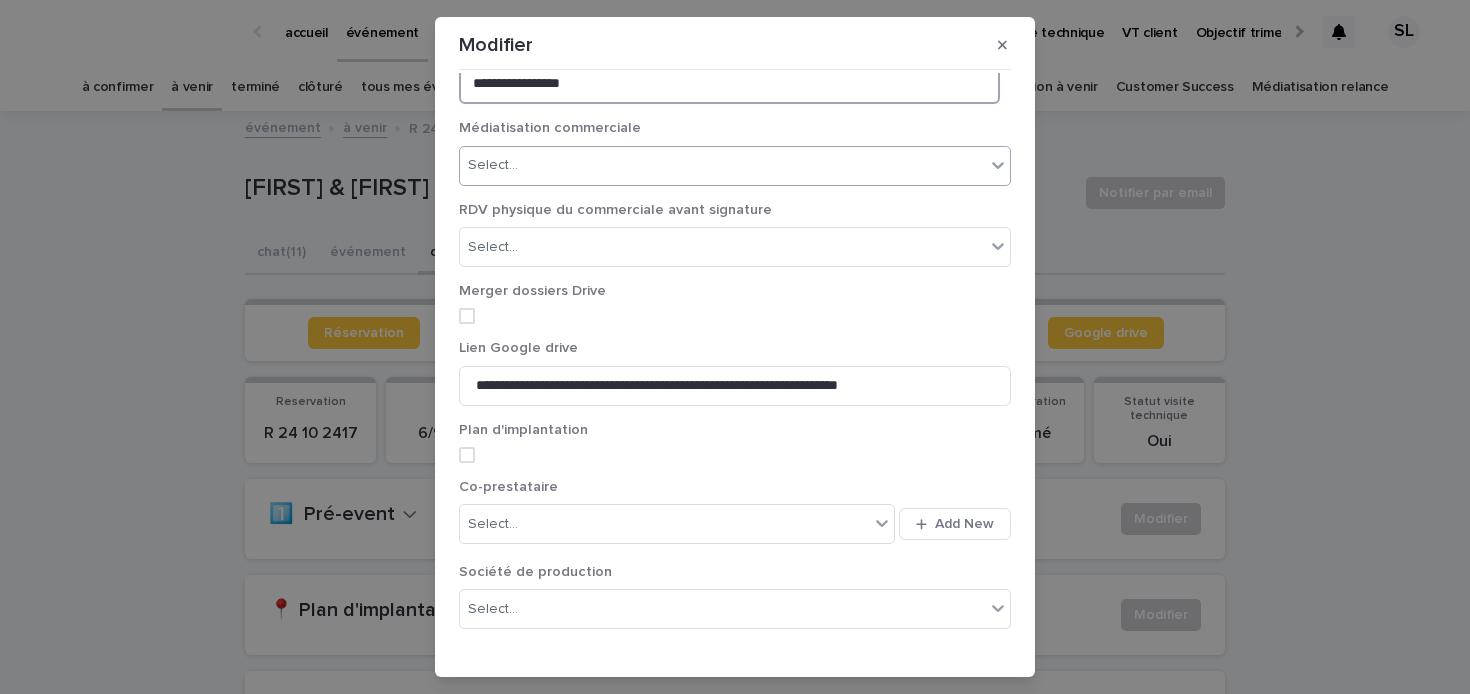 type on "**********" 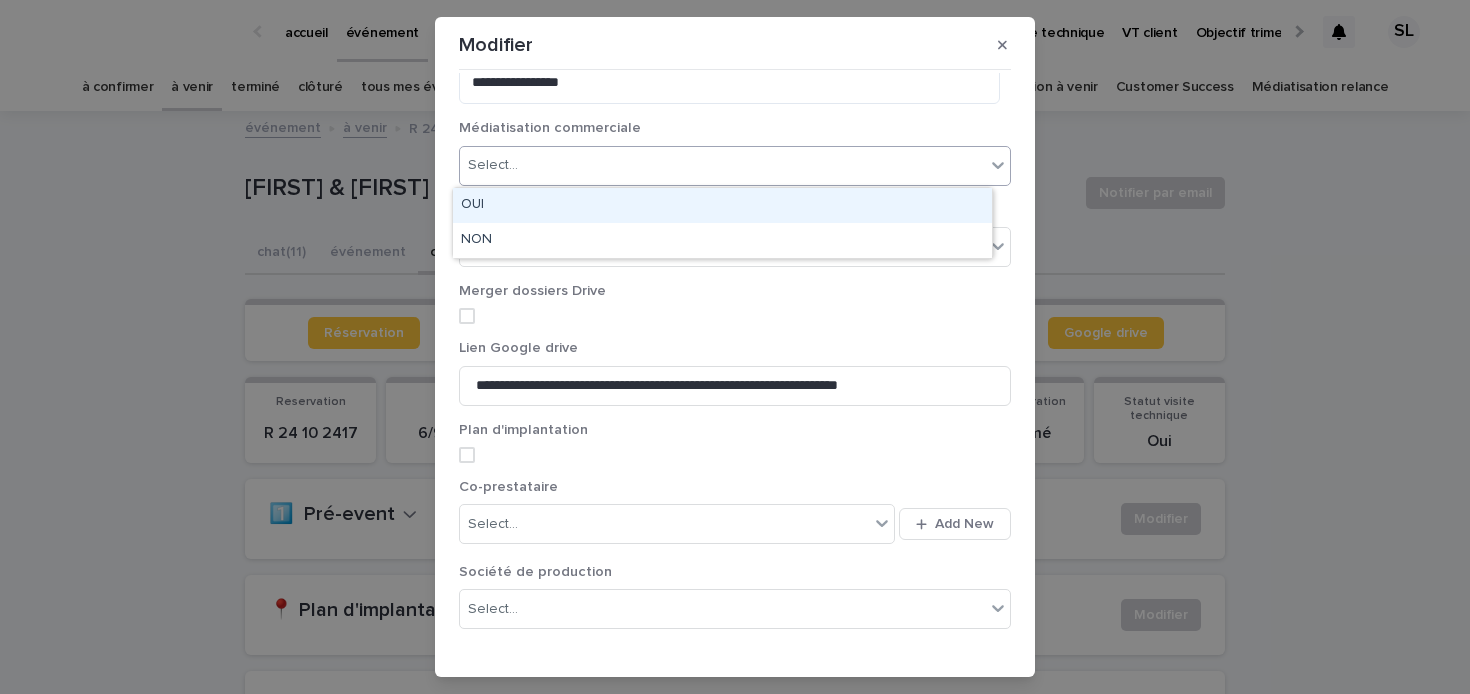 click on "Select..." at bounding box center (722, 165) 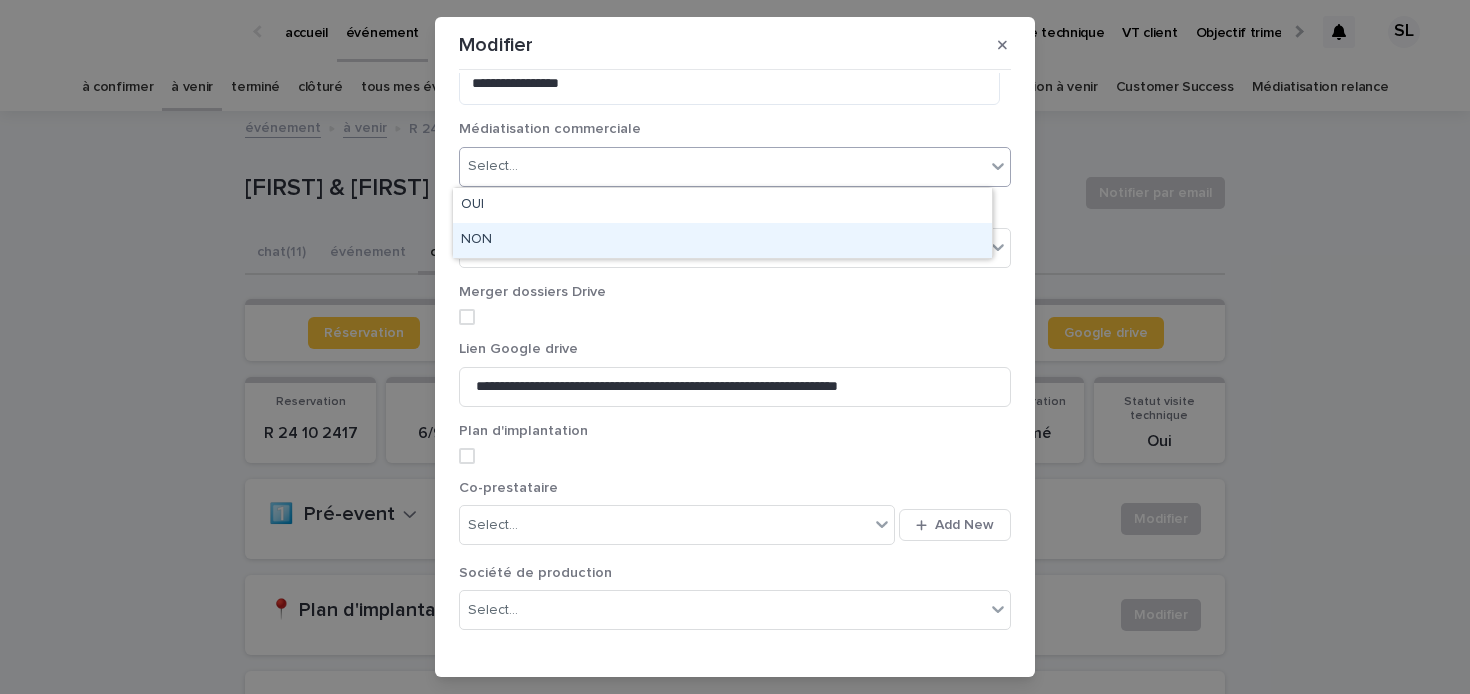 click on "NON" at bounding box center (722, 240) 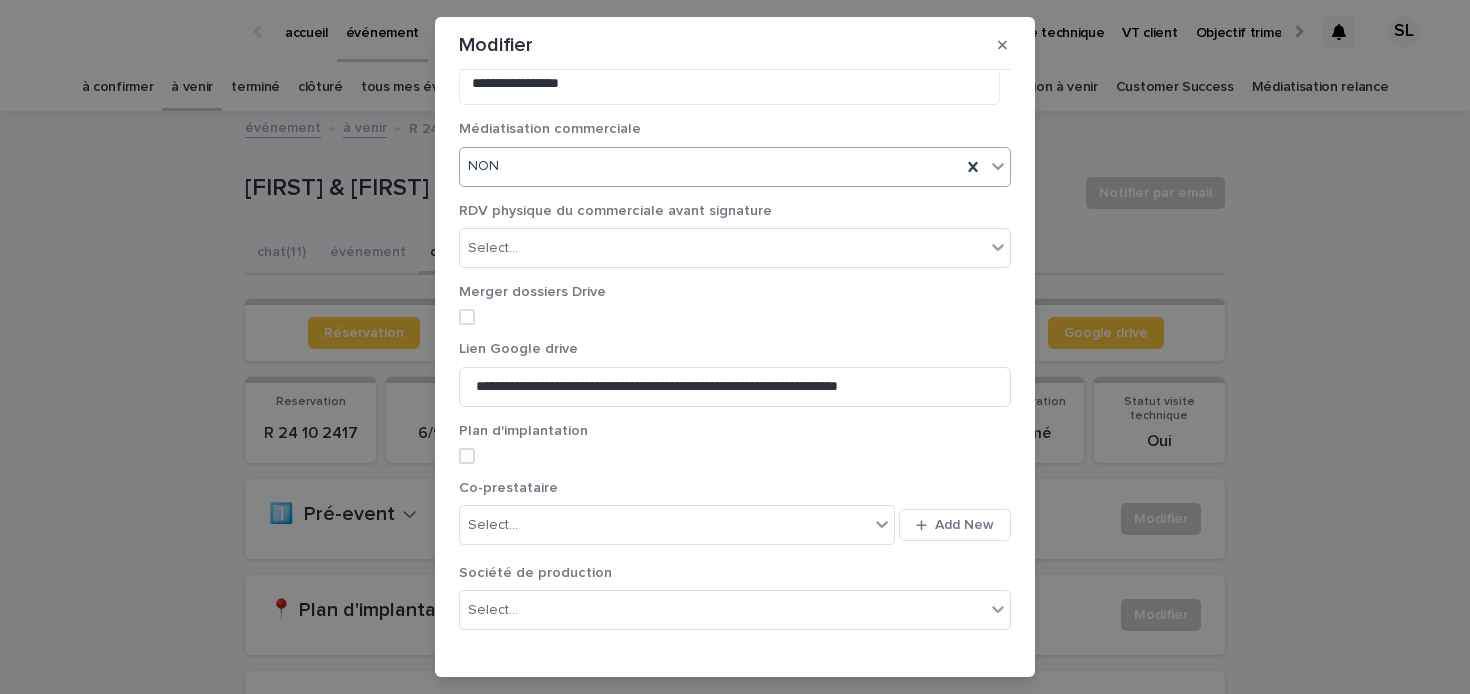 click on "Select..." at bounding box center (722, 248) 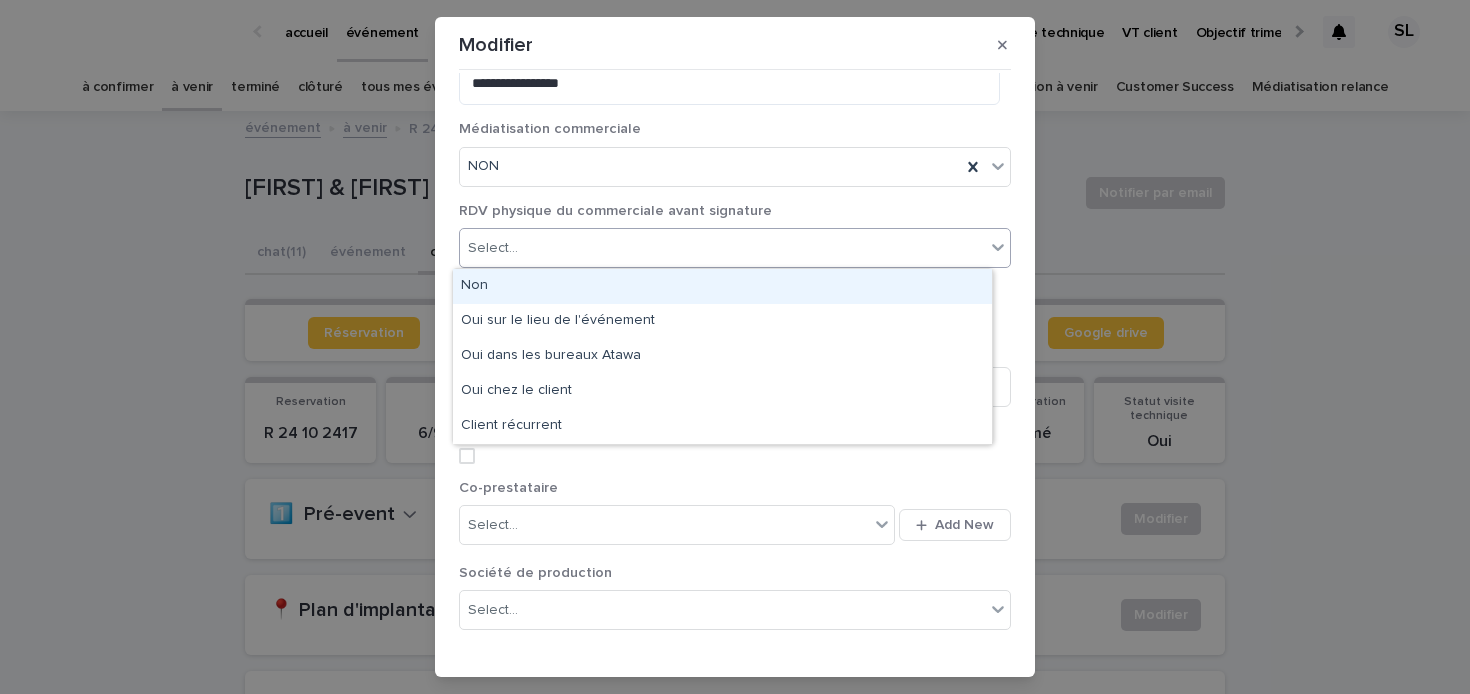 click on "Non" at bounding box center (722, 286) 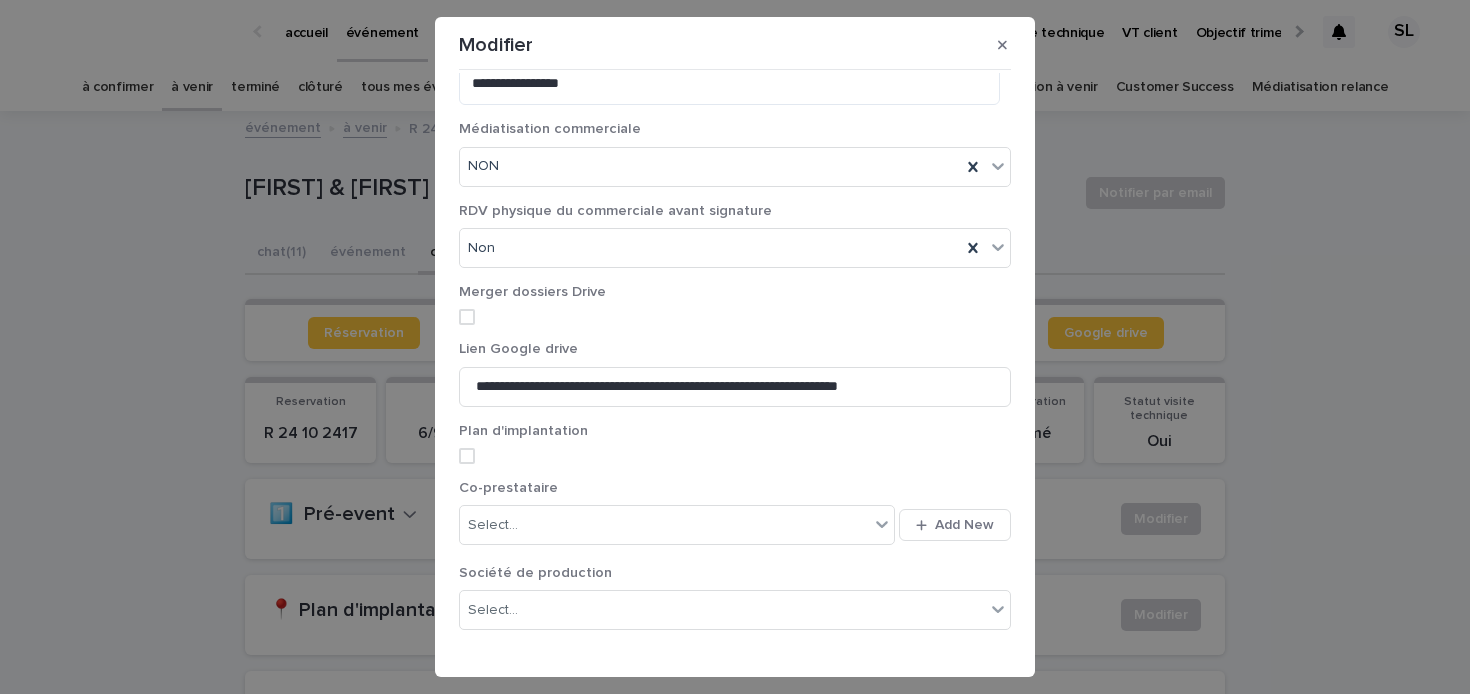 click on "Merger dossiers Drive" at bounding box center [735, 312] 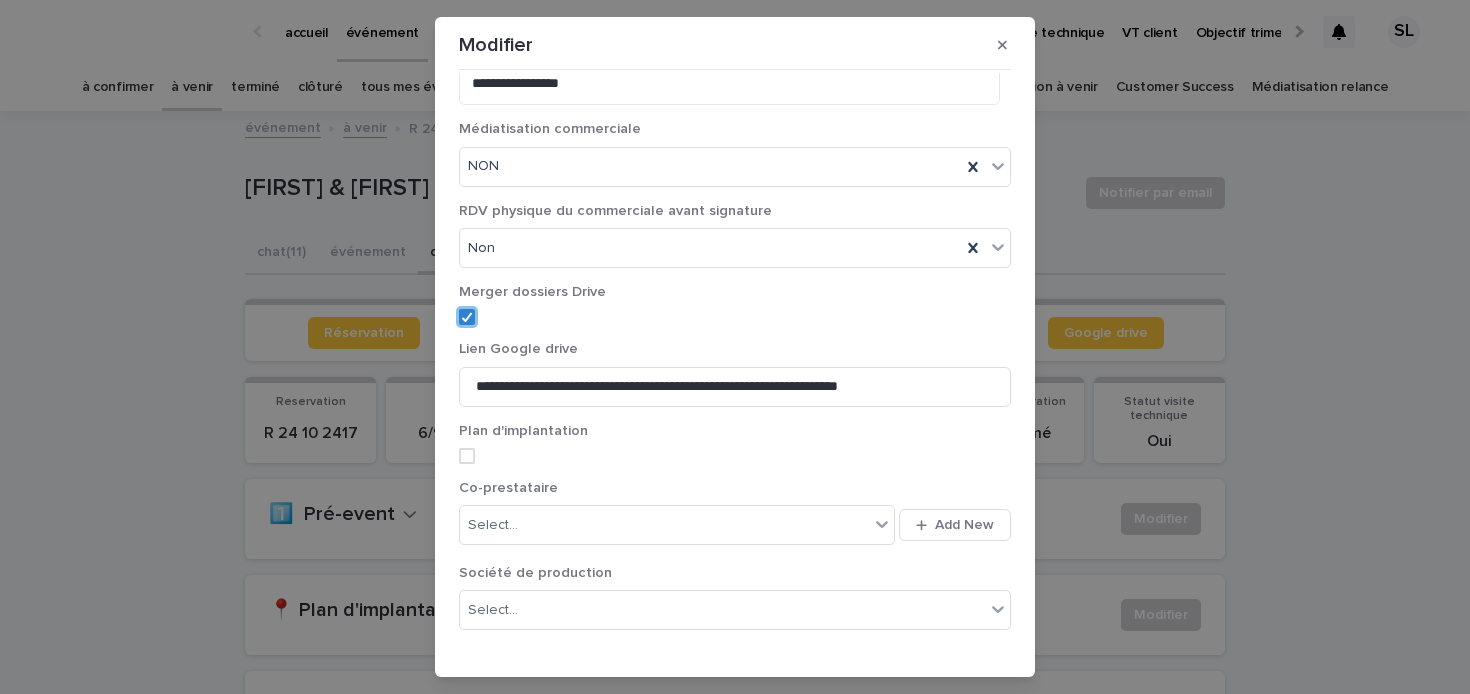 click at bounding box center (467, 456) 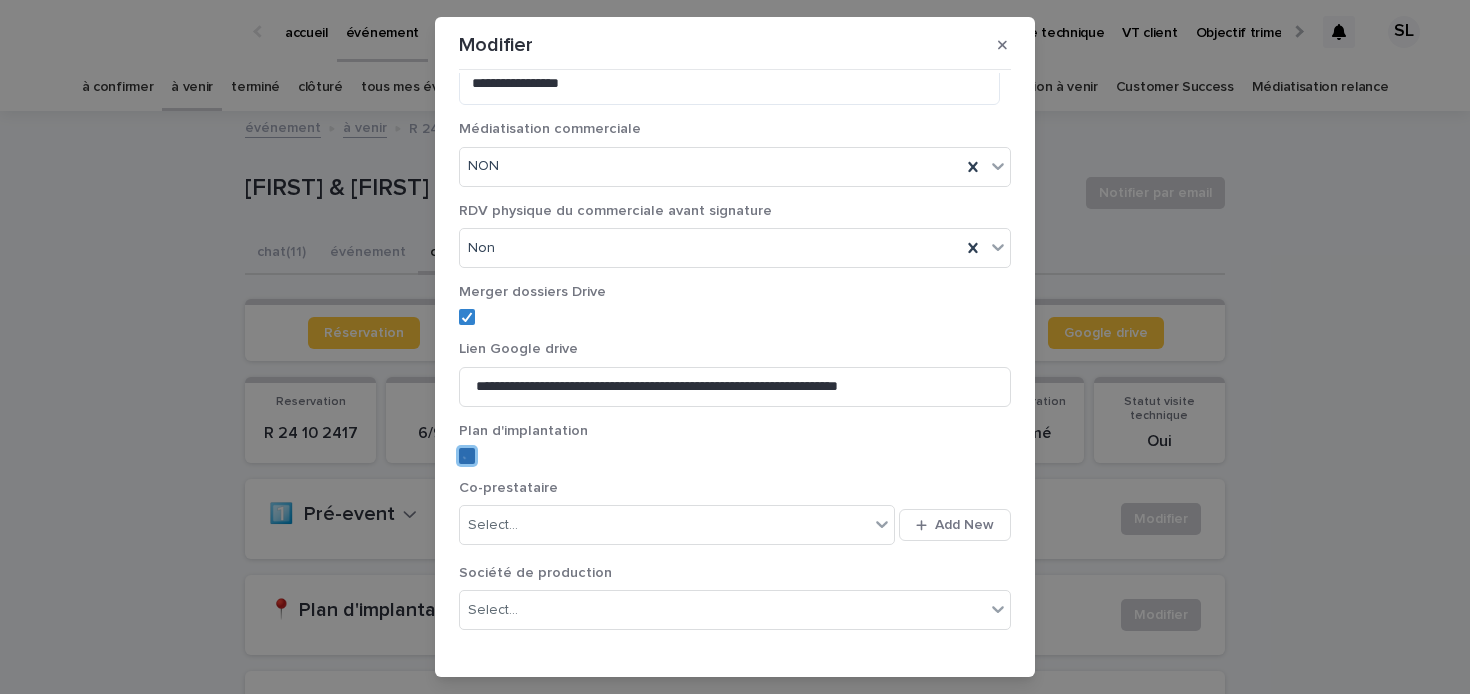 scroll, scrollTop: 270, scrollLeft: 0, axis: vertical 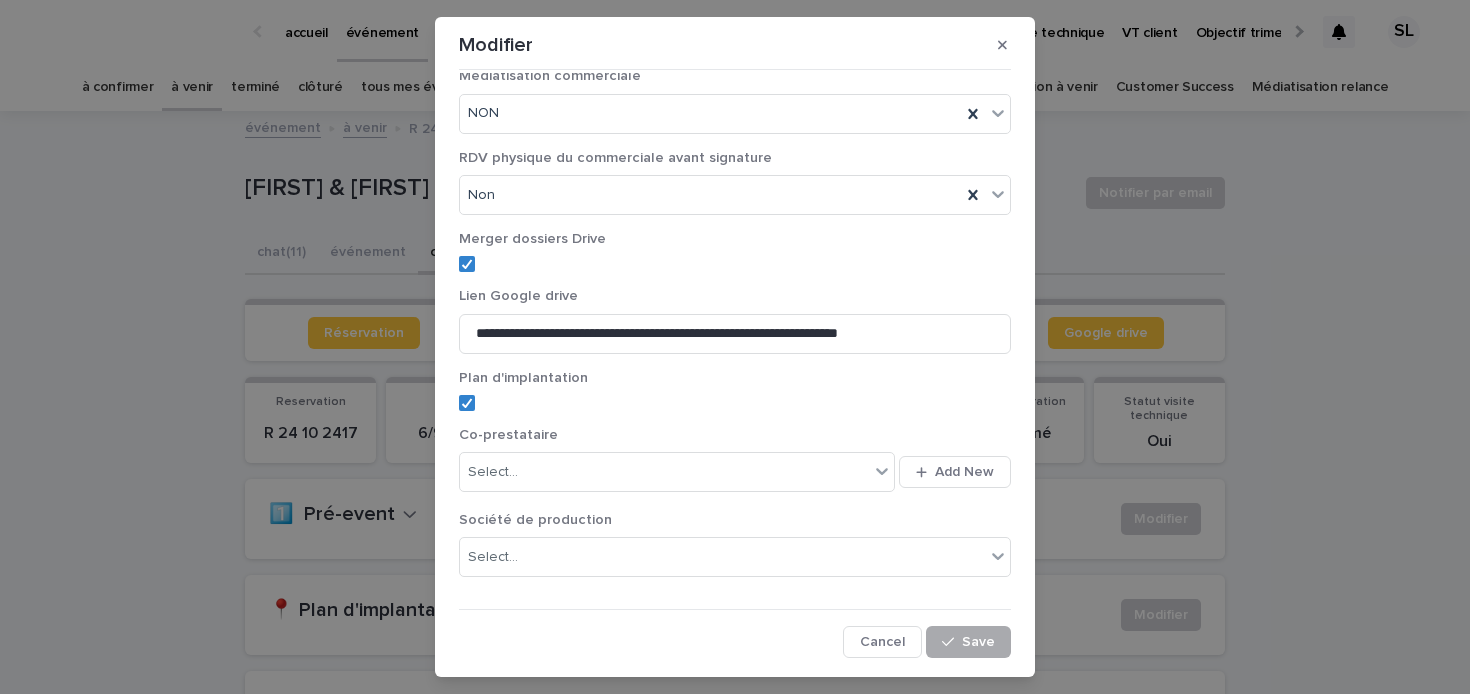 click on "Save" at bounding box center (968, 642) 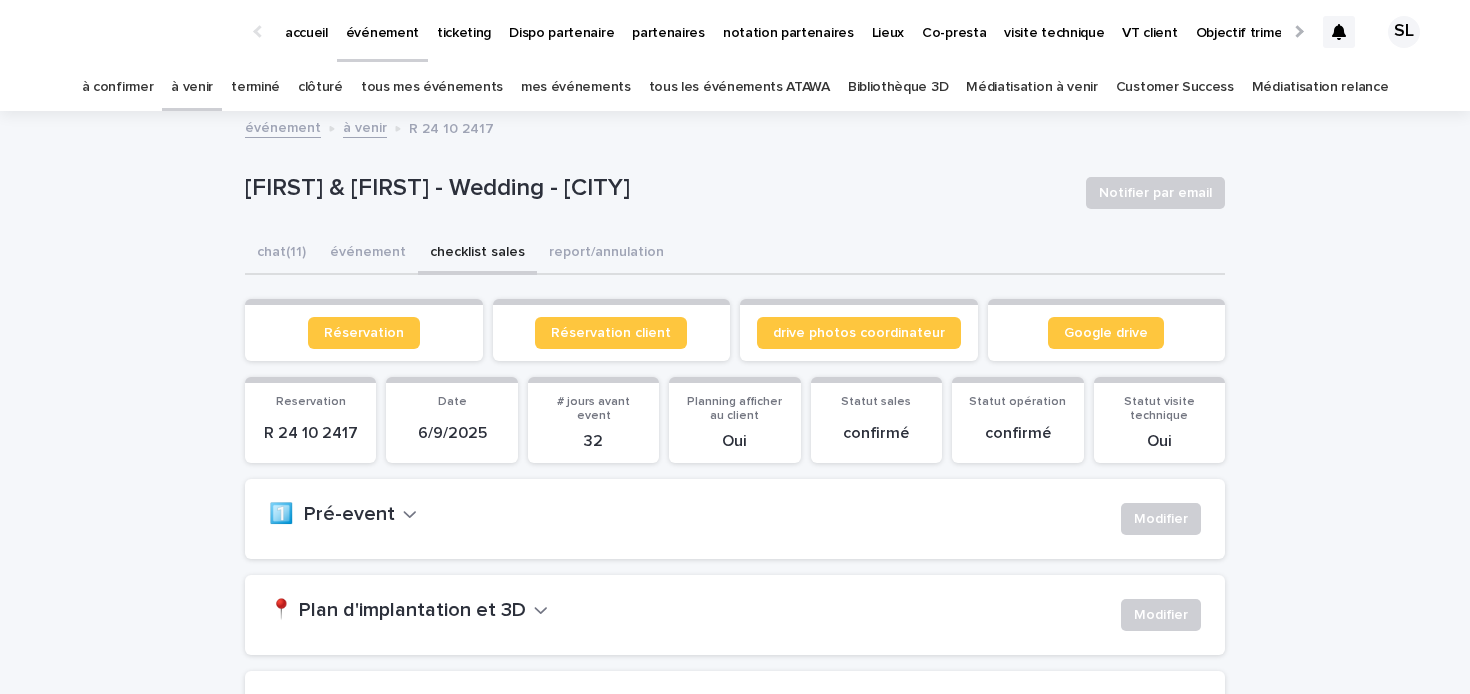 scroll, scrollTop: 230, scrollLeft: 0, axis: vertical 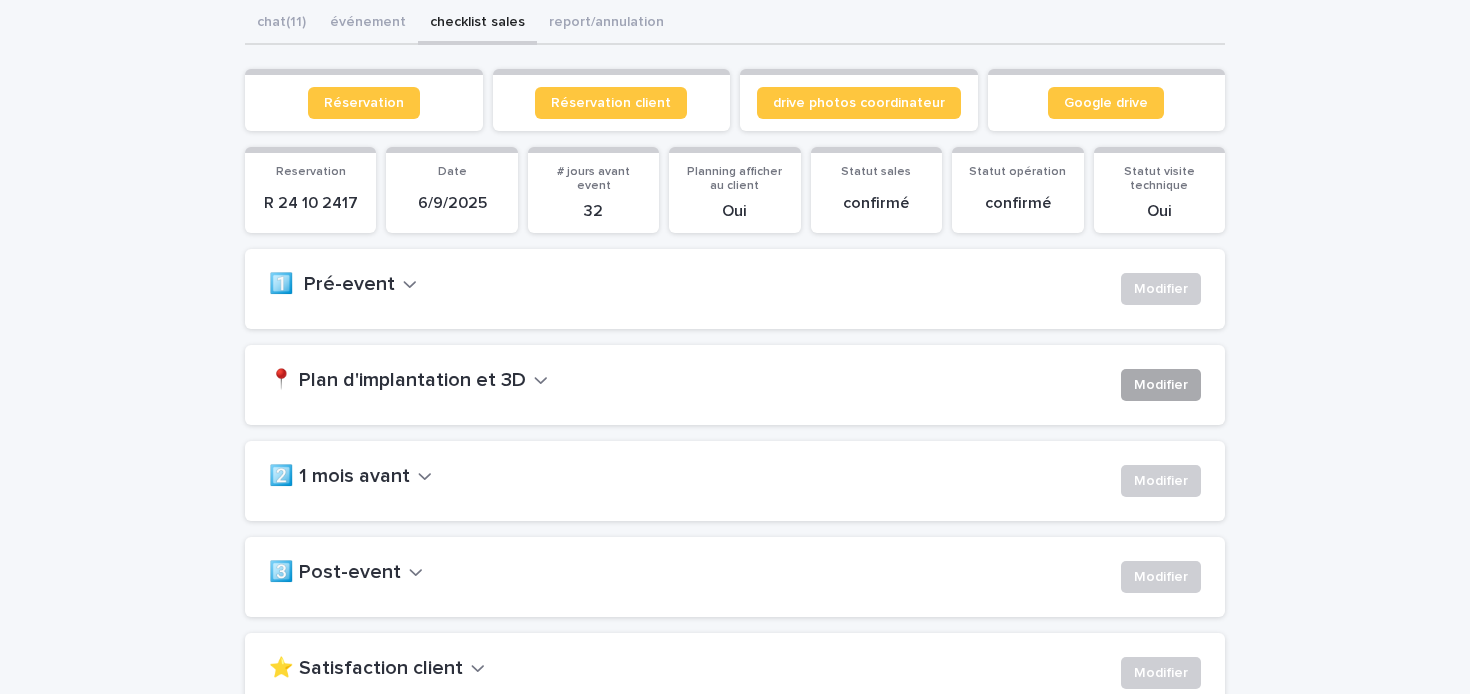 click on "Modifier" at bounding box center [1161, 385] 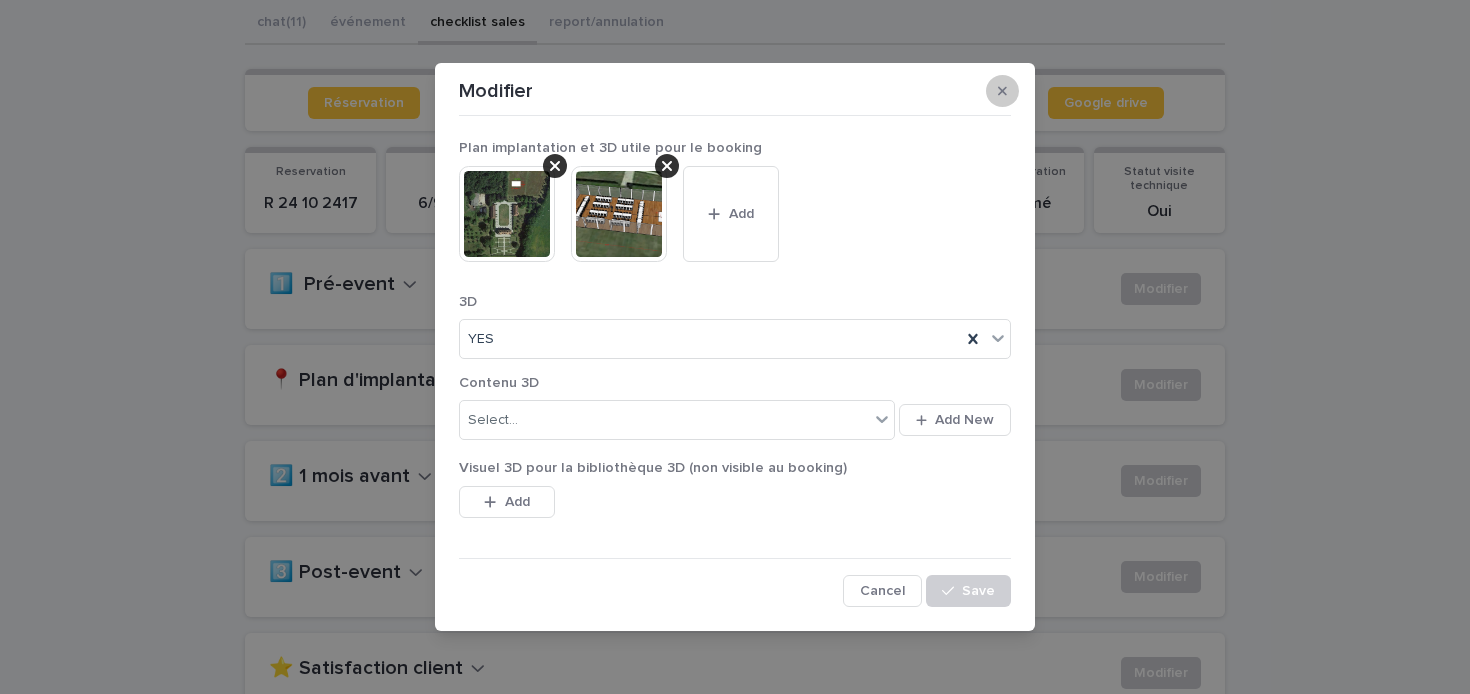 click 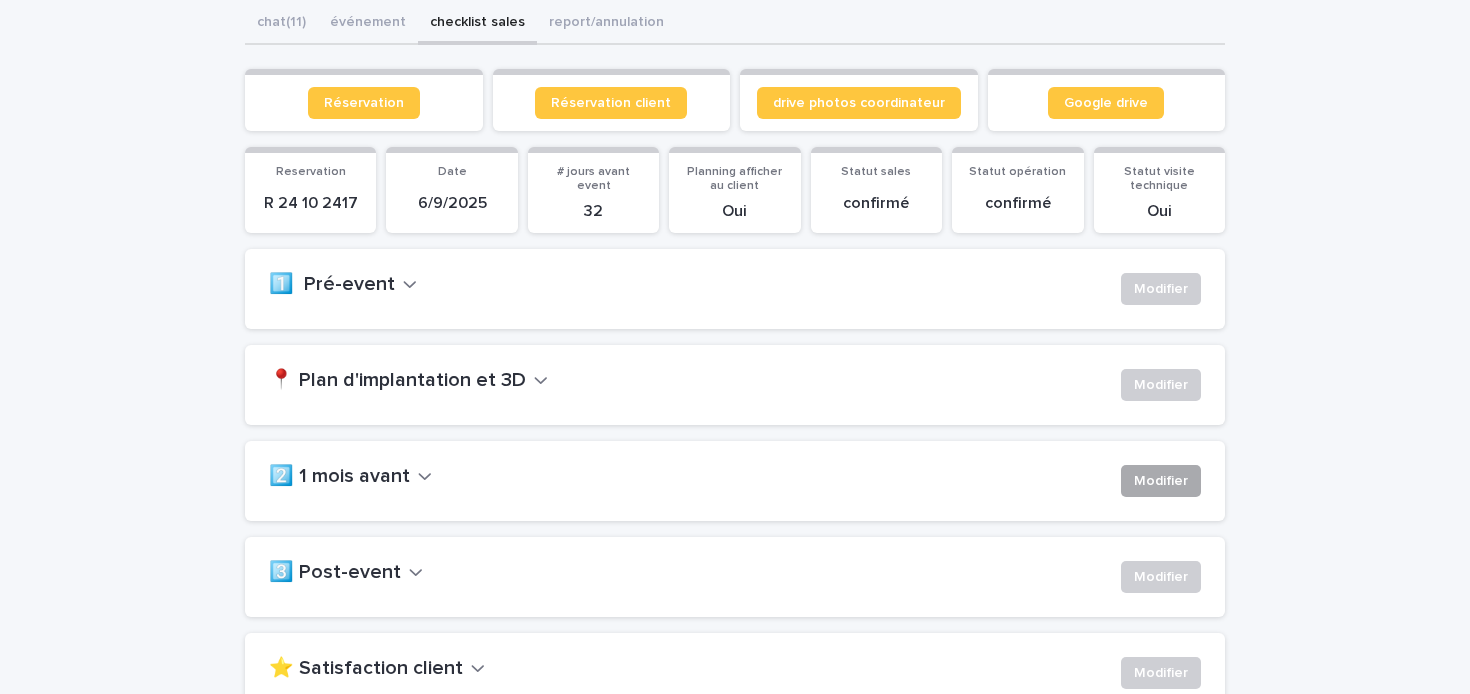 click on "Modifier" at bounding box center [1161, 481] 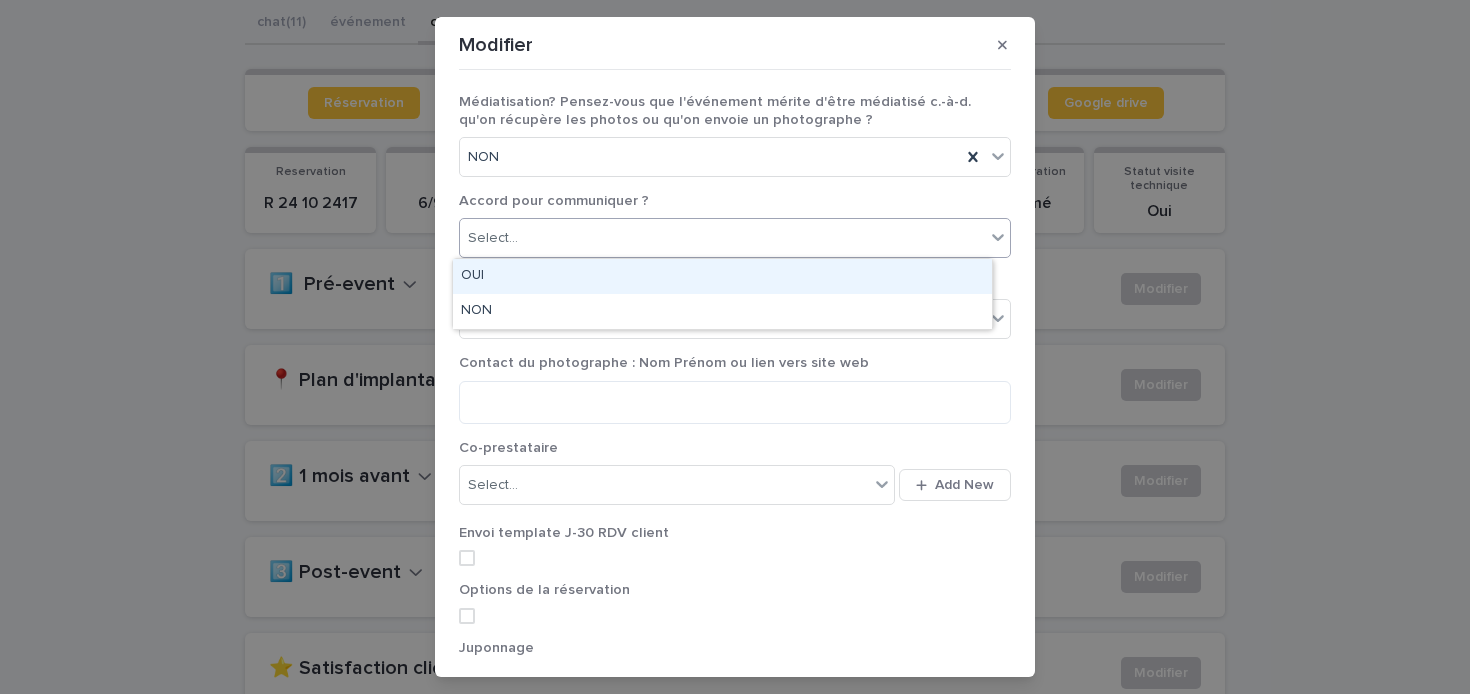 click on "Select..." at bounding box center [722, 238] 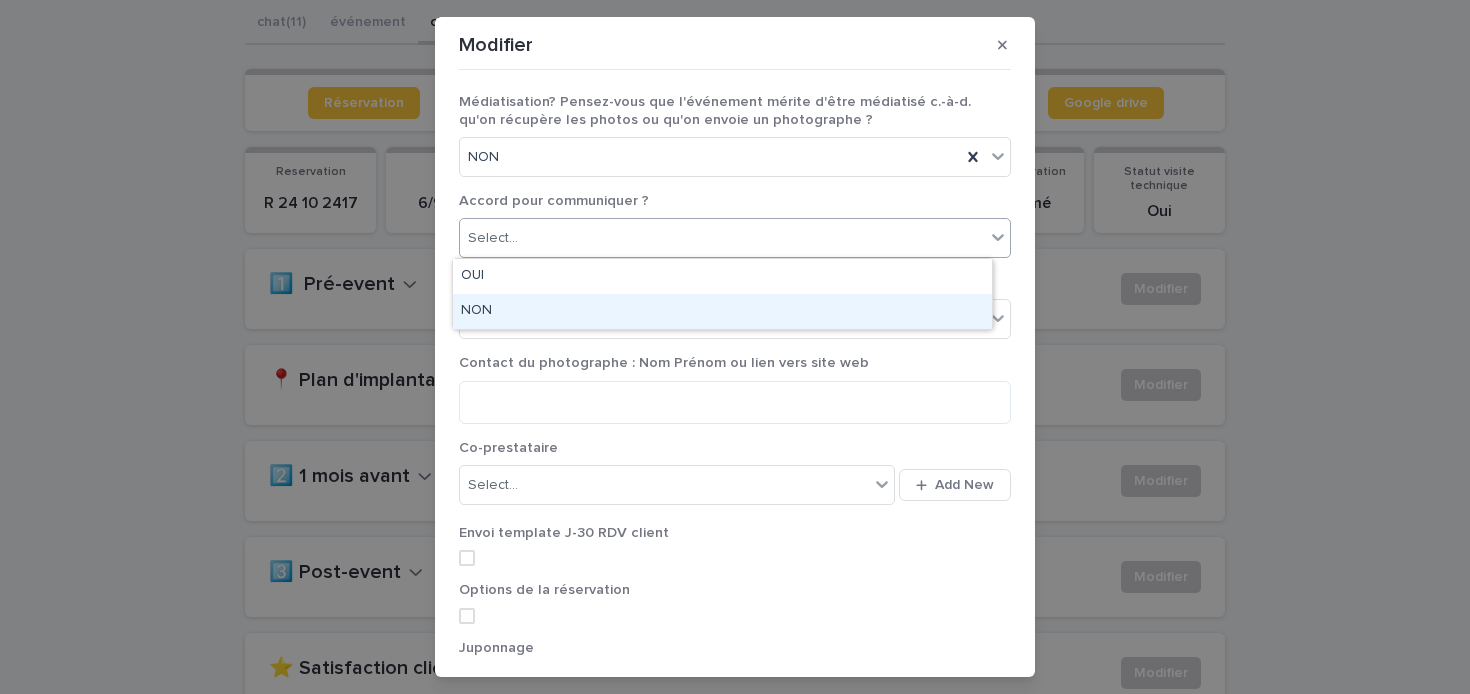 click on "NON" at bounding box center (722, 311) 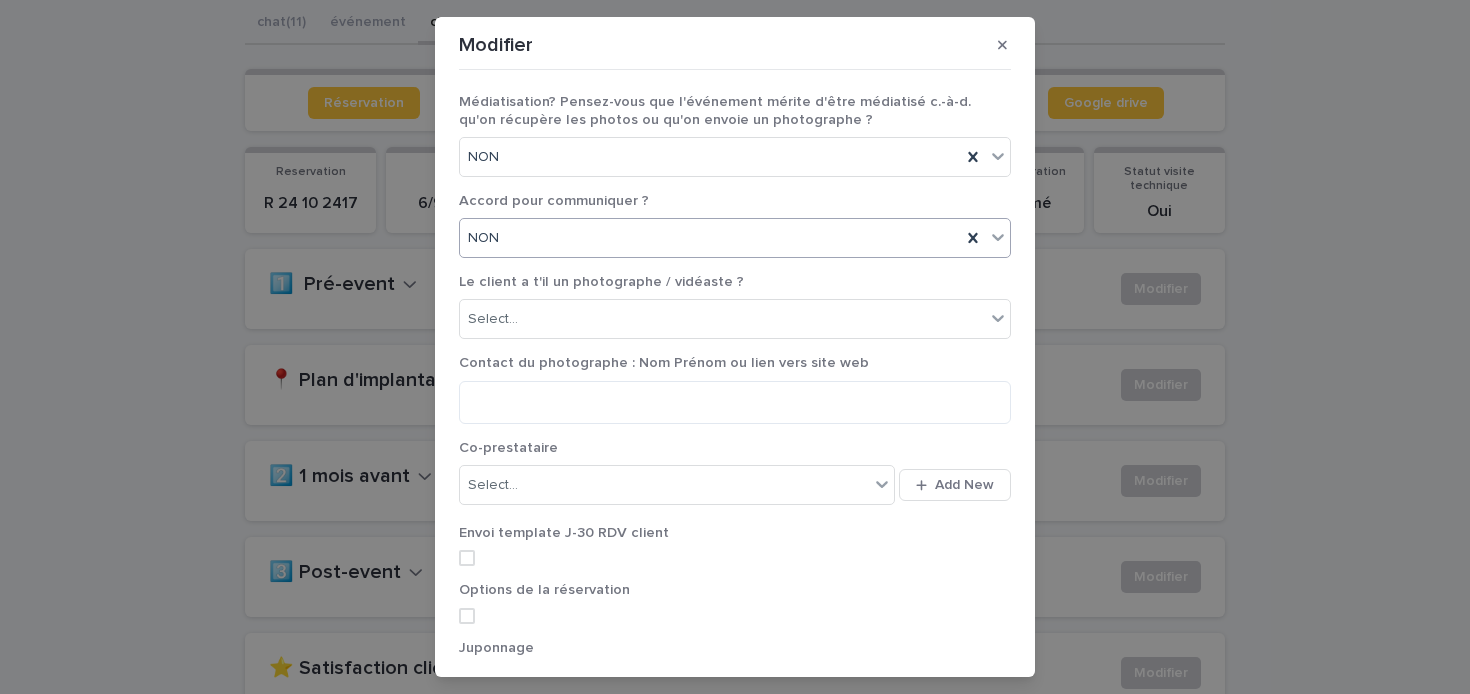 click on "Select..." at bounding box center (722, 319) 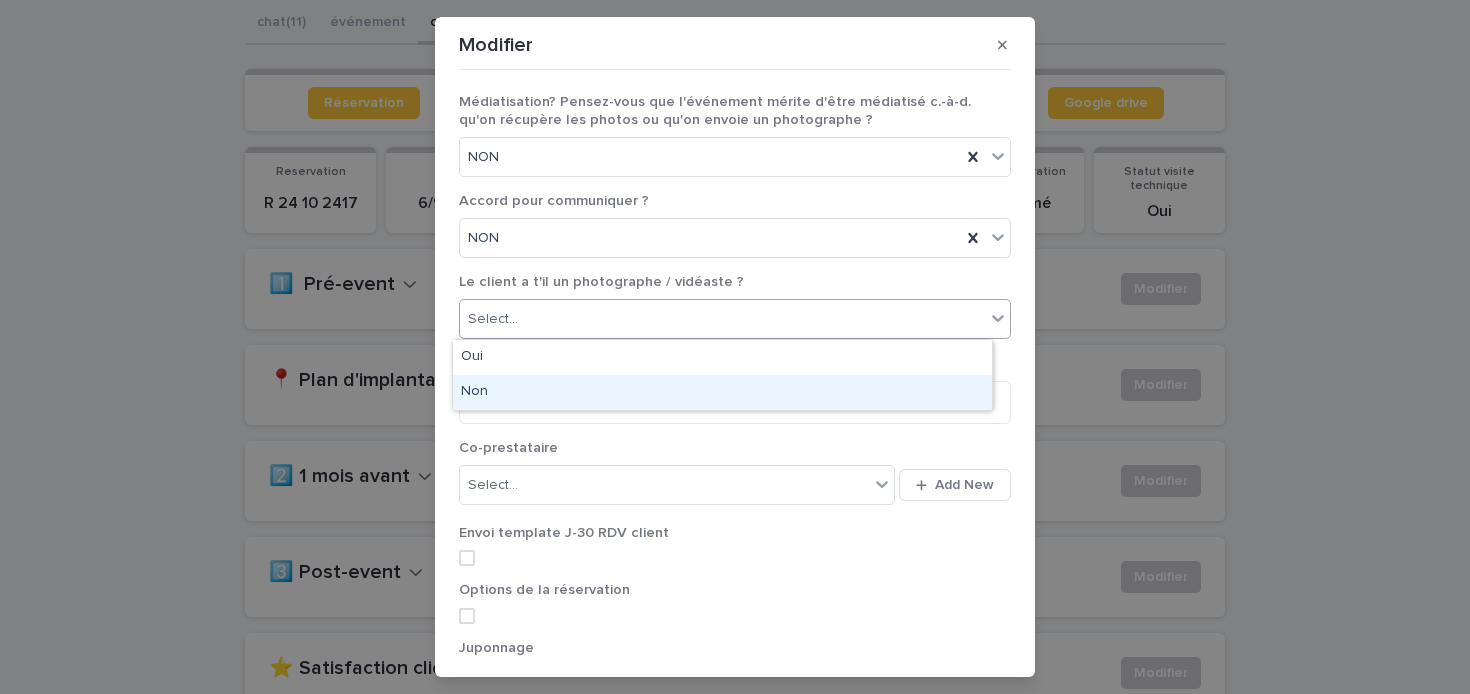 click on "Non" at bounding box center (722, 392) 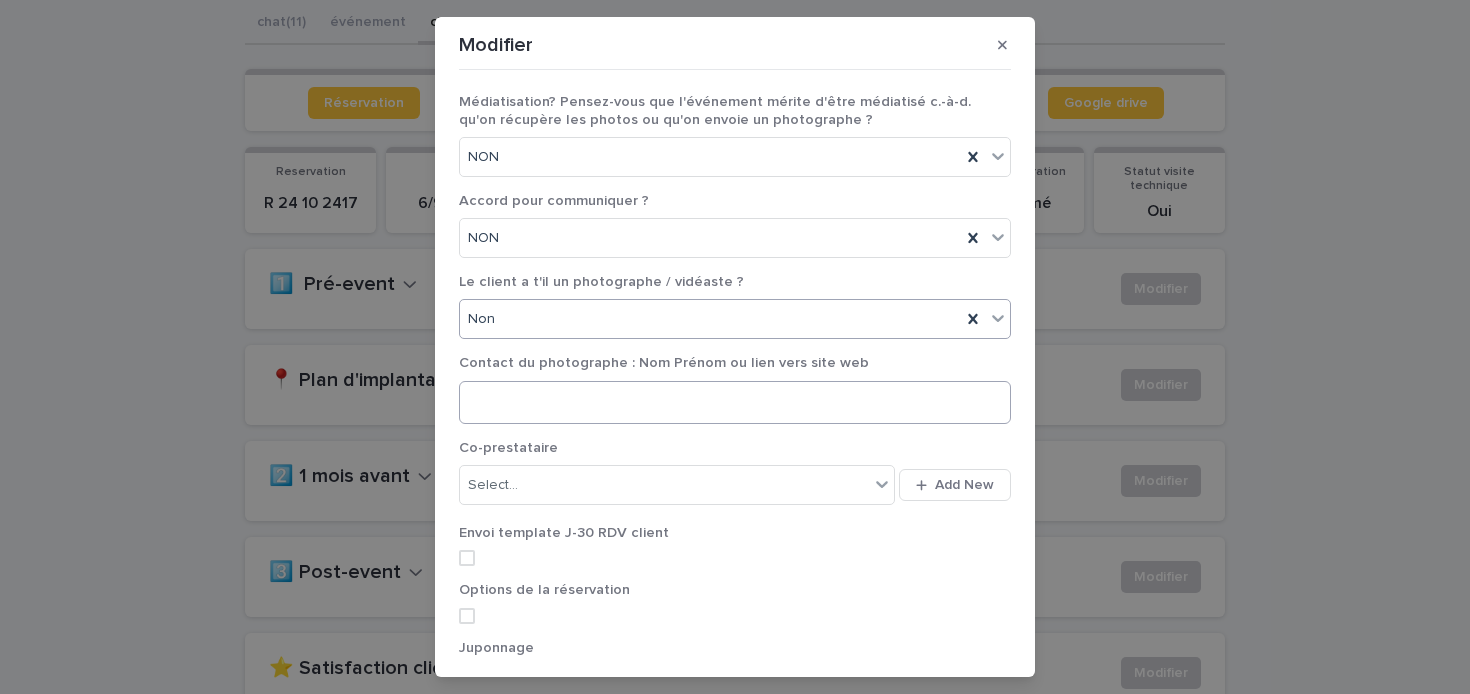 scroll, scrollTop: 104, scrollLeft: 0, axis: vertical 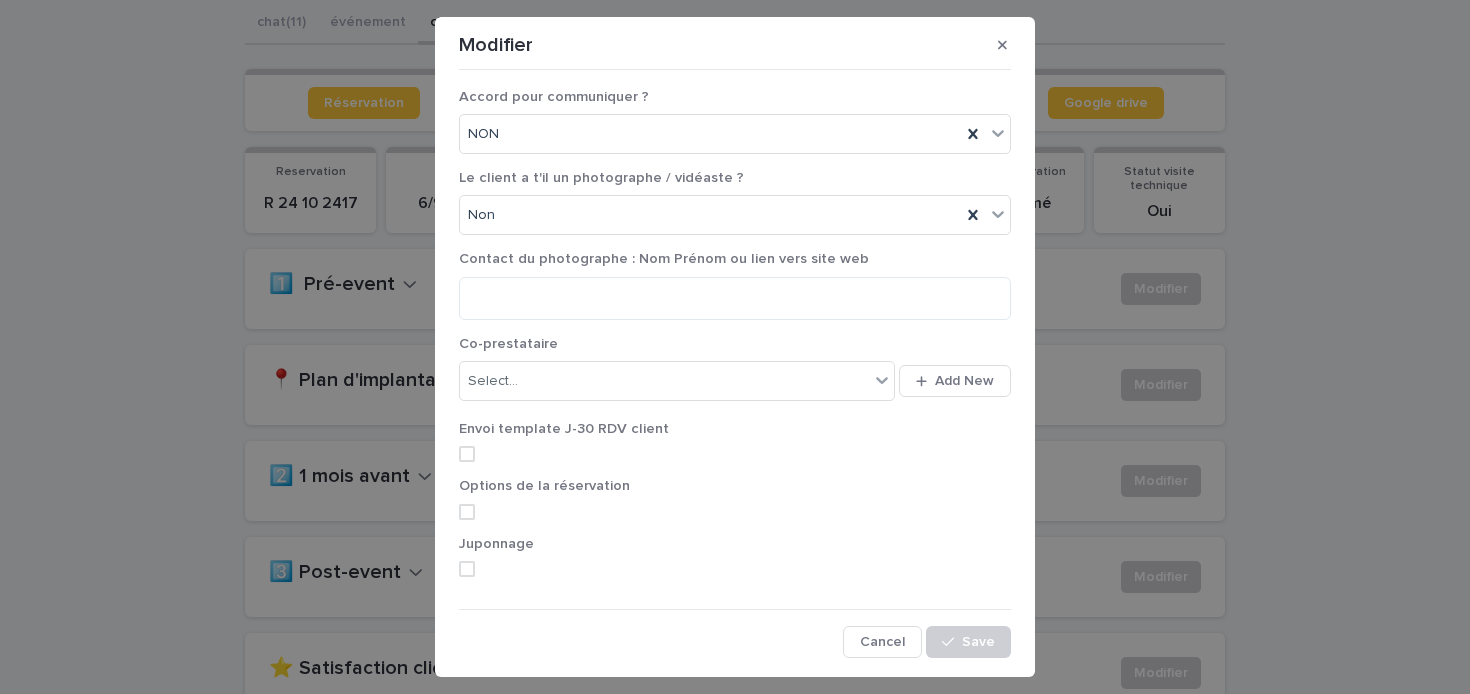 click on "Envoi template J-30 RDV client" at bounding box center (735, 449) 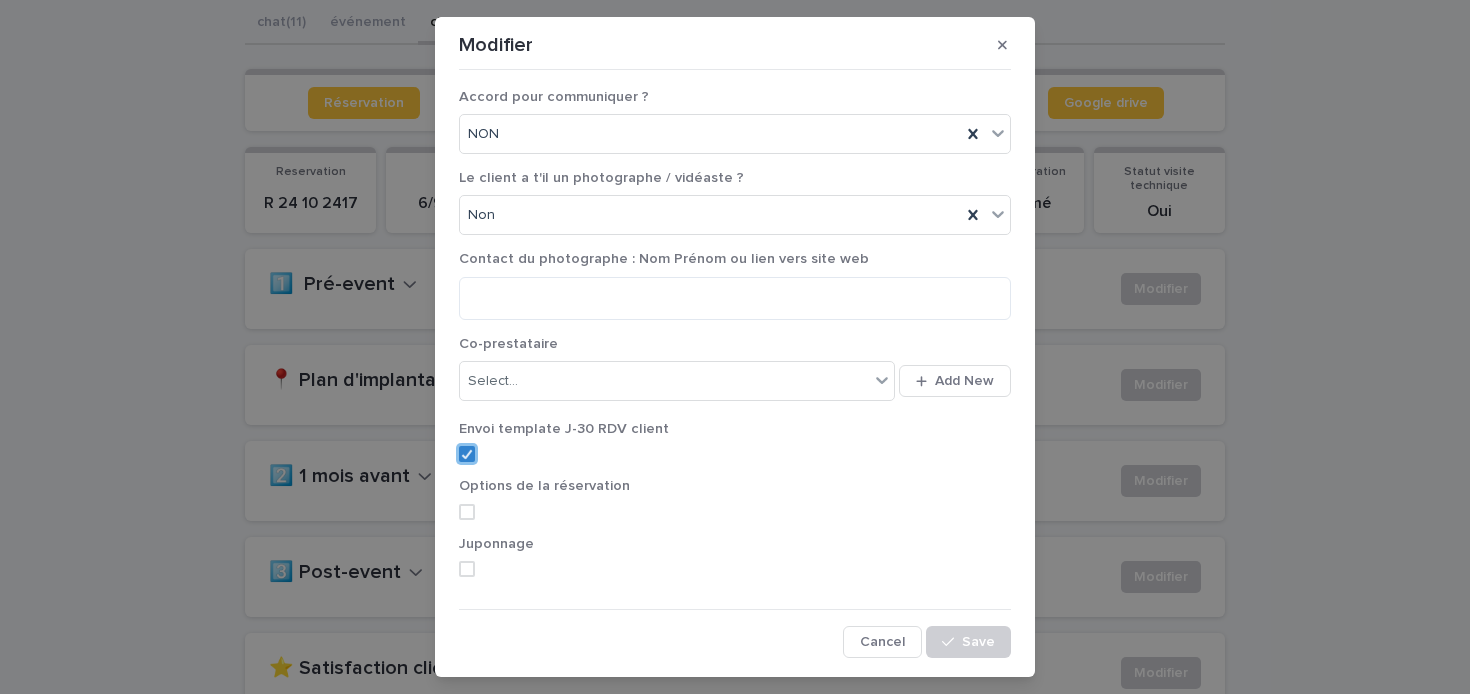 click at bounding box center [467, 512] 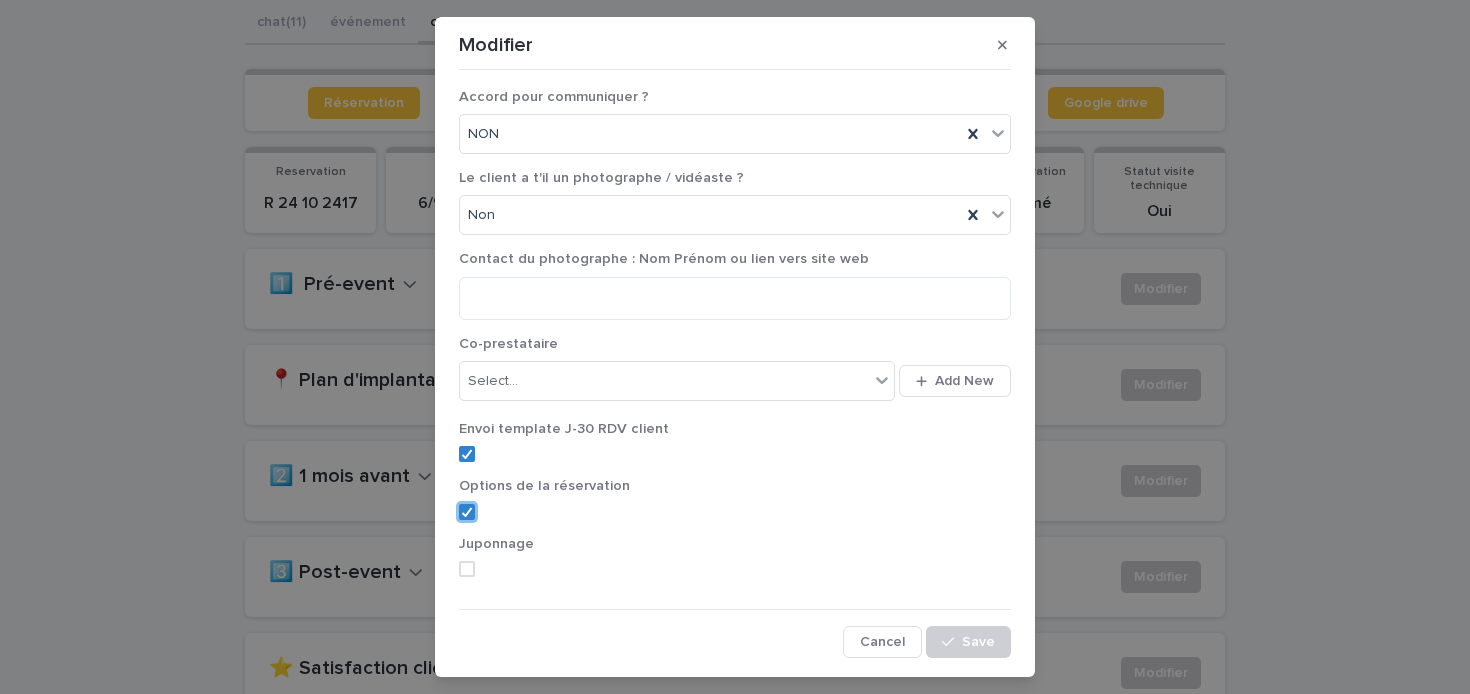 click at bounding box center (467, 569) 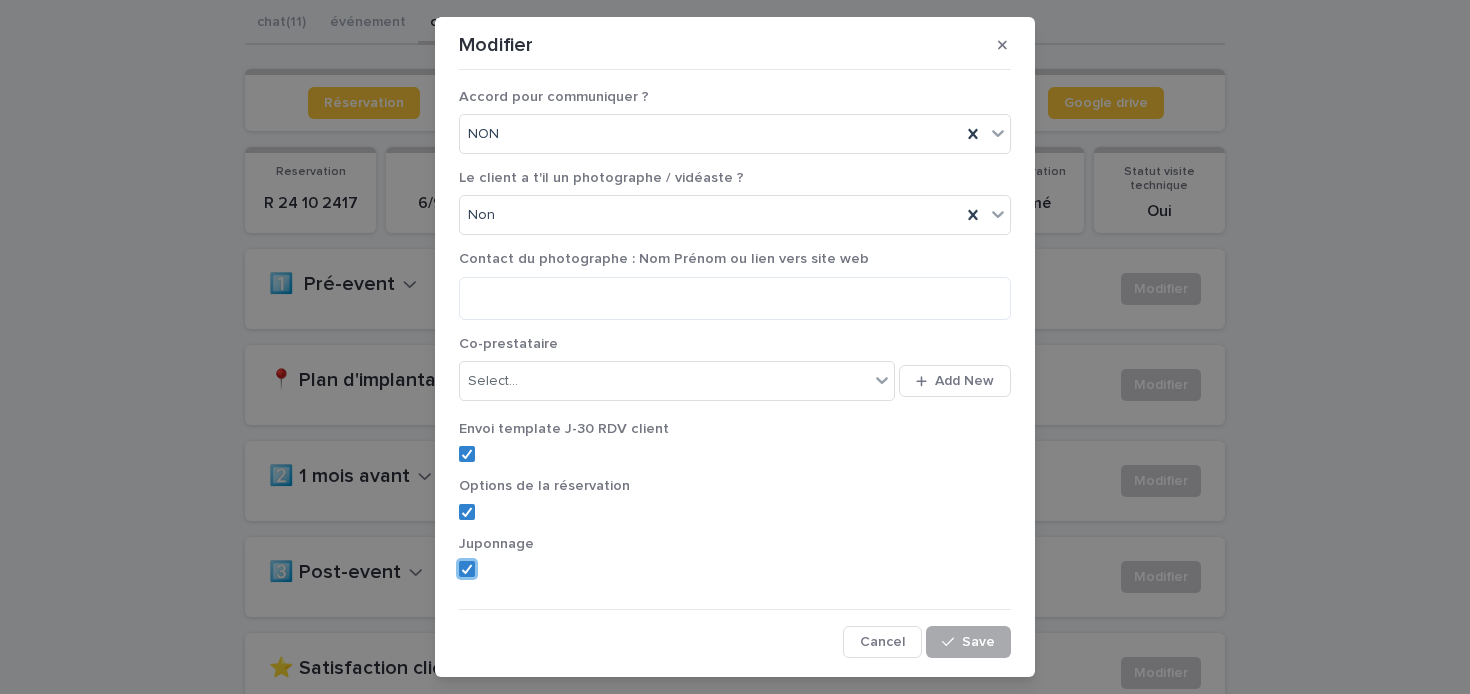 click on "Save" at bounding box center (968, 642) 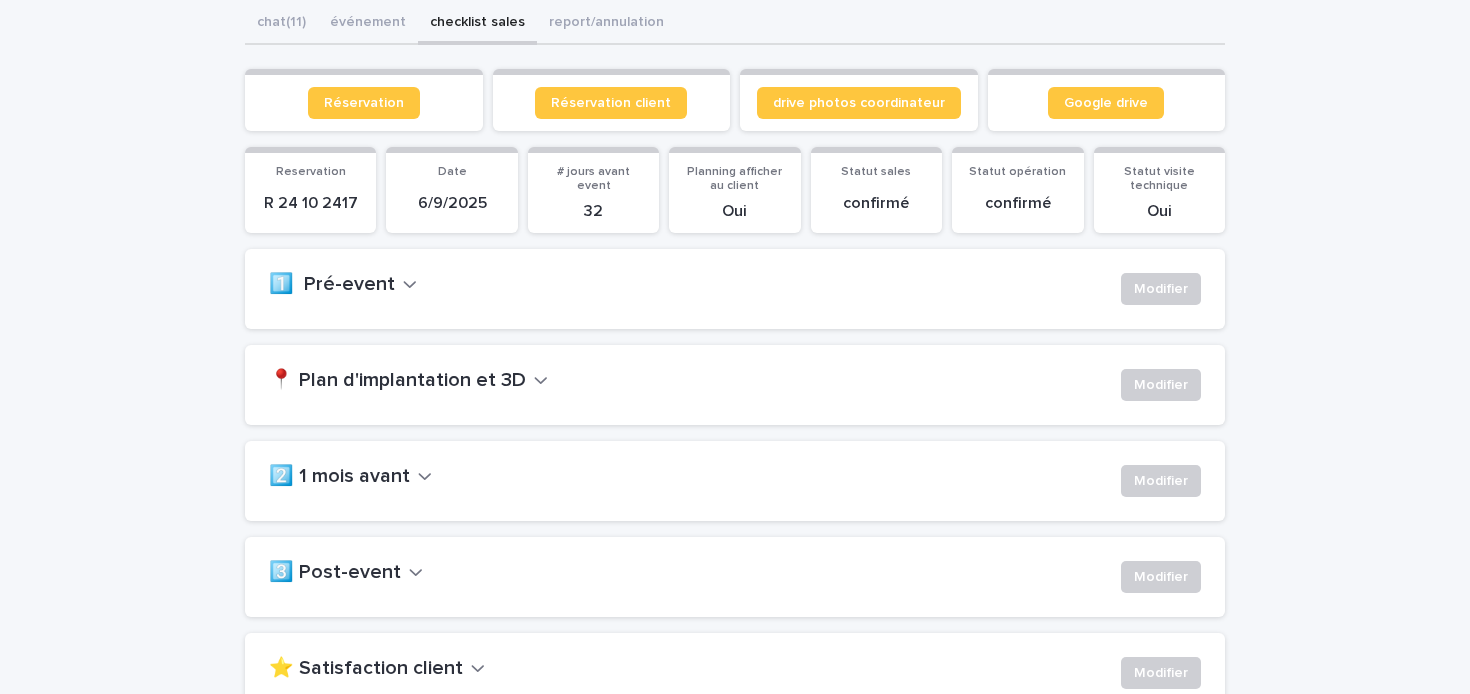 scroll, scrollTop: 0, scrollLeft: 0, axis: both 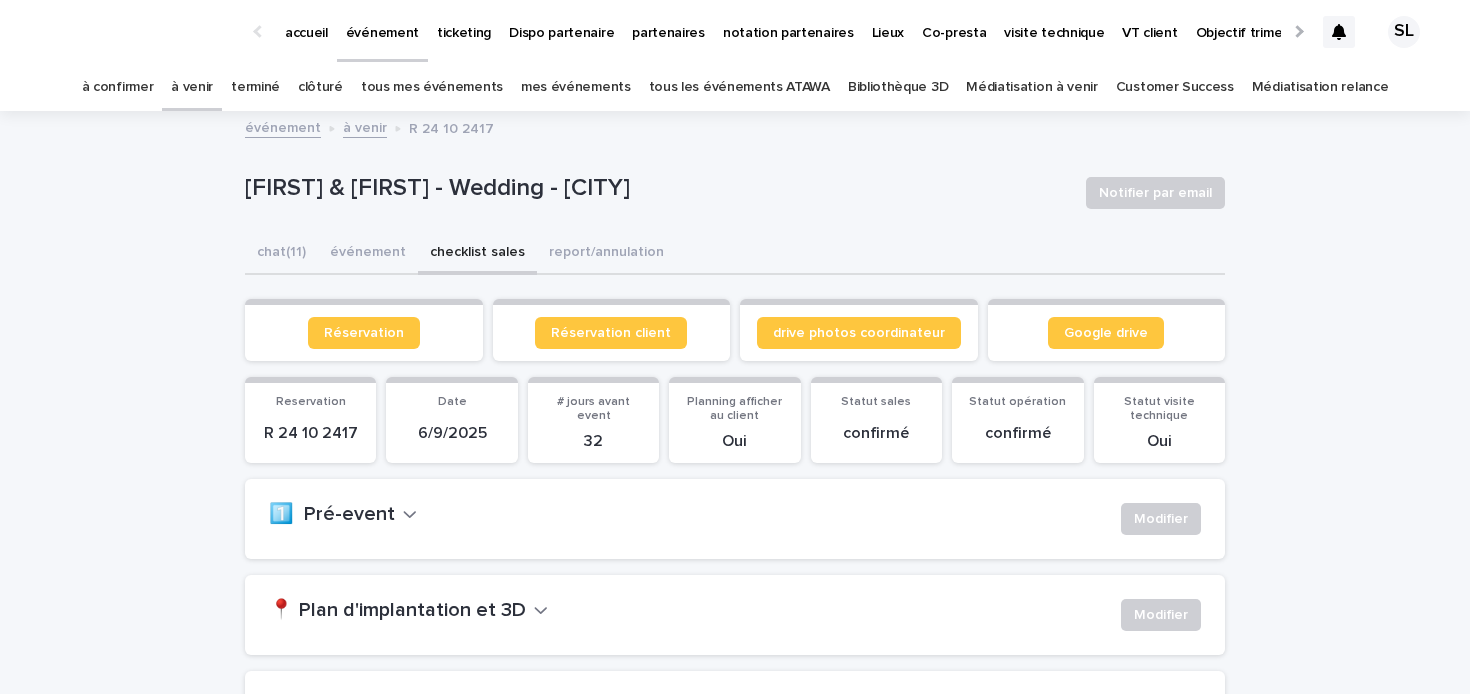 click on "à venir" at bounding box center (192, 87) 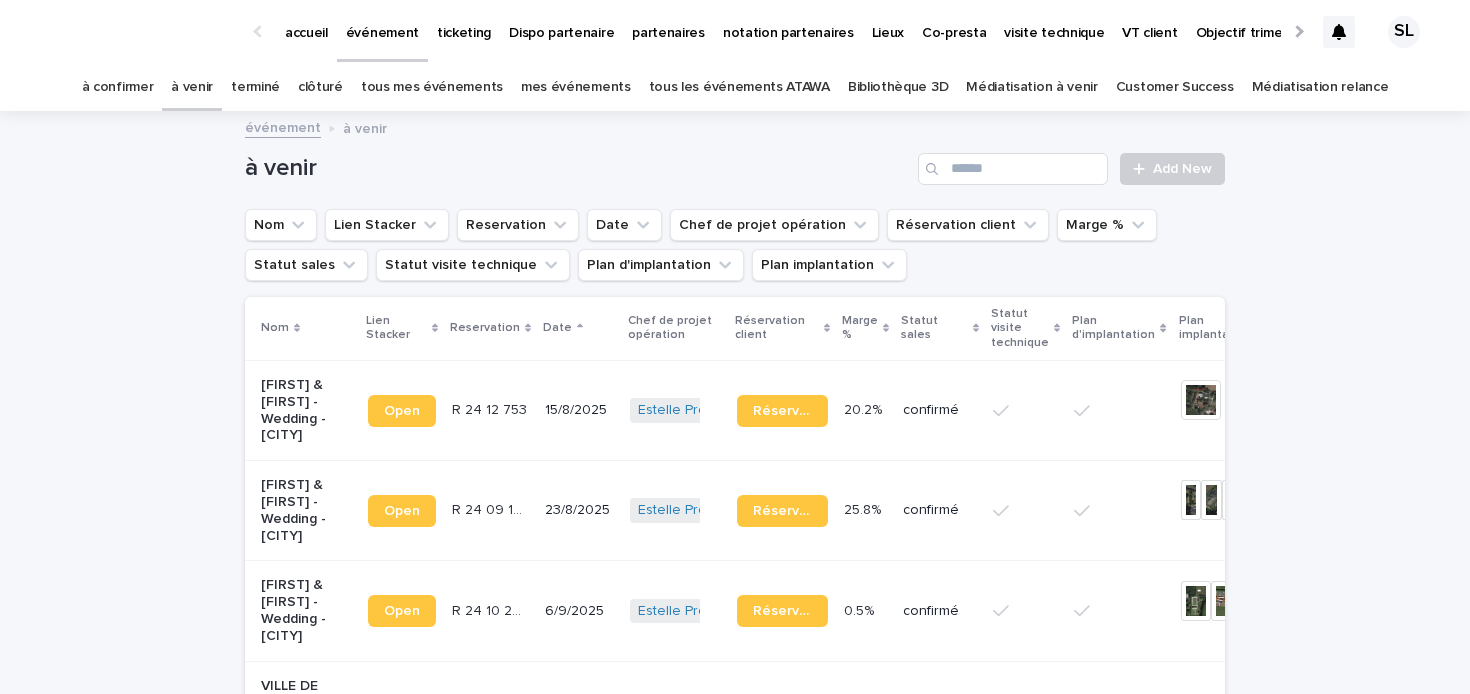 click on "à venir" at bounding box center [192, 87] 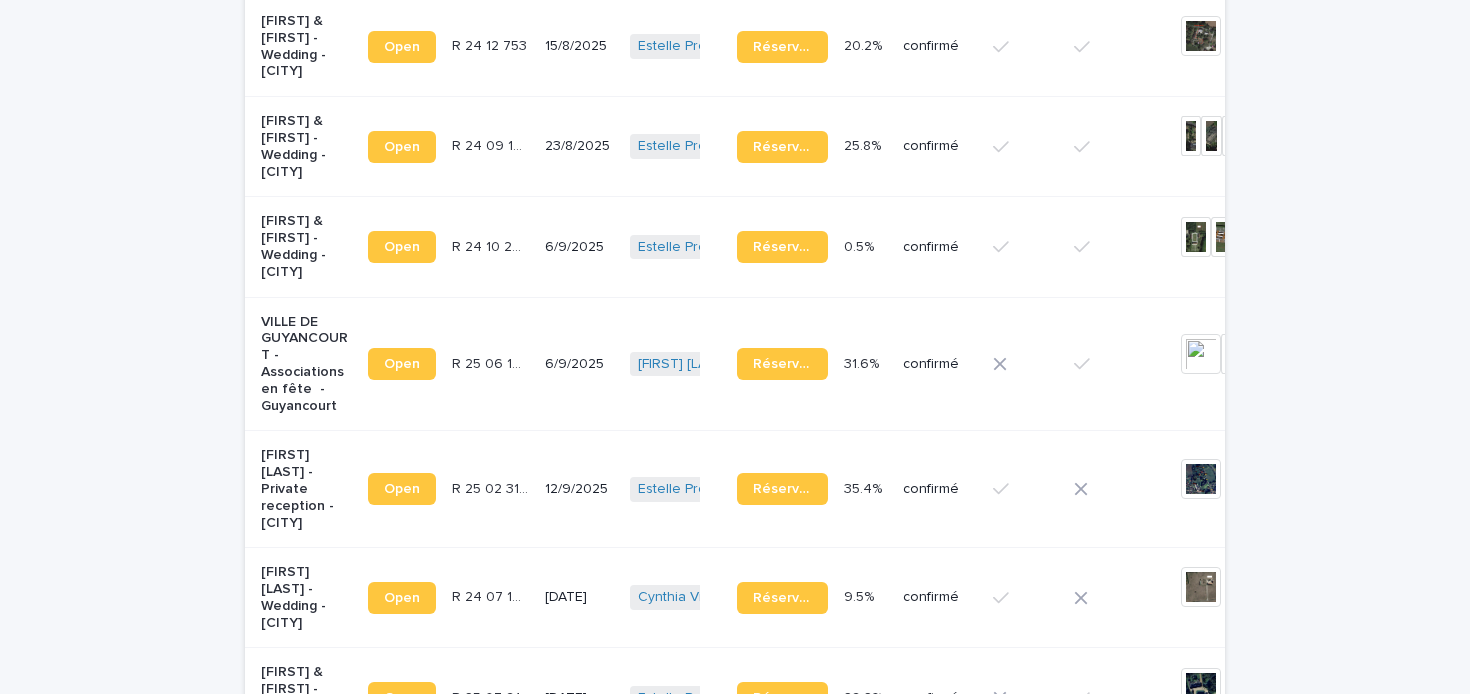 scroll, scrollTop: 365, scrollLeft: 0, axis: vertical 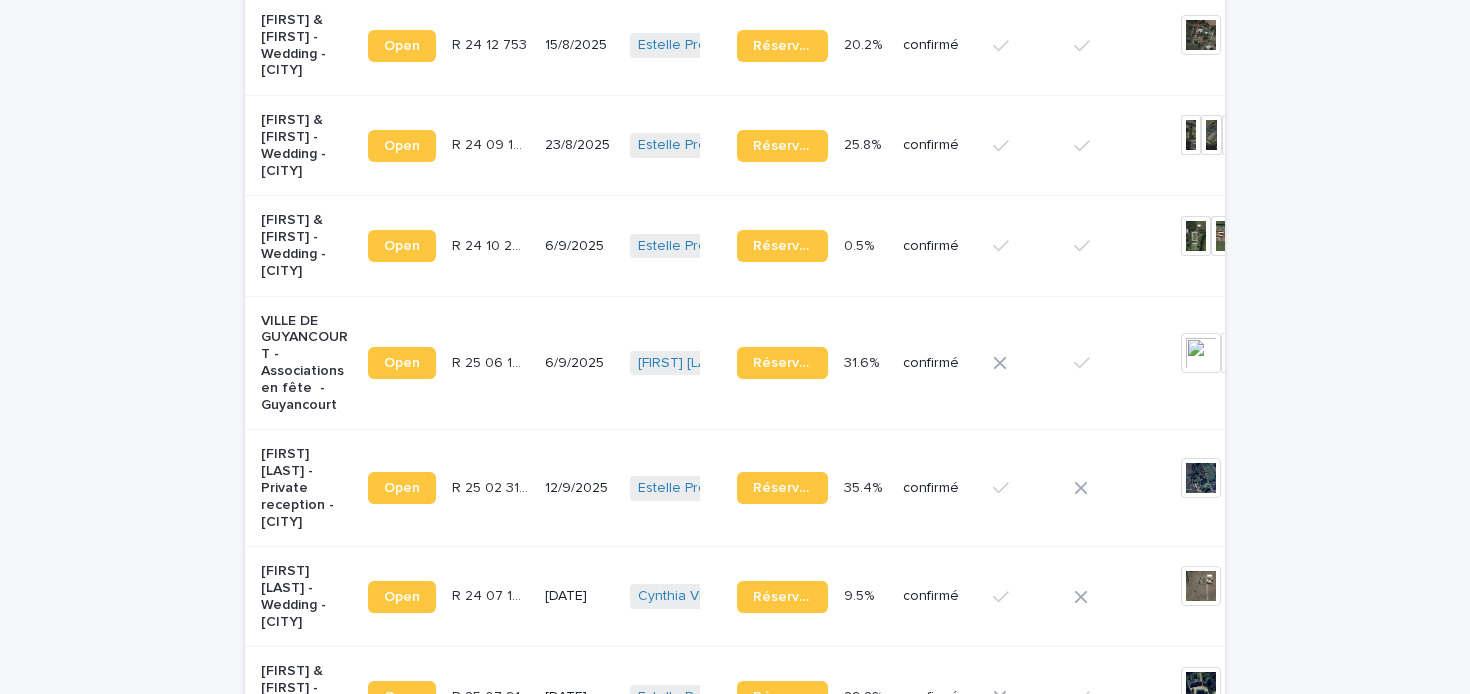 click on "confirmé" at bounding box center (940, 363) 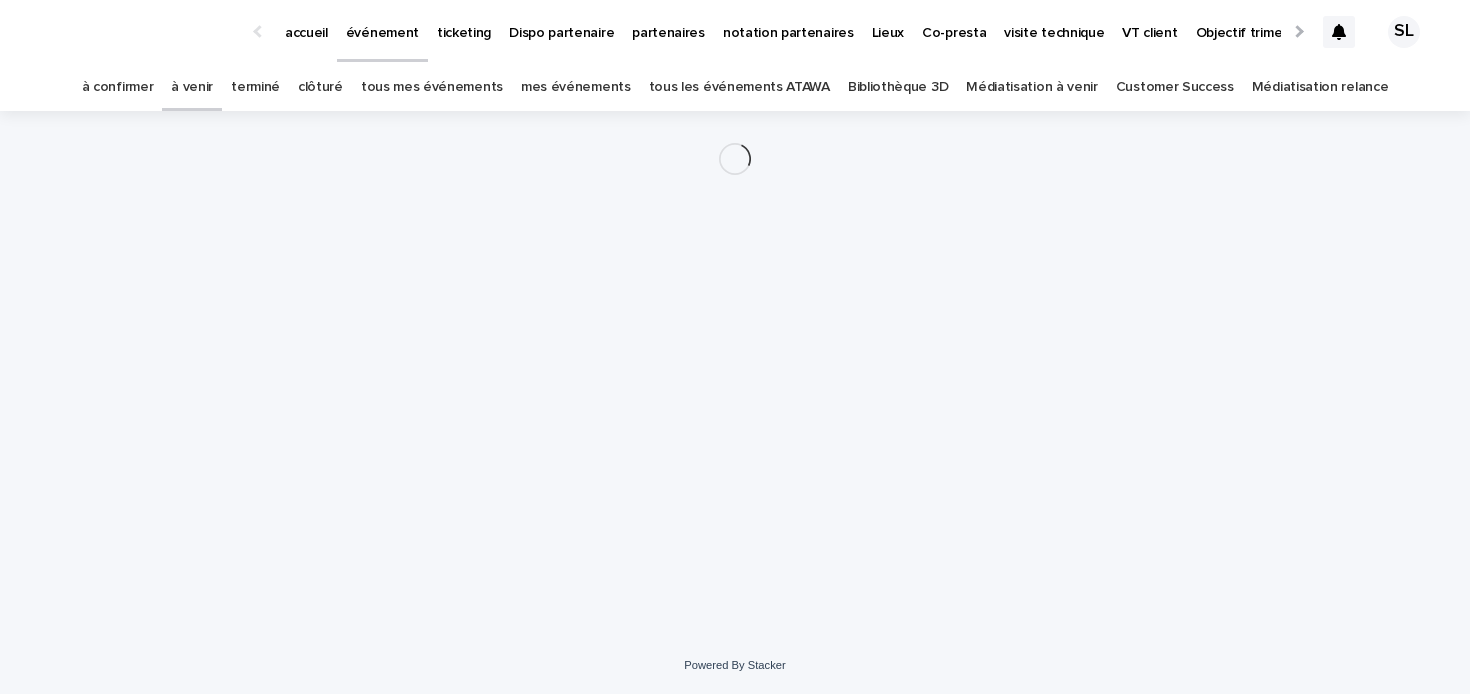 scroll, scrollTop: 0, scrollLeft: 0, axis: both 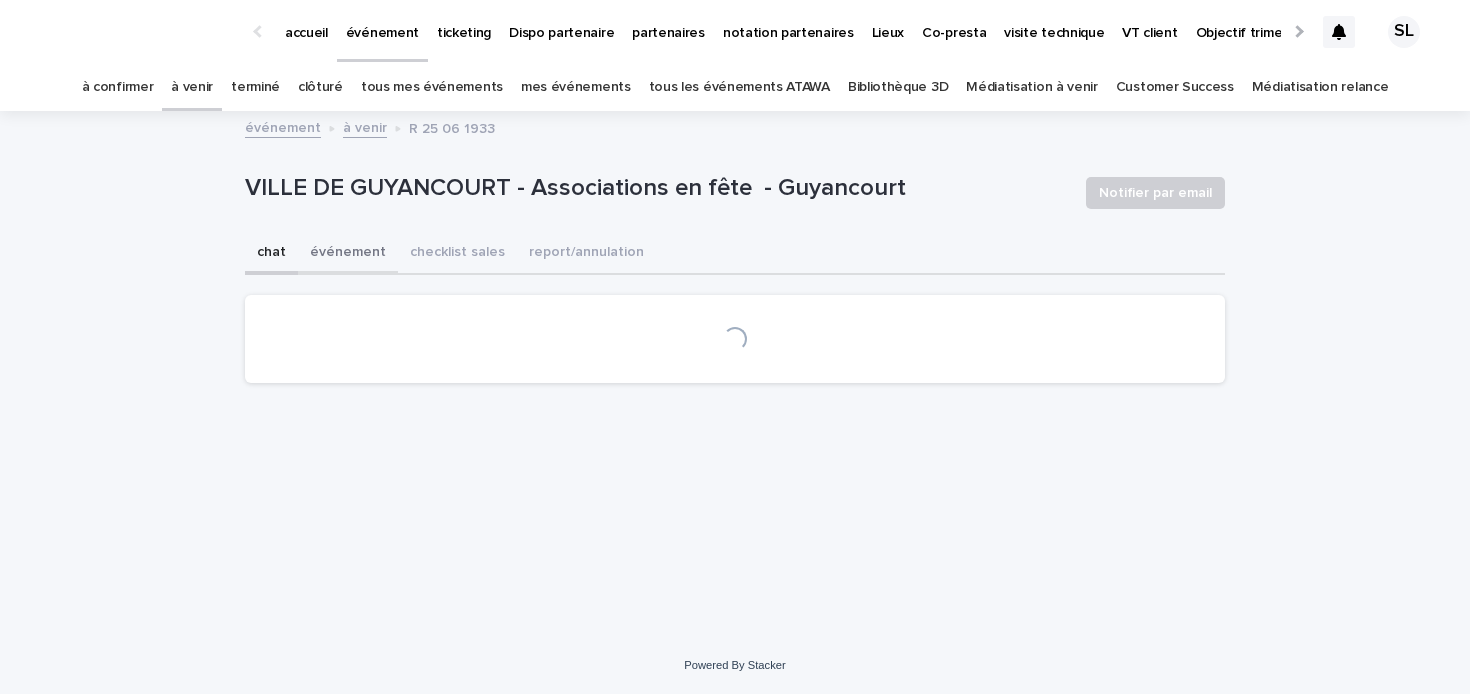 click on "événement" at bounding box center (348, 254) 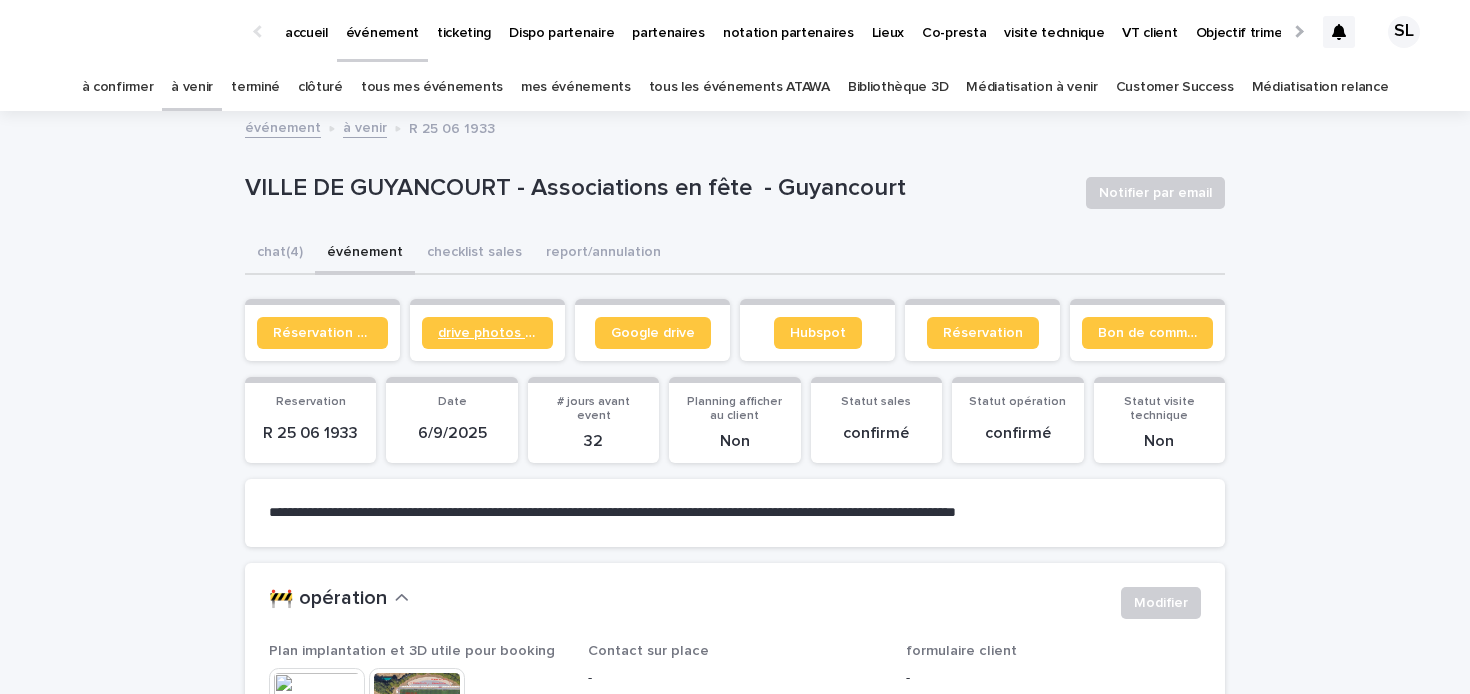 click on "drive photos coordinateur" at bounding box center [487, 333] 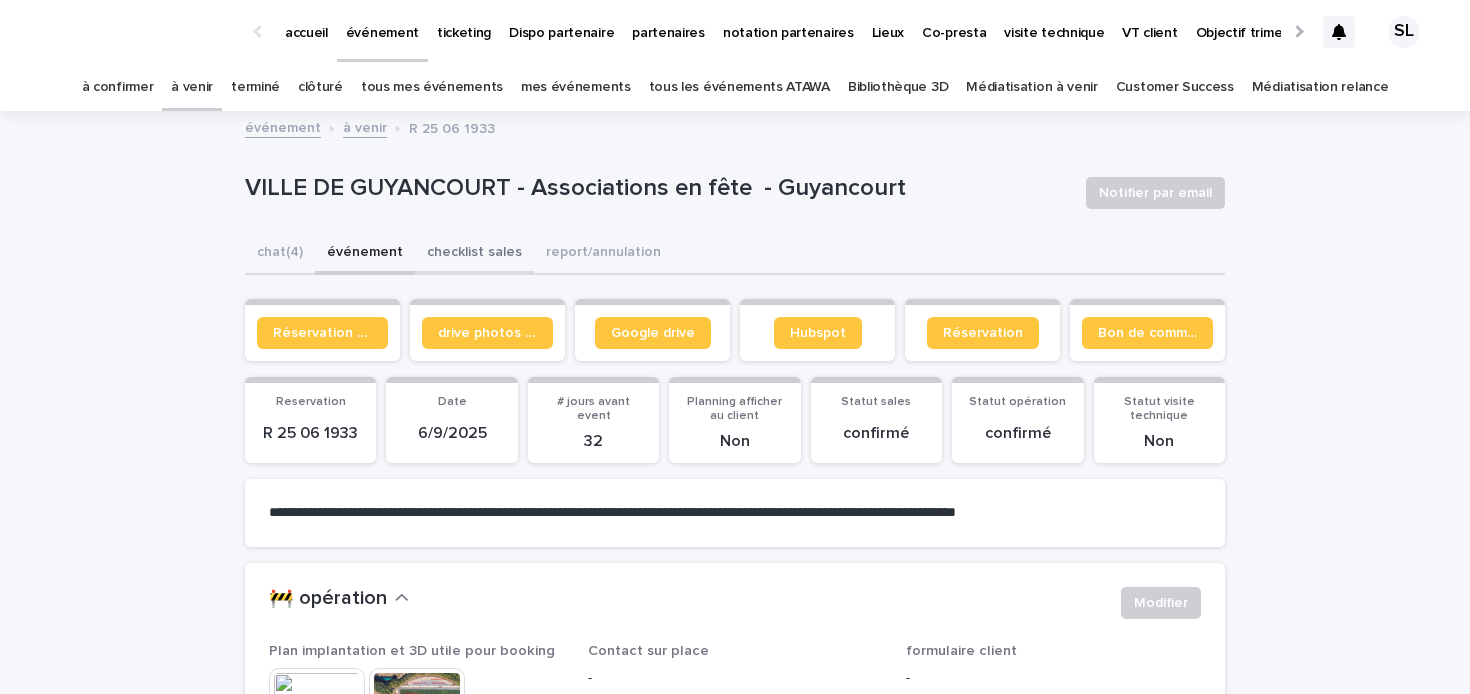 click on "checklist sales" at bounding box center [474, 254] 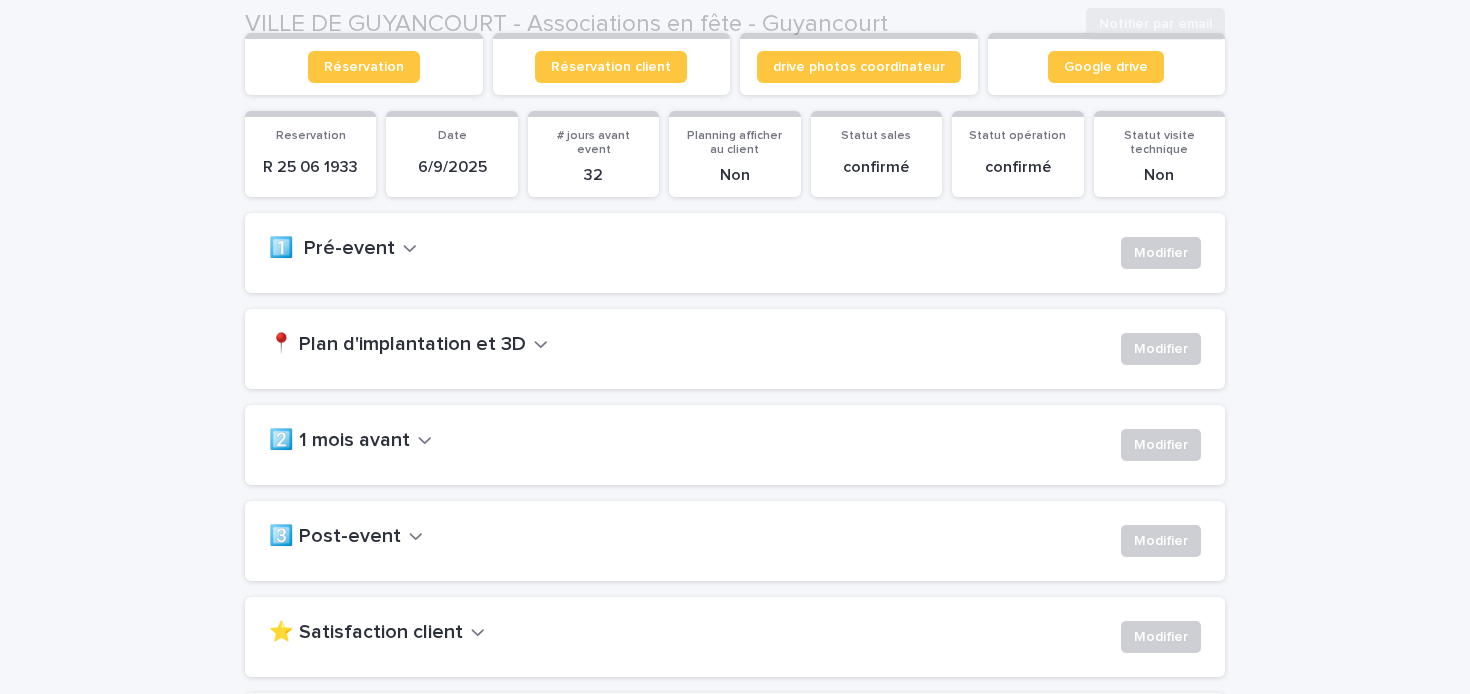 scroll, scrollTop: 265, scrollLeft: 0, axis: vertical 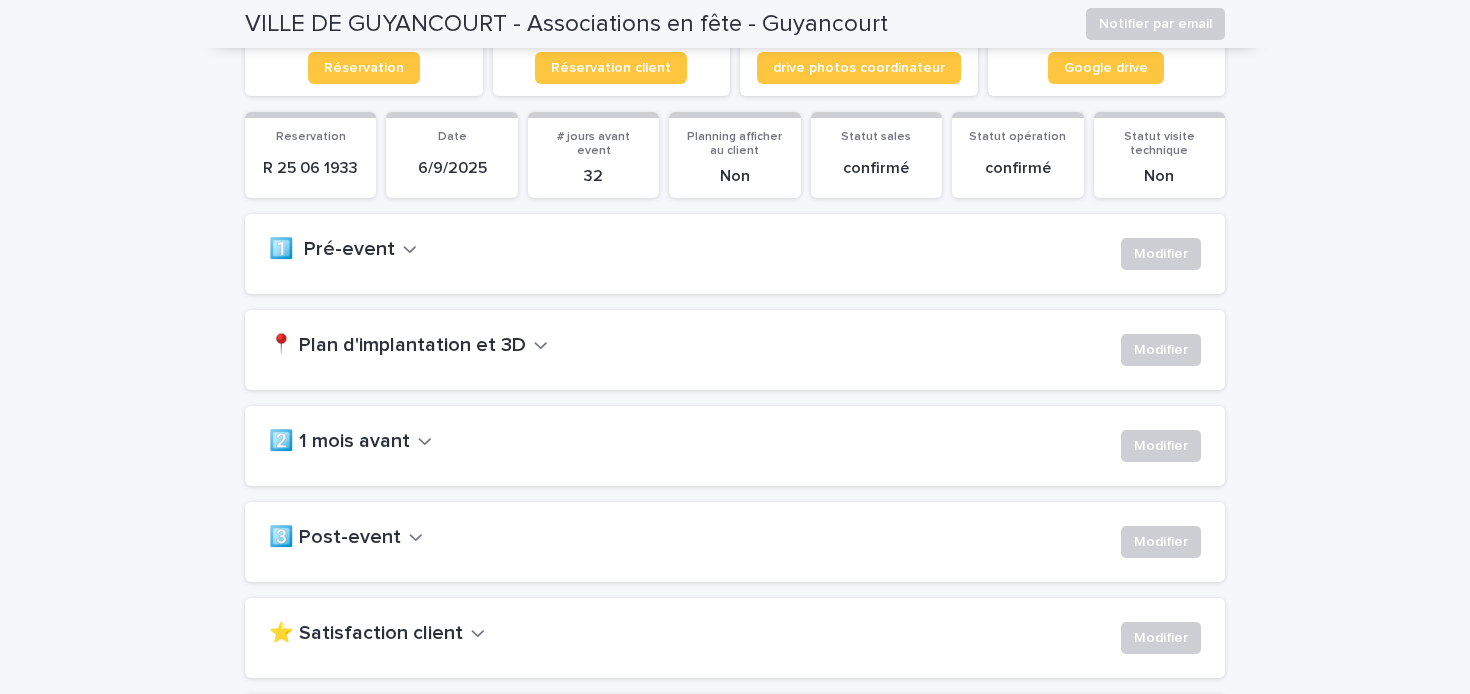 click on "Modifier" at bounding box center (1157, 258) 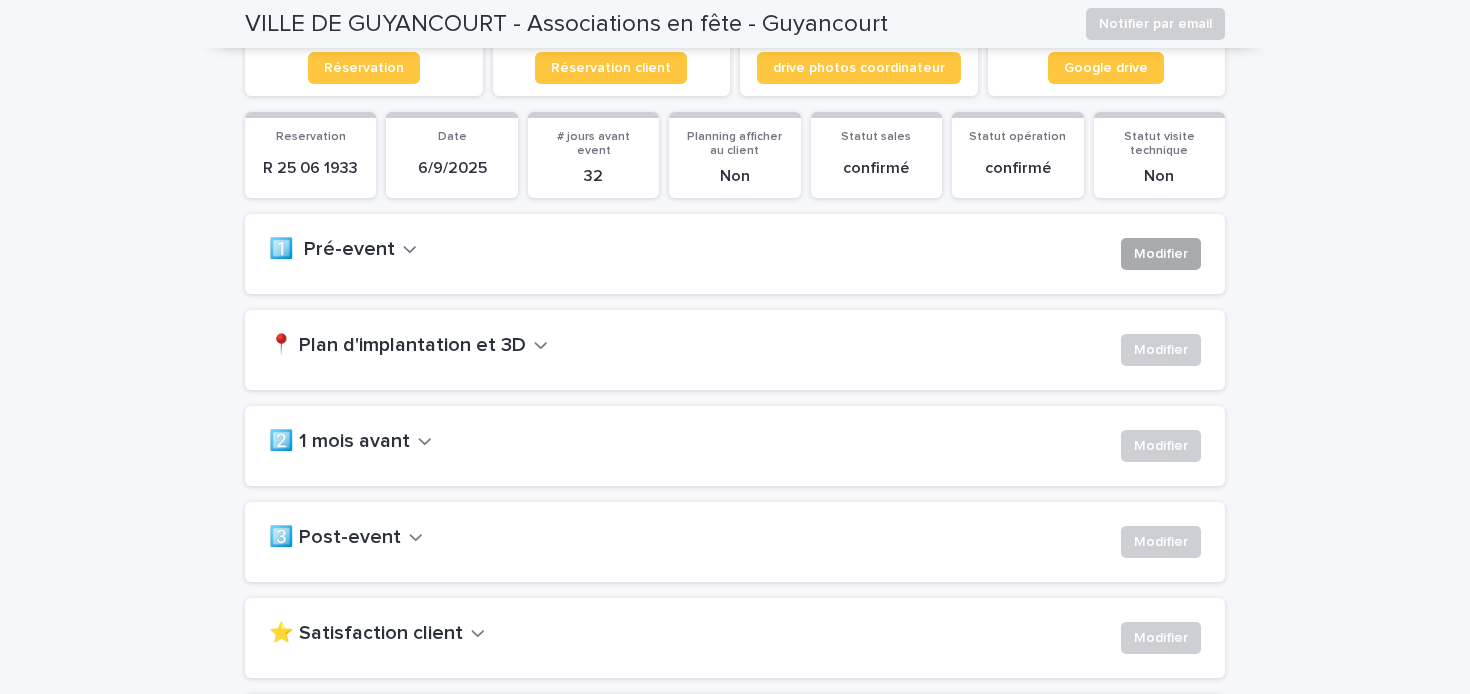 click on "Modifier" at bounding box center [1161, 254] 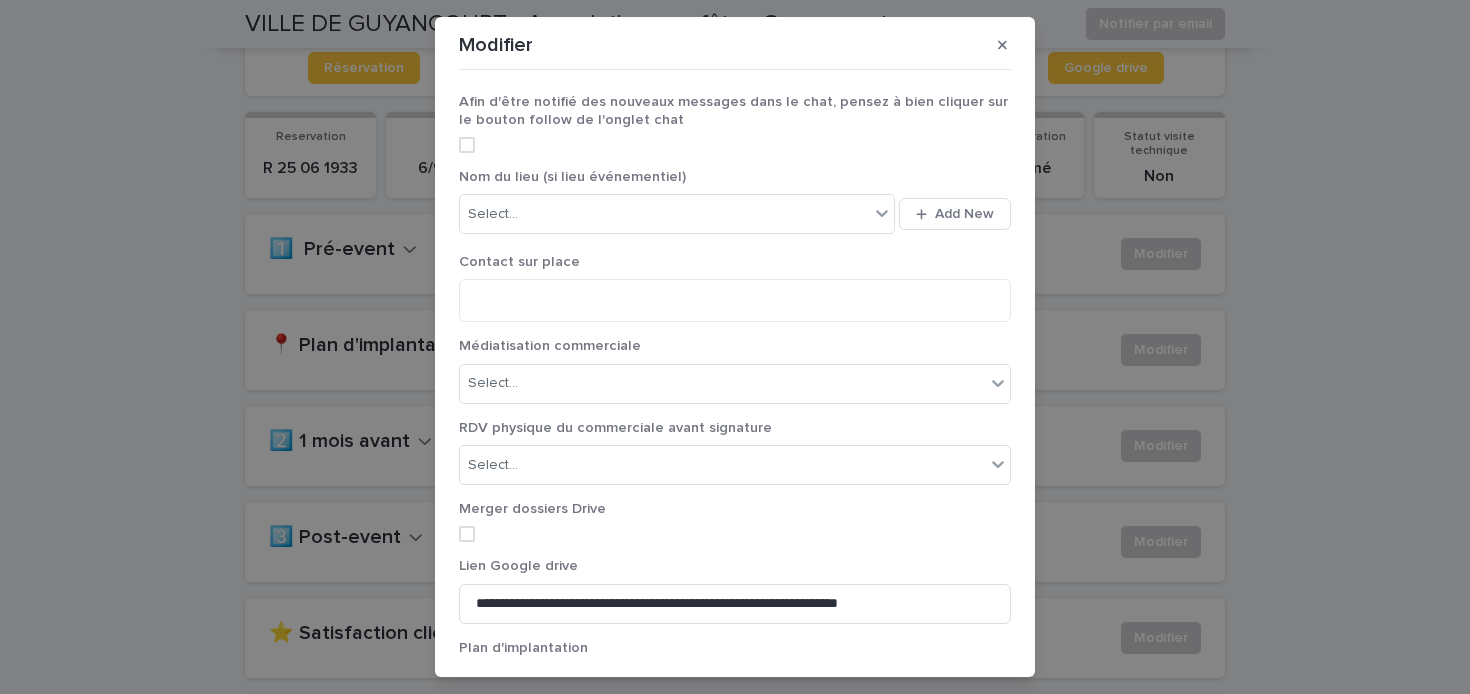 click at bounding box center (467, 145) 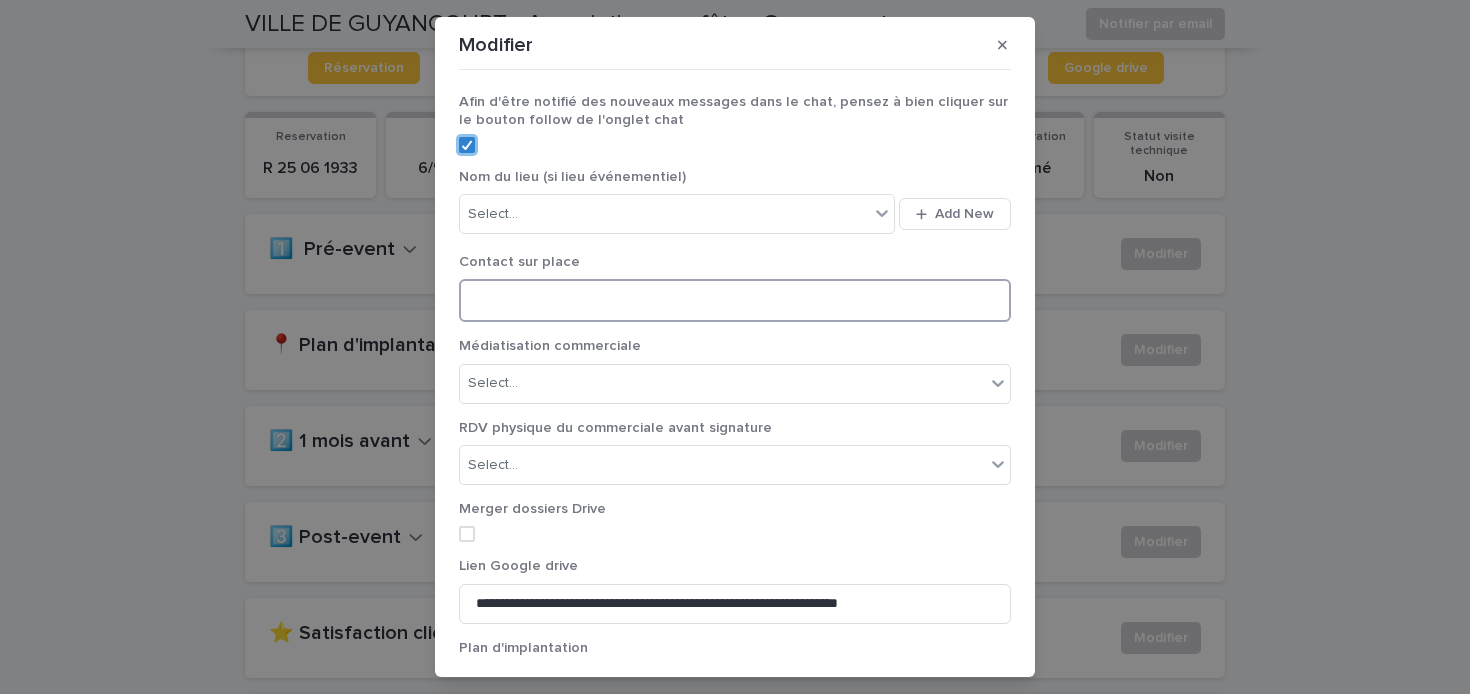 click at bounding box center (735, 300) 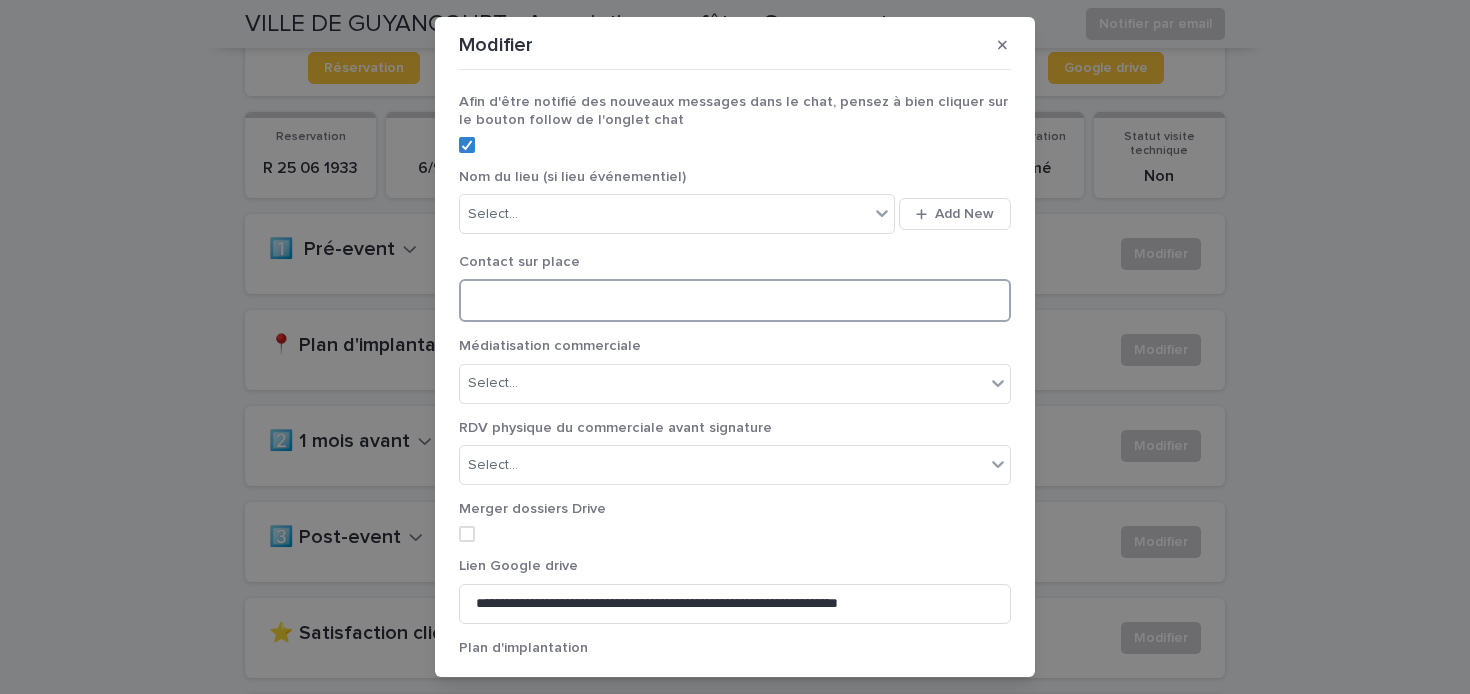 click at bounding box center [735, 300] 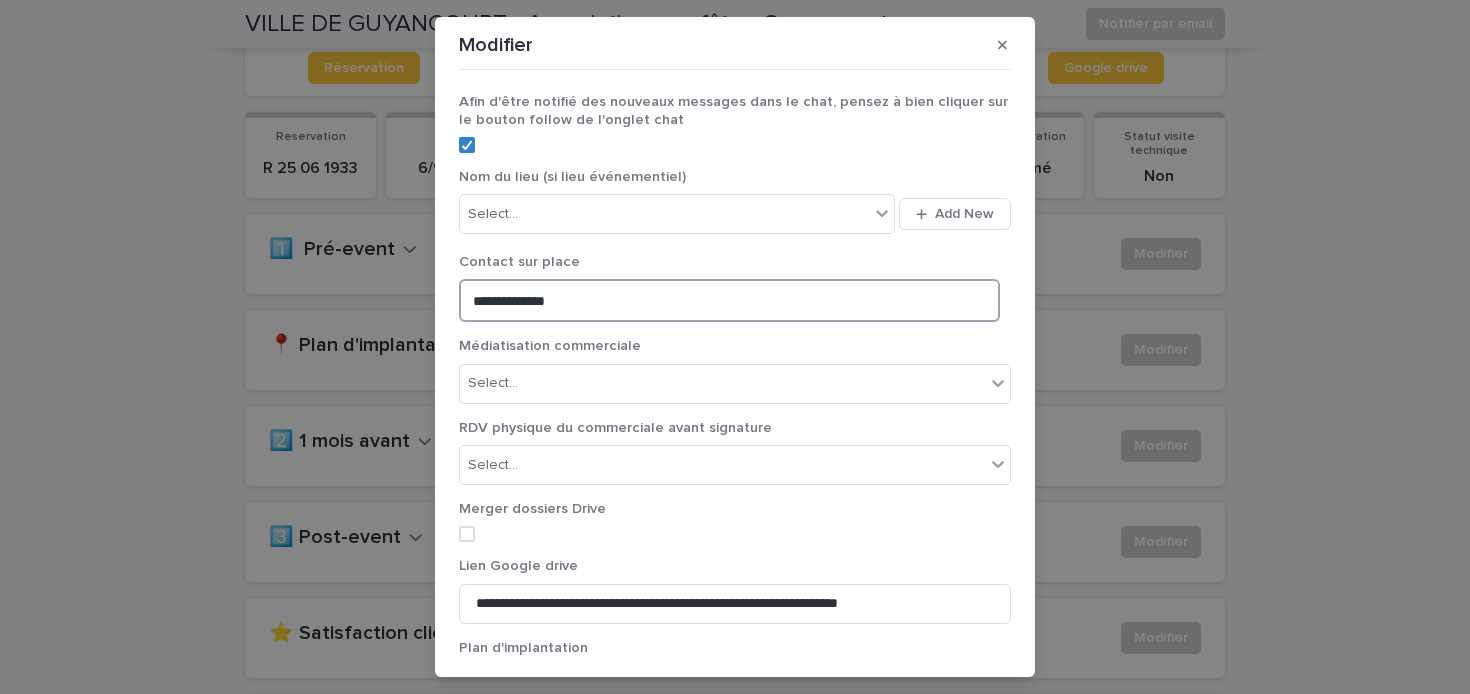 click on "**********" at bounding box center (729, 300) 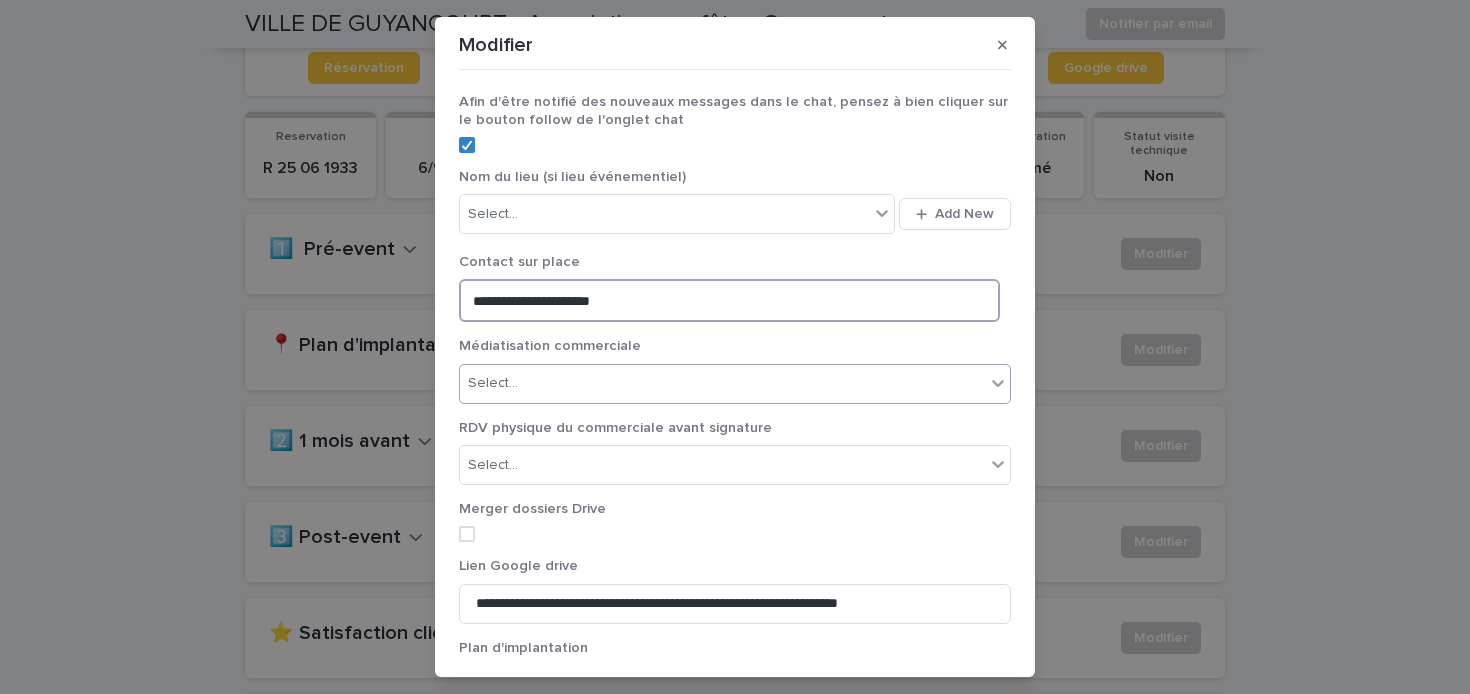 type on "**********" 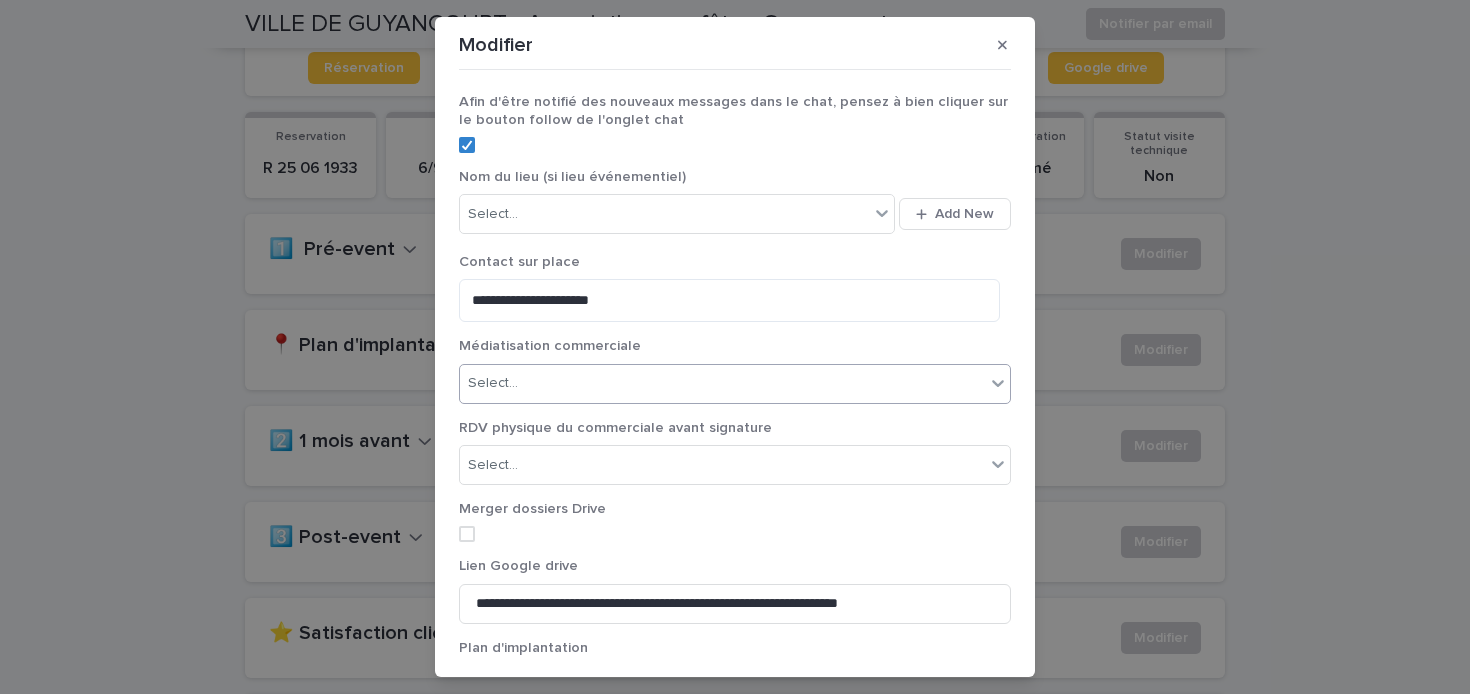 click on "Select..." at bounding box center [722, 383] 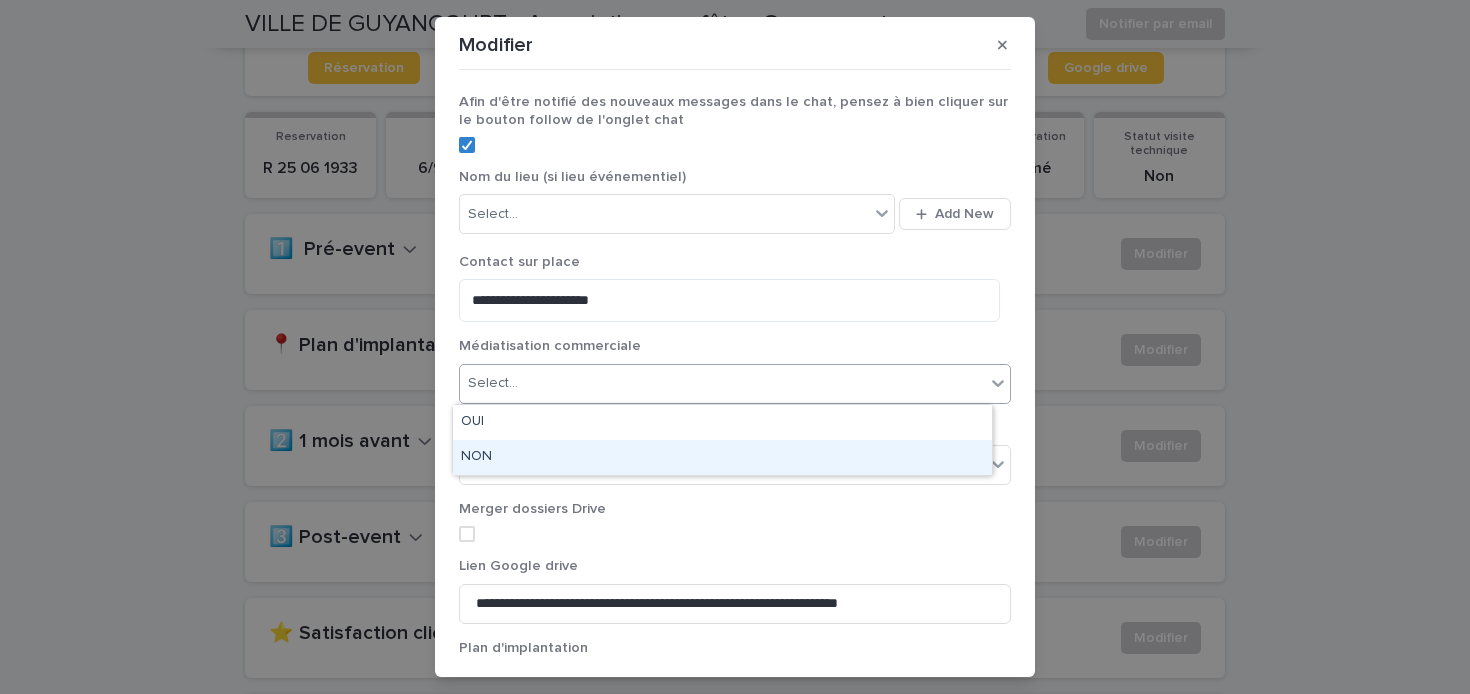 click on "NON" at bounding box center [722, 457] 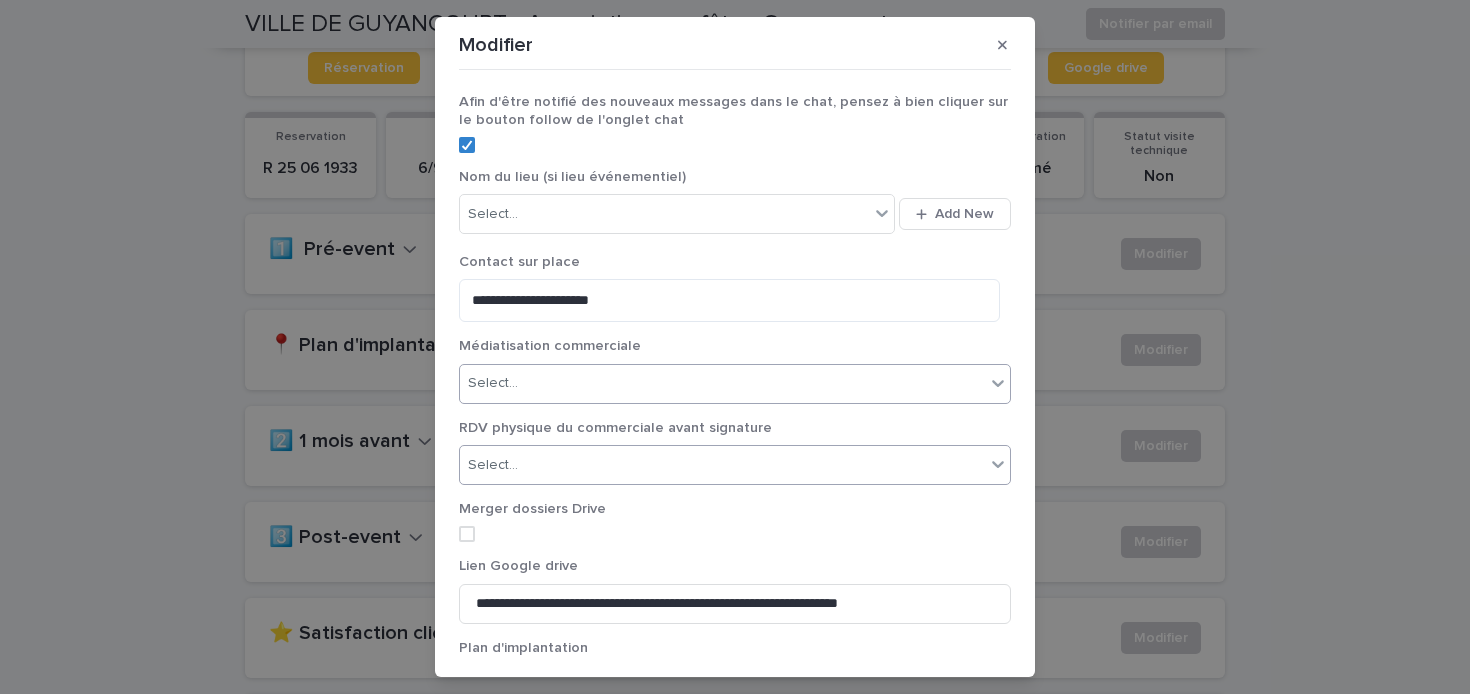 click on "Select..." at bounding box center [722, 465] 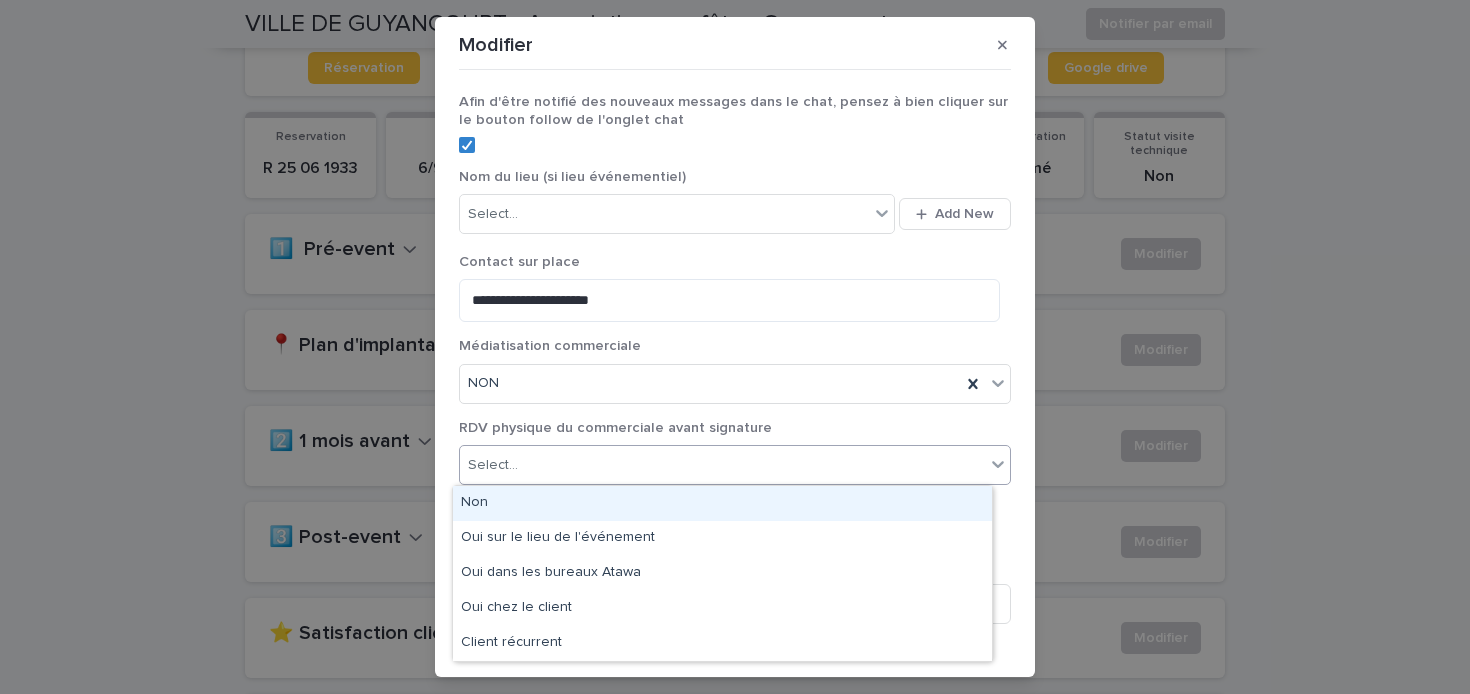 click on "Non" at bounding box center [722, 503] 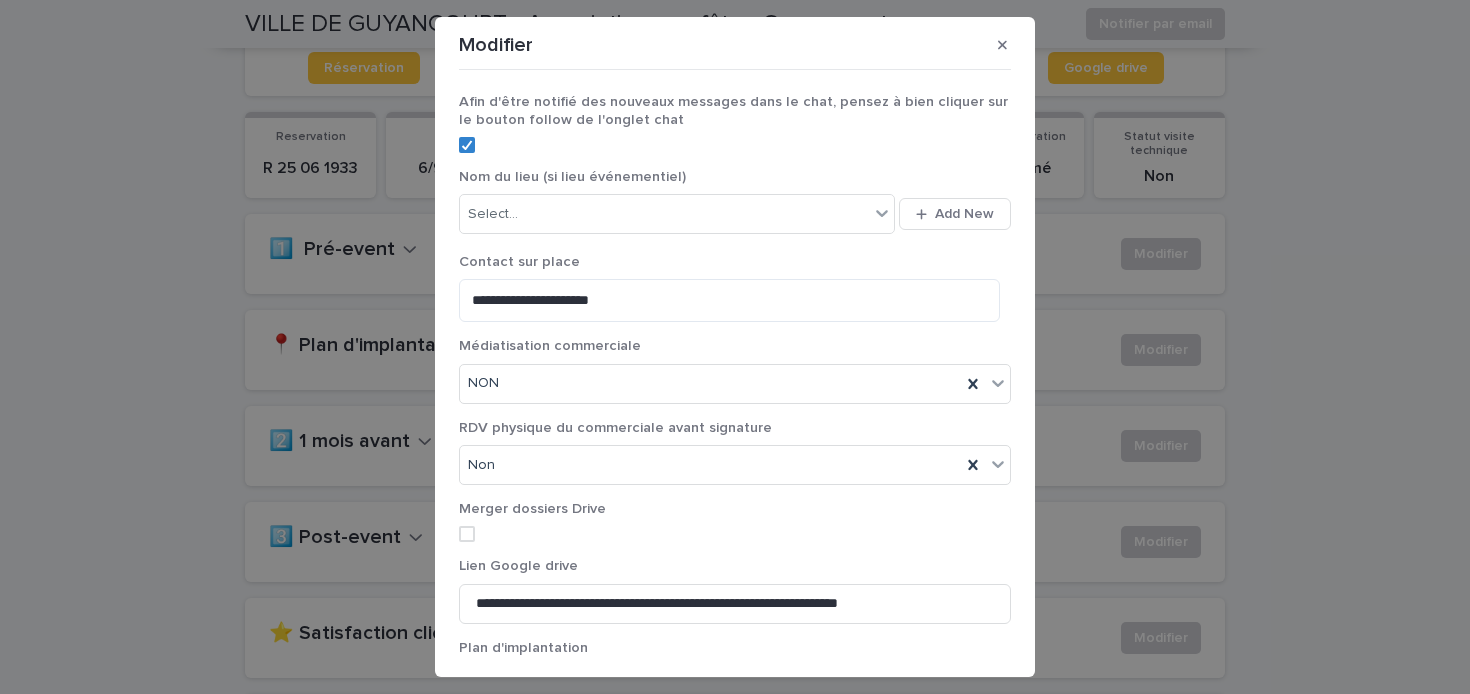 click at bounding box center [735, 534] 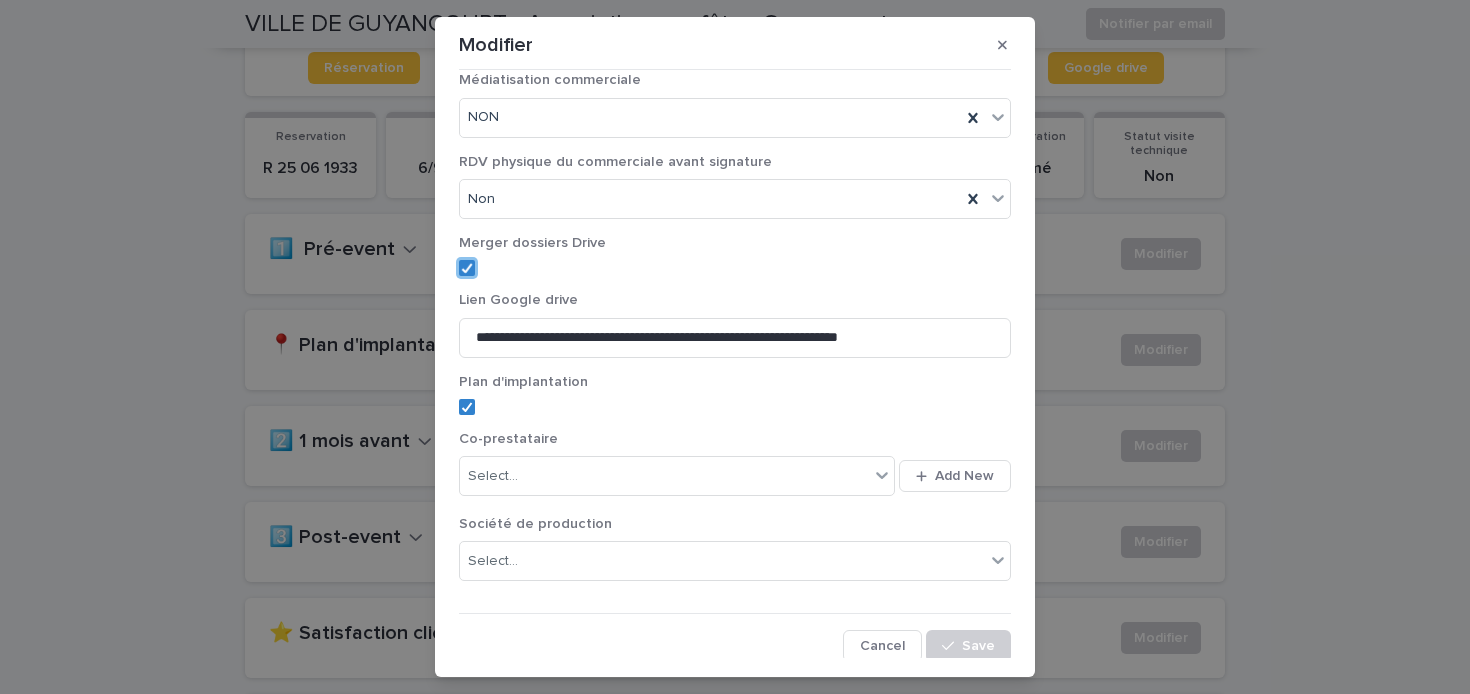 scroll, scrollTop: 267, scrollLeft: 0, axis: vertical 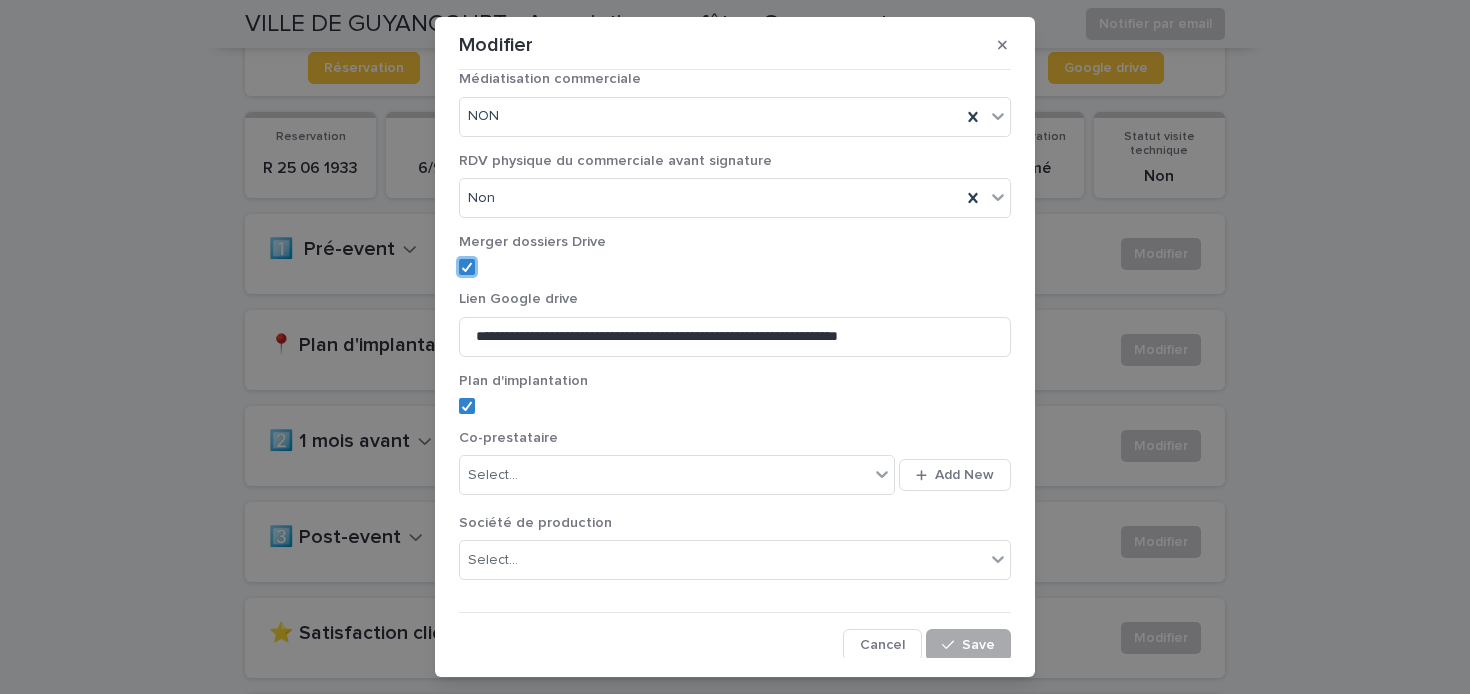 click at bounding box center (952, 645) 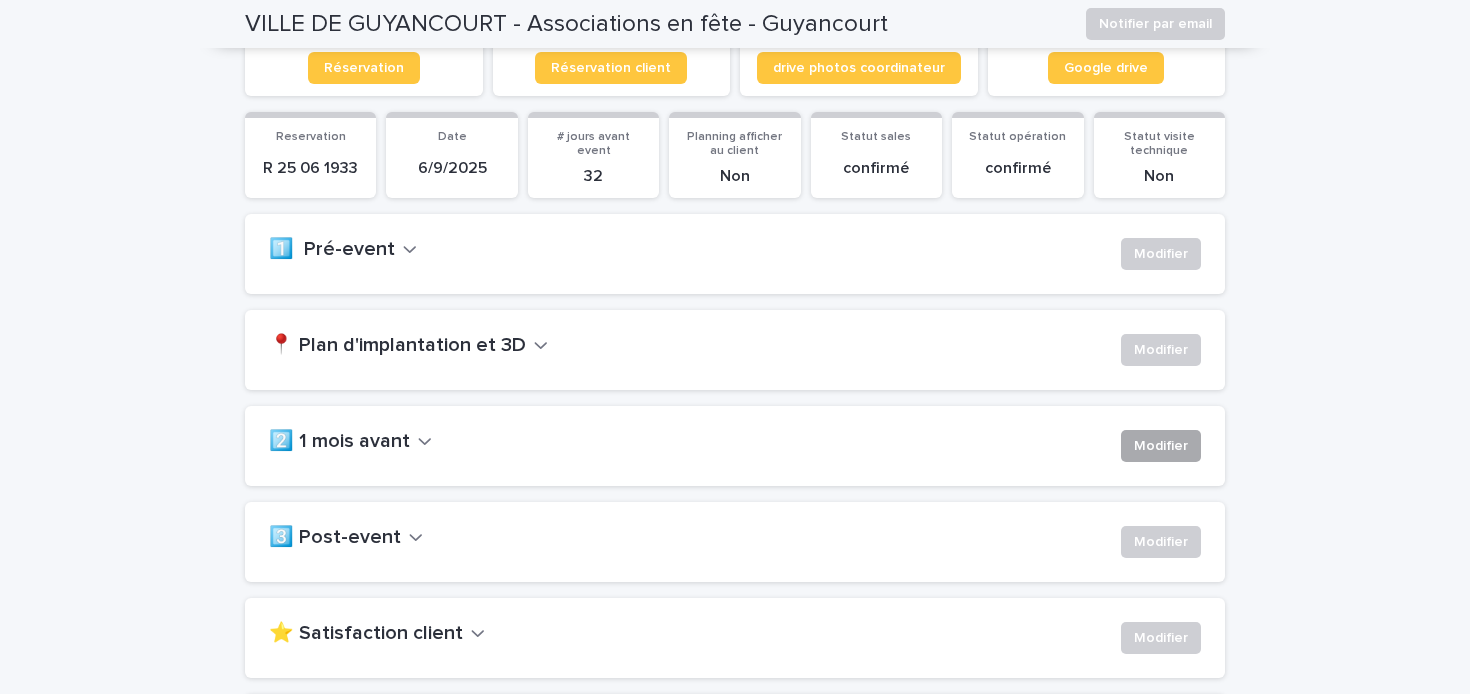 click on "Modifier" at bounding box center [1161, 446] 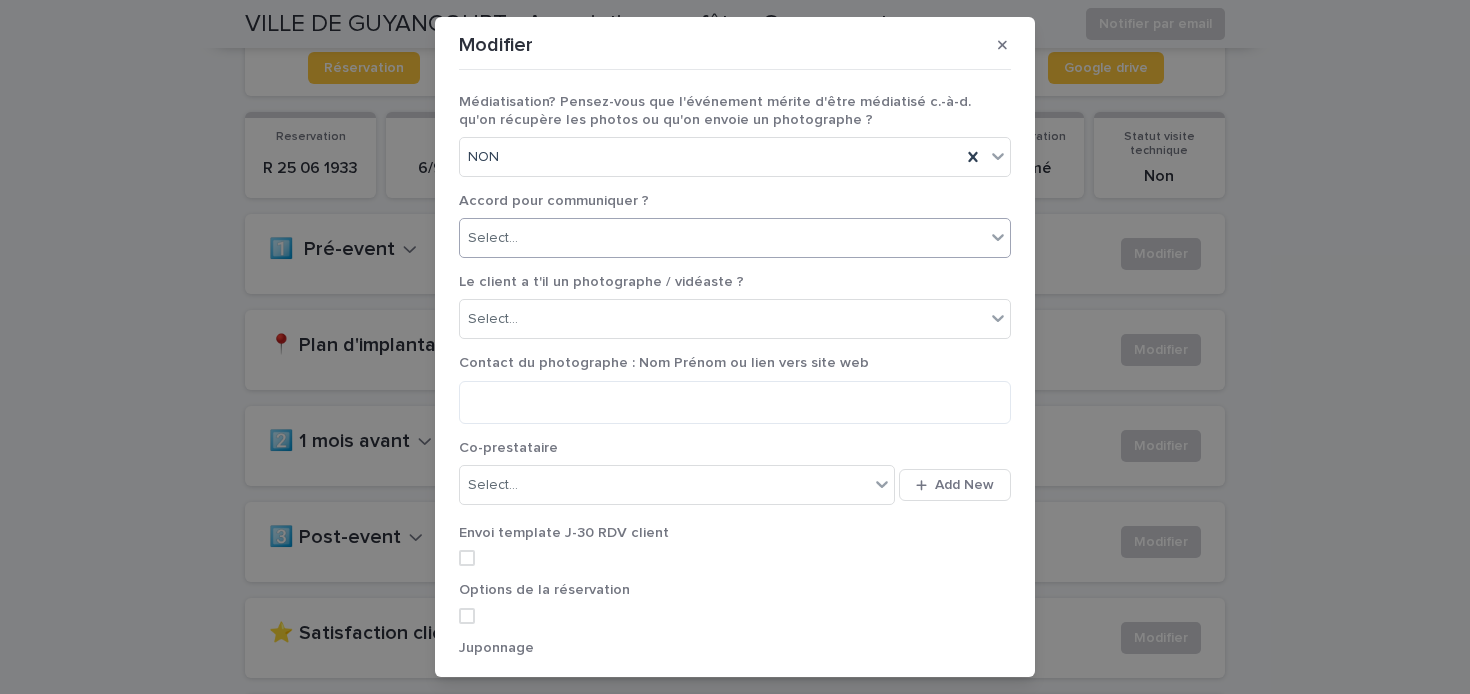 click on "Select..." at bounding box center (722, 238) 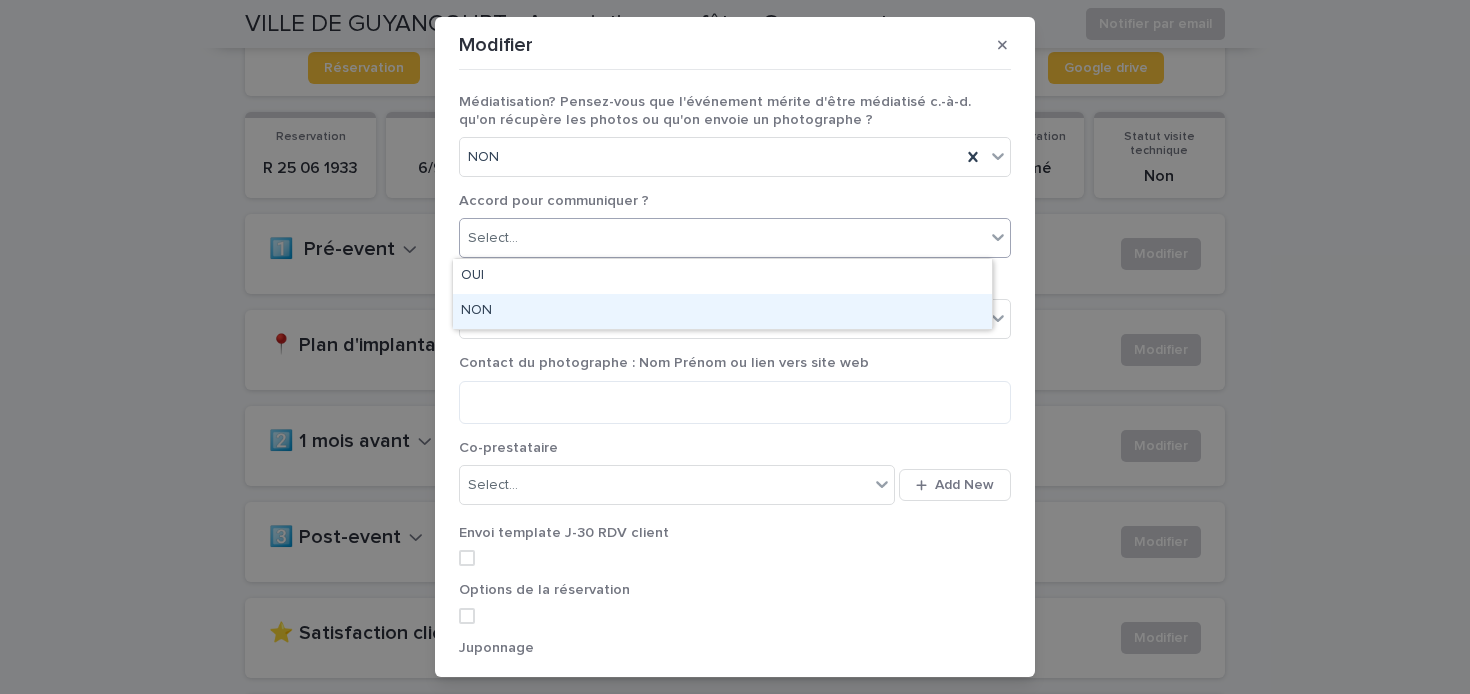 click on "NON" at bounding box center [722, 311] 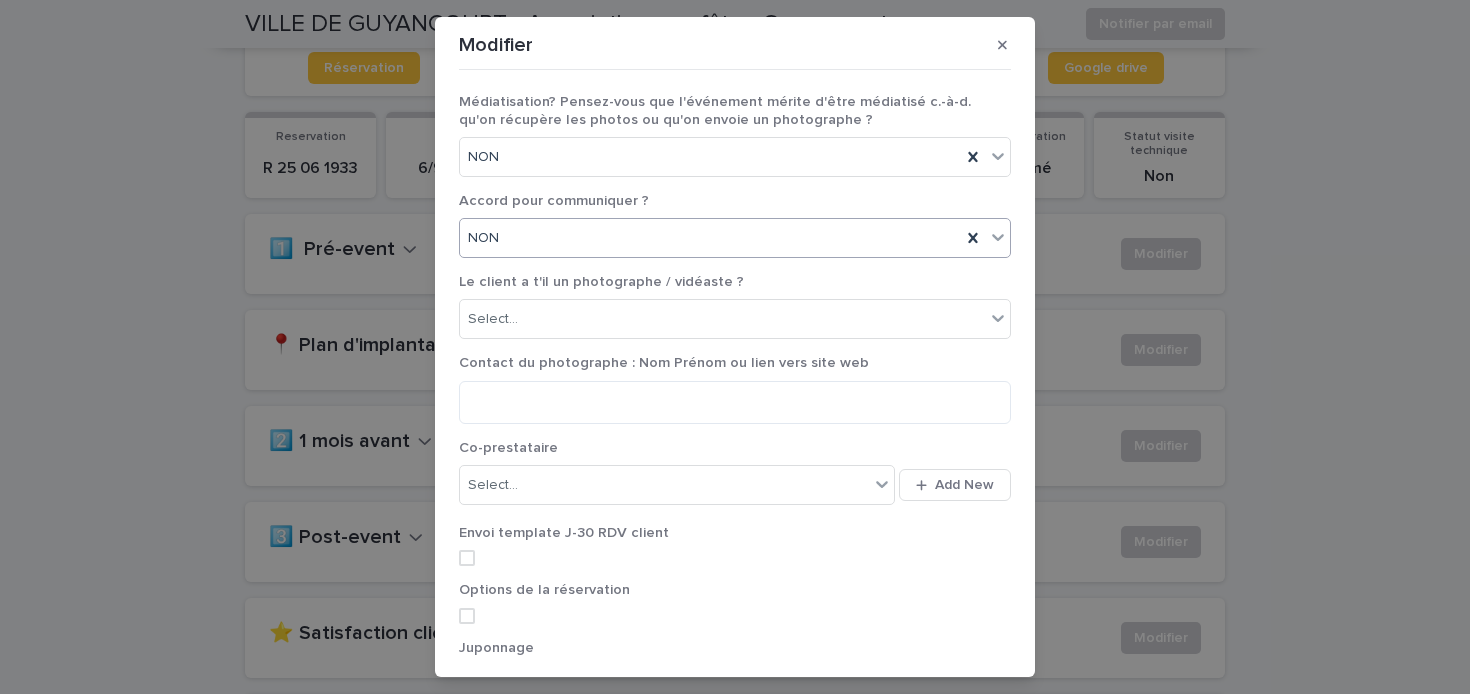 click on "Select..." at bounding box center [722, 319] 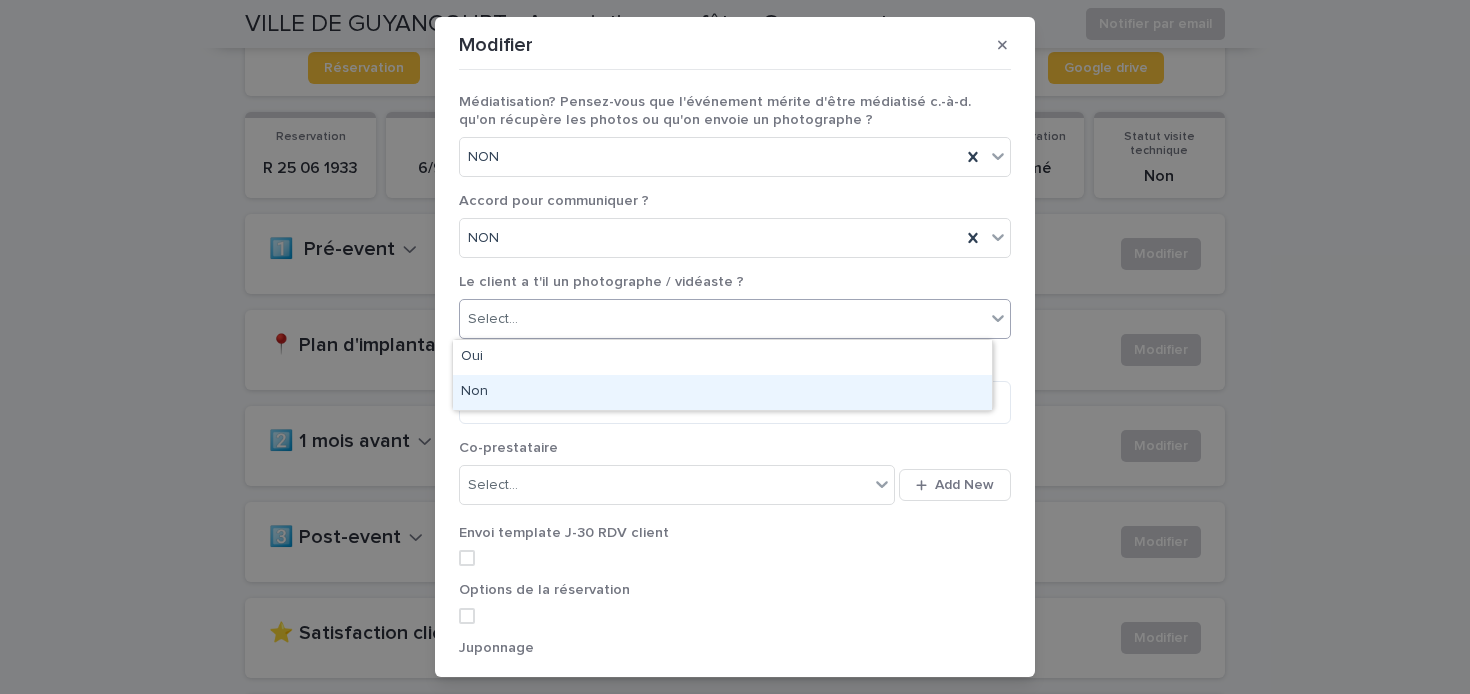 click on "Non" at bounding box center (722, 392) 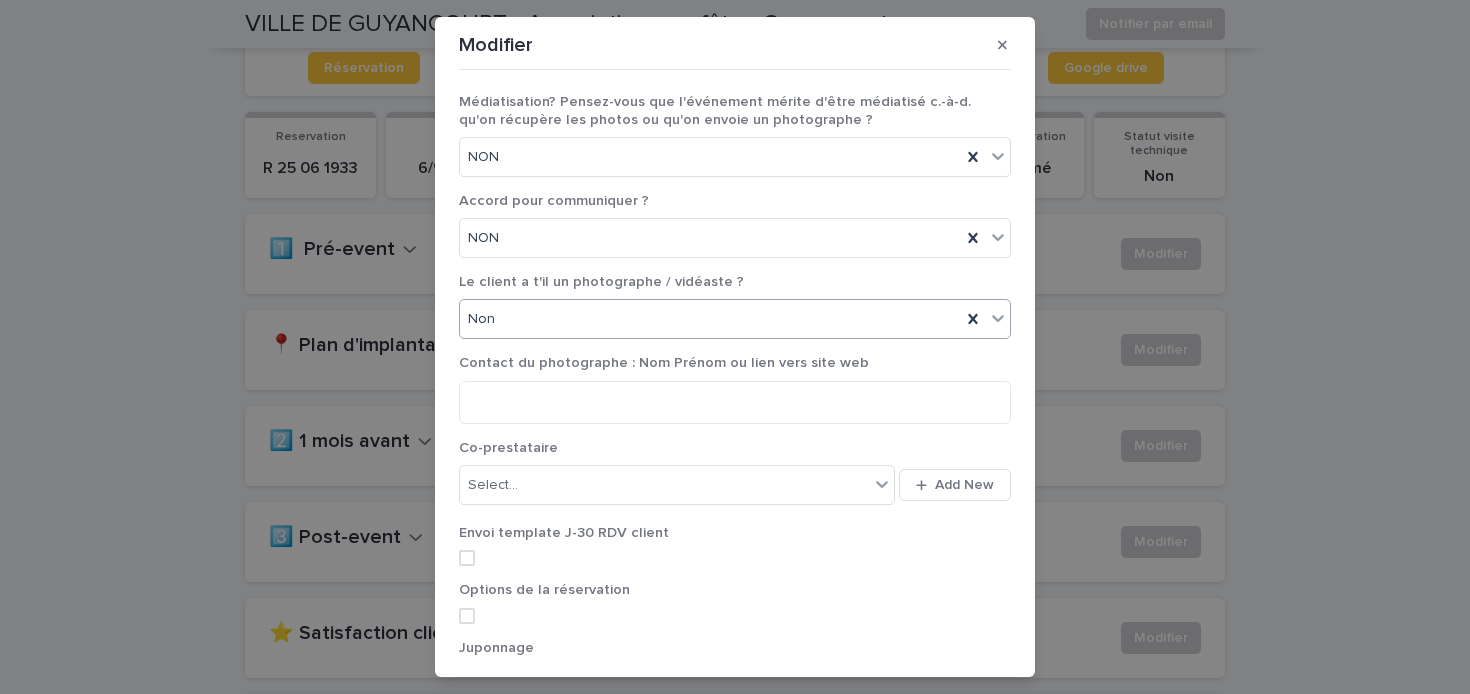 scroll, scrollTop: 104, scrollLeft: 0, axis: vertical 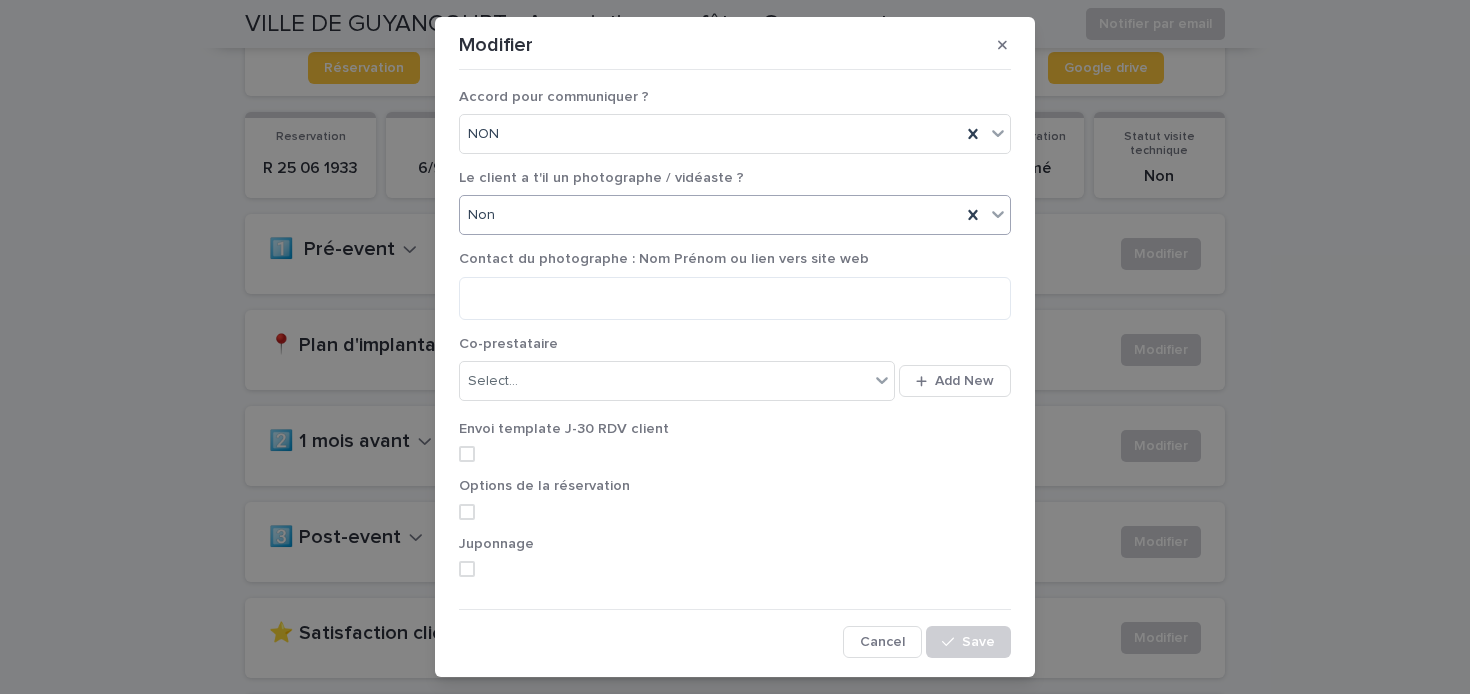 click at bounding box center [467, 454] 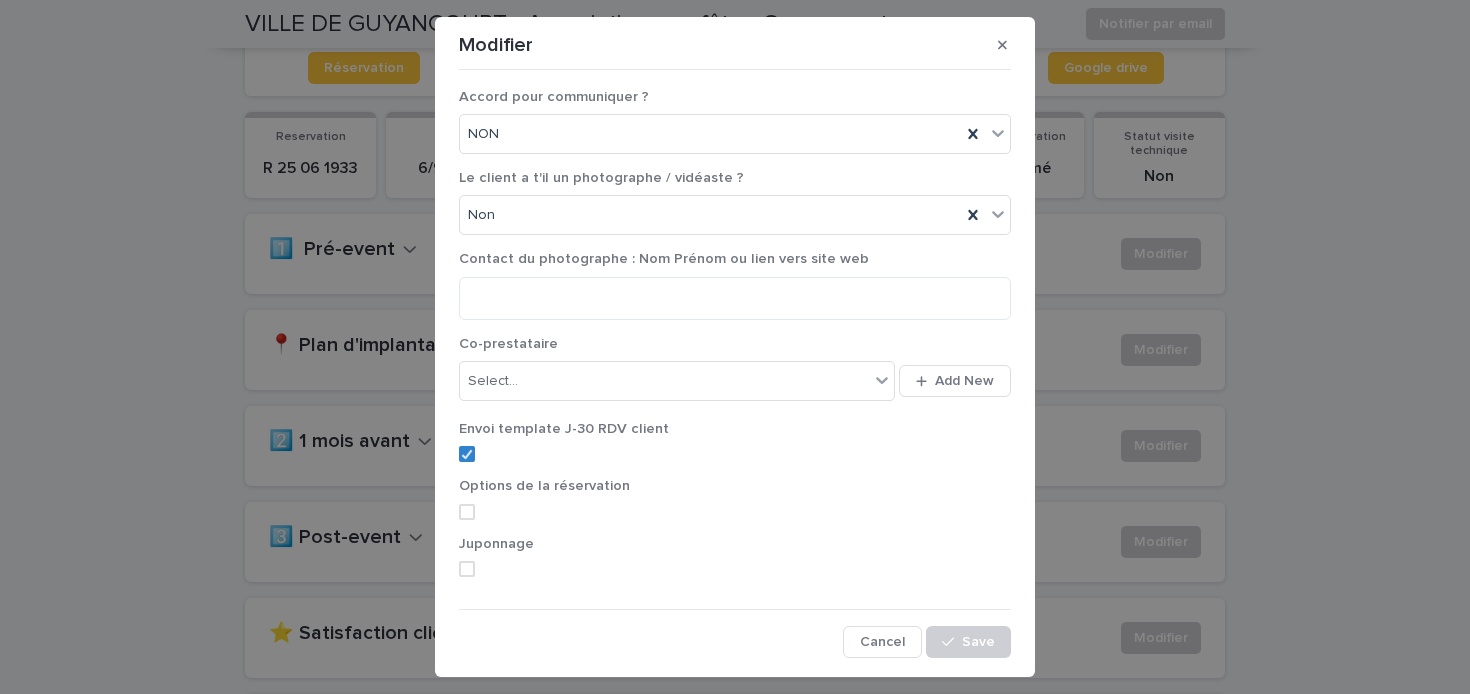click on "Options de la réservation" at bounding box center (735, 506) 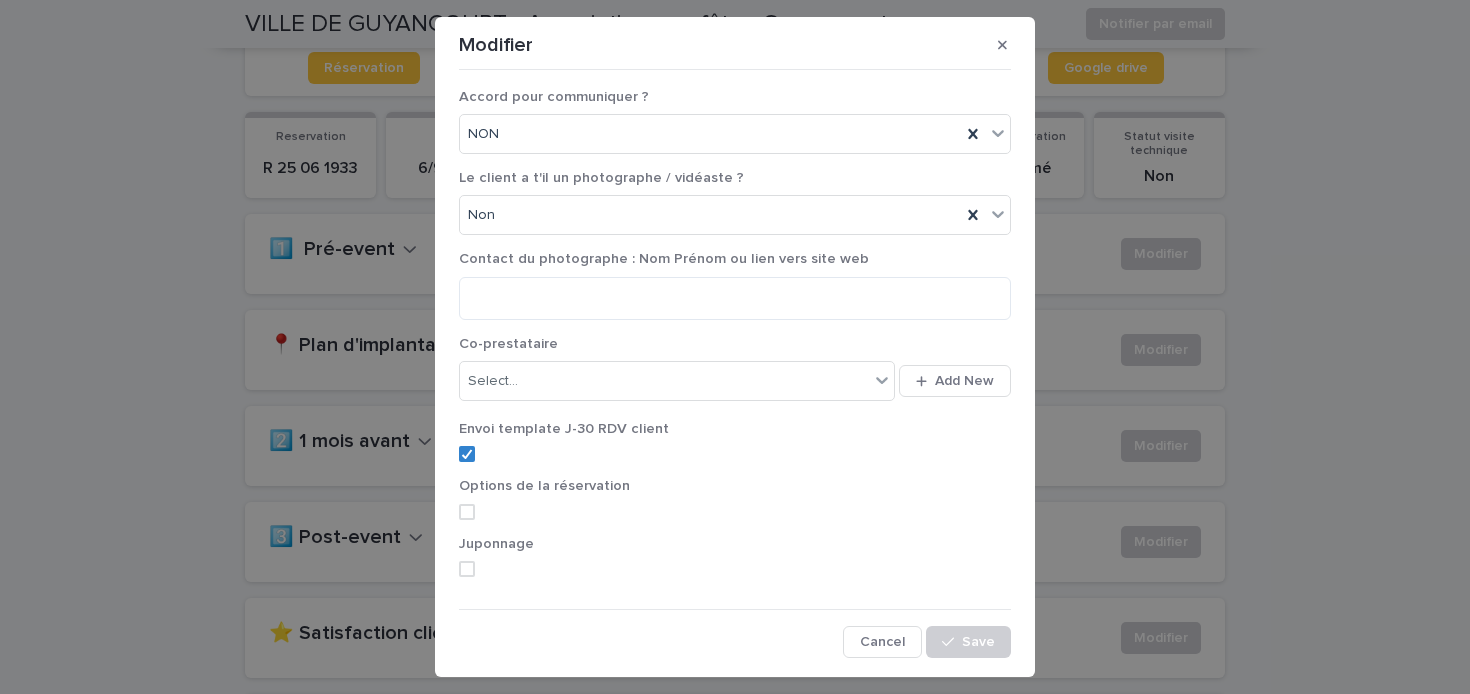 click at bounding box center [467, 512] 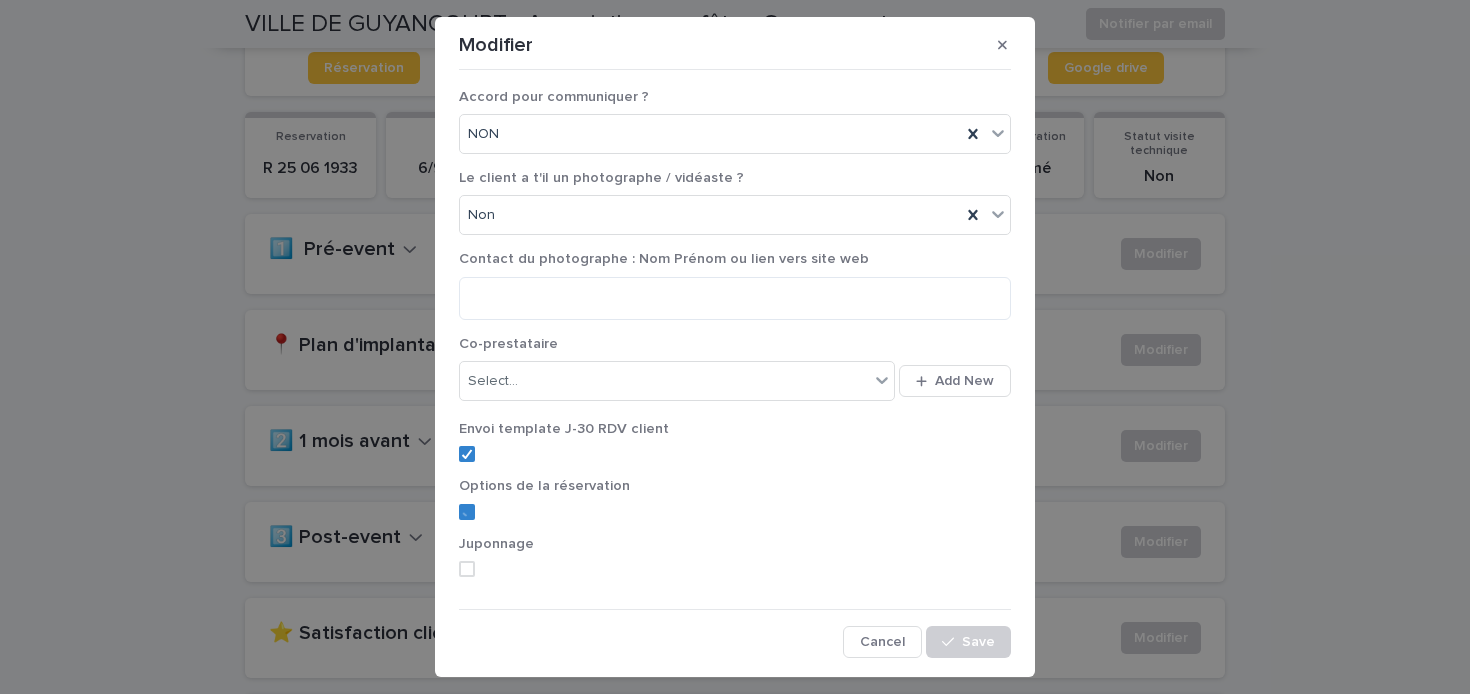 click on "Juponnage" at bounding box center (735, 564) 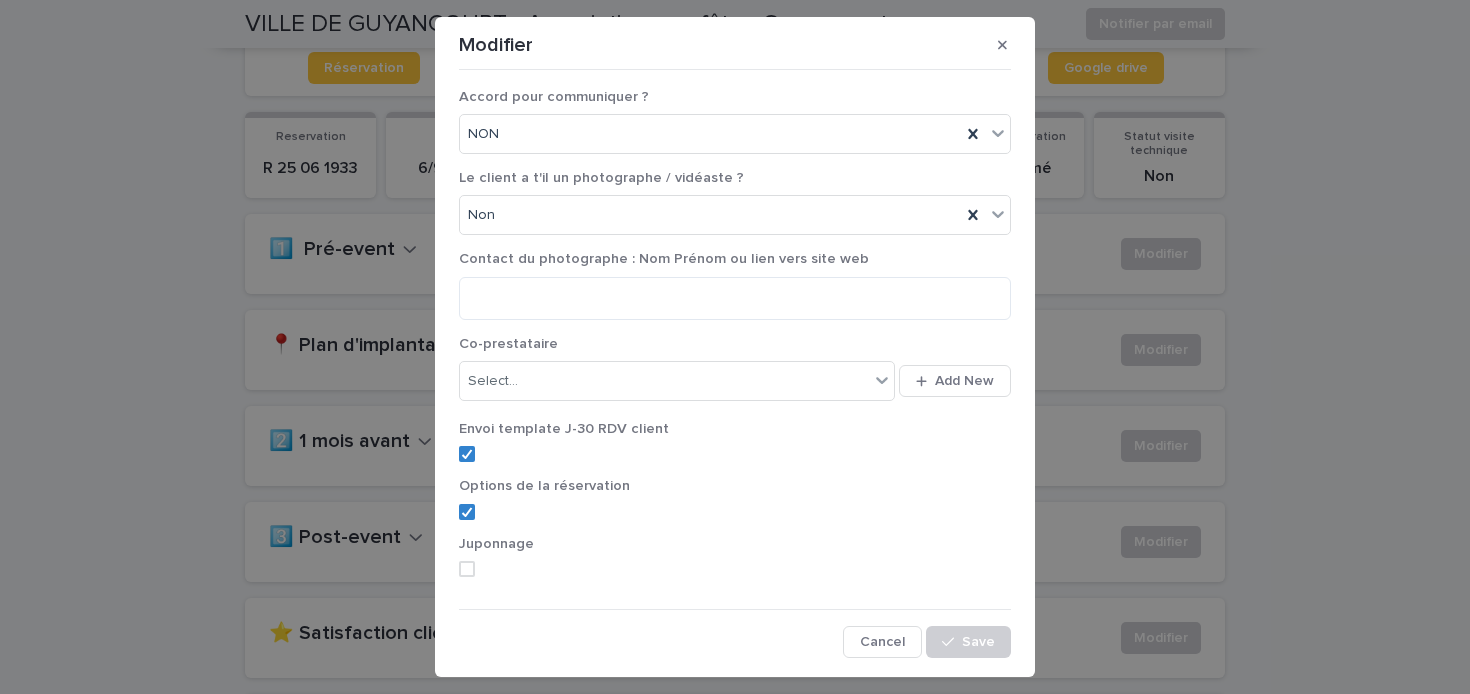 click at bounding box center [467, 569] 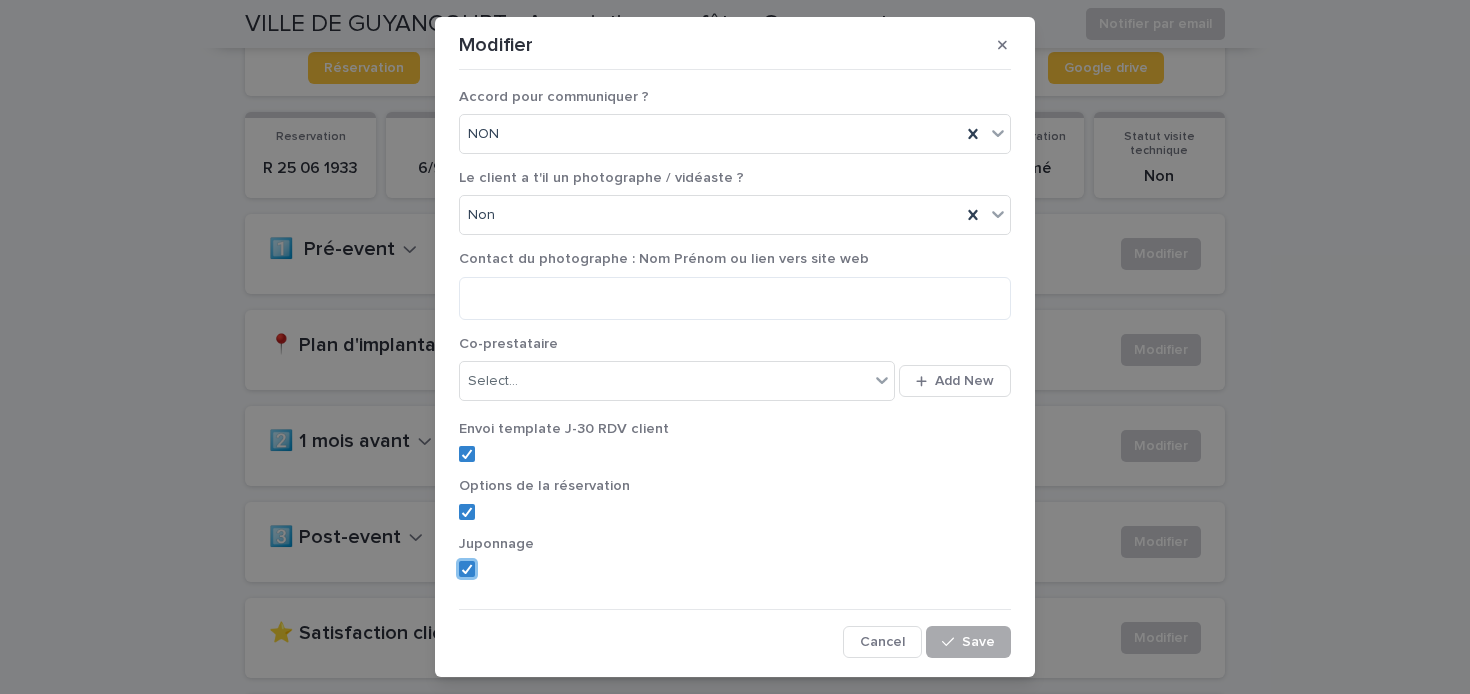 click 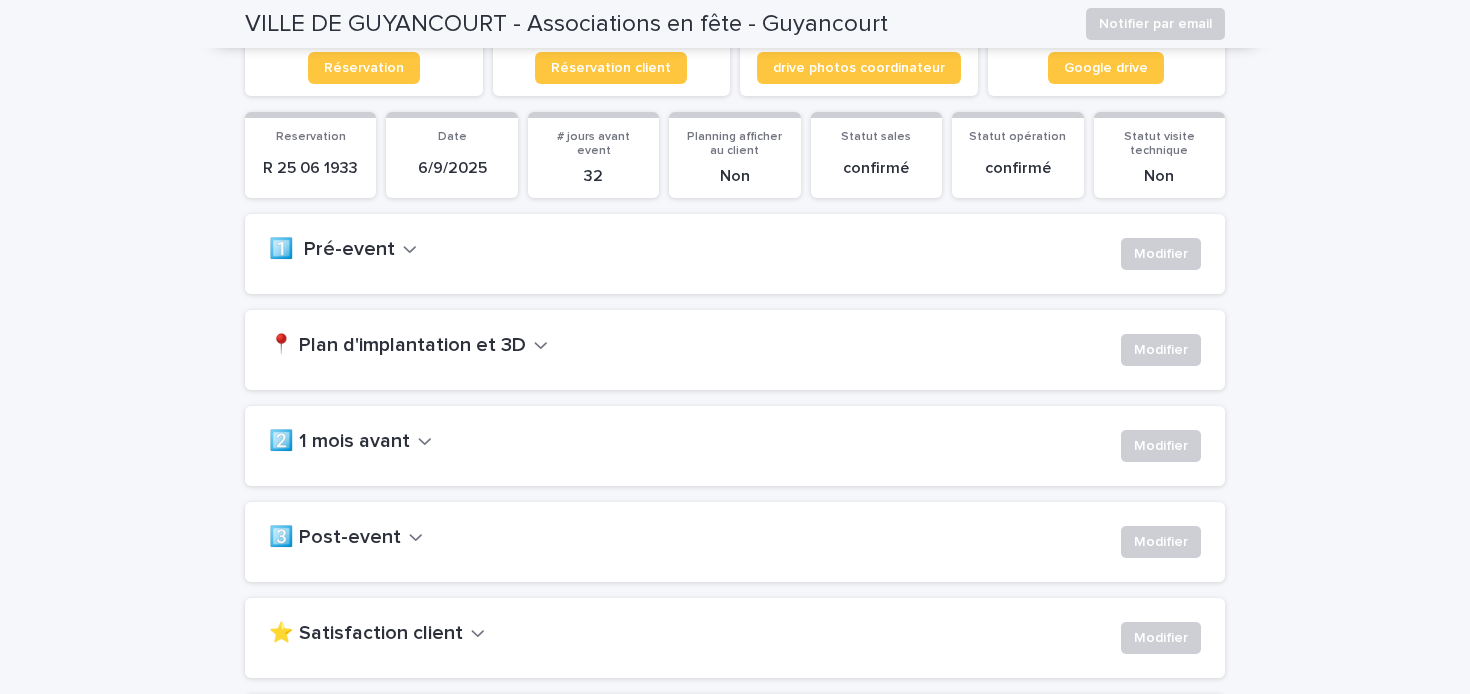 scroll, scrollTop: 0, scrollLeft: 0, axis: both 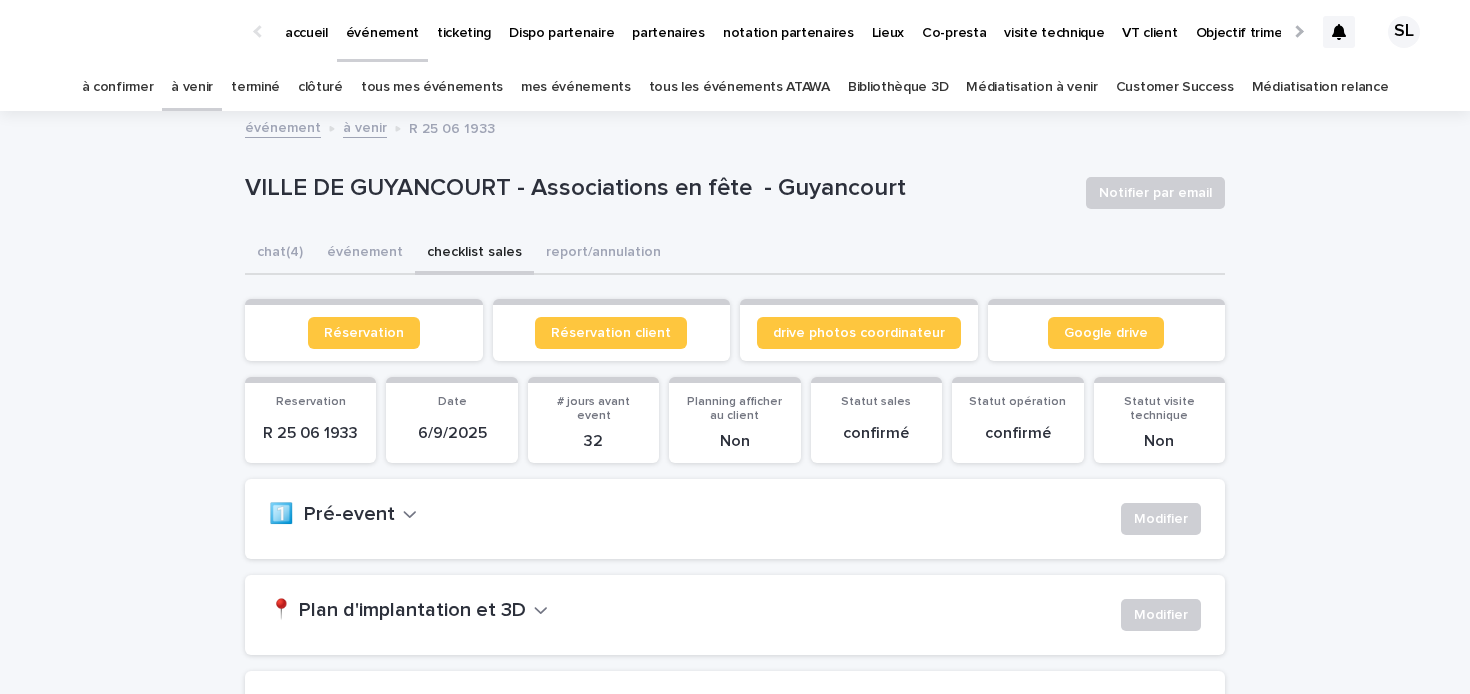 click on "à venir" at bounding box center (192, 87) 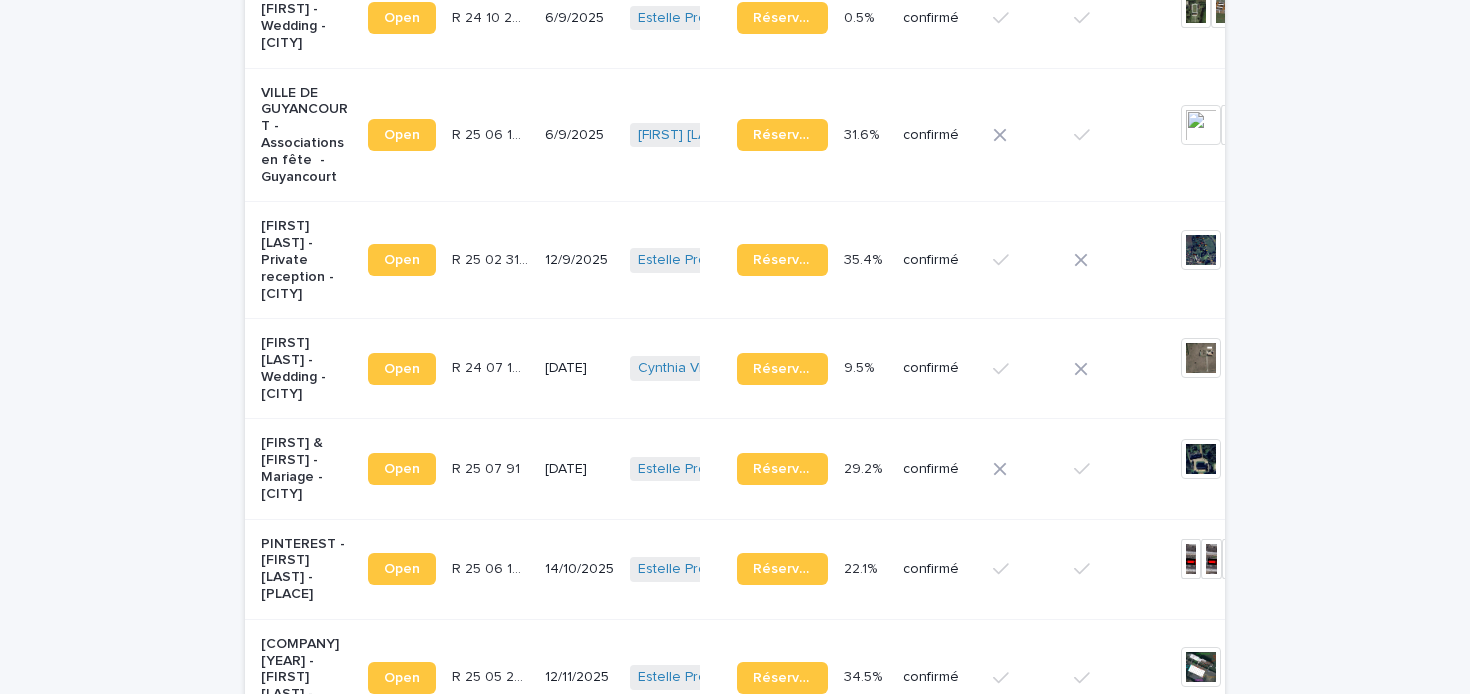 scroll, scrollTop: 592, scrollLeft: 0, axis: vertical 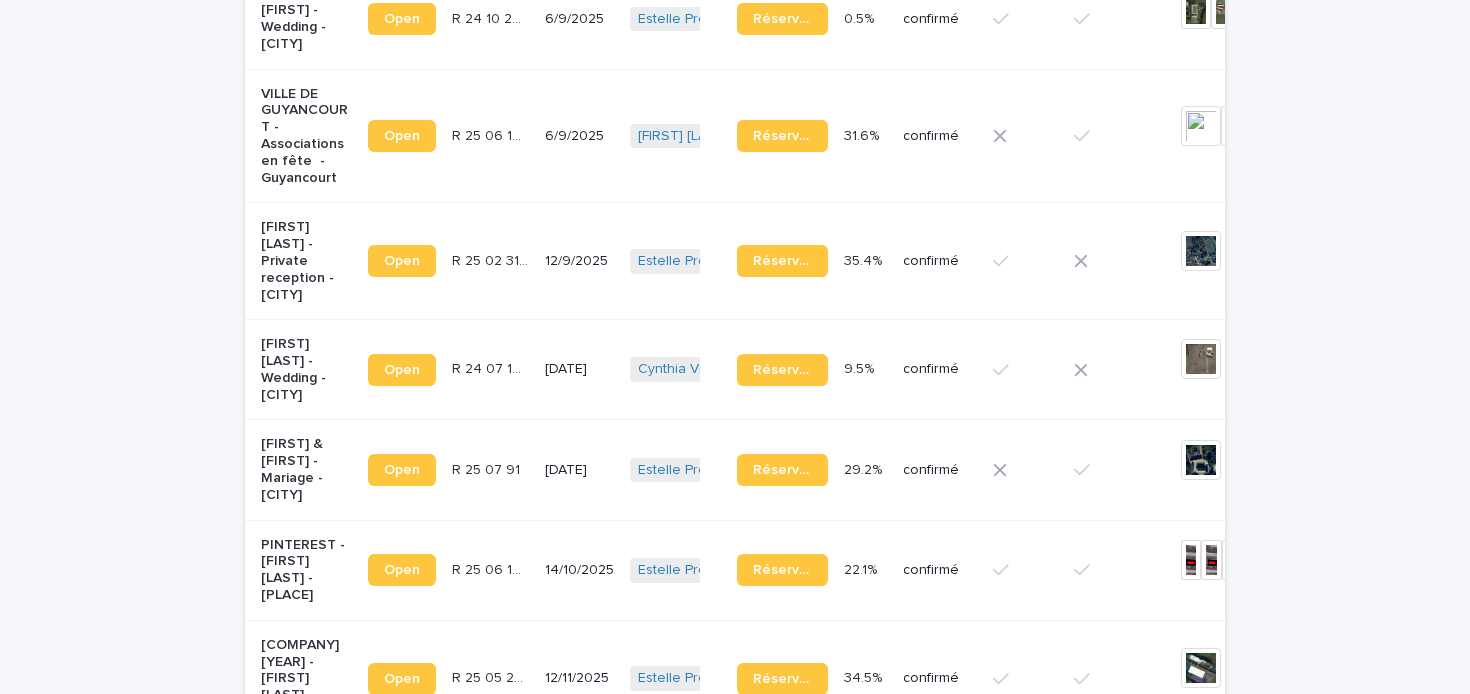 click on "[FIRST] [LAST] - Private reception - [CITY]" at bounding box center [306, 261] 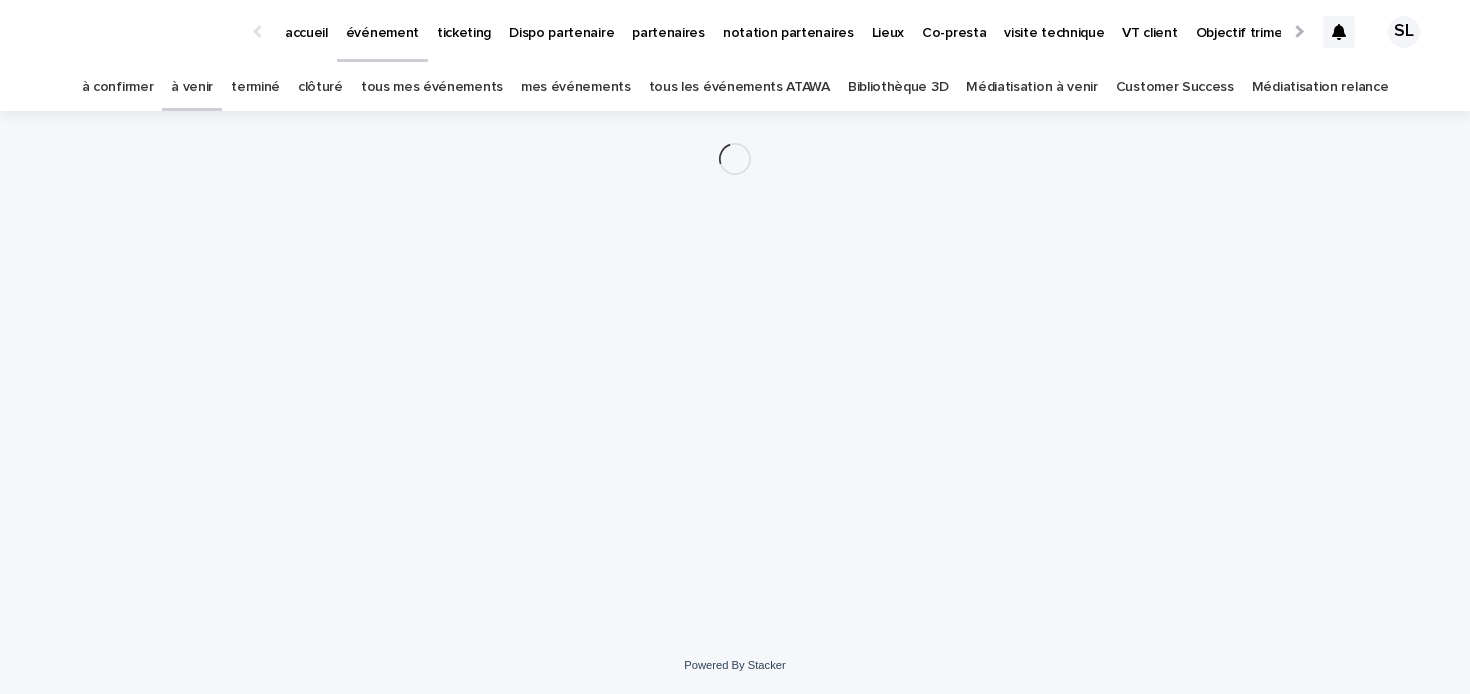 scroll, scrollTop: 0, scrollLeft: 0, axis: both 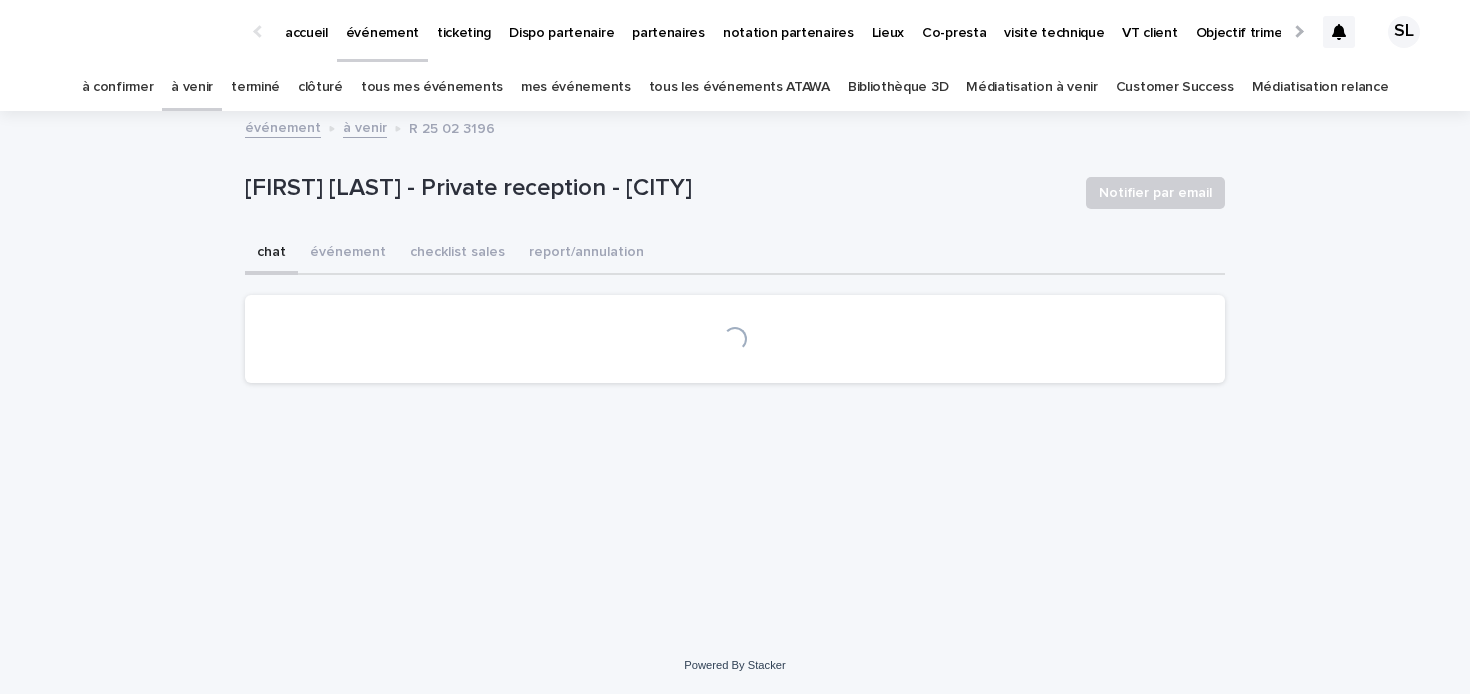 click on "événement" at bounding box center (348, 254) 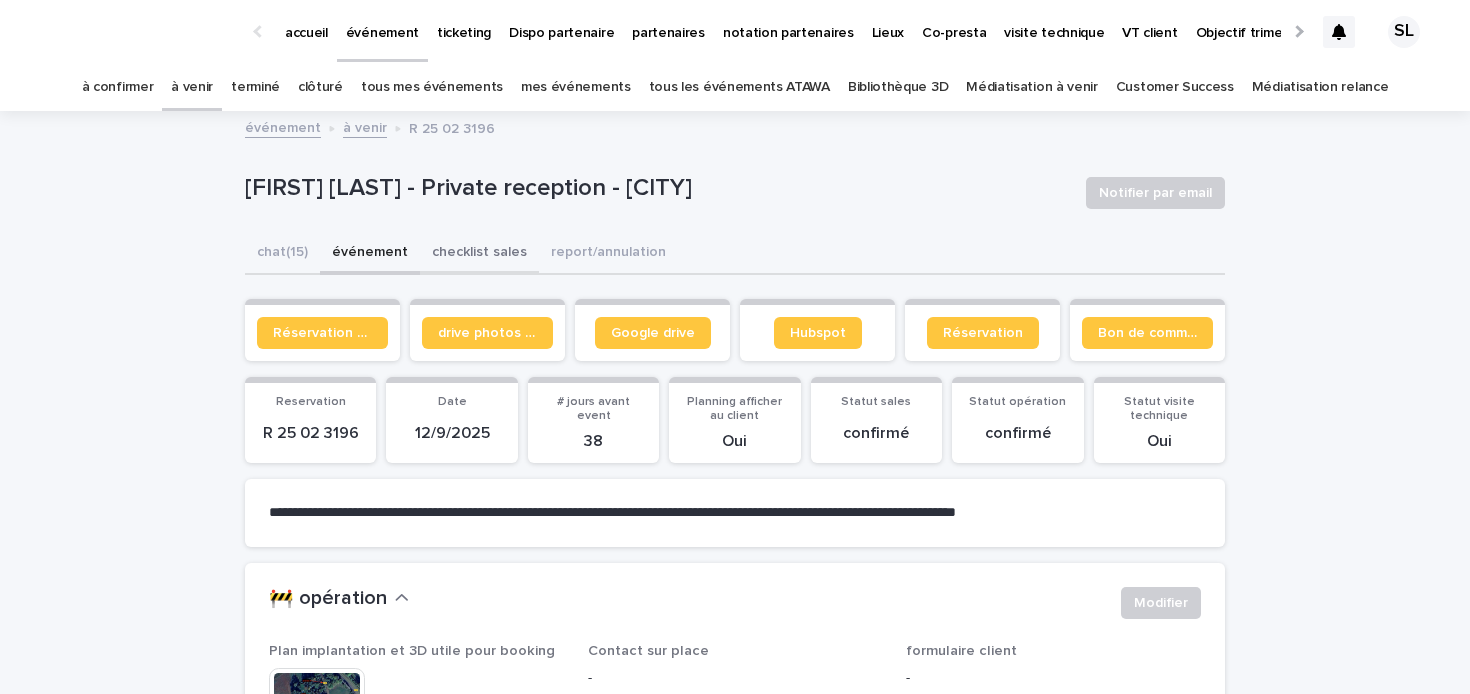 click on "checklist sales" at bounding box center (479, 254) 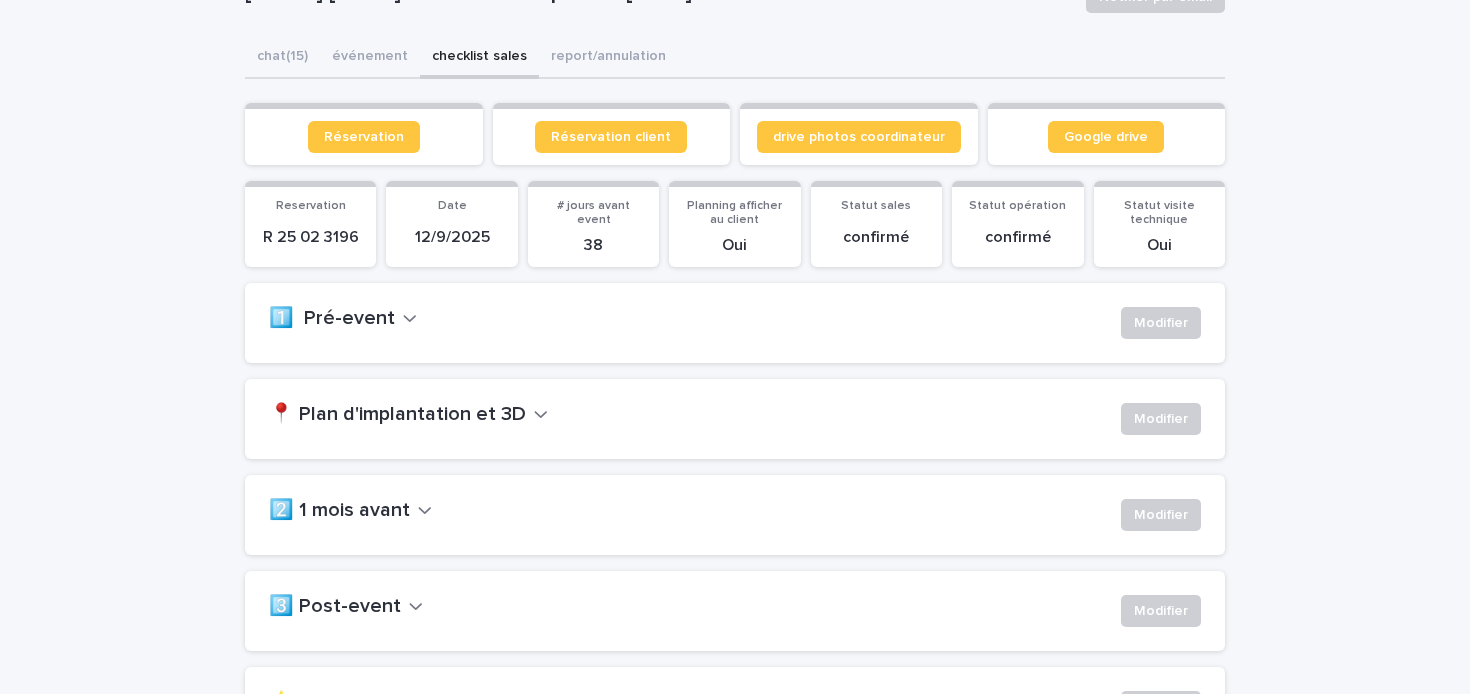 scroll, scrollTop: 241, scrollLeft: 0, axis: vertical 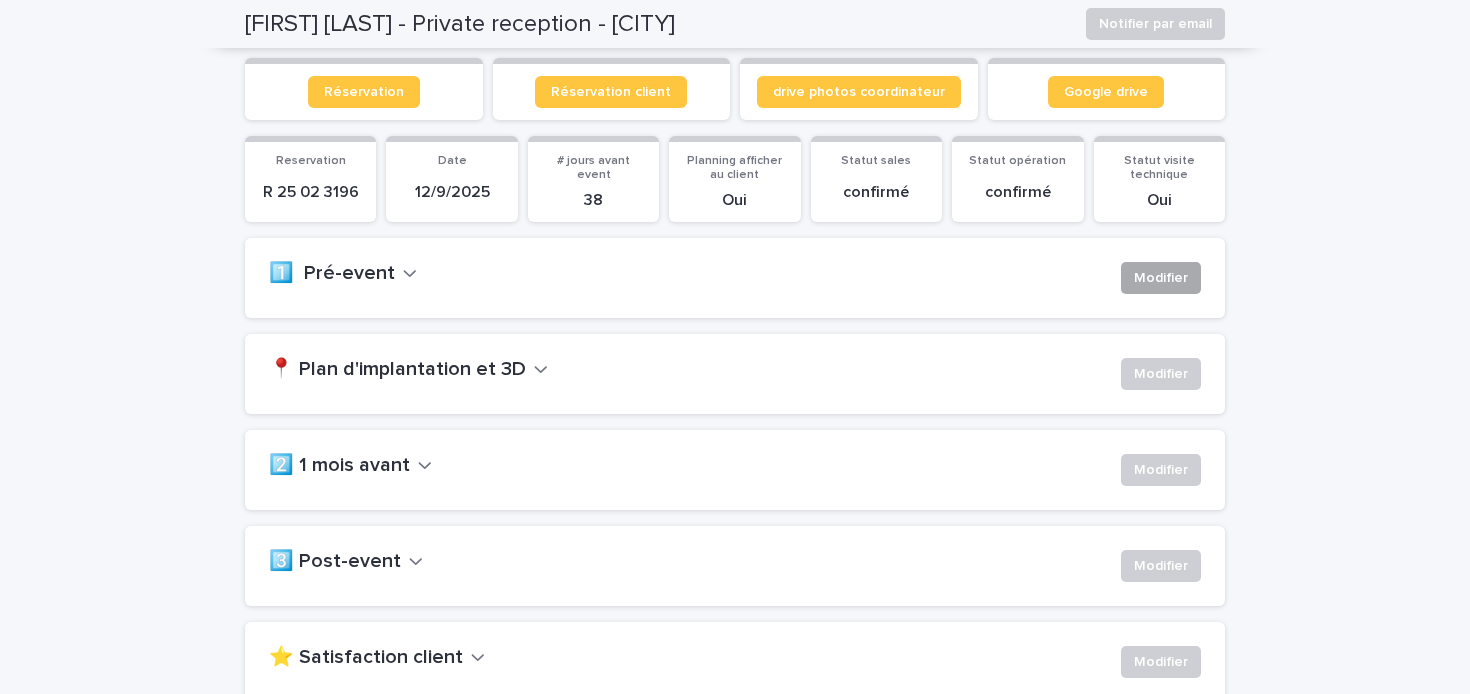 click on "Modifier" at bounding box center (1161, 278) 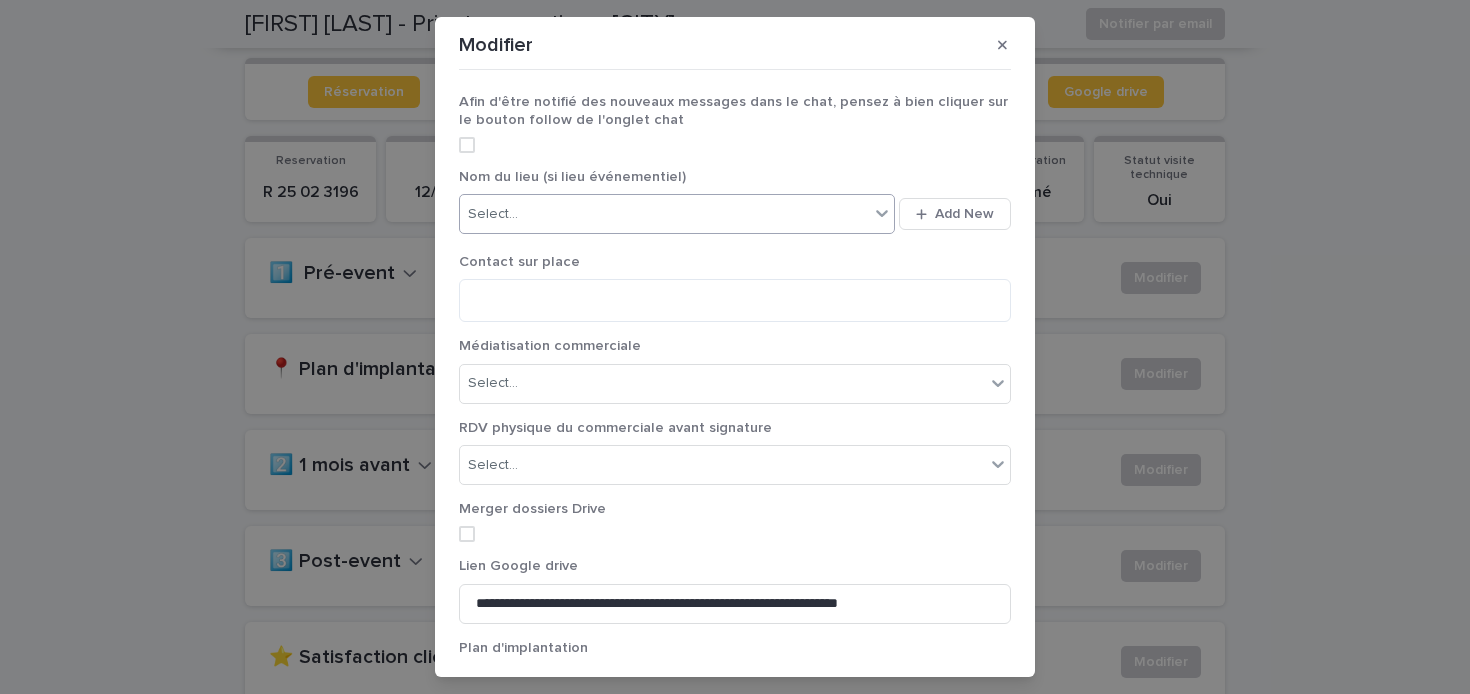 click on "Select..." at bounding box center (664, 214) 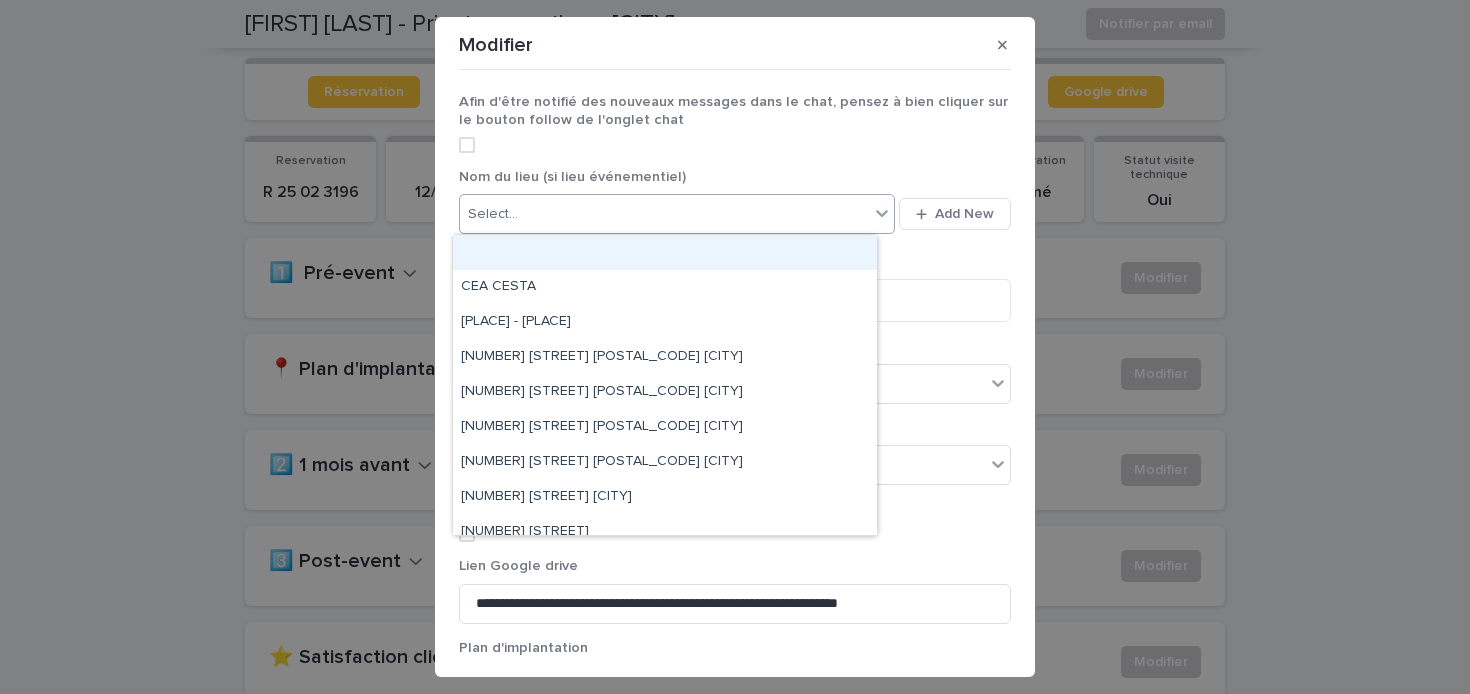 click on "**********" at bounding box center (735, 365) 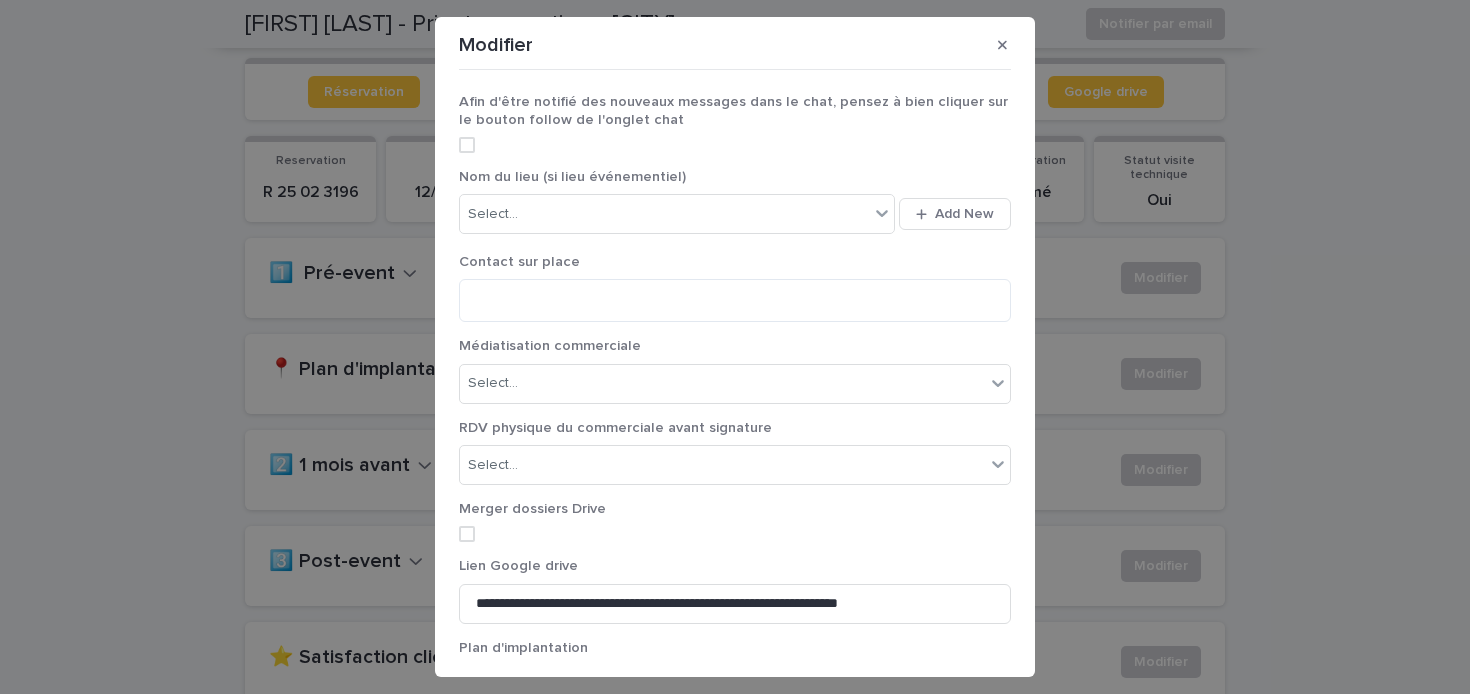click at bounding box center [467, 145] 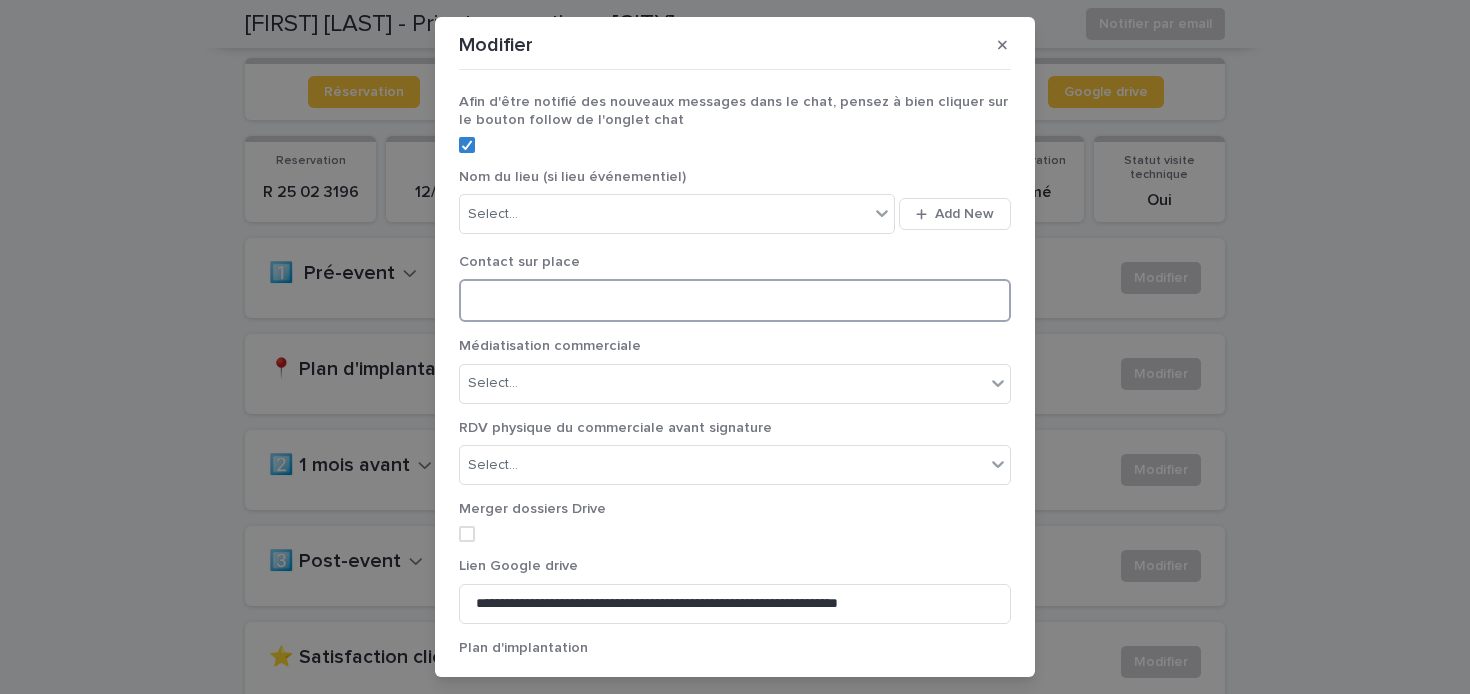 click at bounding box center [735, 300] 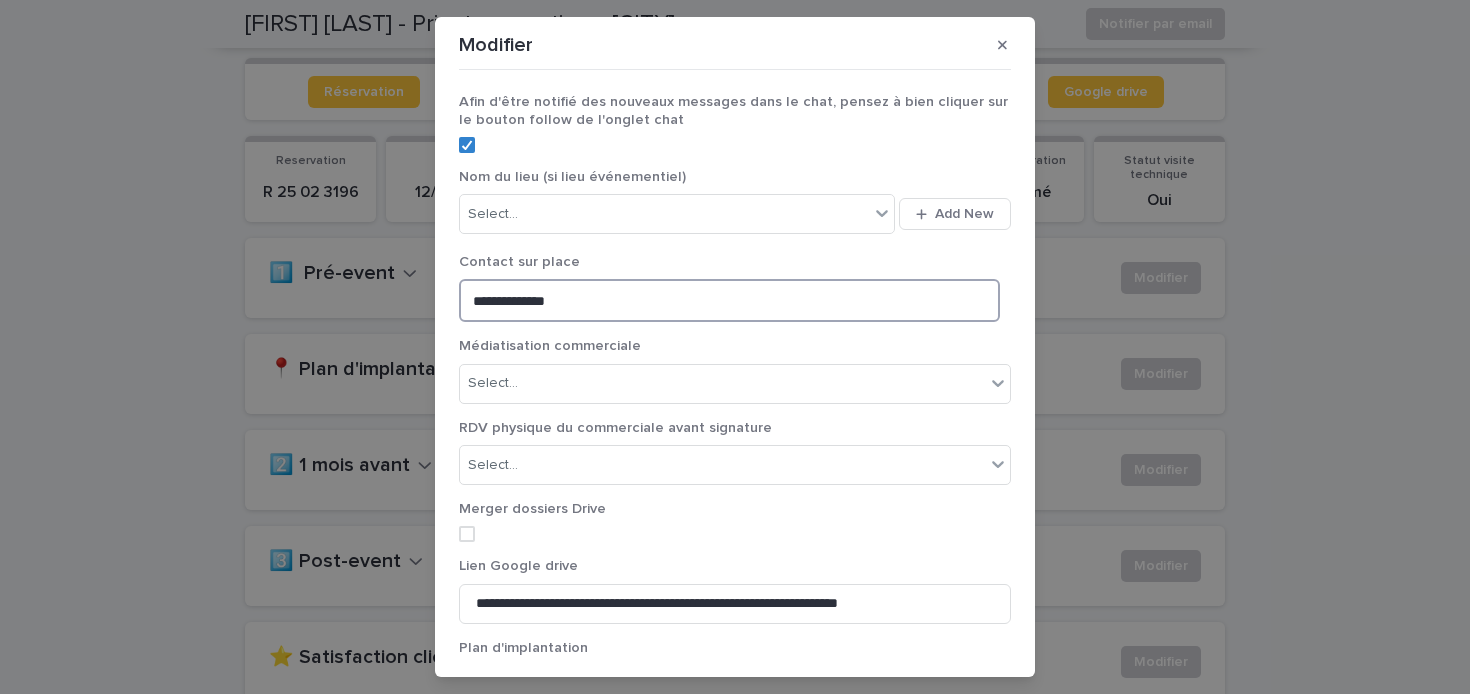 paste on "**********" 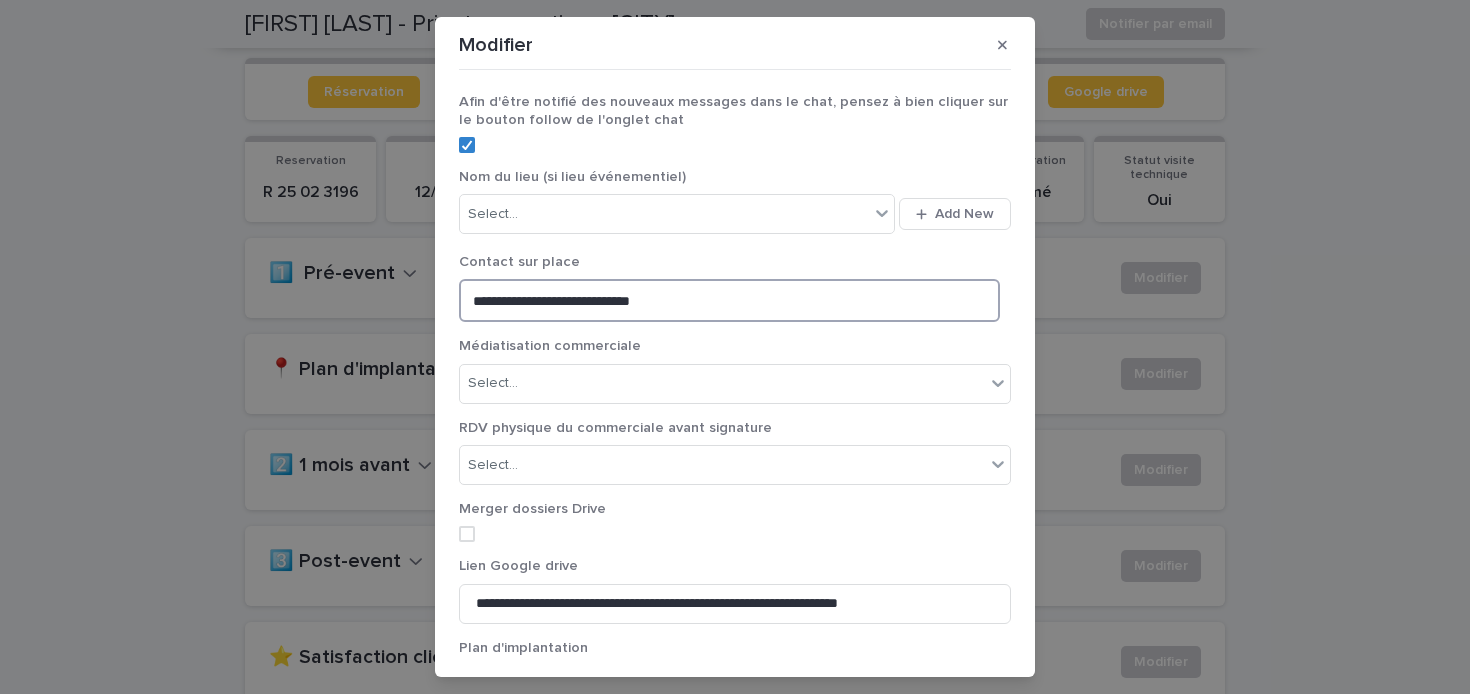 click on "**********" at bounding box center [729, 300] 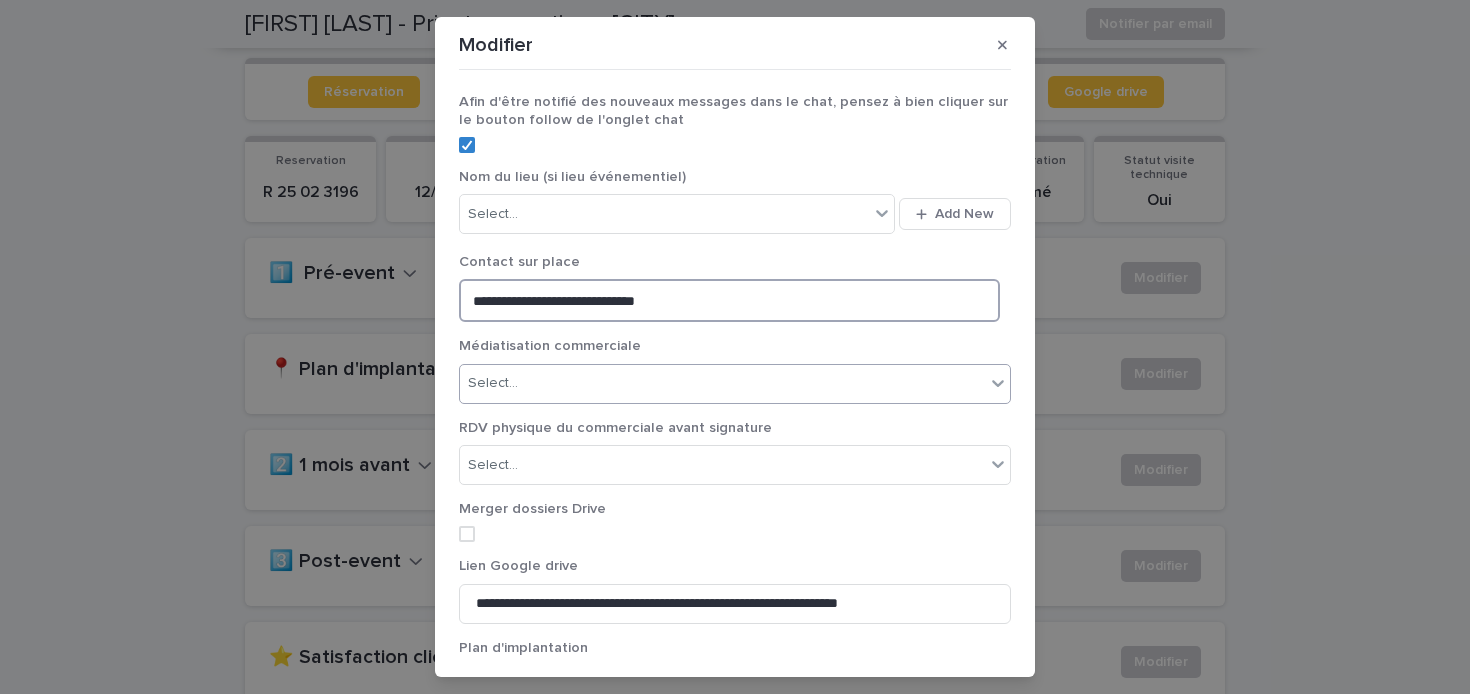 type on "**********" 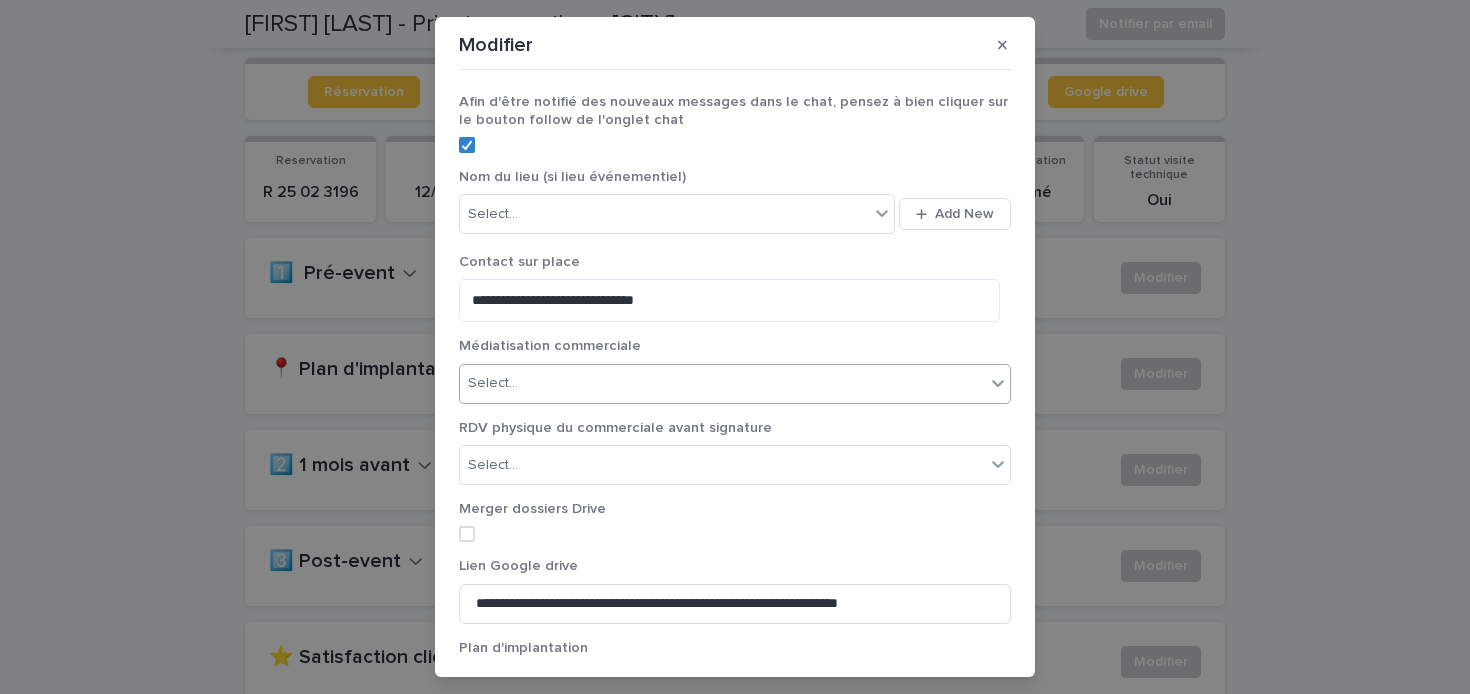 click on "Select..." at bounding box center (722, 383) 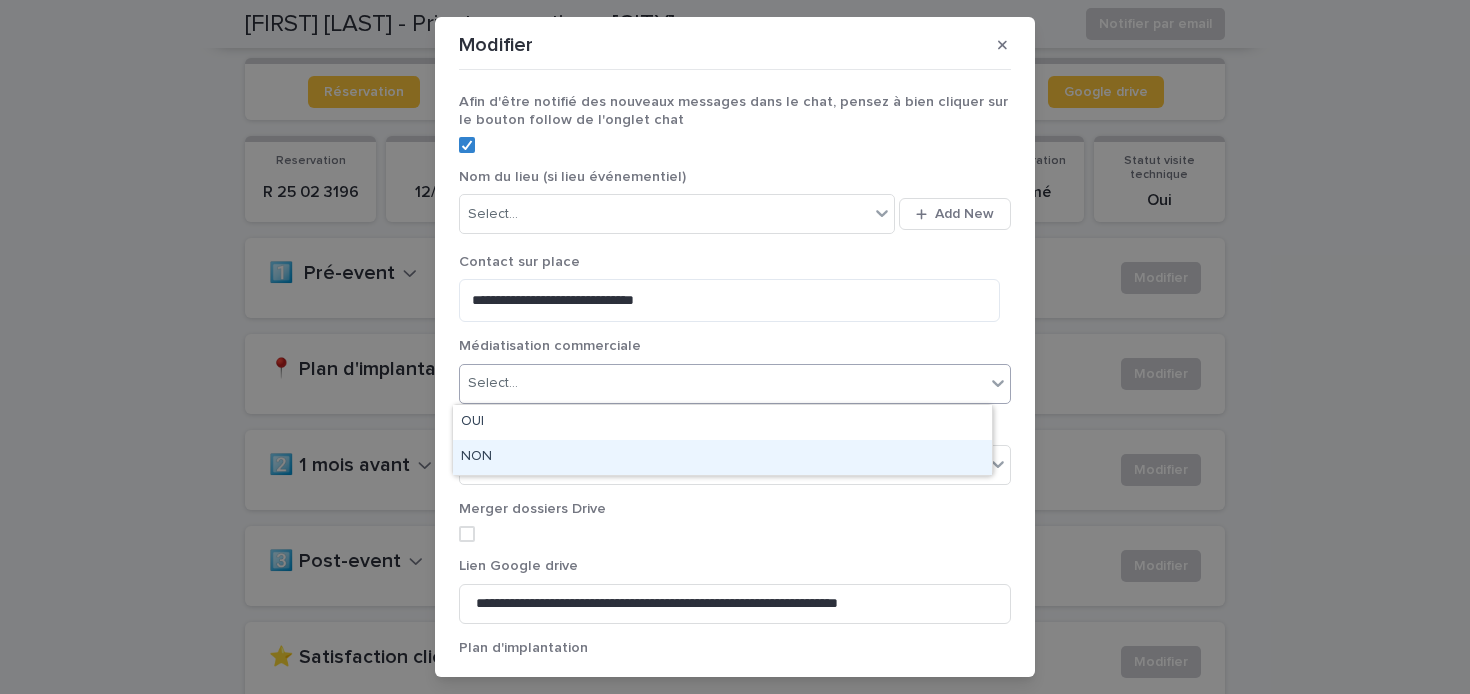 click on "NON" at bounding box center (722, 457) 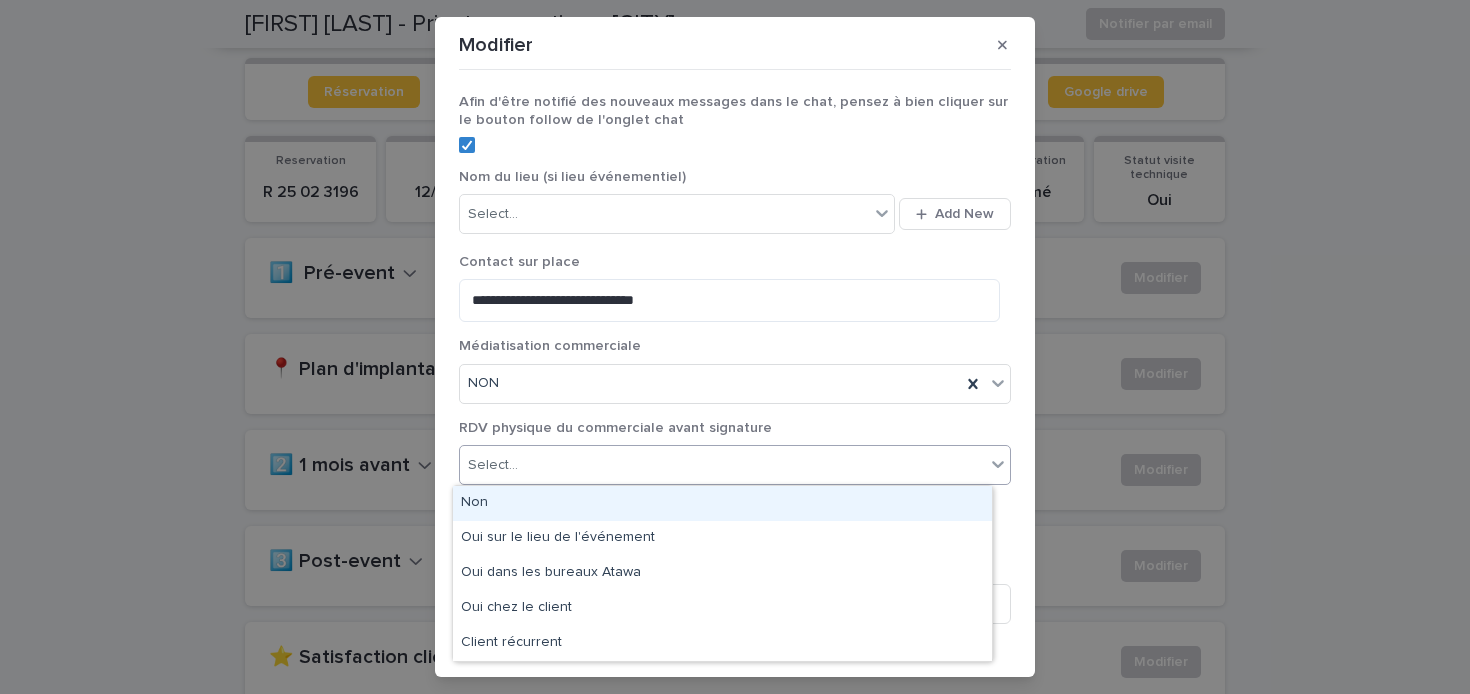click on "Select..." at bounding box center [722, 465] 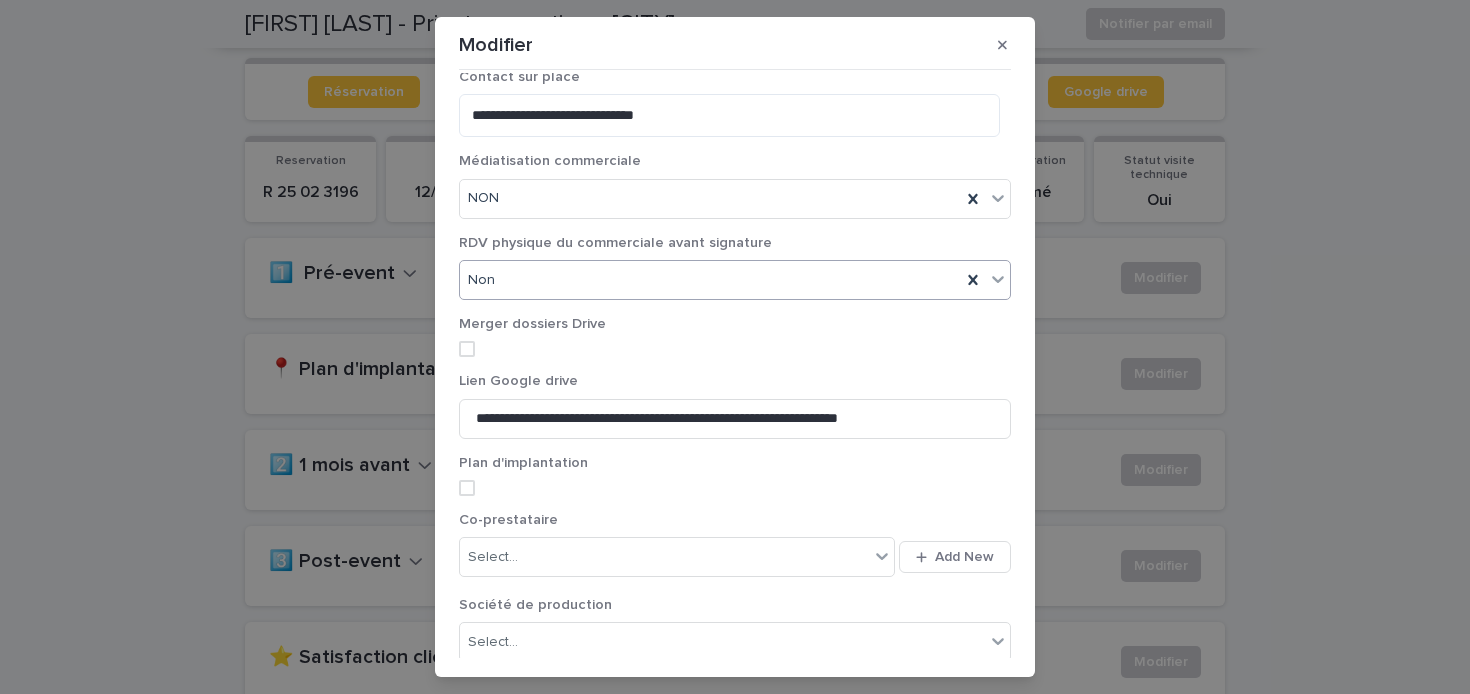 scroll, scrollTop: 227, scrollLeft: 0, axis: vertical 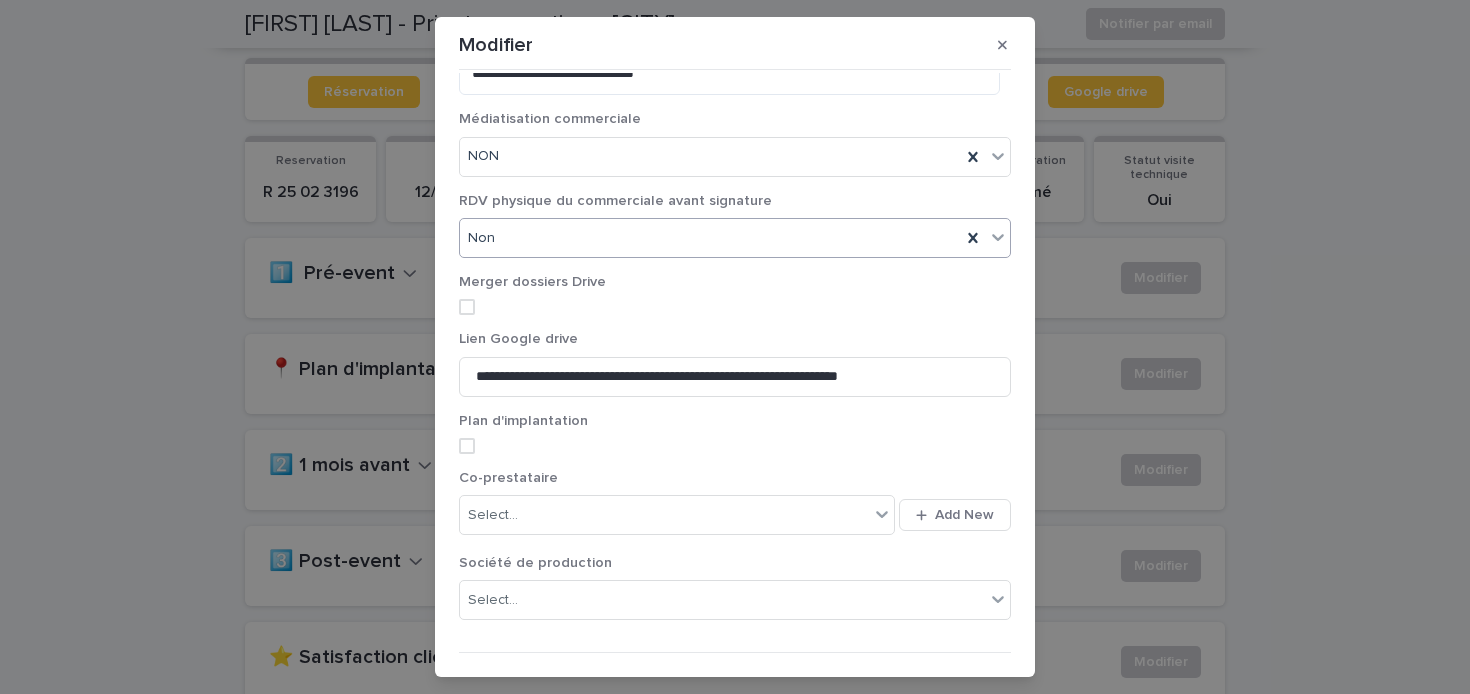click at bounding box center [467, 307] 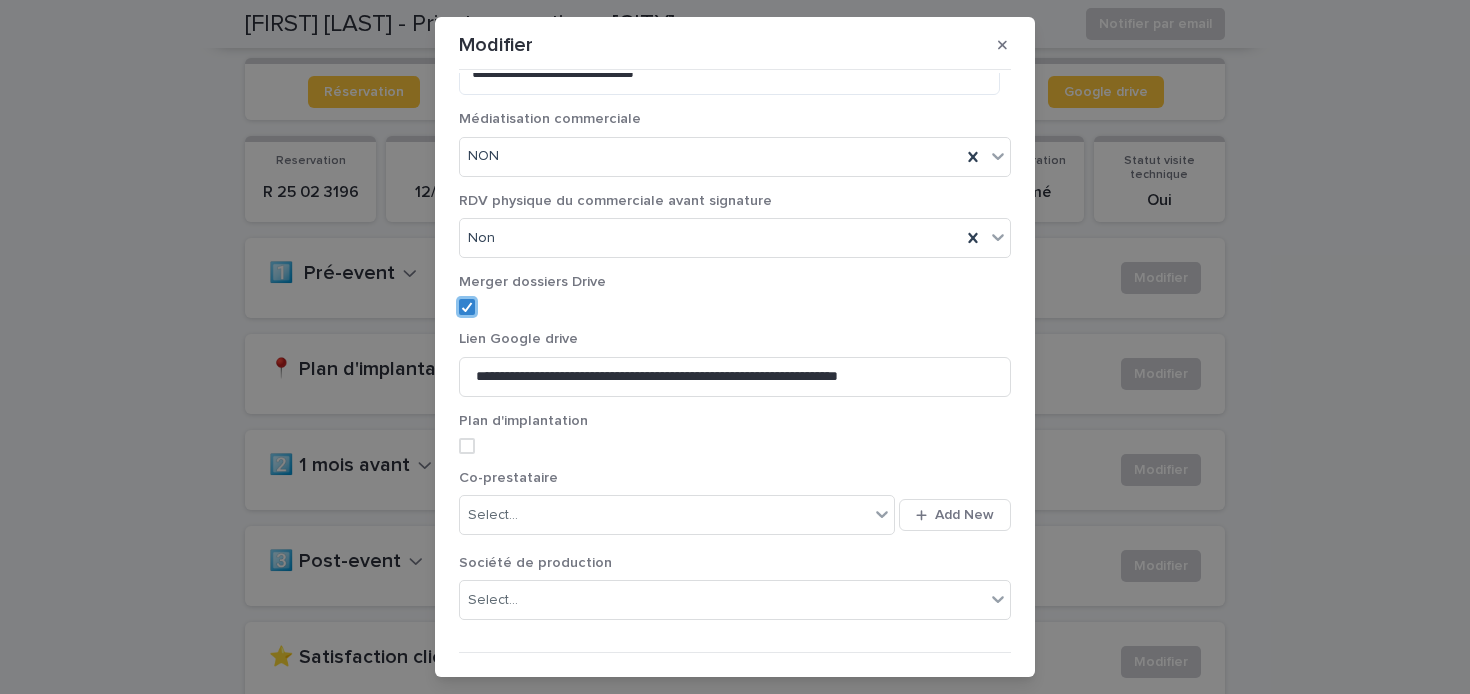 click at bounding box center (467, 446) 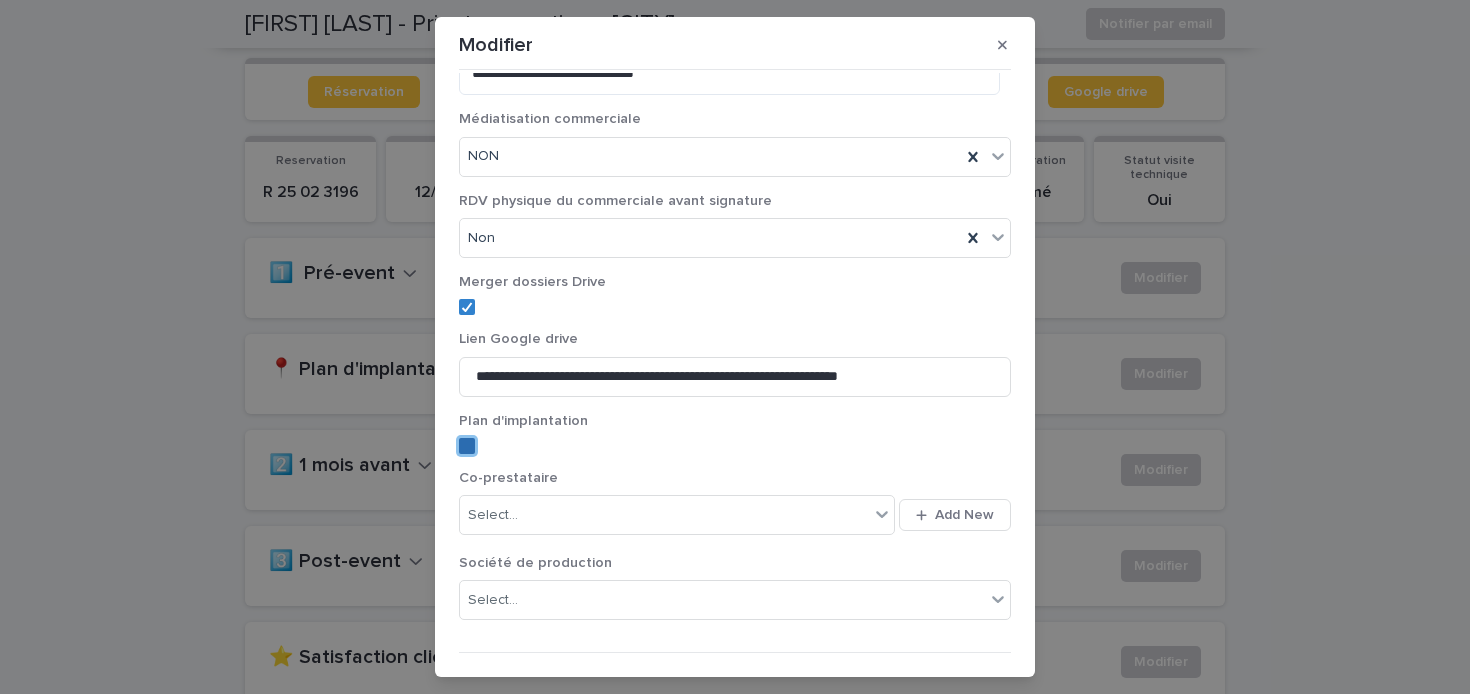 scroll, scrollTop: 270, scrollLeft: 0, axis: vertical 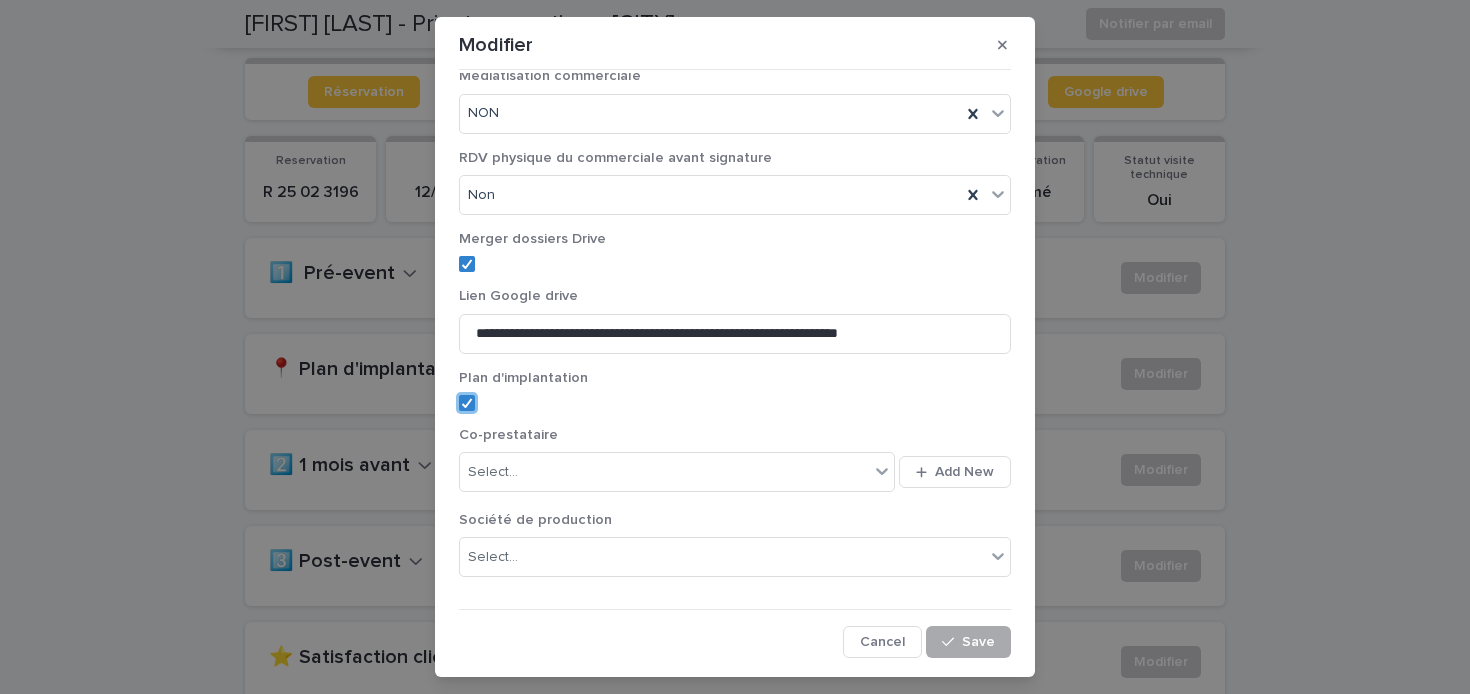 click on "Save" at bounding box center (968, 642) 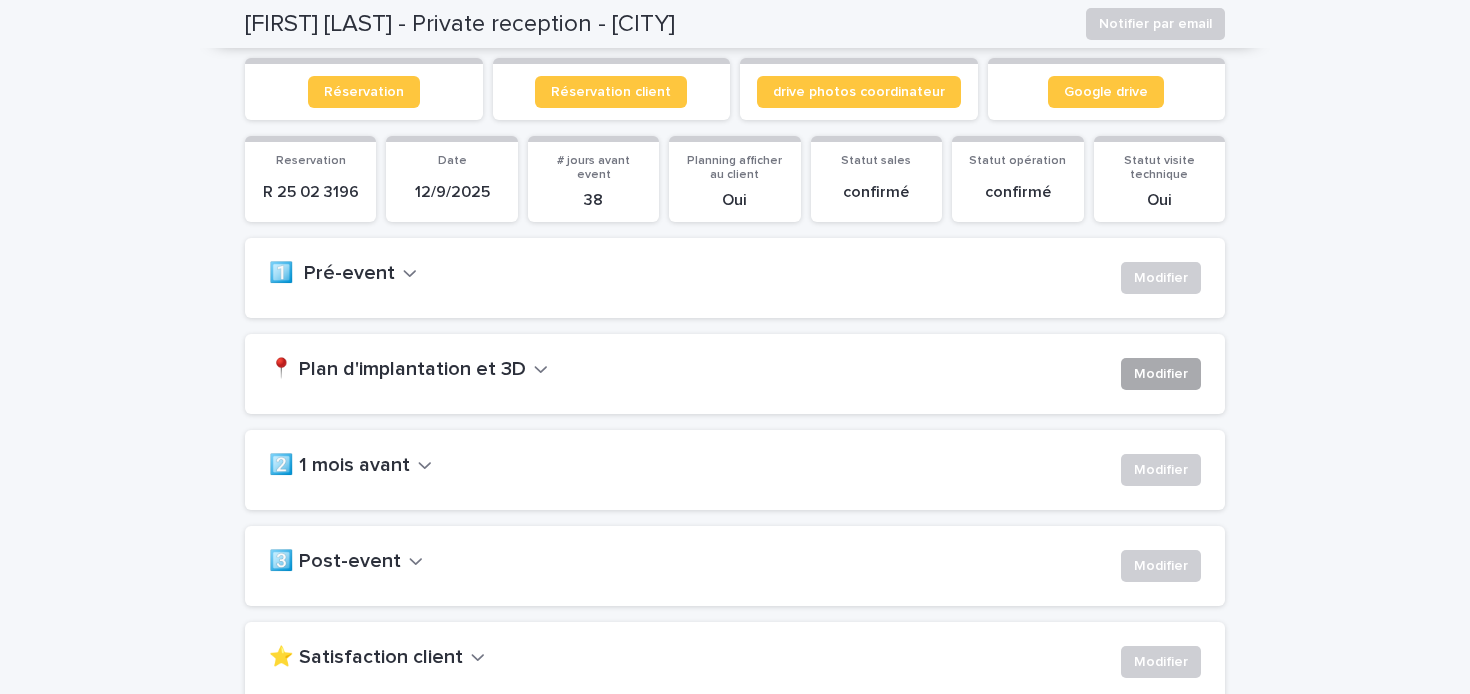 click on "Modifier" at bounding box center [1161, 374] 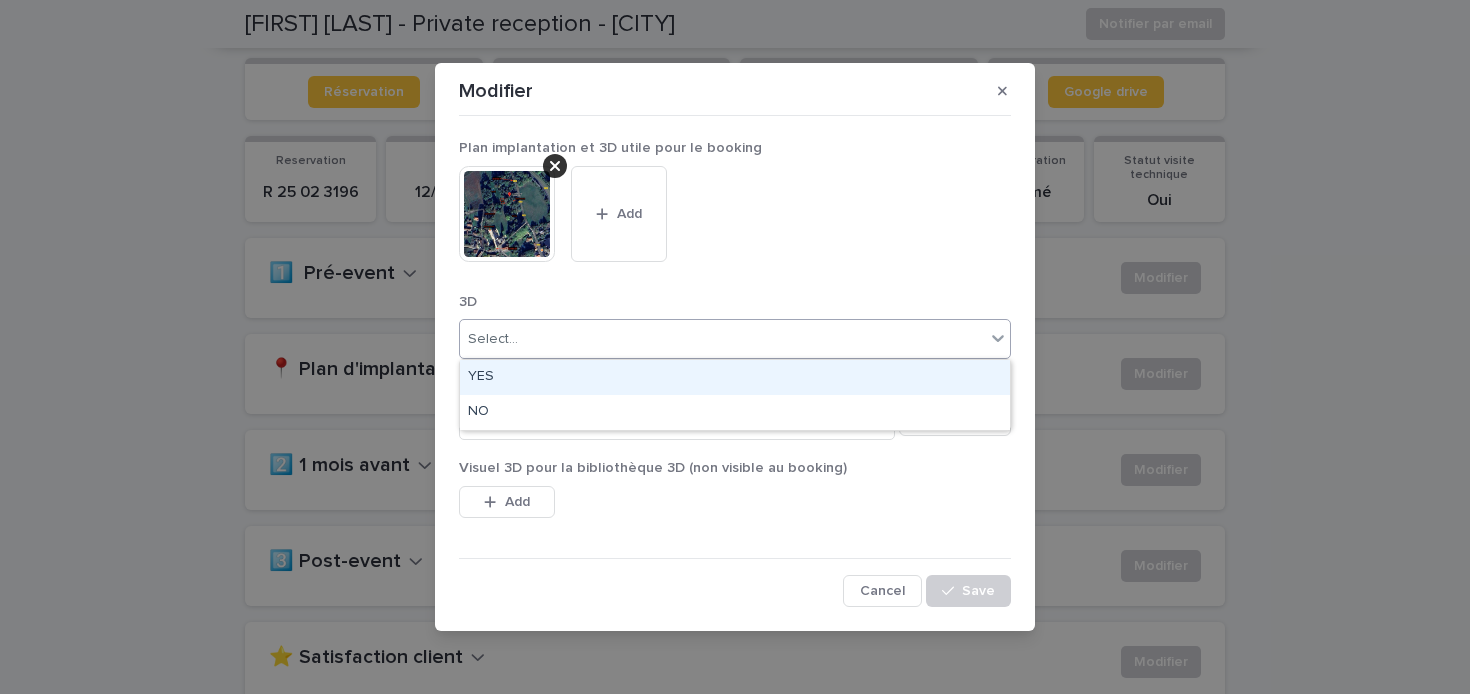 click on "Select..." at bounding box center (722, 339) 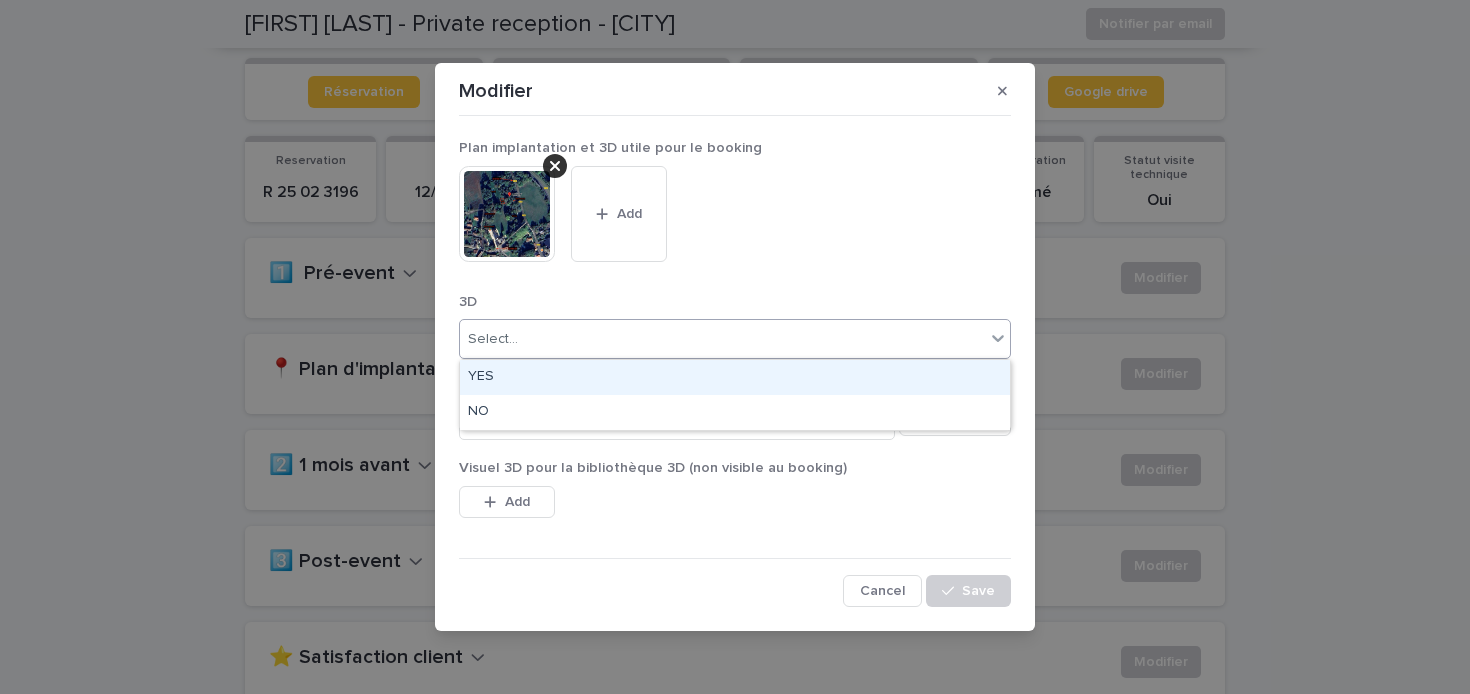 click on "YES" at bounding box center [735, 377] 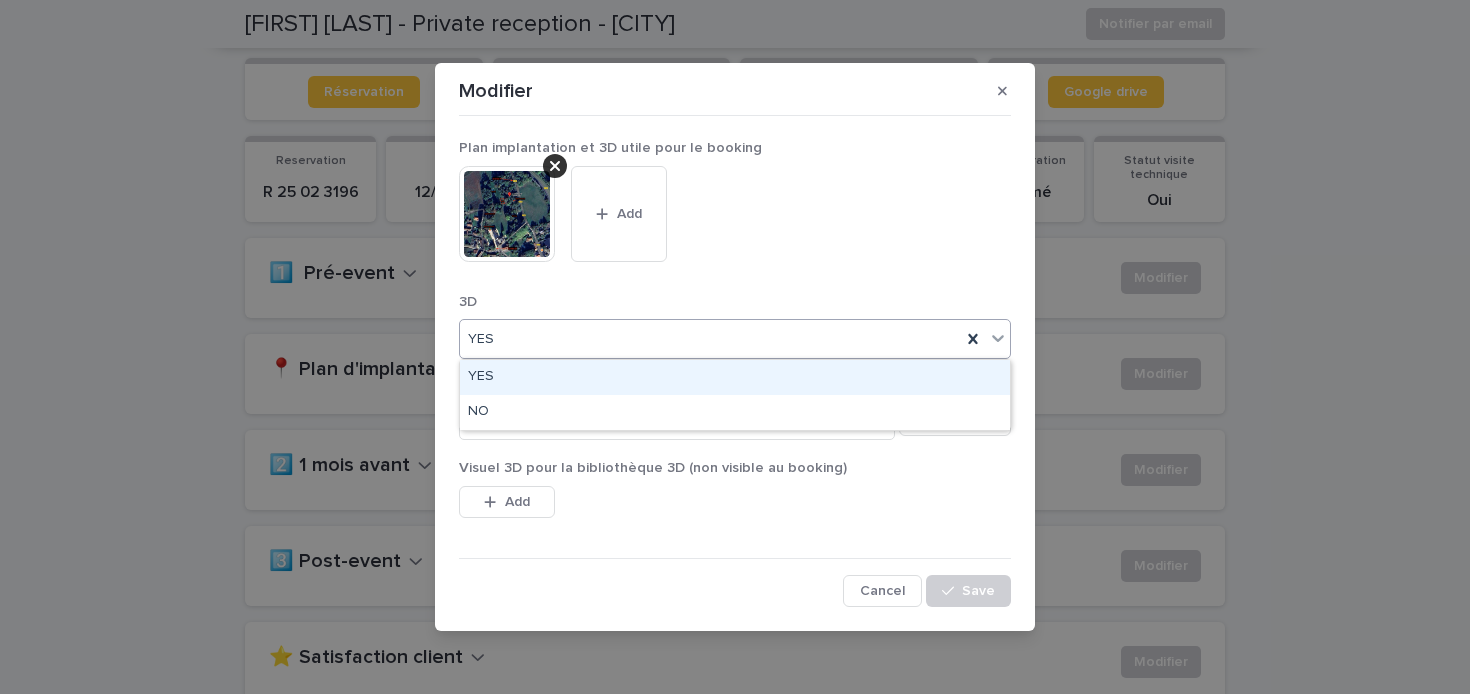 click on "YES" at bounding box center (735, 339) 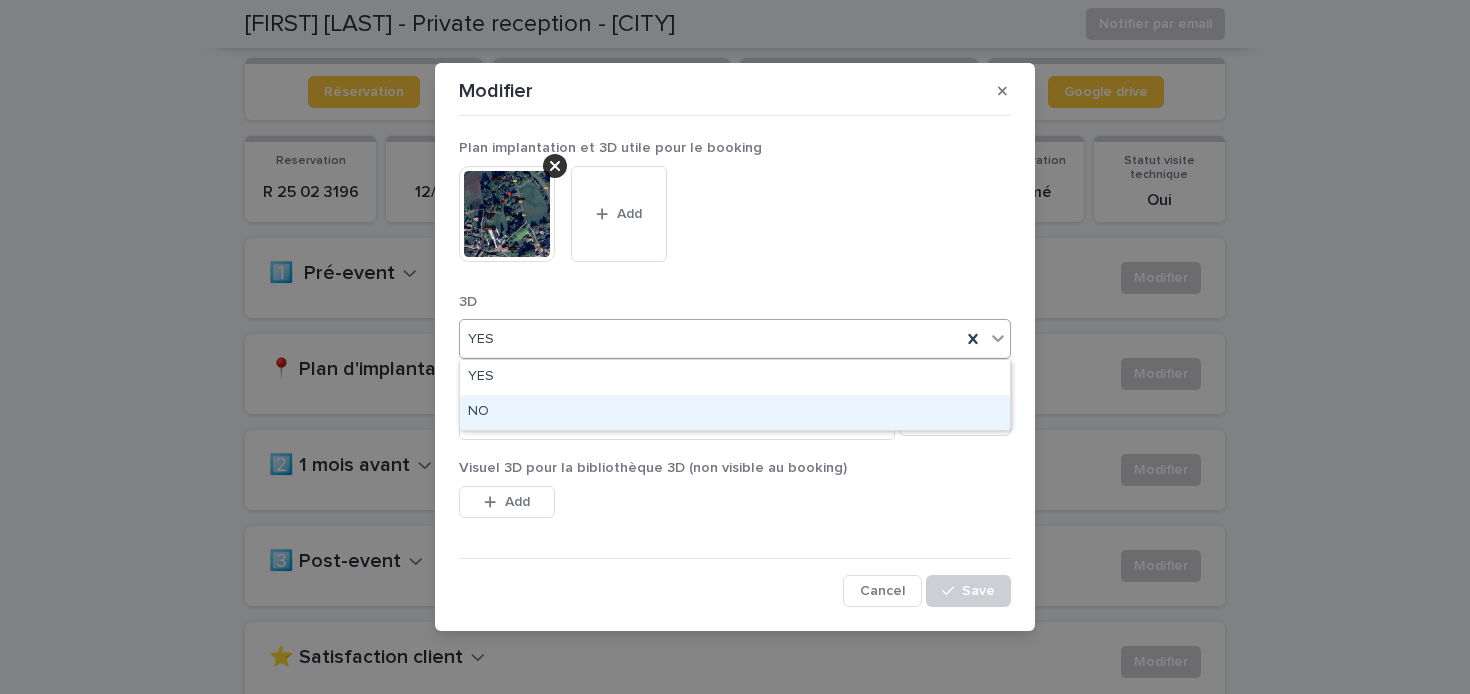 click on "NO" at bounding box center [735, 412] 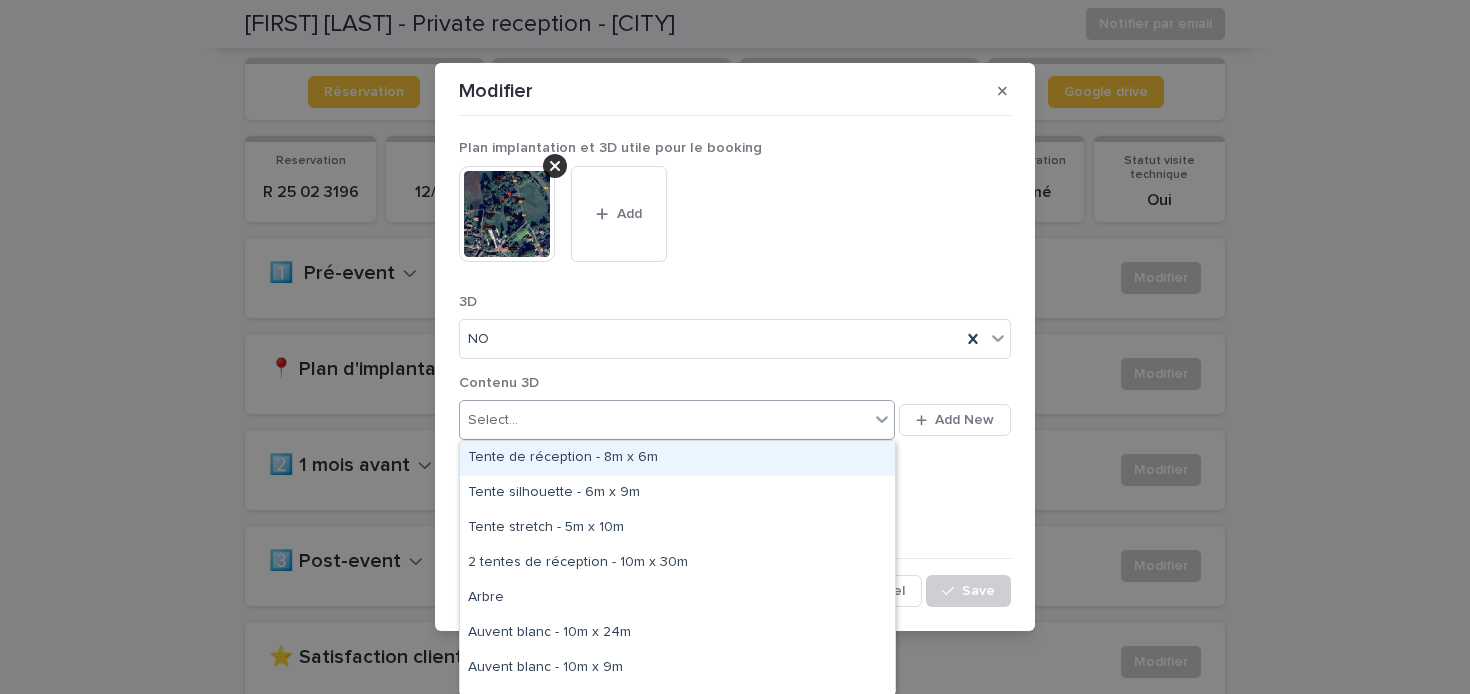 click on "Select..." at bounding box center (664, 420) 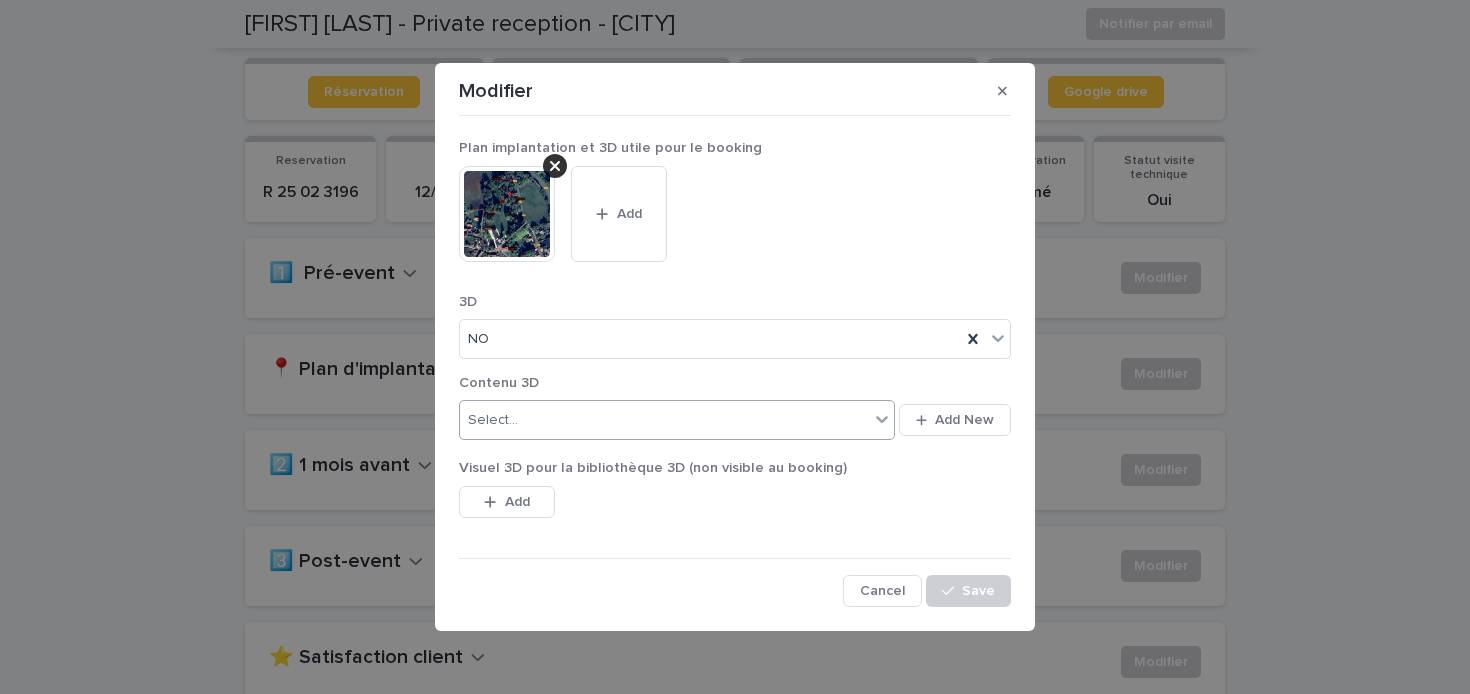 click on "Plan implantation et 3D utile pour le booking This file cannot be opened Download File Add 3D NO Contenu 3D       0 results available. Select is focused ,type to refine list, press Down to open the menu,  press left to focus selected values Select... Add New Visuel 3D pour la bibliothèque 3D (non visible au booking) This file cannot be opened Download File Add Cancel Save" at bounding box center (735, 365) 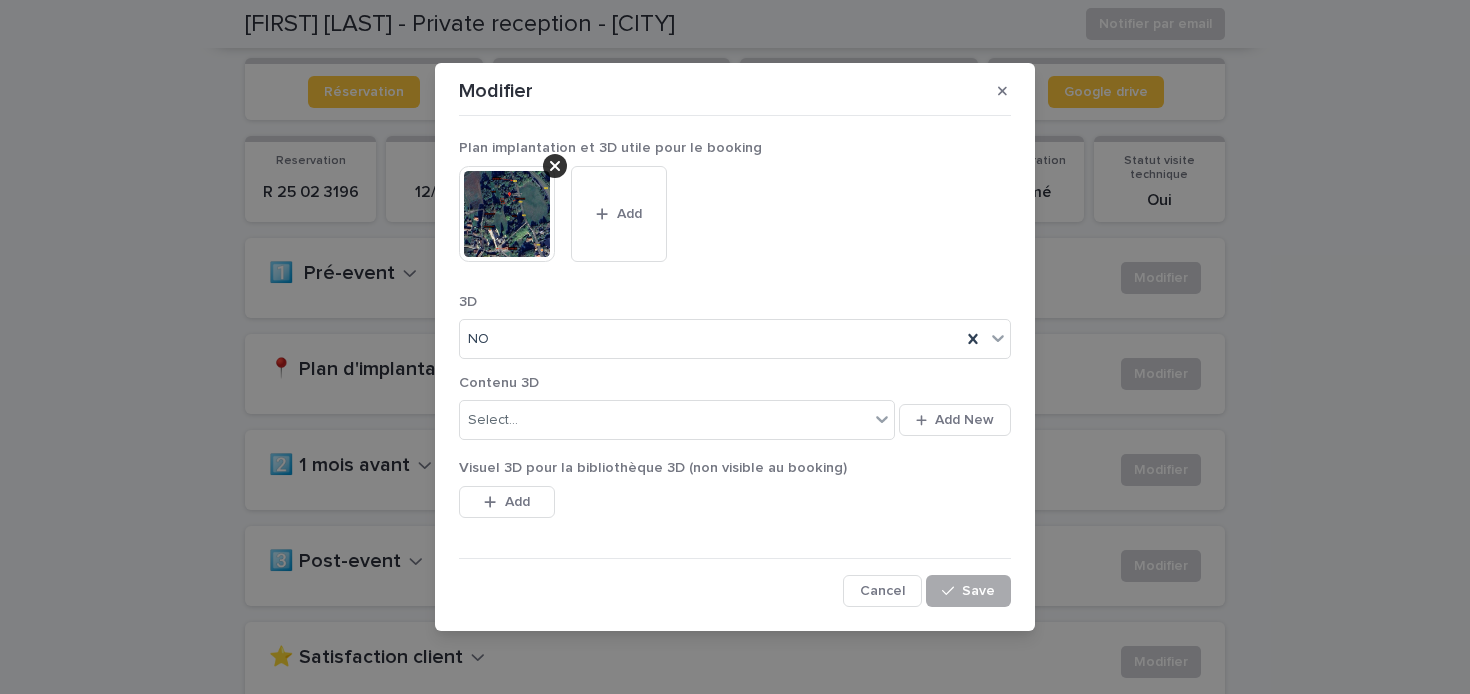 click on "Save" at bounding box center (978, 591) 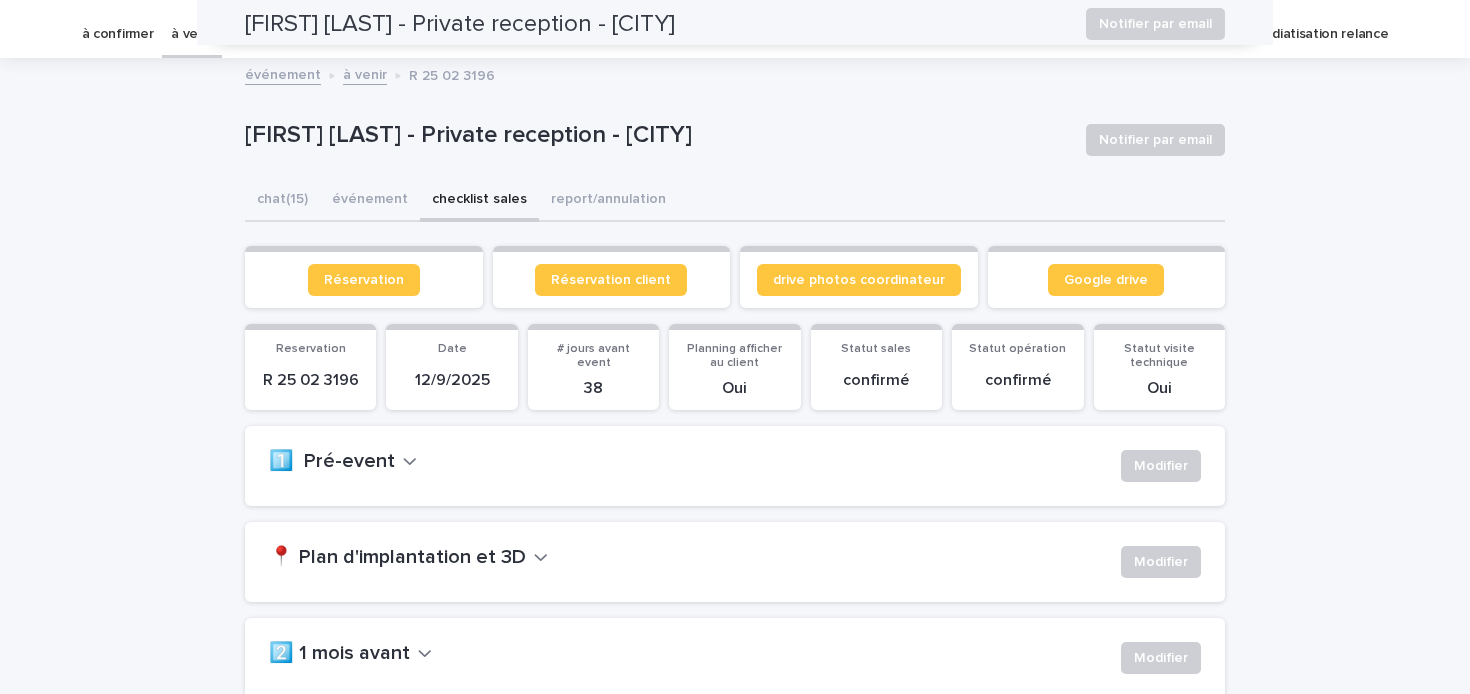 scroll, scrollTop: 0, scrollLeft: 0, axis: both 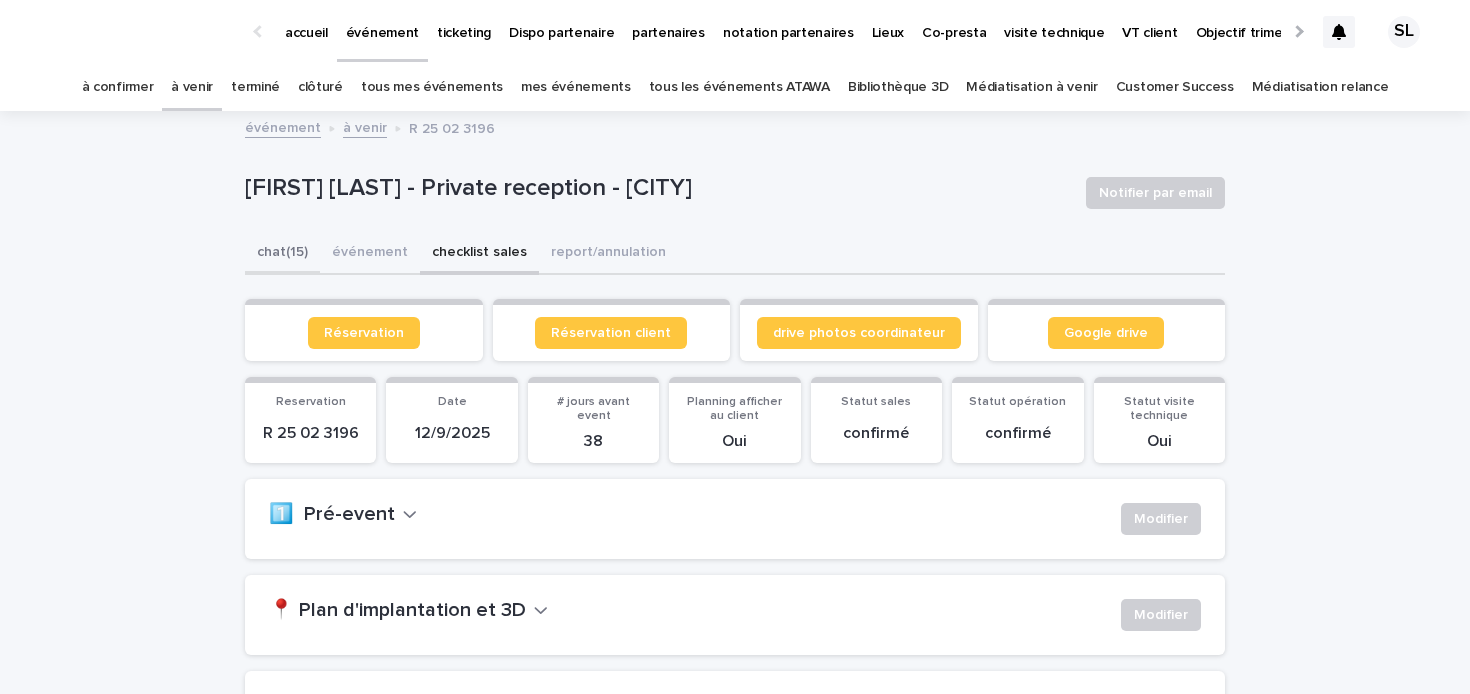 click on "chat  (15)" at bounding box center [282, 254] 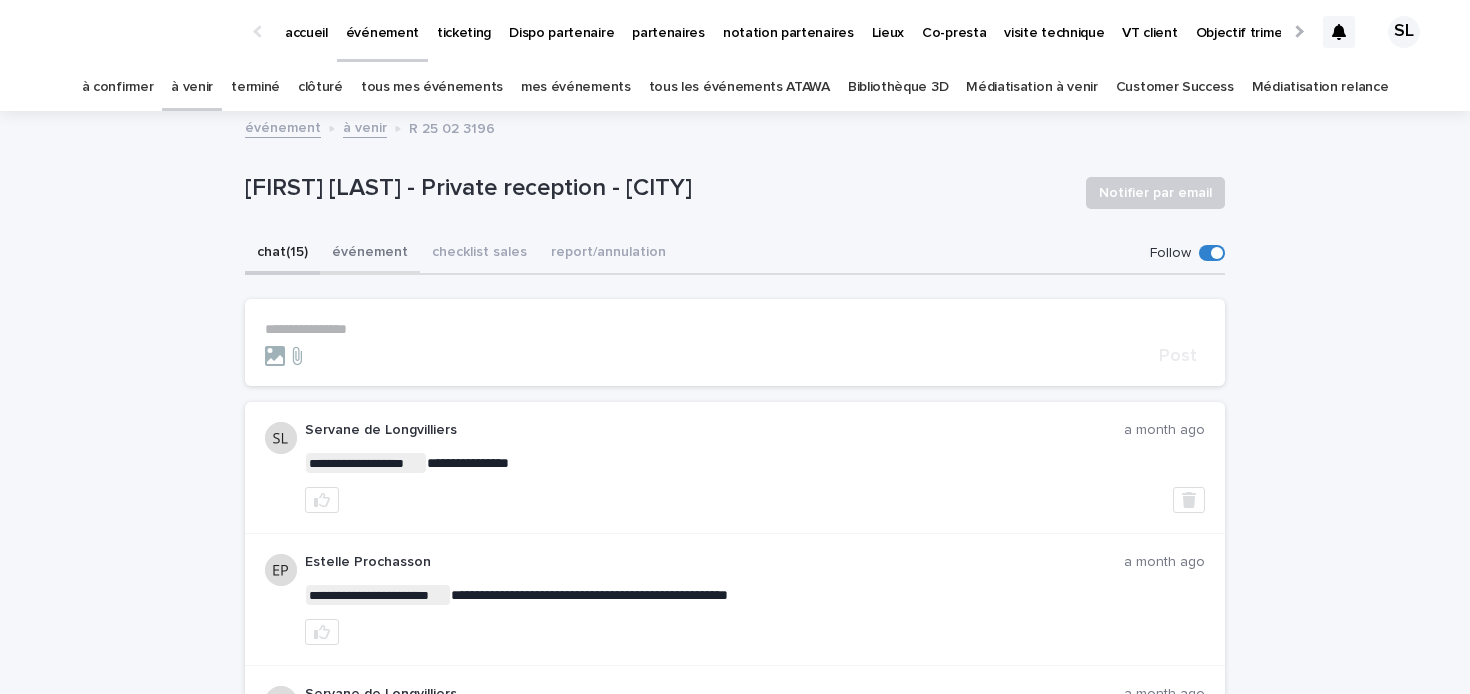 click on "événement" at bounding box center [370, 254] 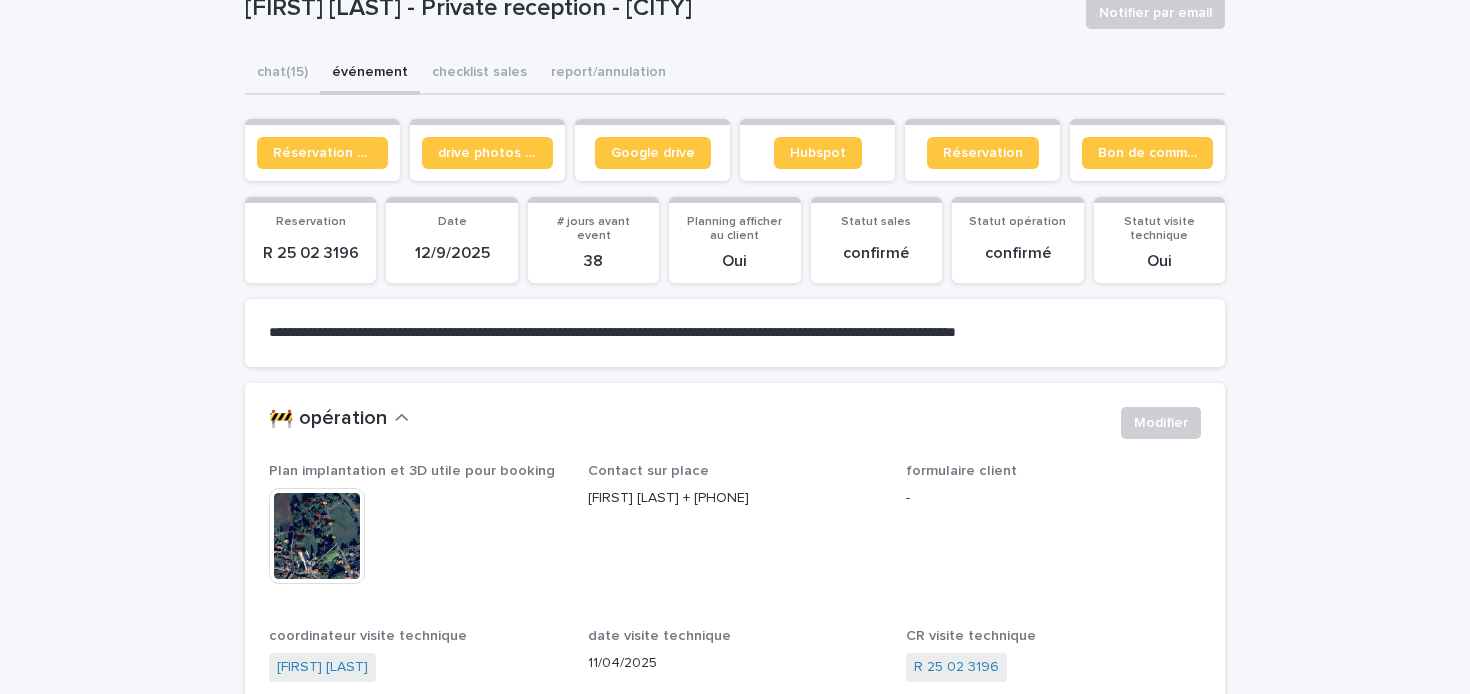 scroll, scrollTop: 223, scrollLeft: 0, axis: vertical 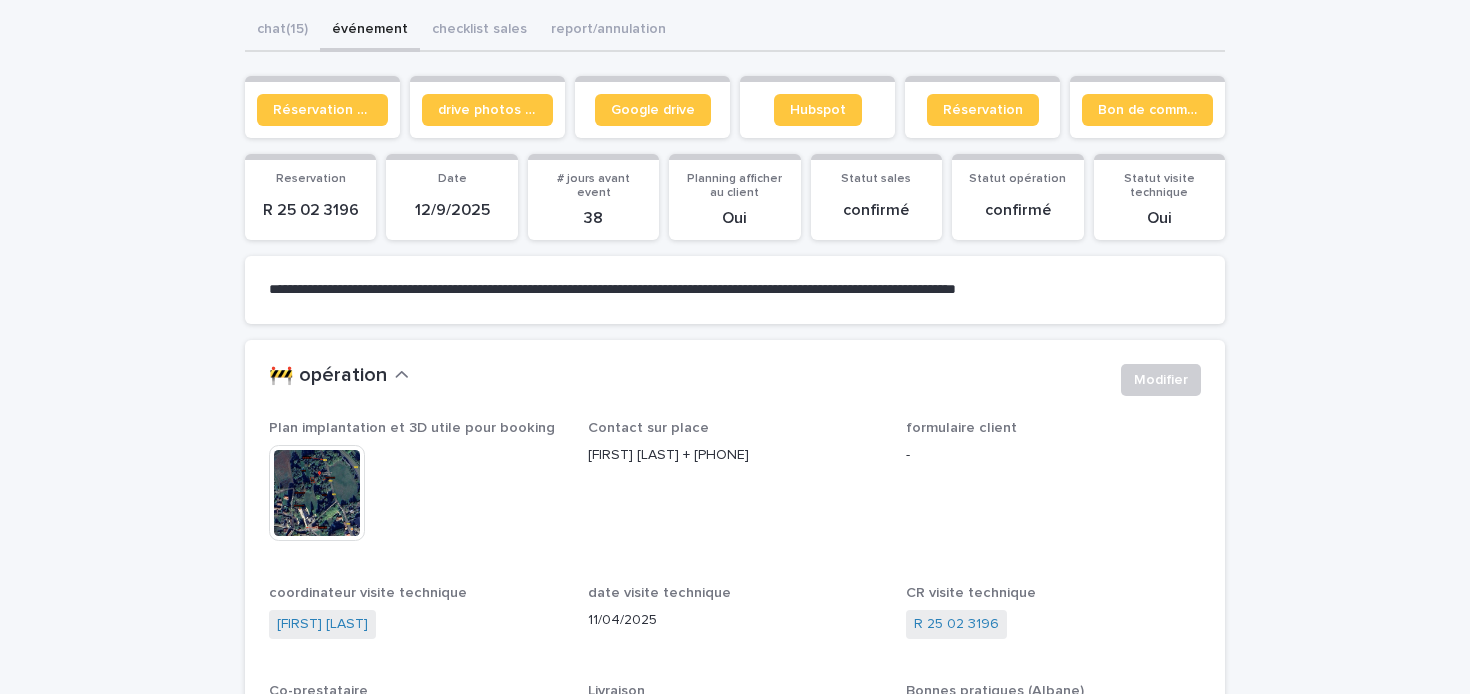 click at bounding box center [317, 493] 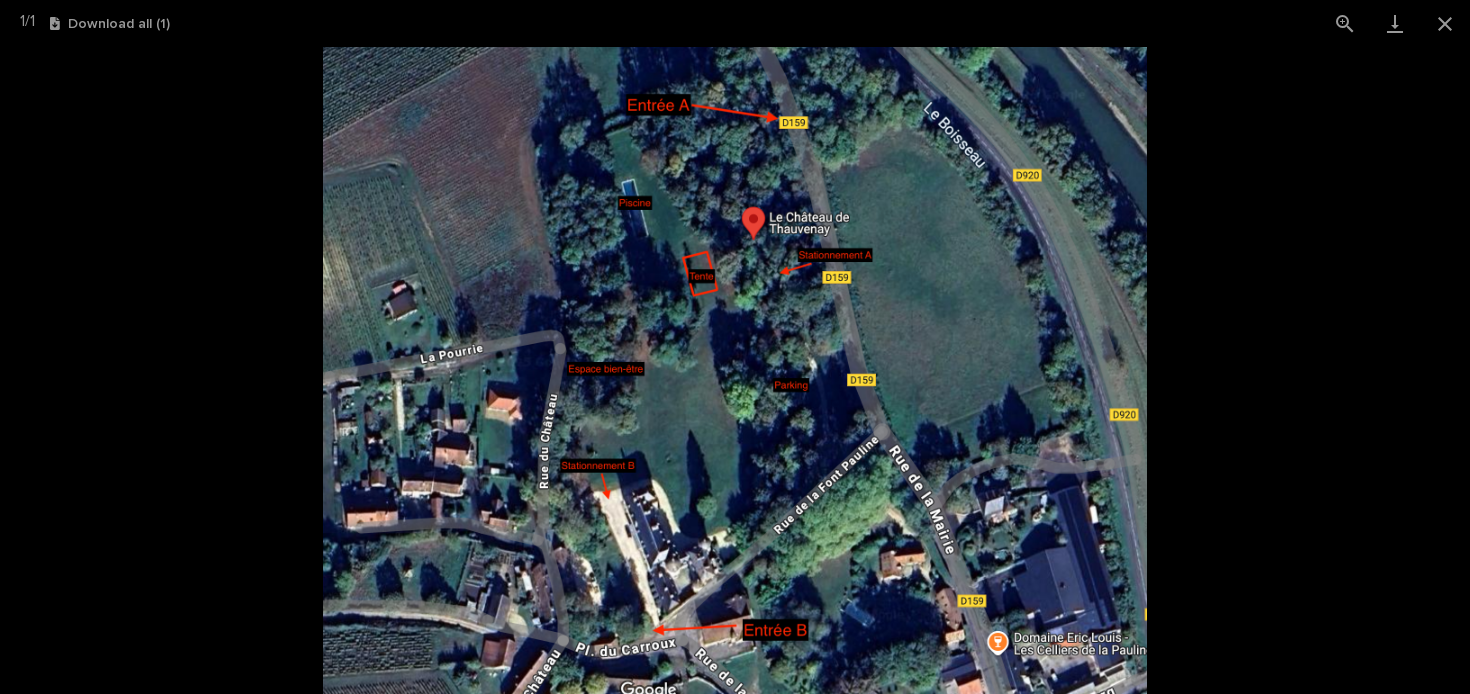 click at bounding box center (735, 370) 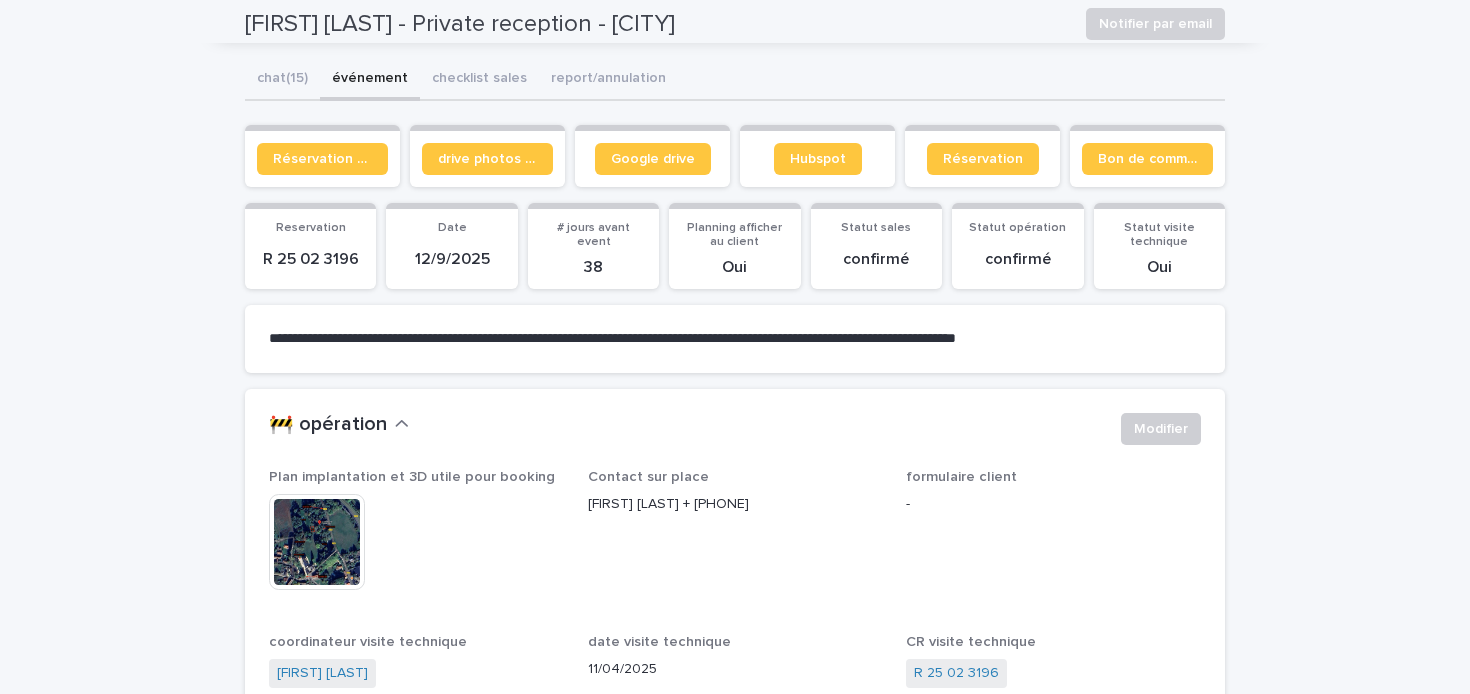 scroll, scrollTop: 0, scrollLeft: 0, axis: both 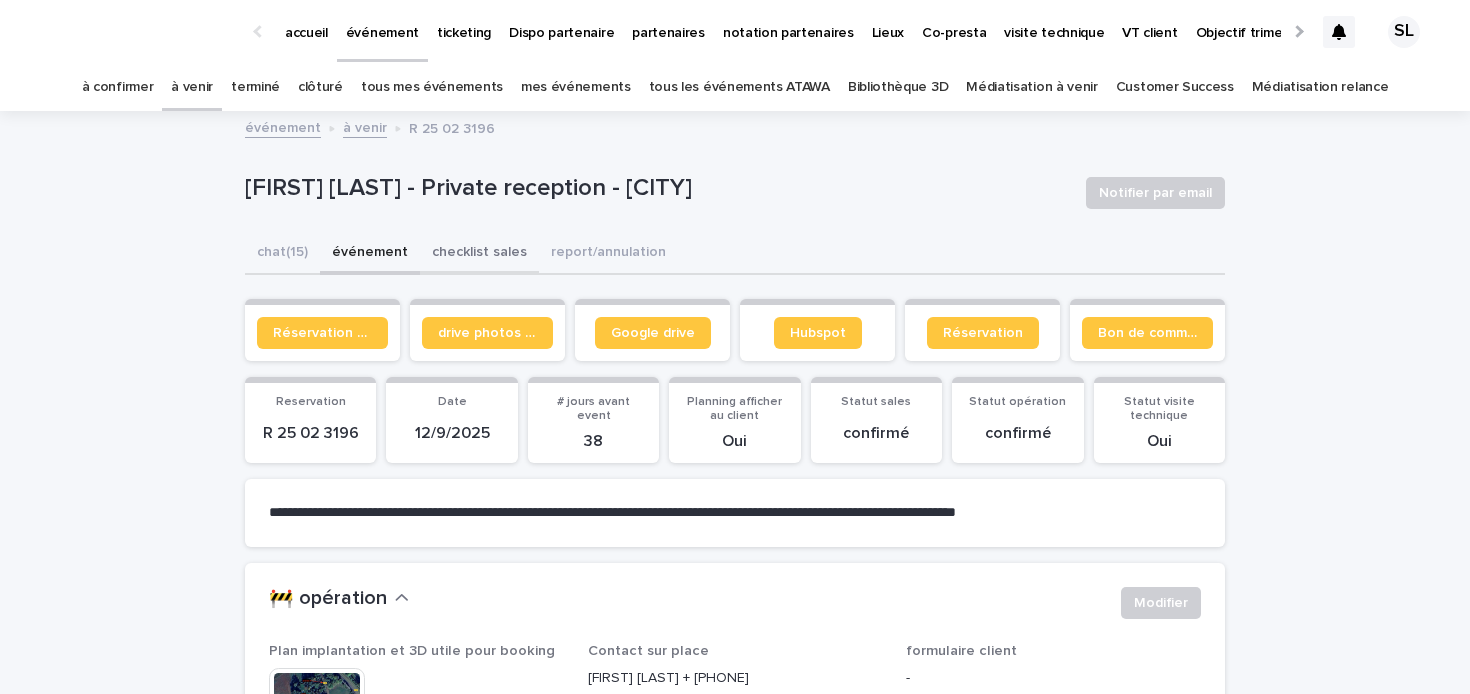 click on "checklist sales" at bounding box center (479, 254) 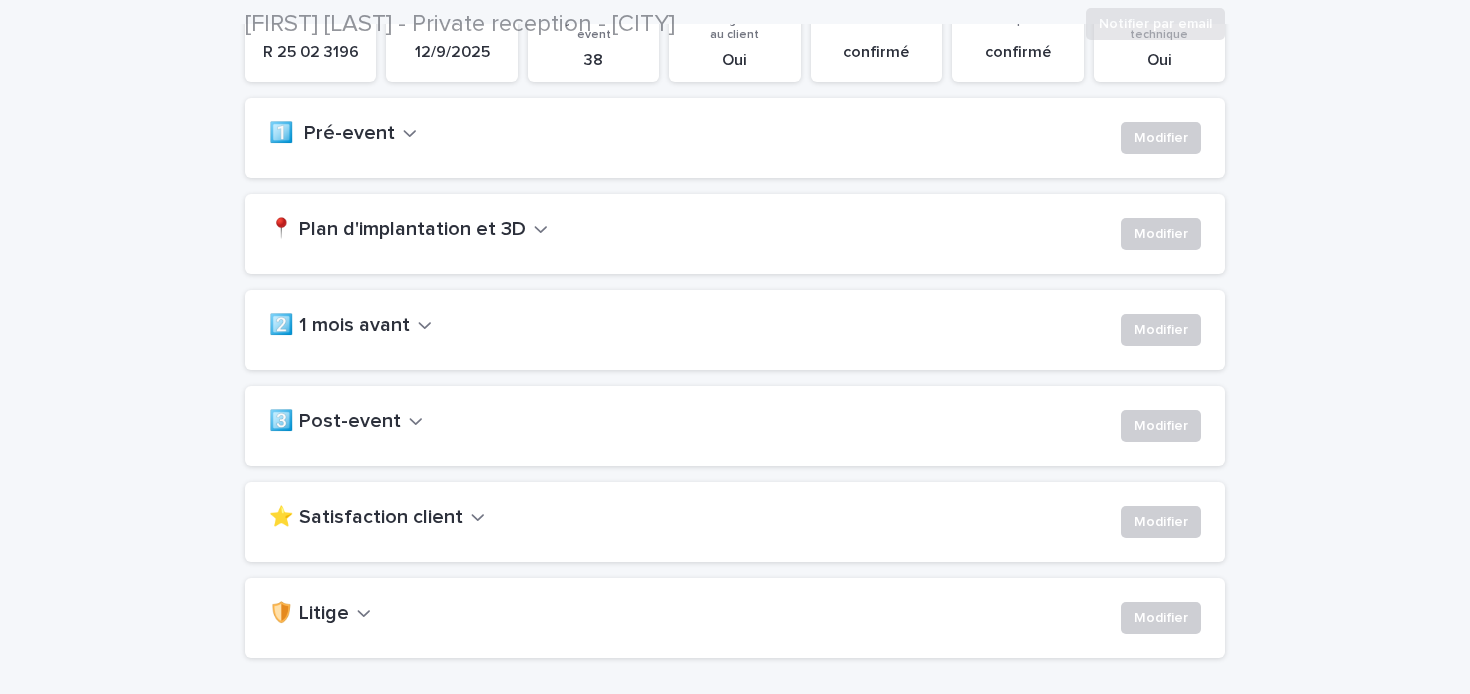 scroll, scrollTop: 391, scrollLeft: 0, axis: vertical 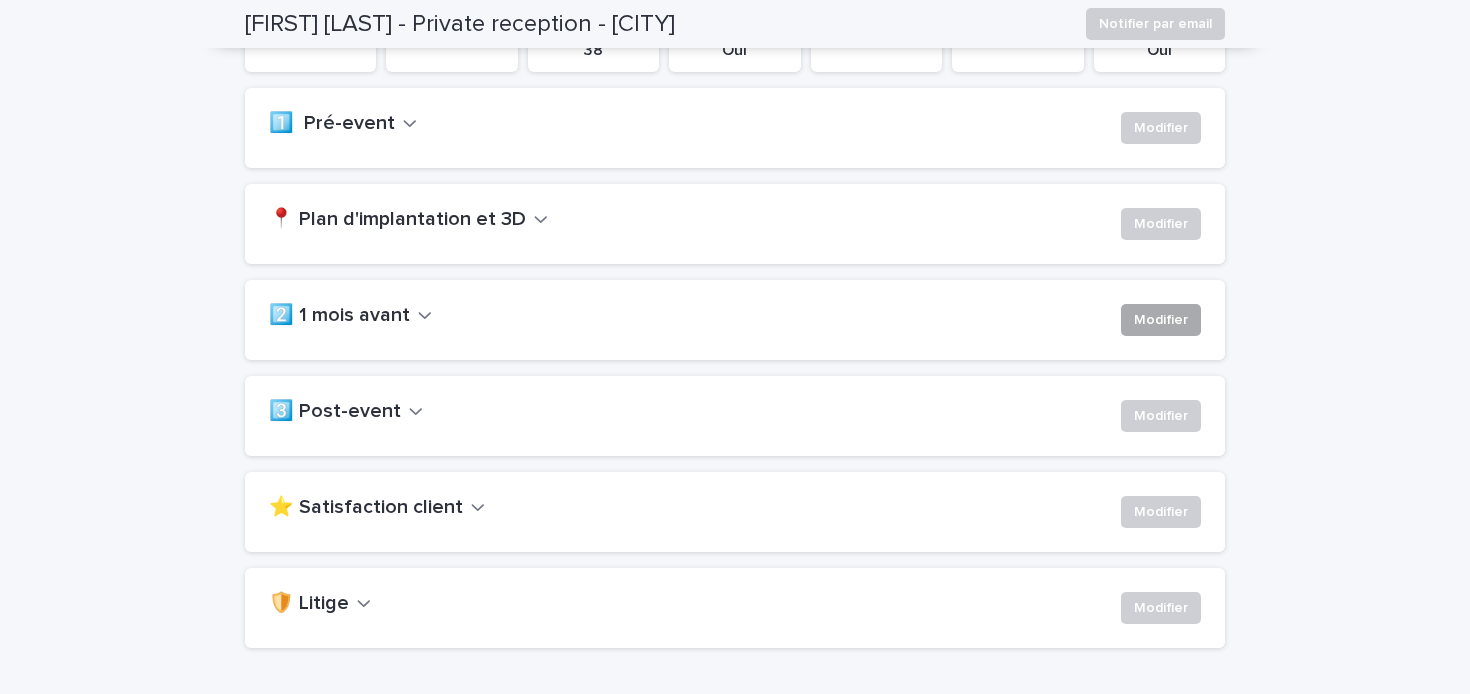 click on "Modifier" at bounding box center [1161, 320] 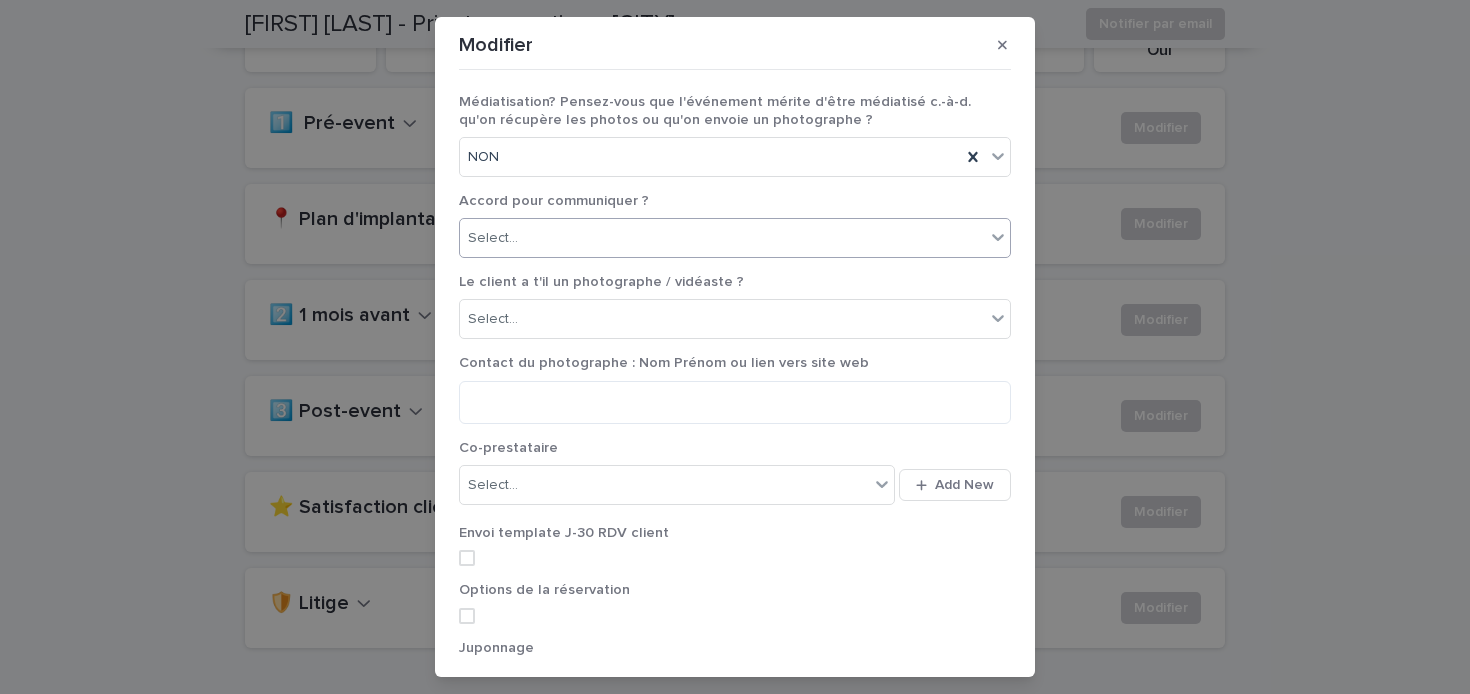 click on "Select..." at bounding box center (722, 238) 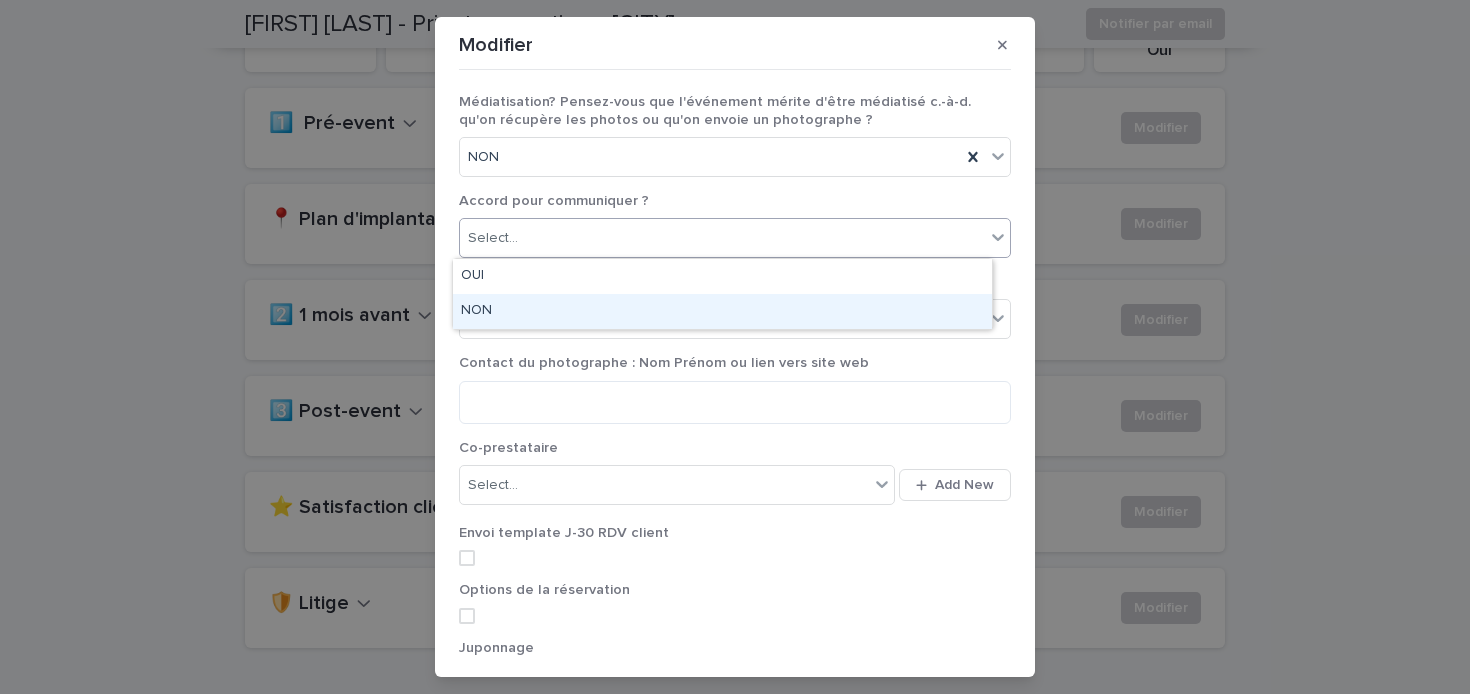 click on "NON" at bounding box center (722, 311) 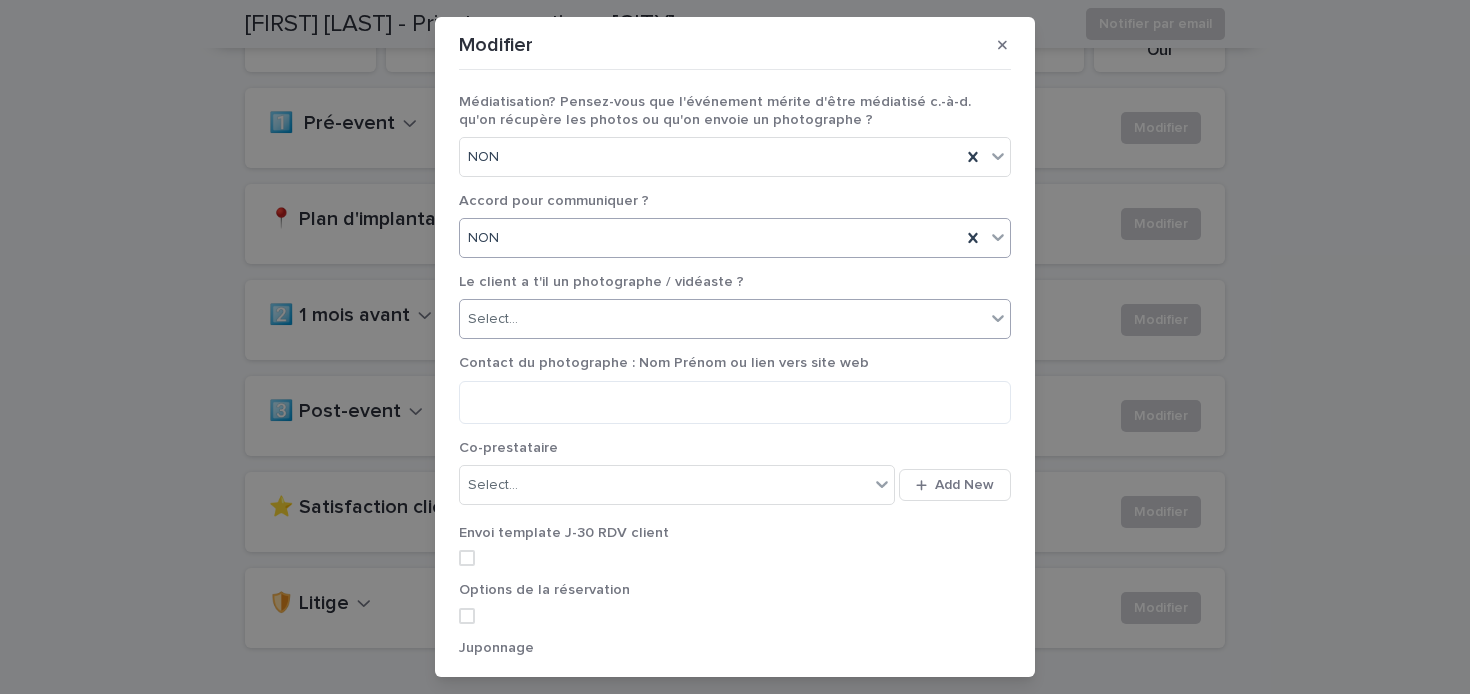 click on "Select..." at bounding box center [722, 319] 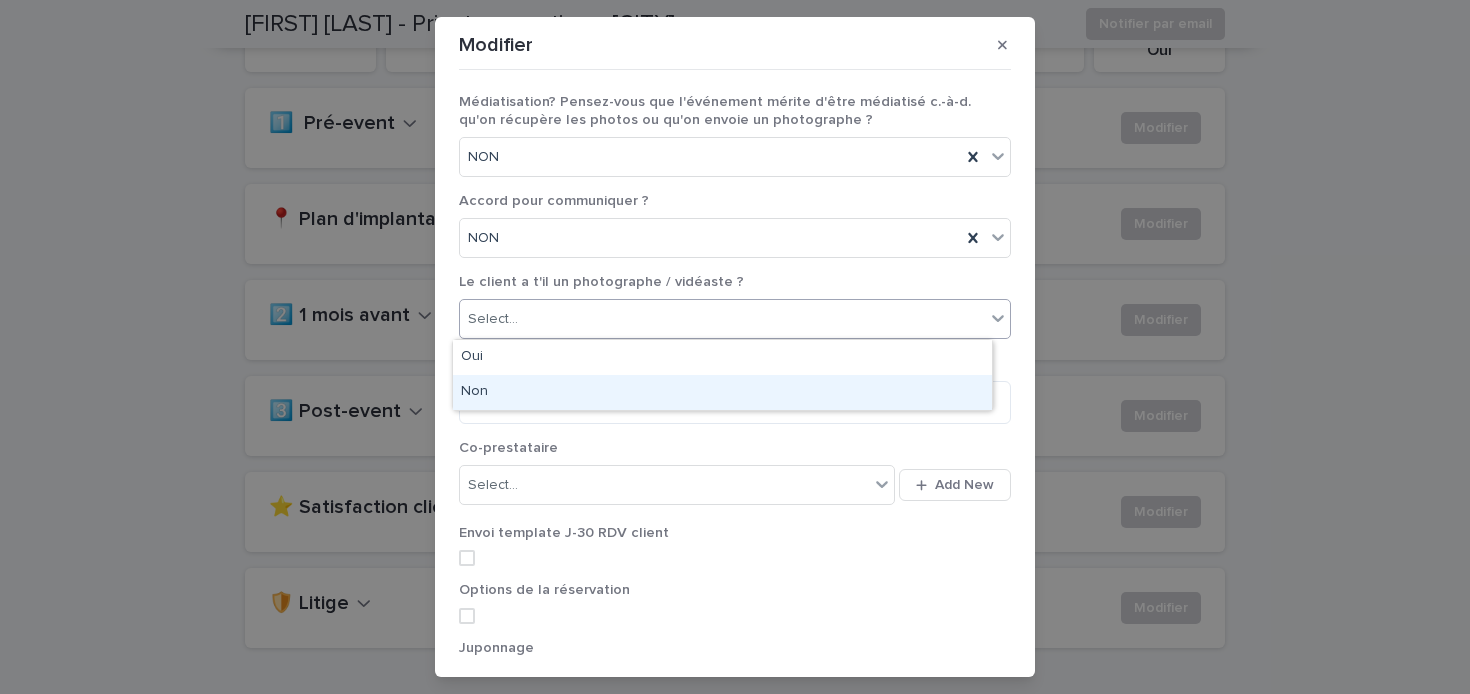click on "Non" at bounding box center (722, 392) 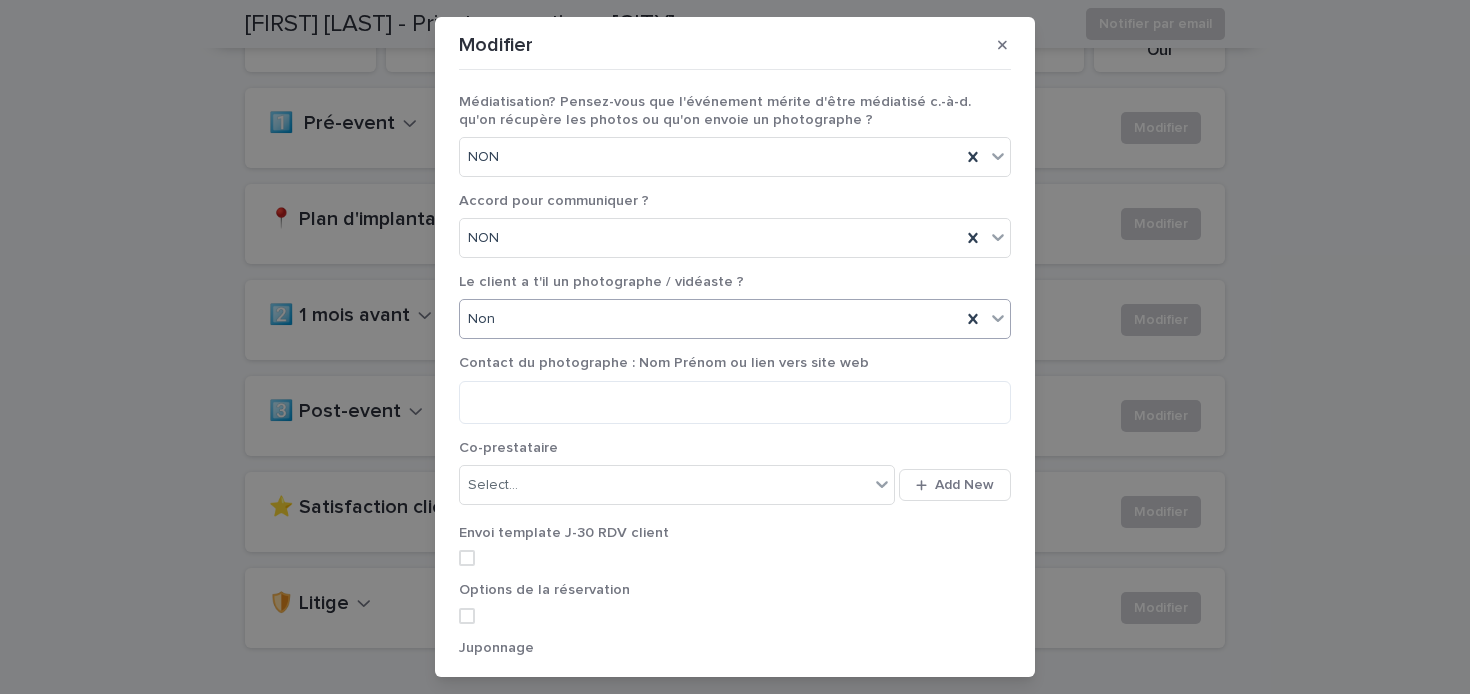 click at bounding box center (467, 558) 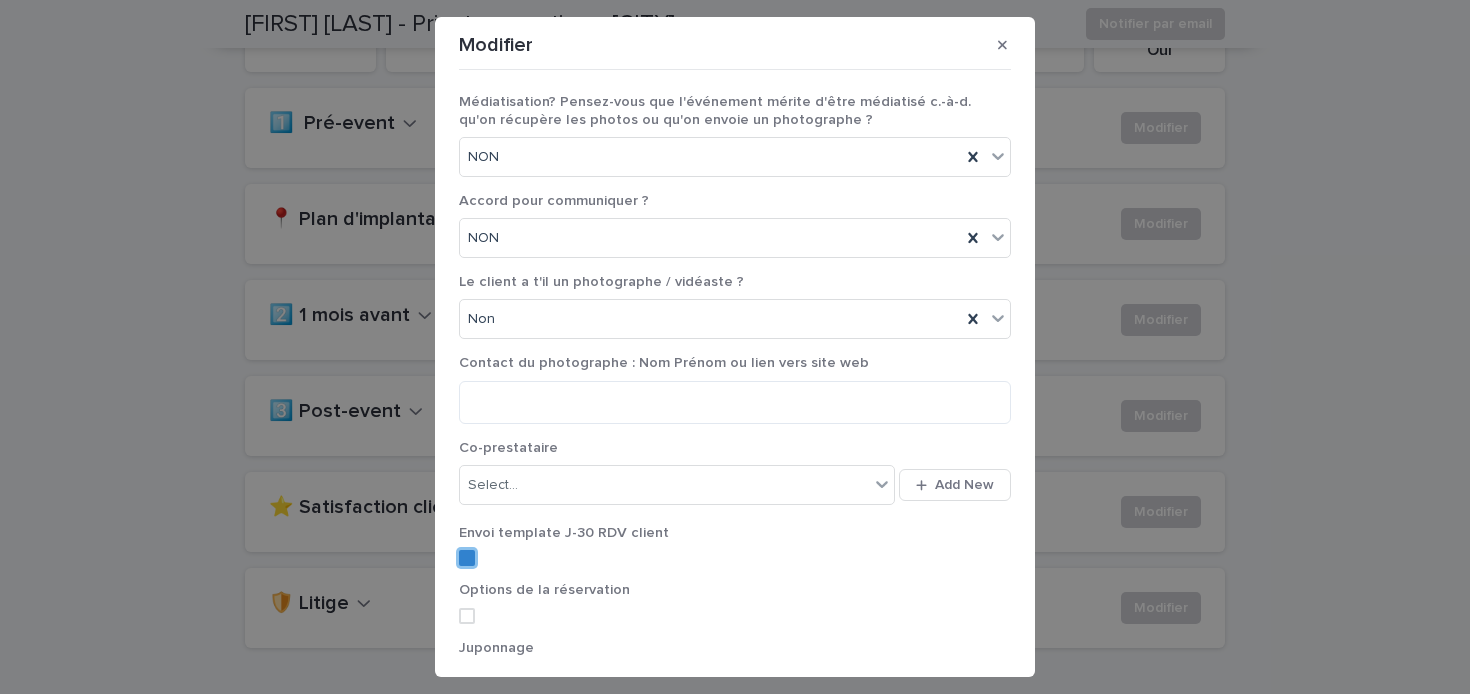 click on "Options de la réservation" at bounding box center [735, 610] 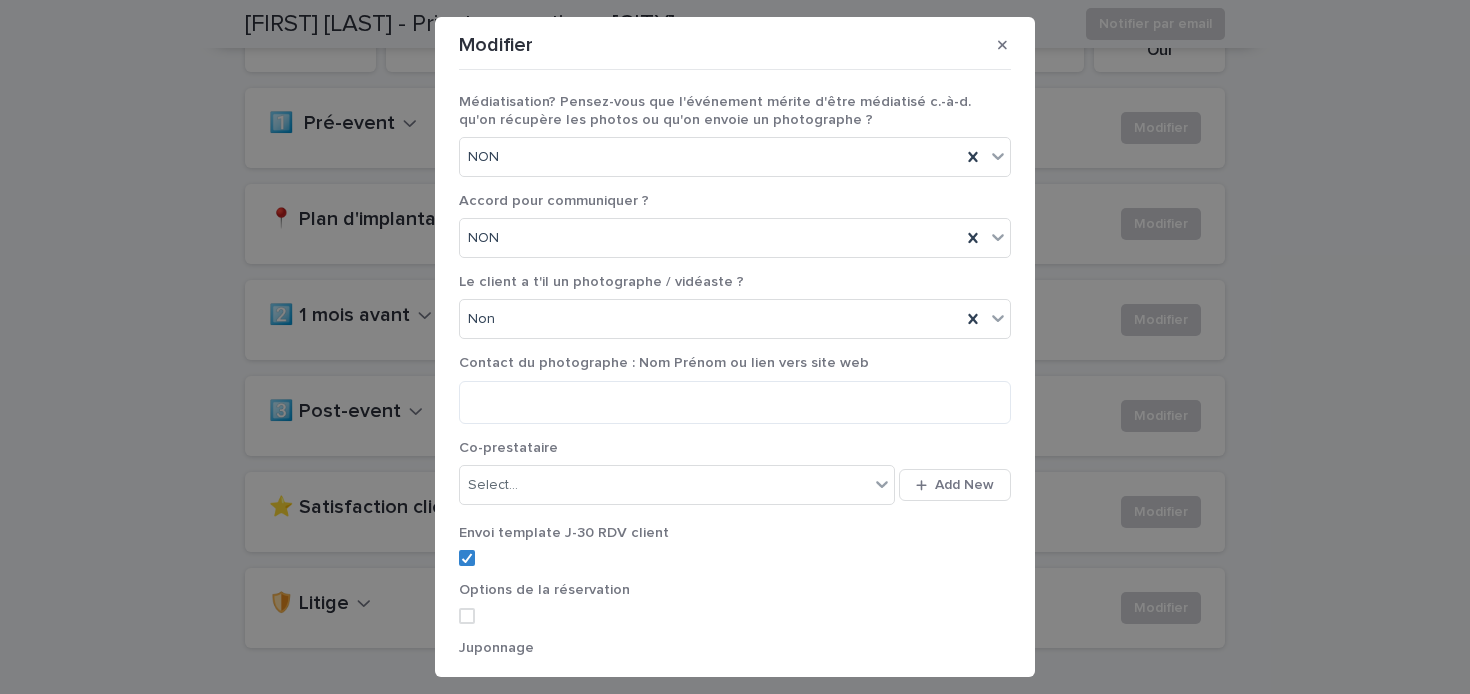 click on "Options de la réservation" at bounding box center [544, 590] 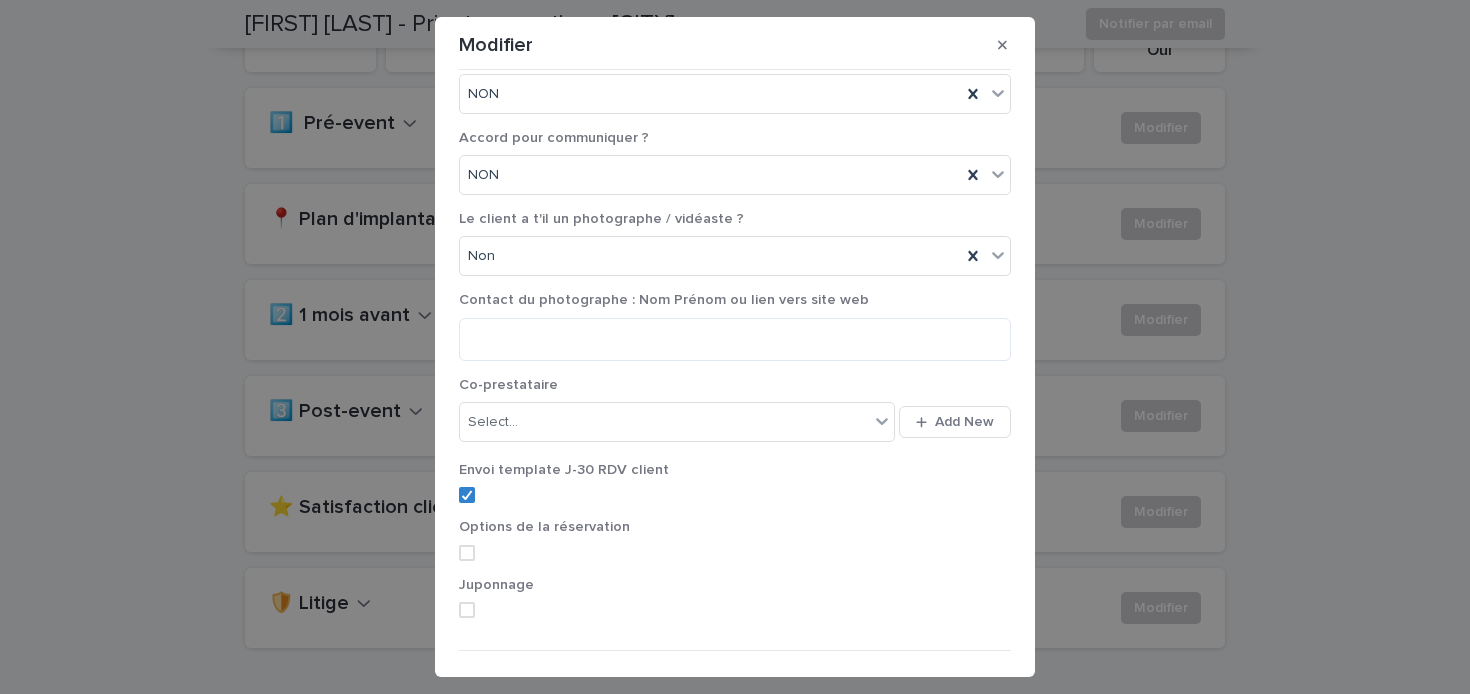 scroll, scrollTop: 104, scrollLeft: 0, axis: vertical 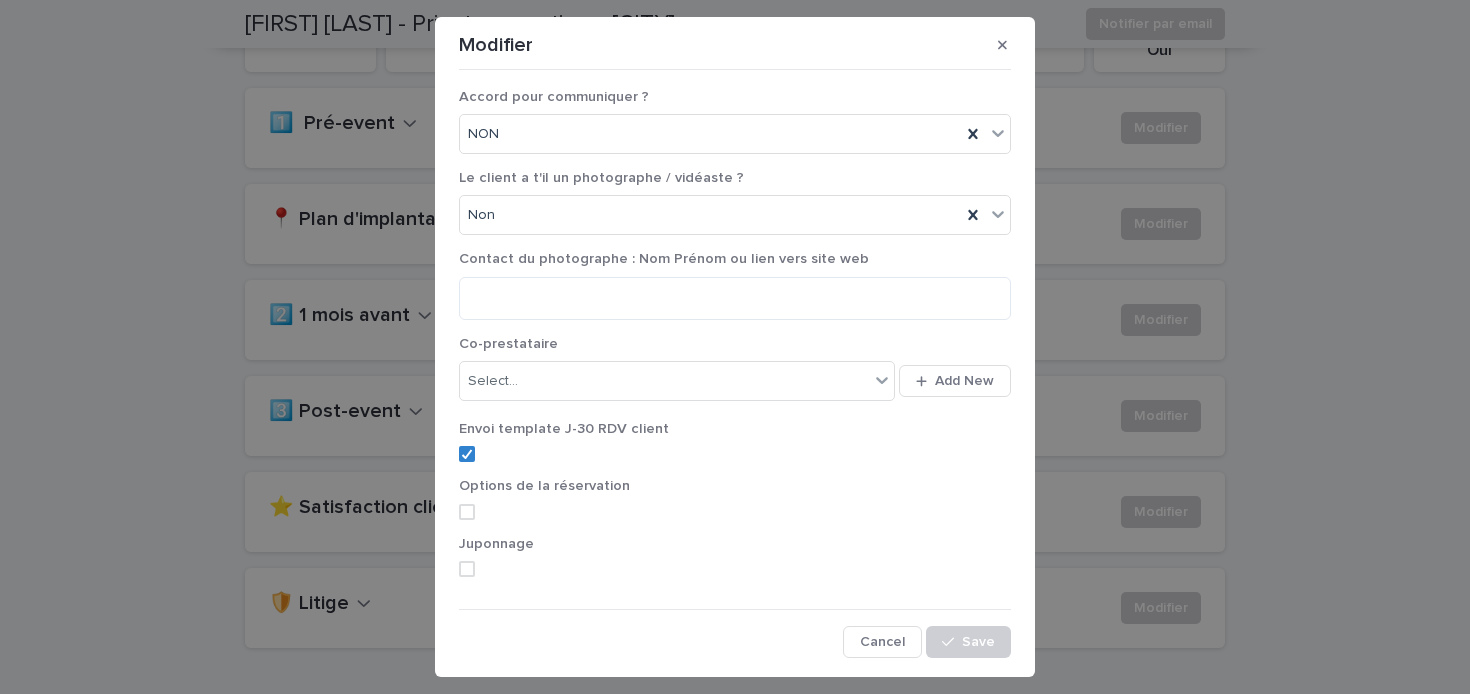 click at bounding box center (467, 569) 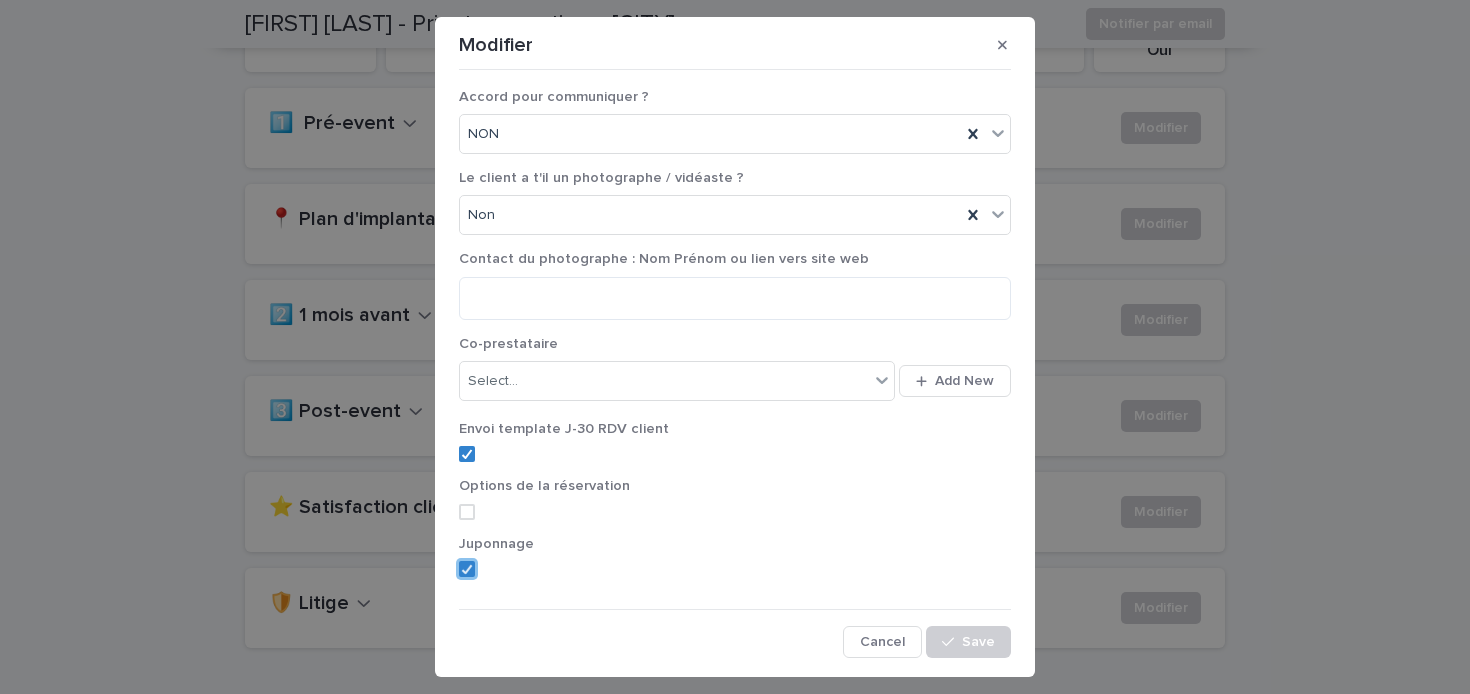click on "Options de la réservation" at bounding box center [735, 506] 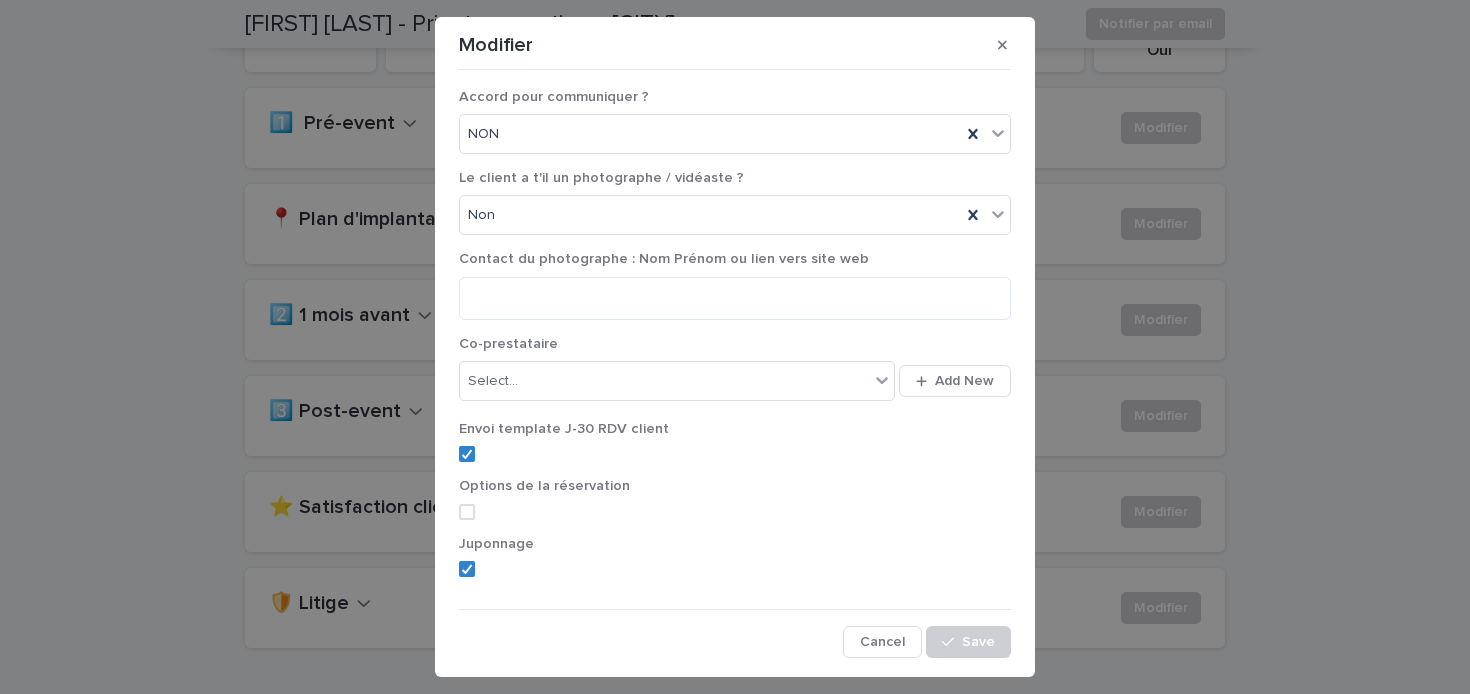 click on "Options de la réservation" at bounding box center [735, 506] 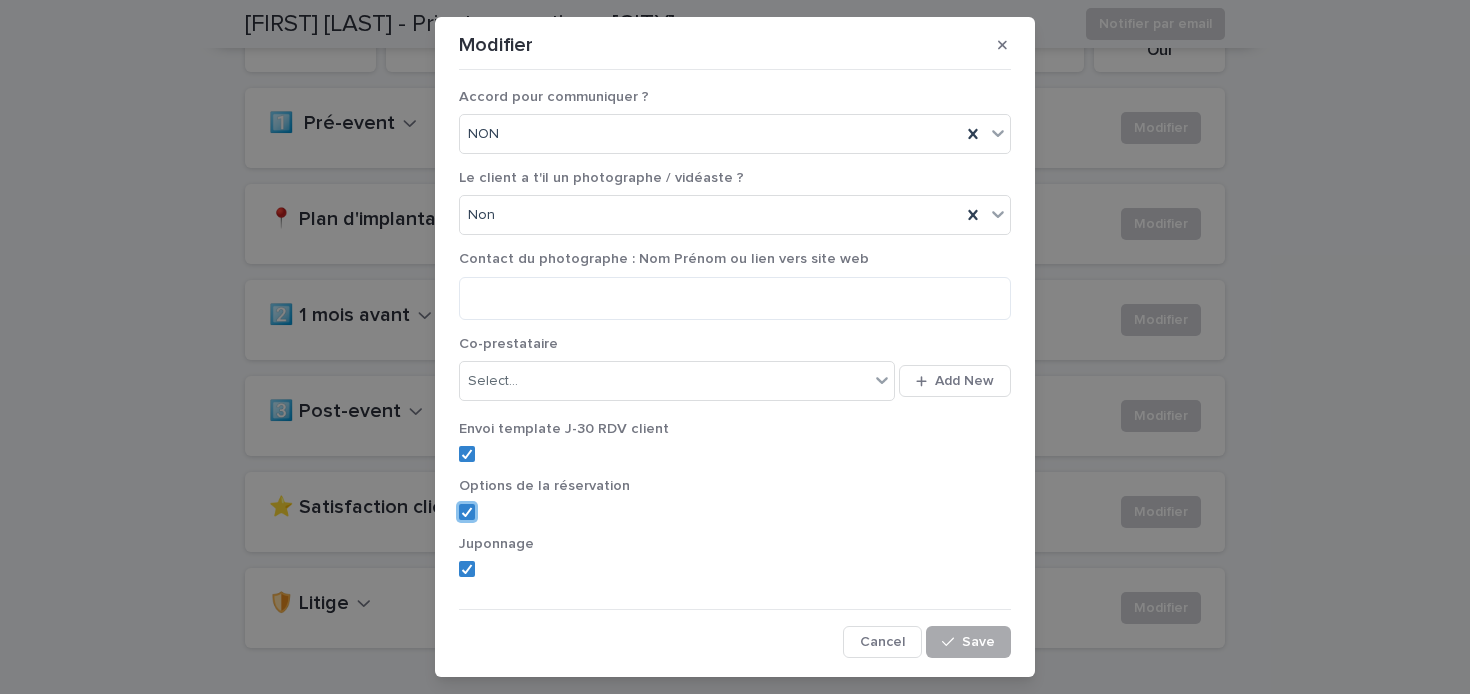 click on "Save" at bounding box center [968, 642] 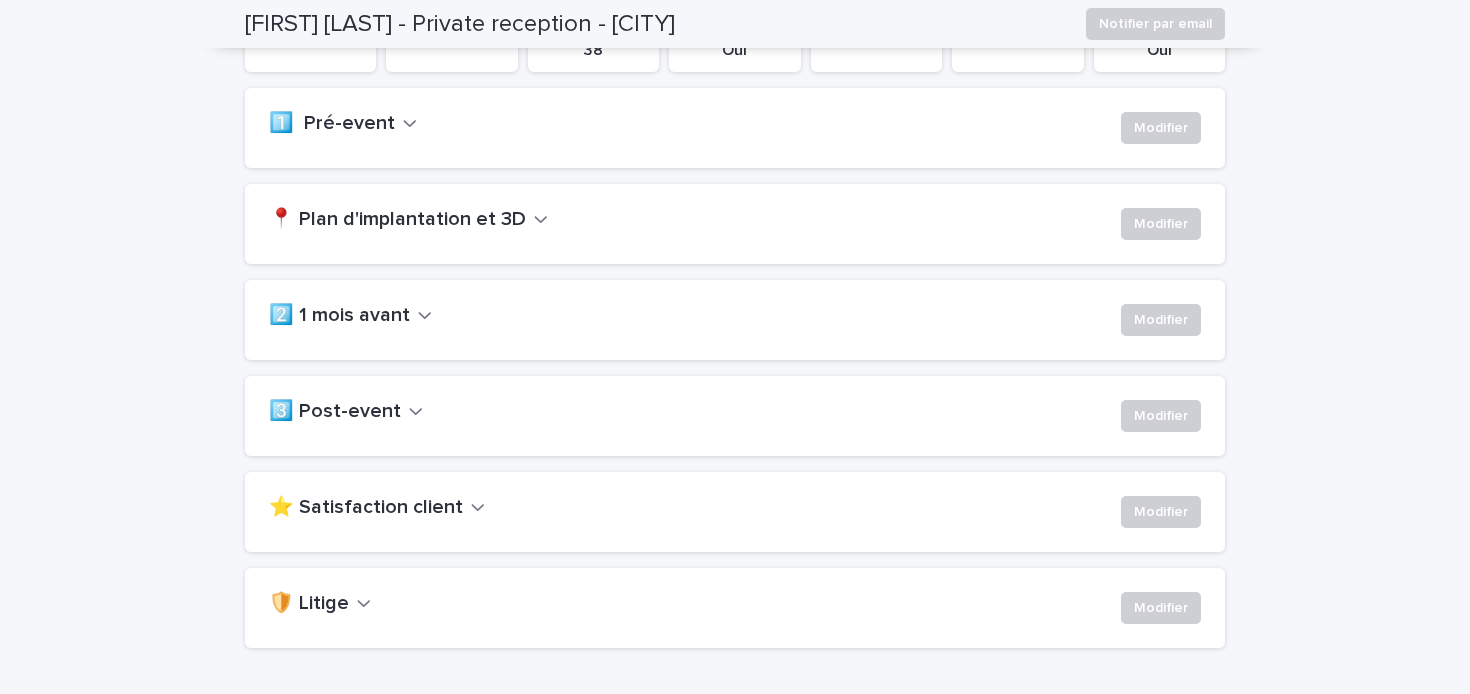 scroll, scrollTop: 0, scrollLeft: 0, axis: both 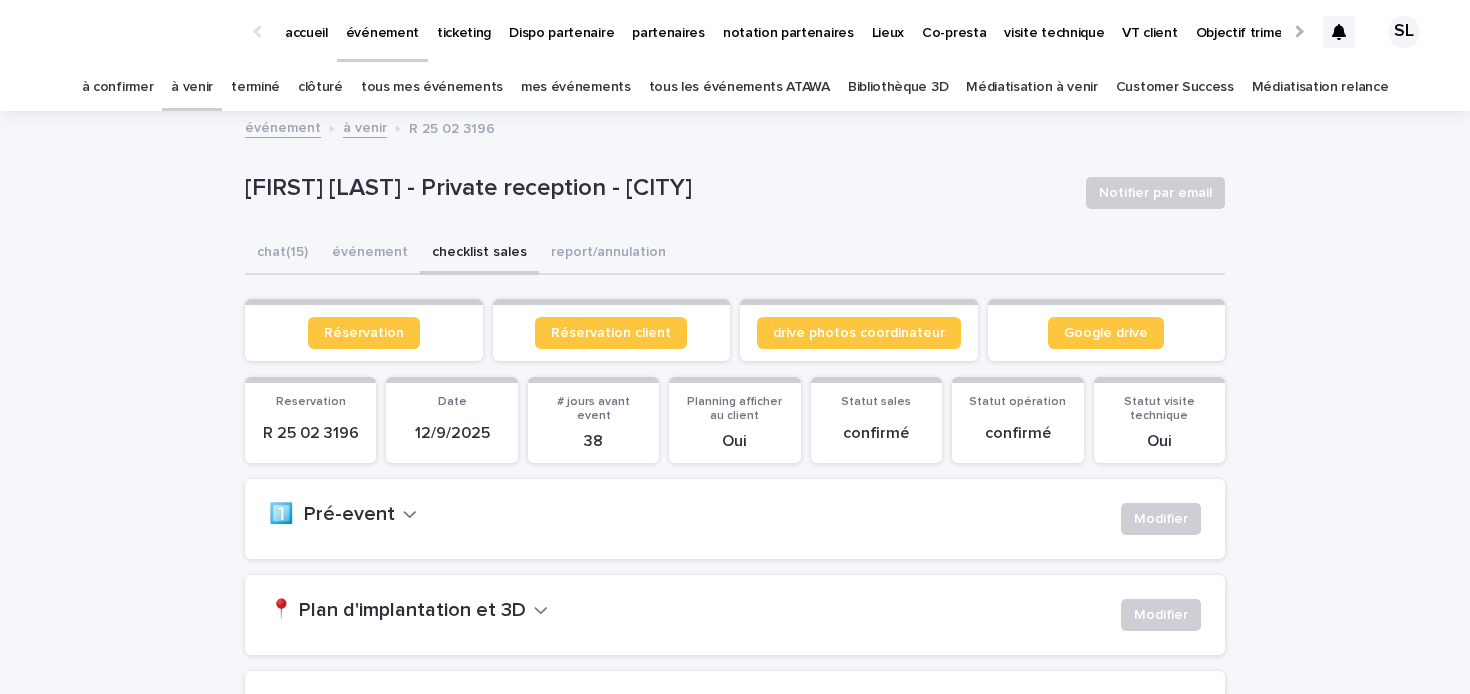click on "à venir" at bounding box center (192, 87) 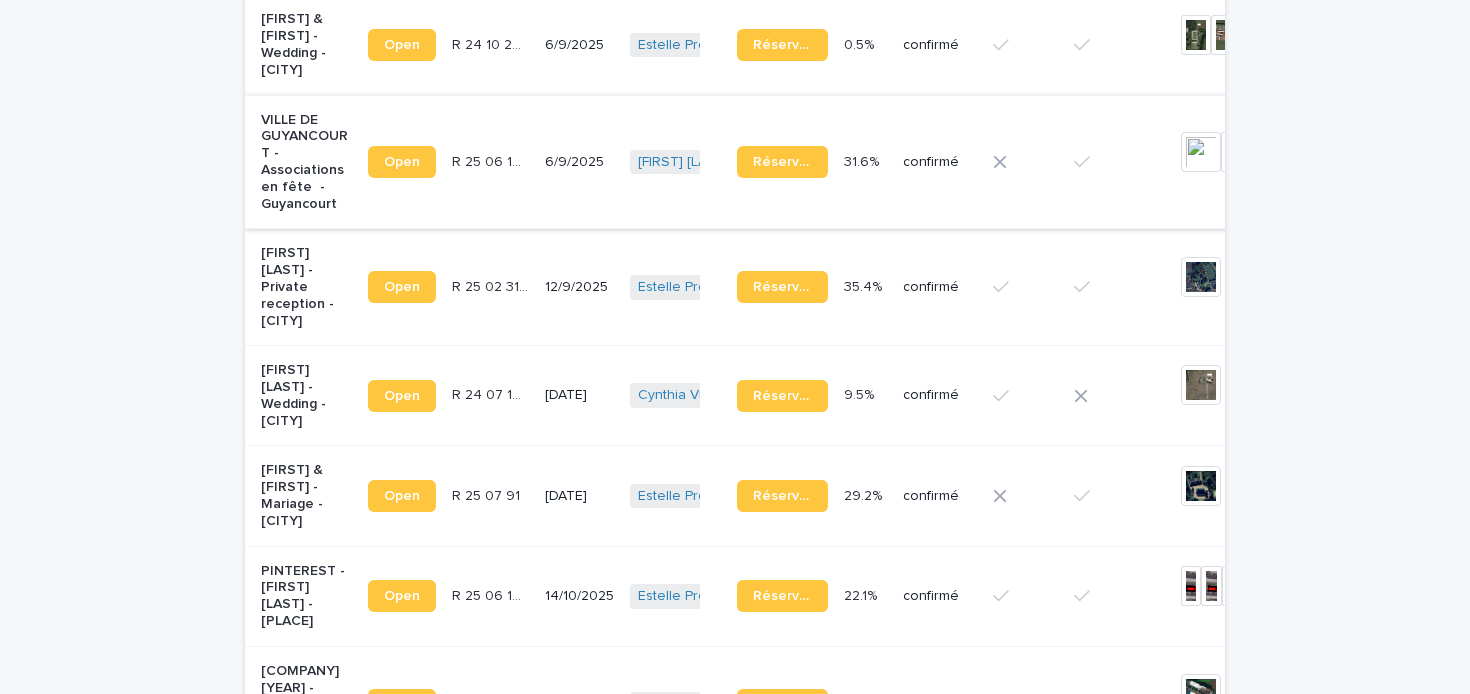 scroll, scrollTop: 599, scrollLeft: 0, axis: vertical 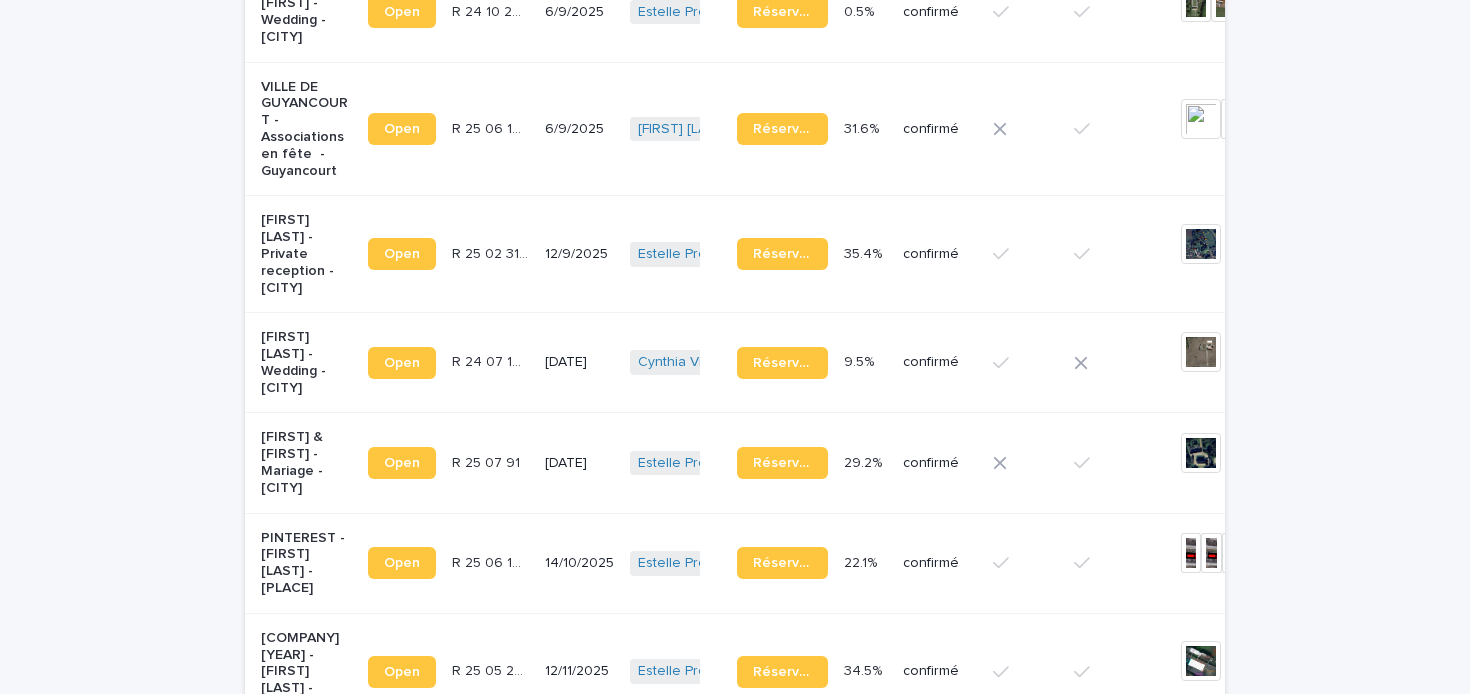click on "R 24 07 1026 R 24 07 1026" at bounding box center (490, 363) 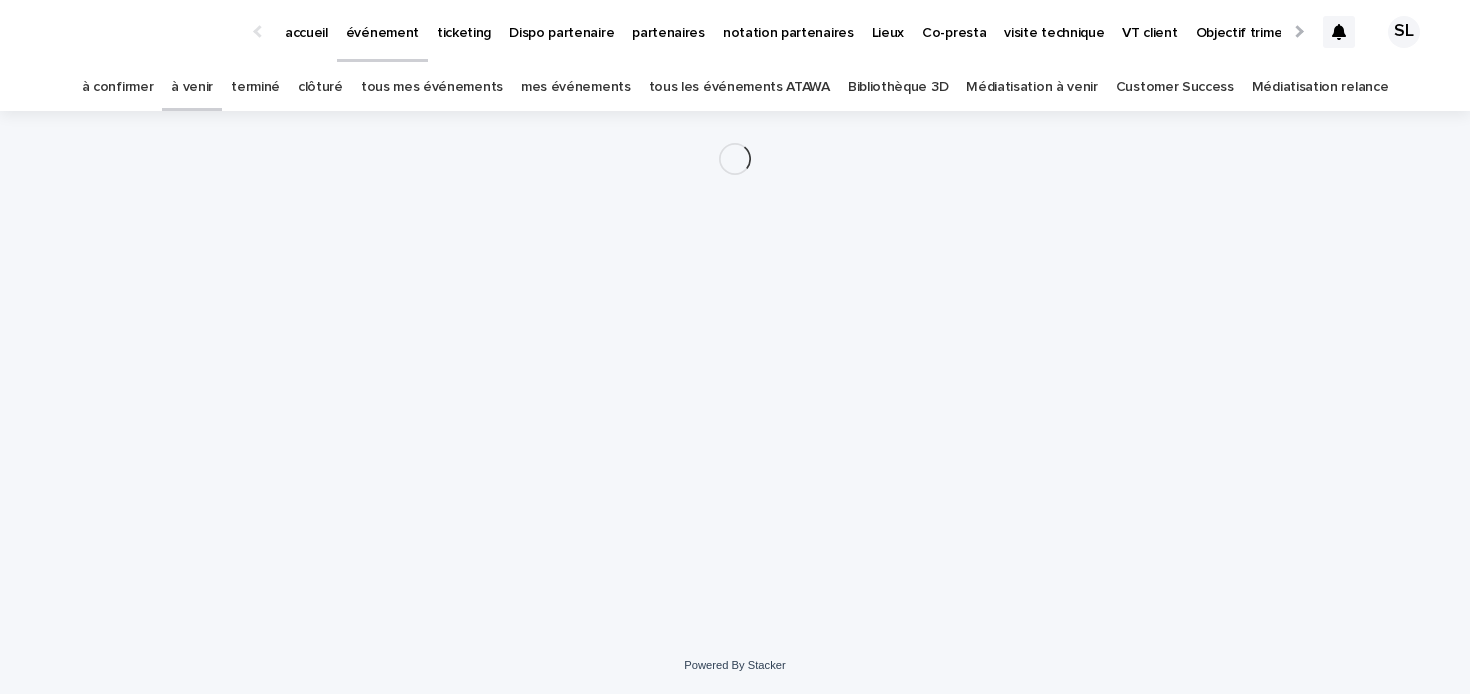 scroll, scrollTop: 0, scrollLeft: 0, axis: both 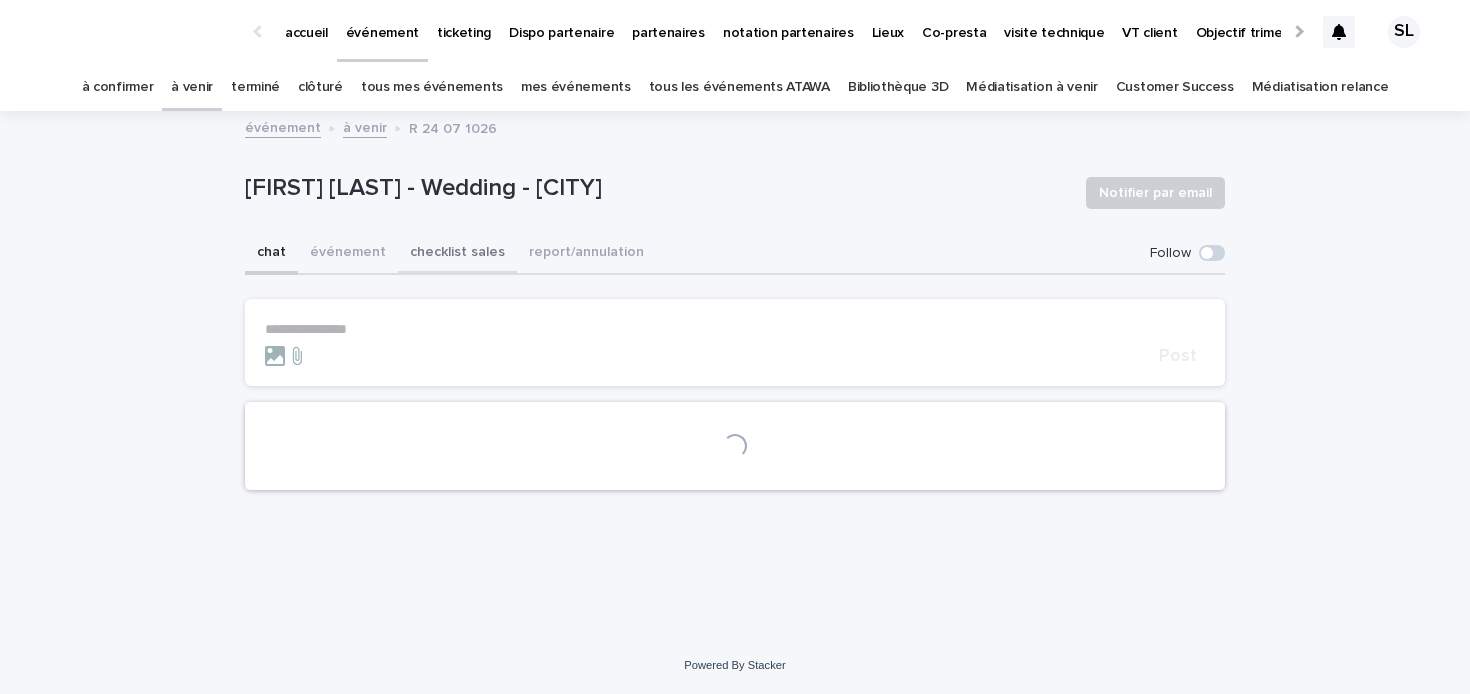 click on "événement" at bounding box center [348, 254] 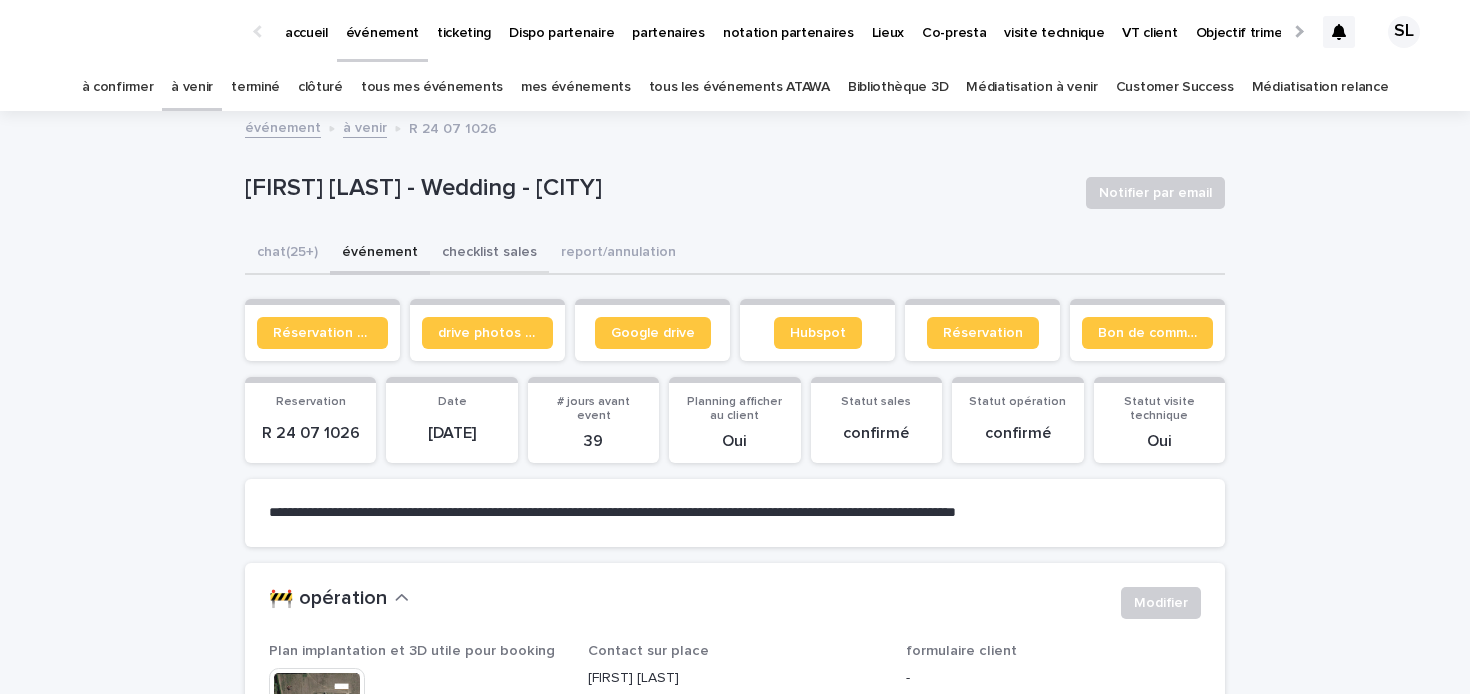 click on "checklist sales" at bounding box center [489, 254] 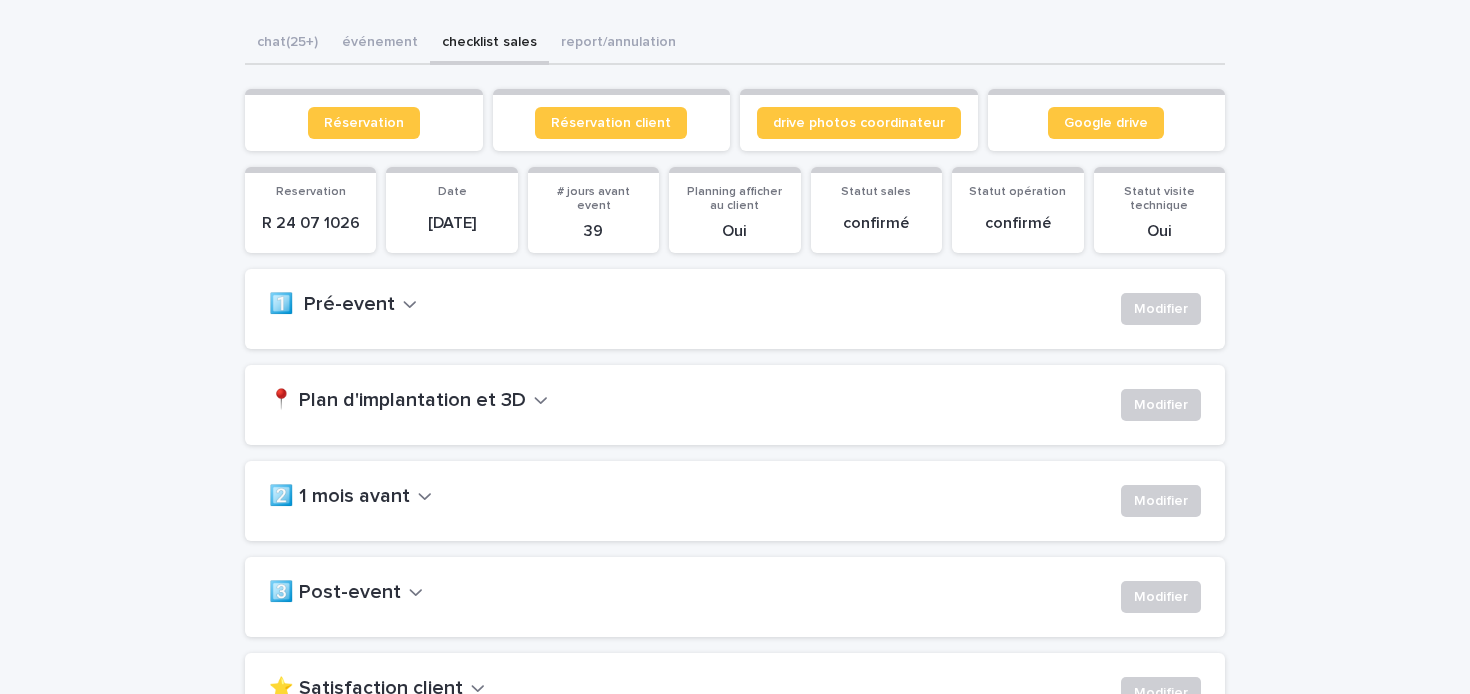 scroll, scrollTop: 211, scrollLeft: 0, axis: vertical 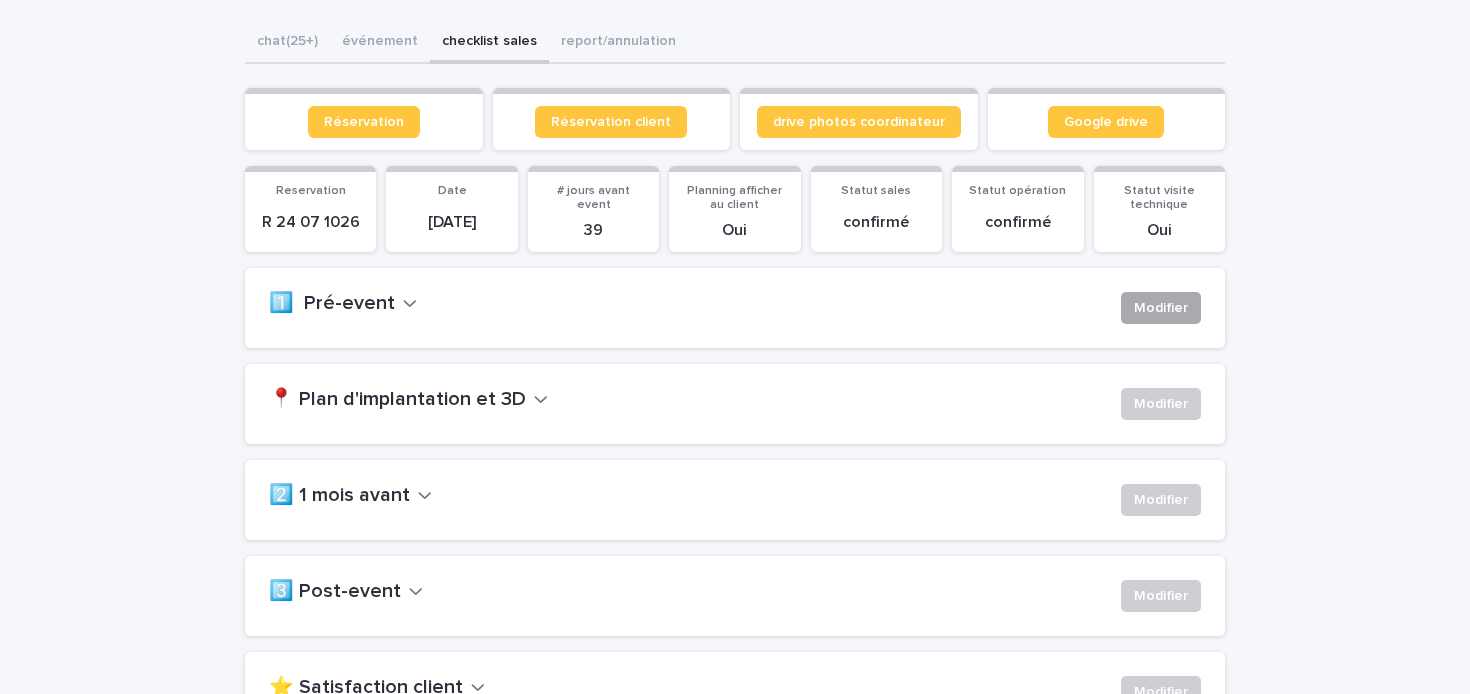 click on "Modifier" at bounding box center [1161, 308] 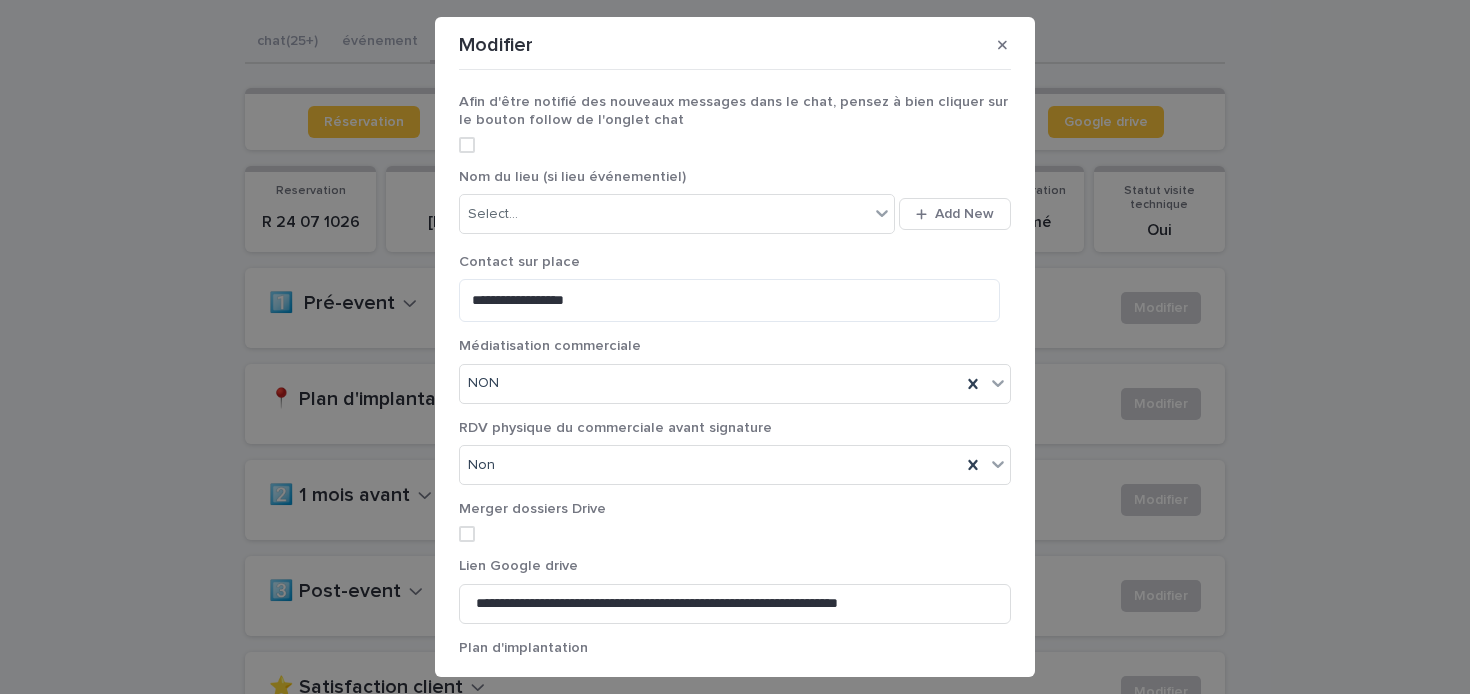 click on "Afin d'être notifié des nouveaux messages dans le chat, pensez à bien cliquer sur le bouton follow de l'onglet chat" at bounding box center (735, 111) 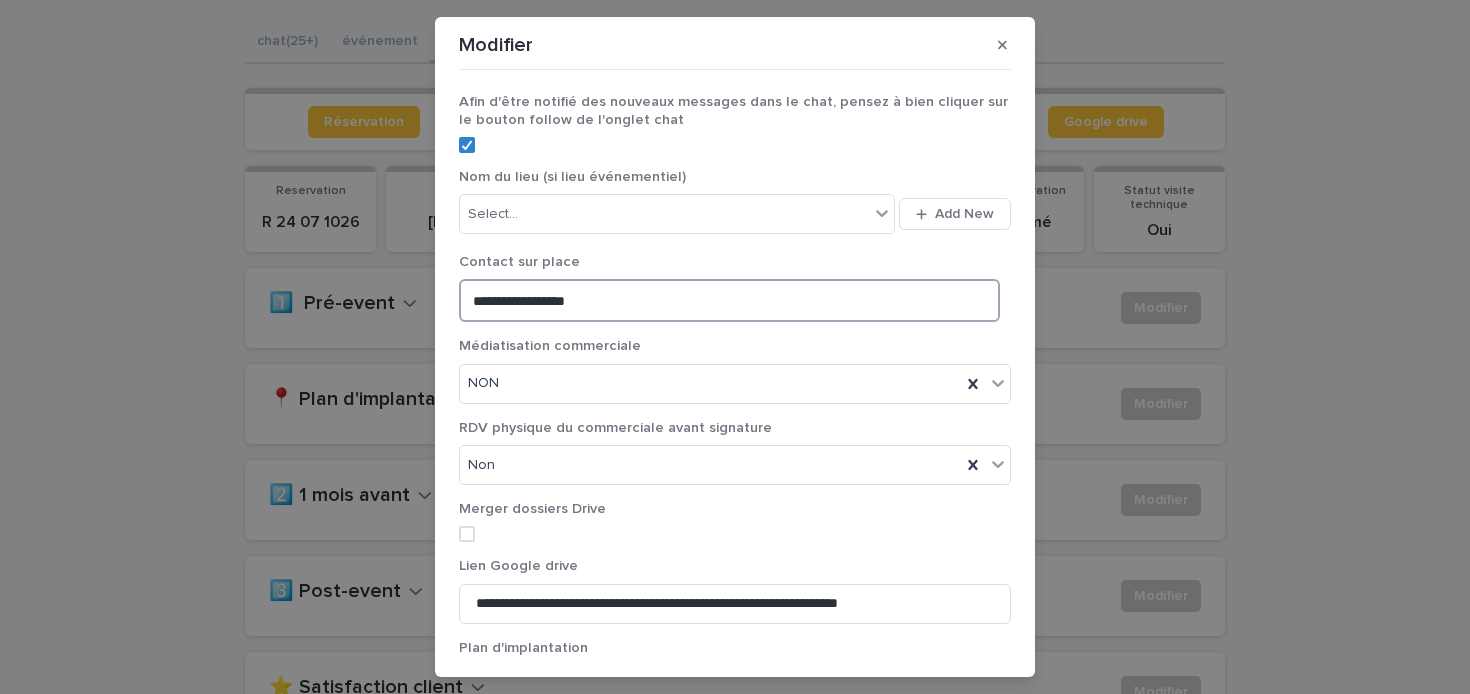 click on "**********" at bounding box center [729, 300] 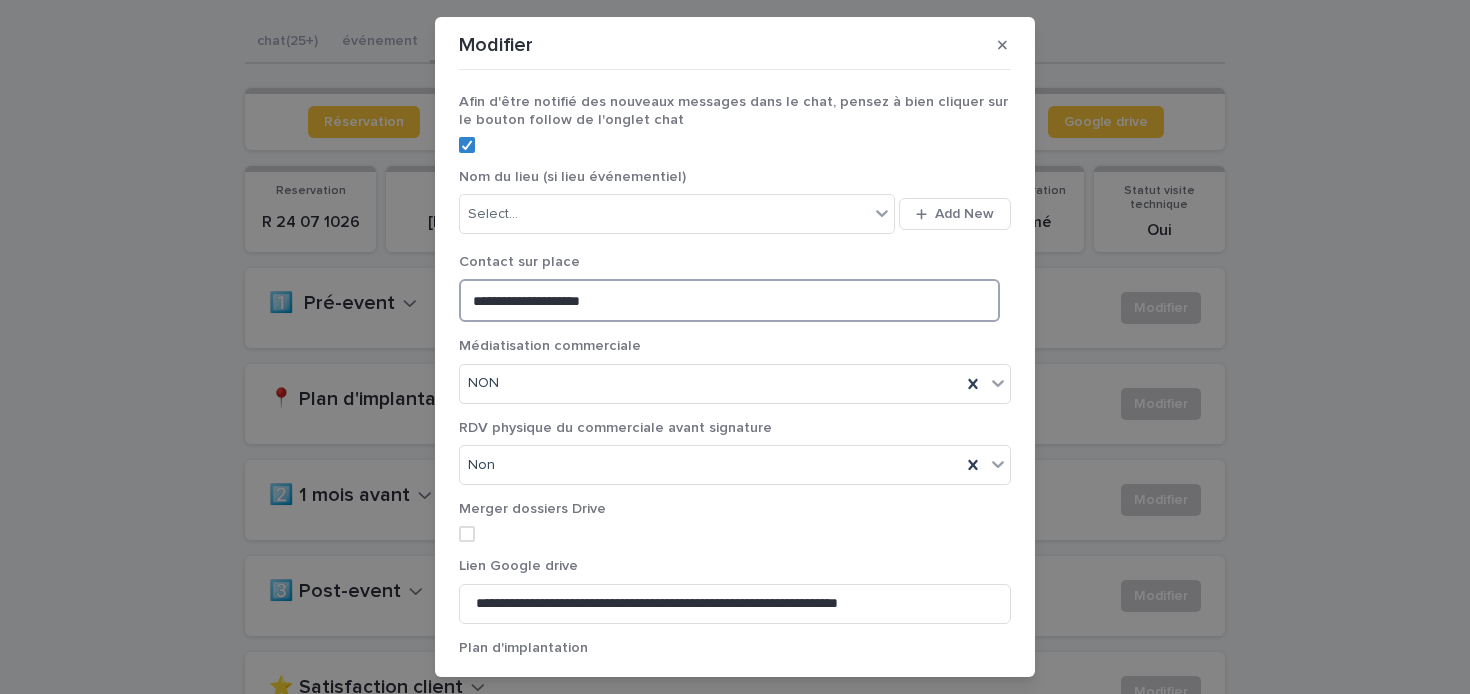 paste on "**********" 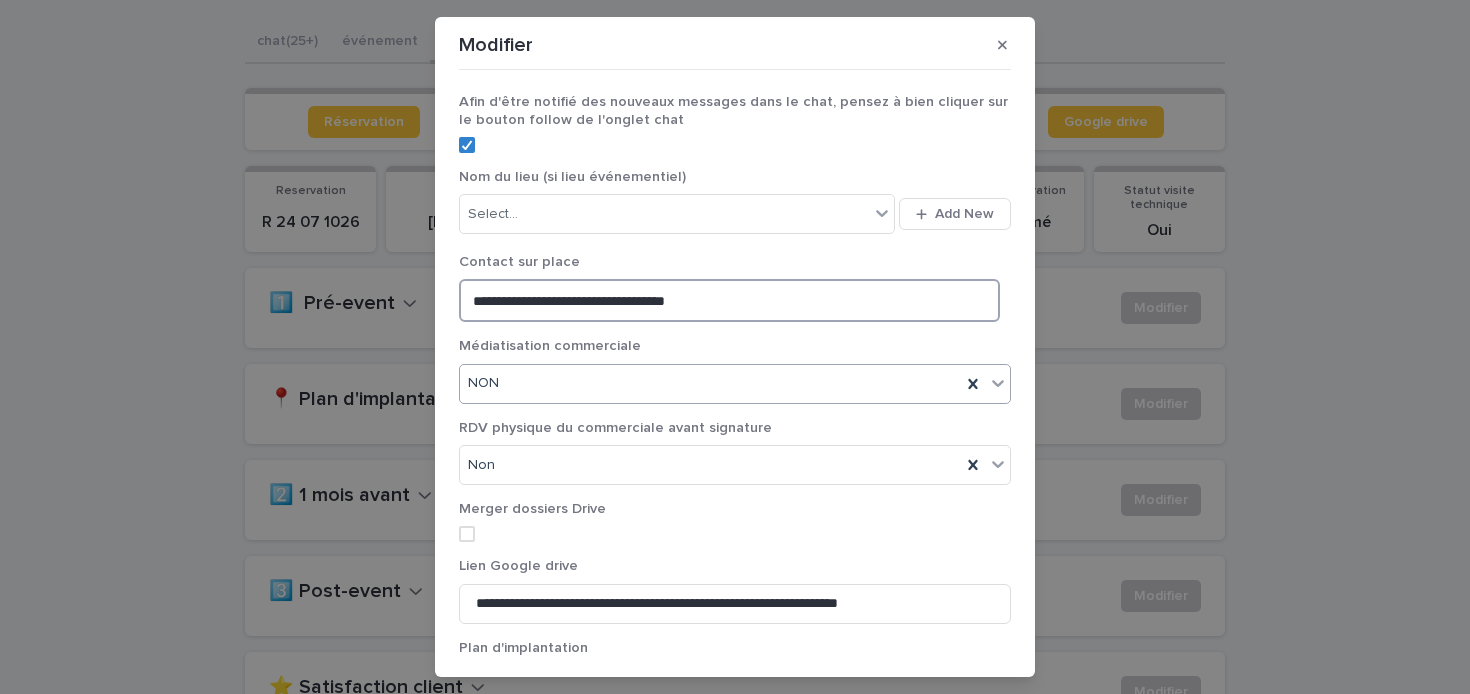scroll, scrollTop: 270, scrollLeft: 0, axis: vertical 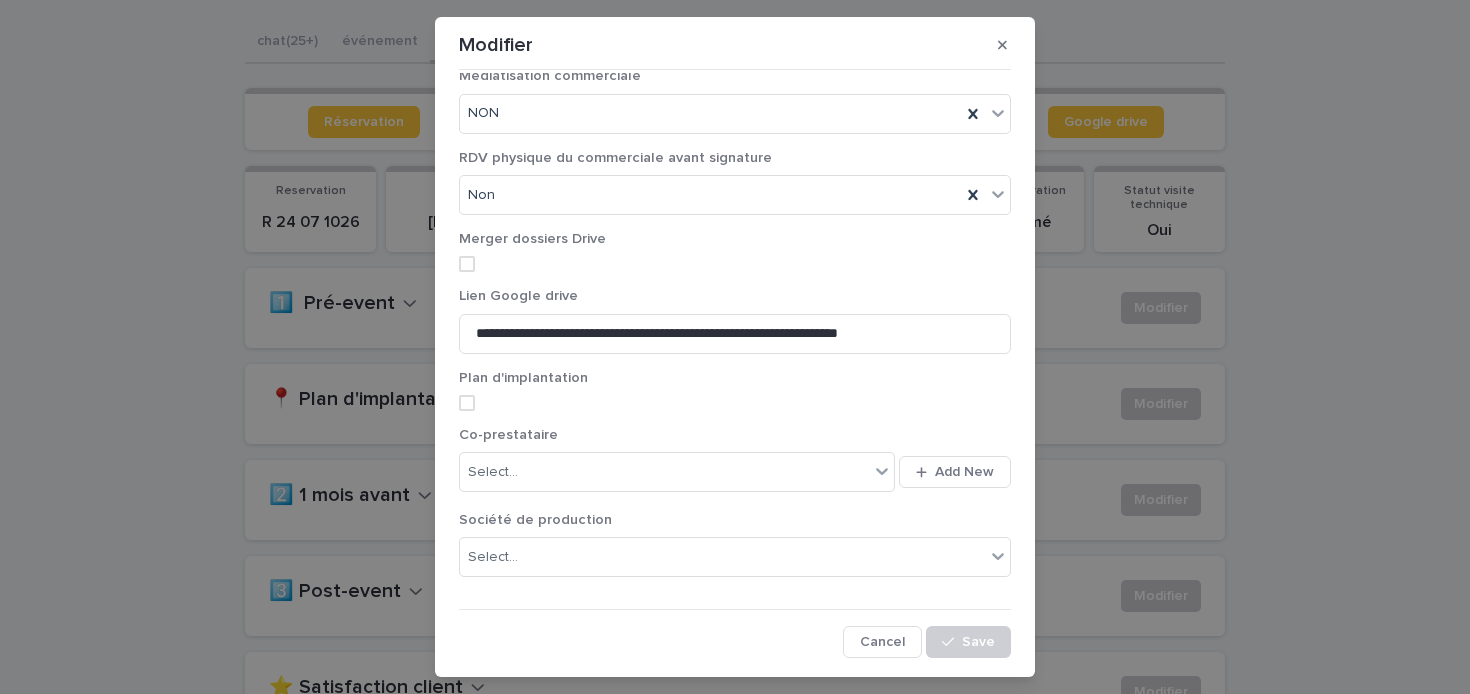 click at bounding box center (467, 264) 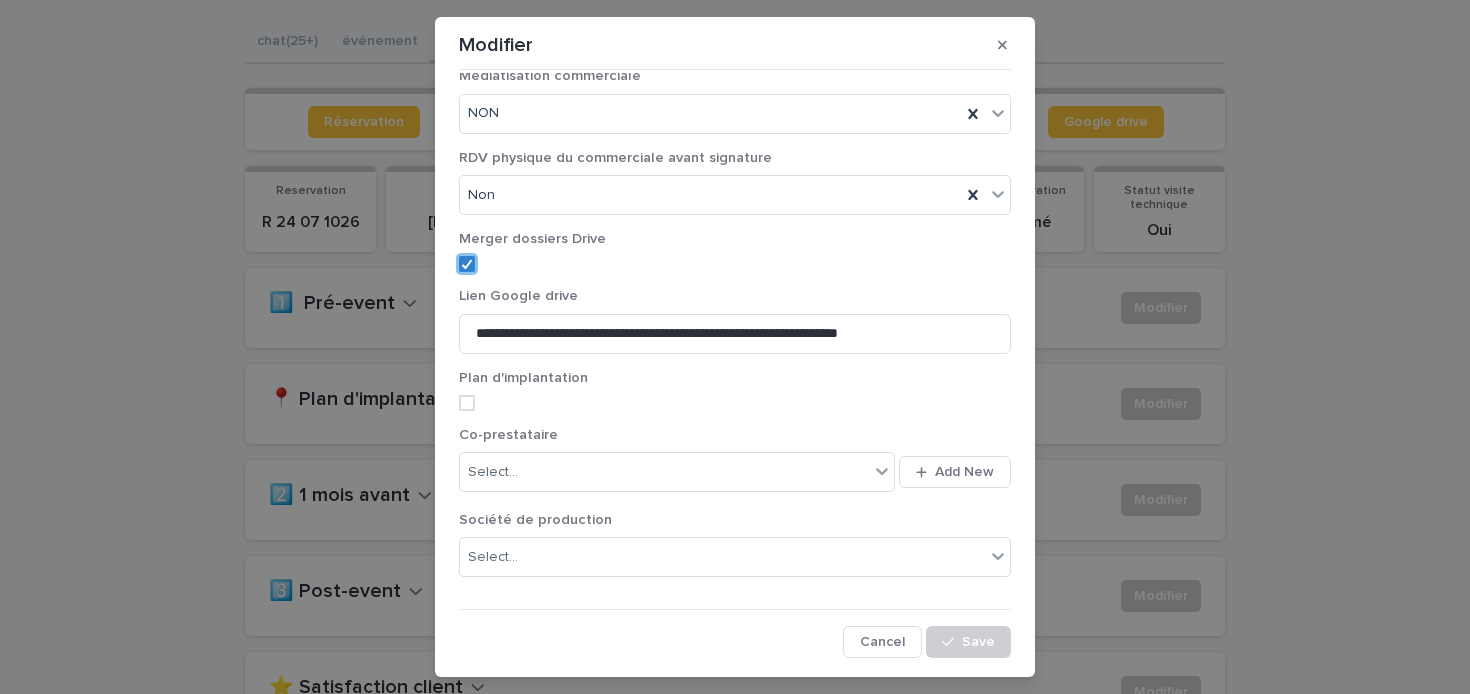 click at bounding box center [467, 403] 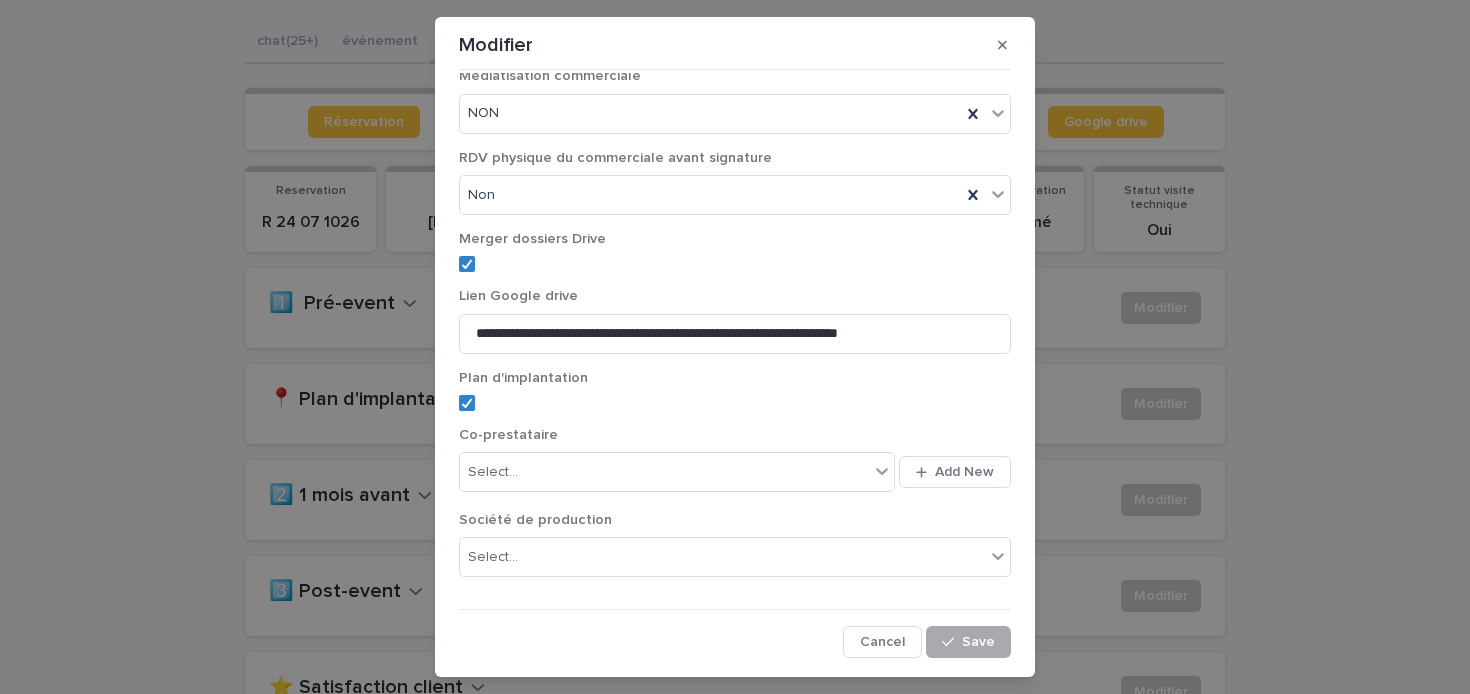 click on "Save" at bounding box center [978, 642] 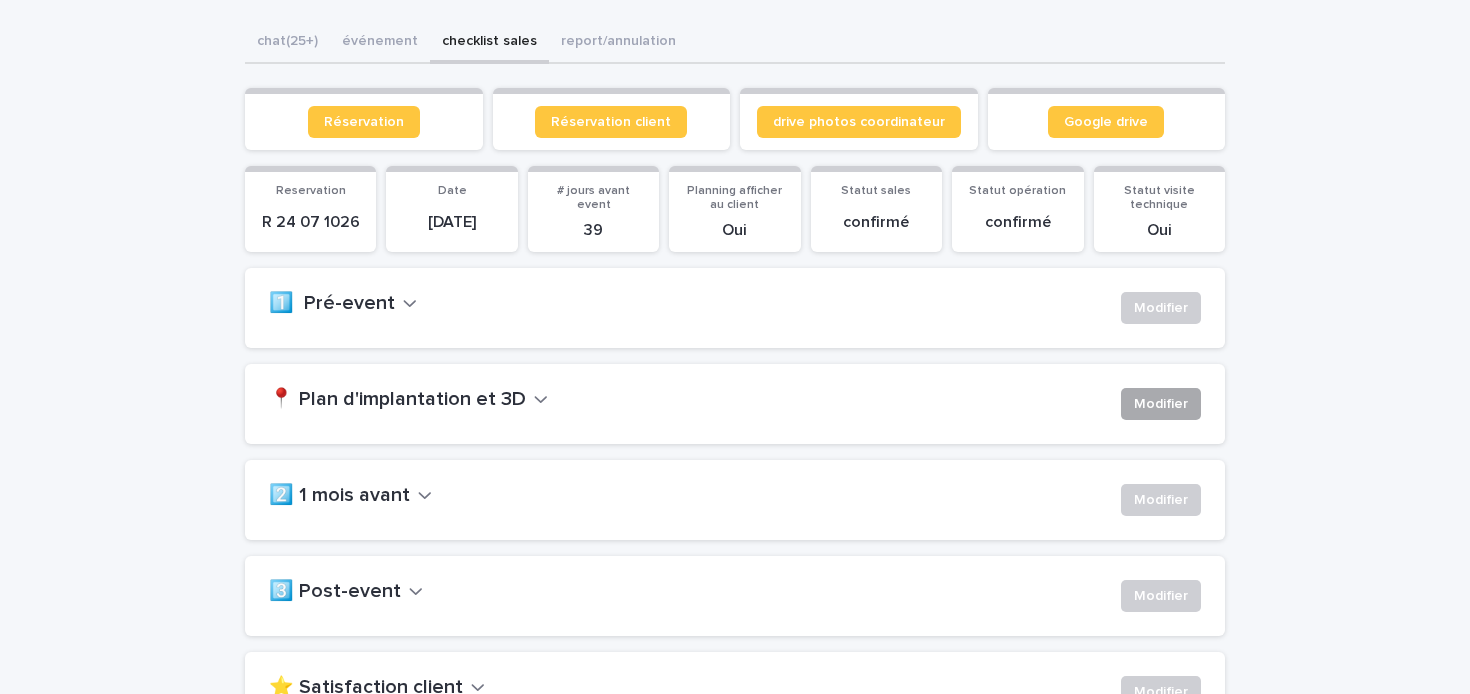 click on "Modifier" at bounding box center (1161, 404) 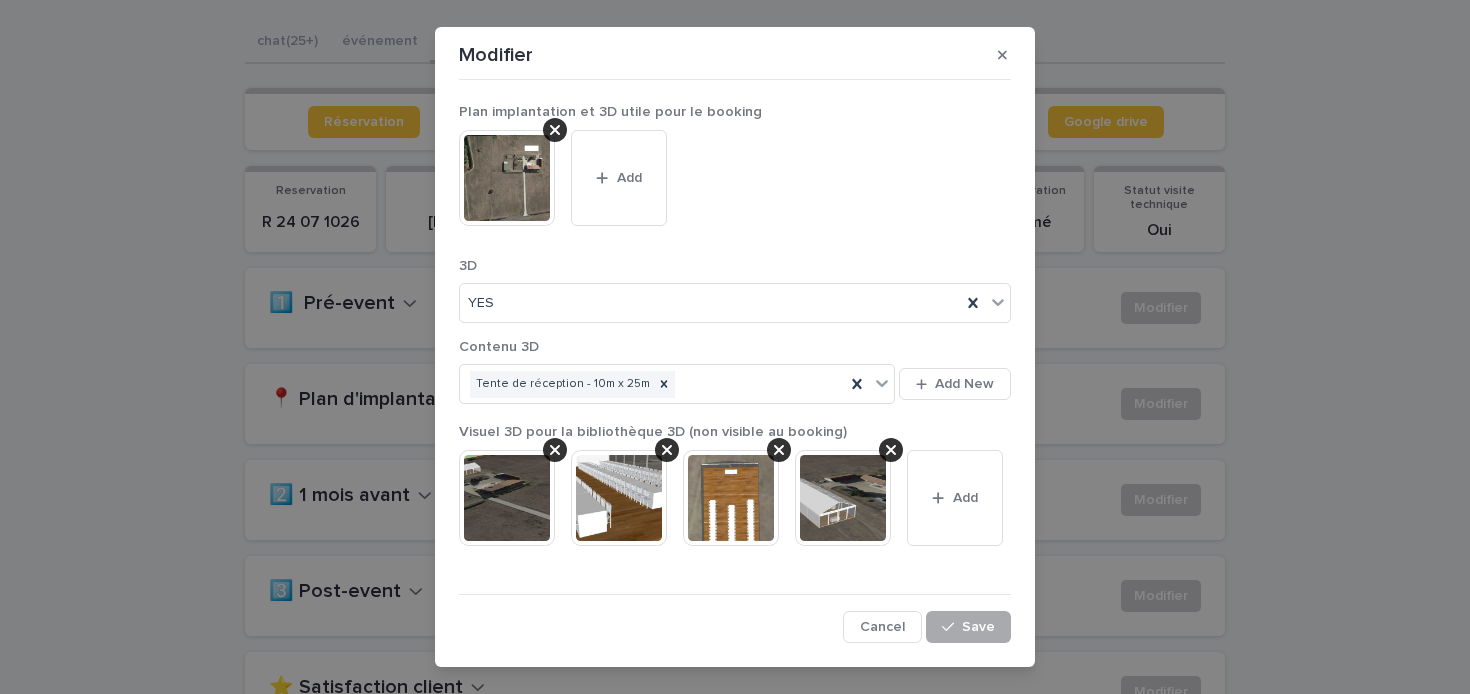 click on "Save" at bounding box center (978, 627) 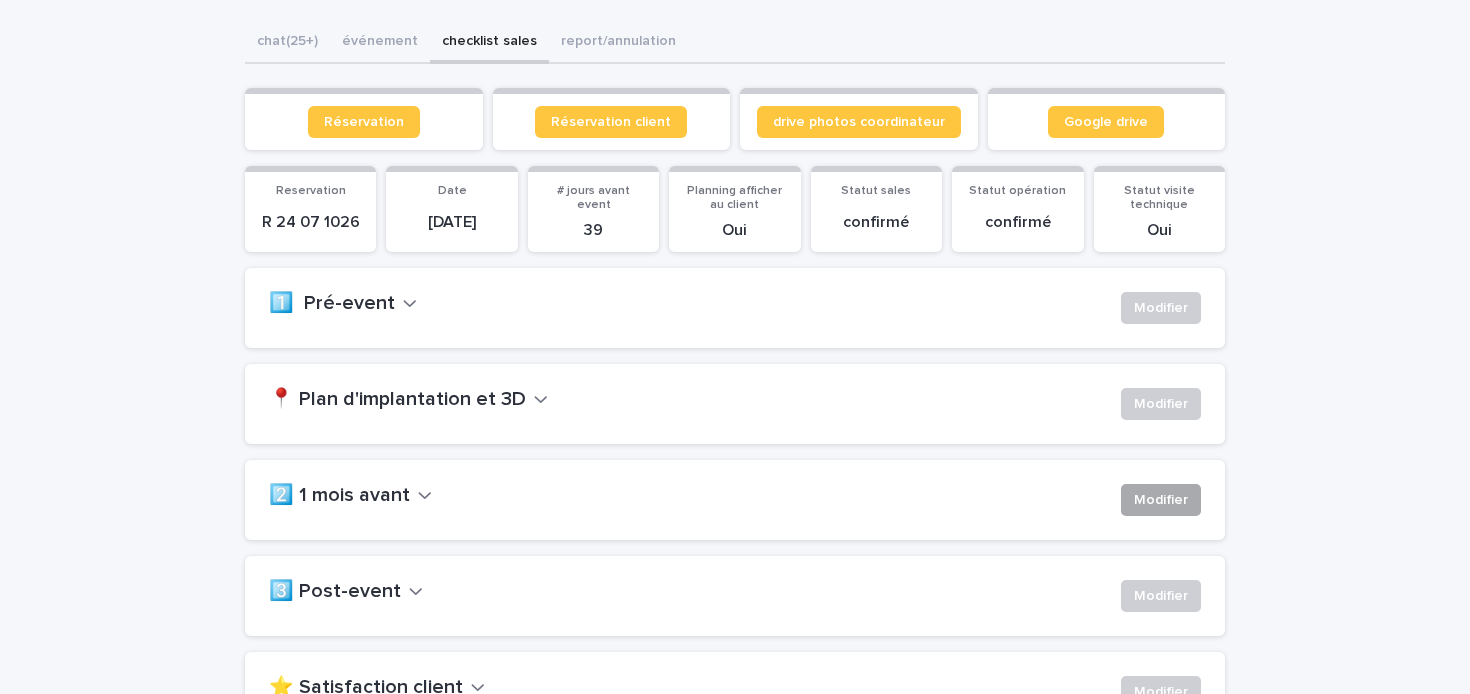 click on "Modifier" at bounding box center (1161, 500) 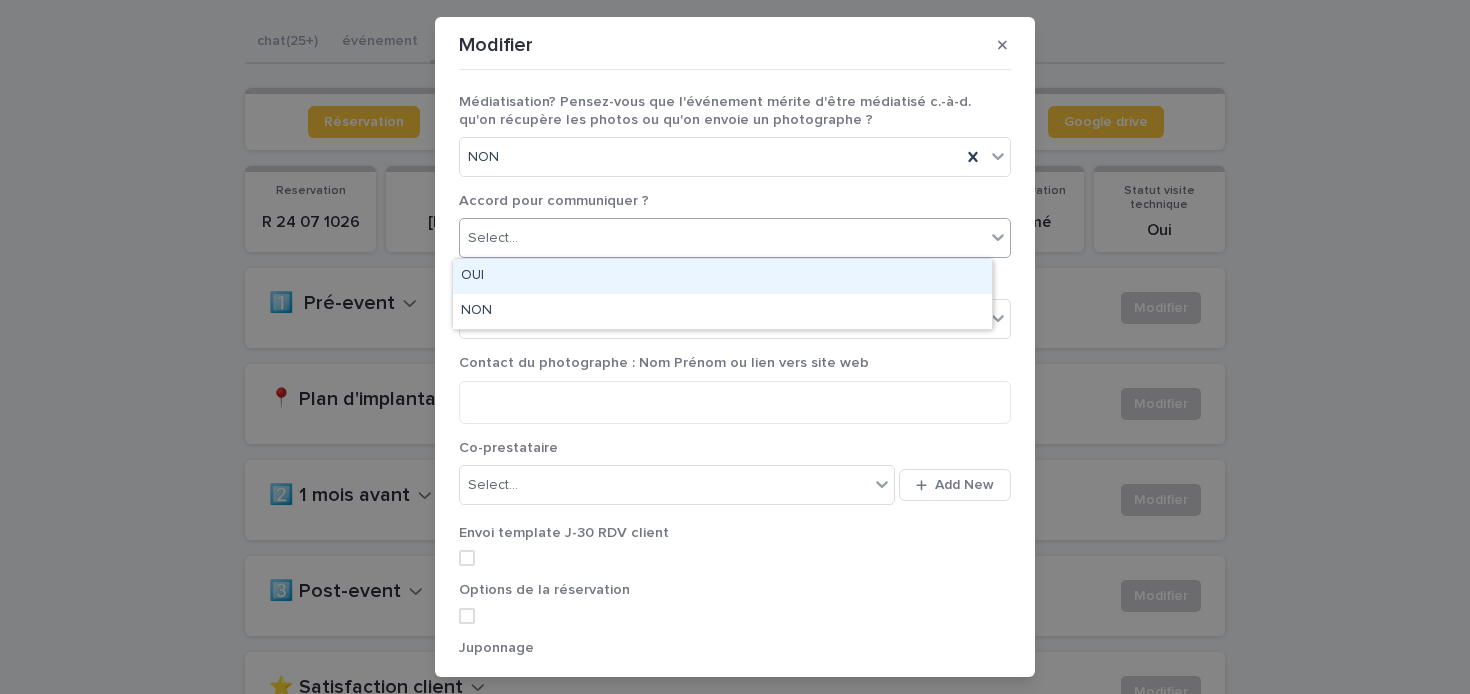 click on "Select..." at bounding box center (722, 238) 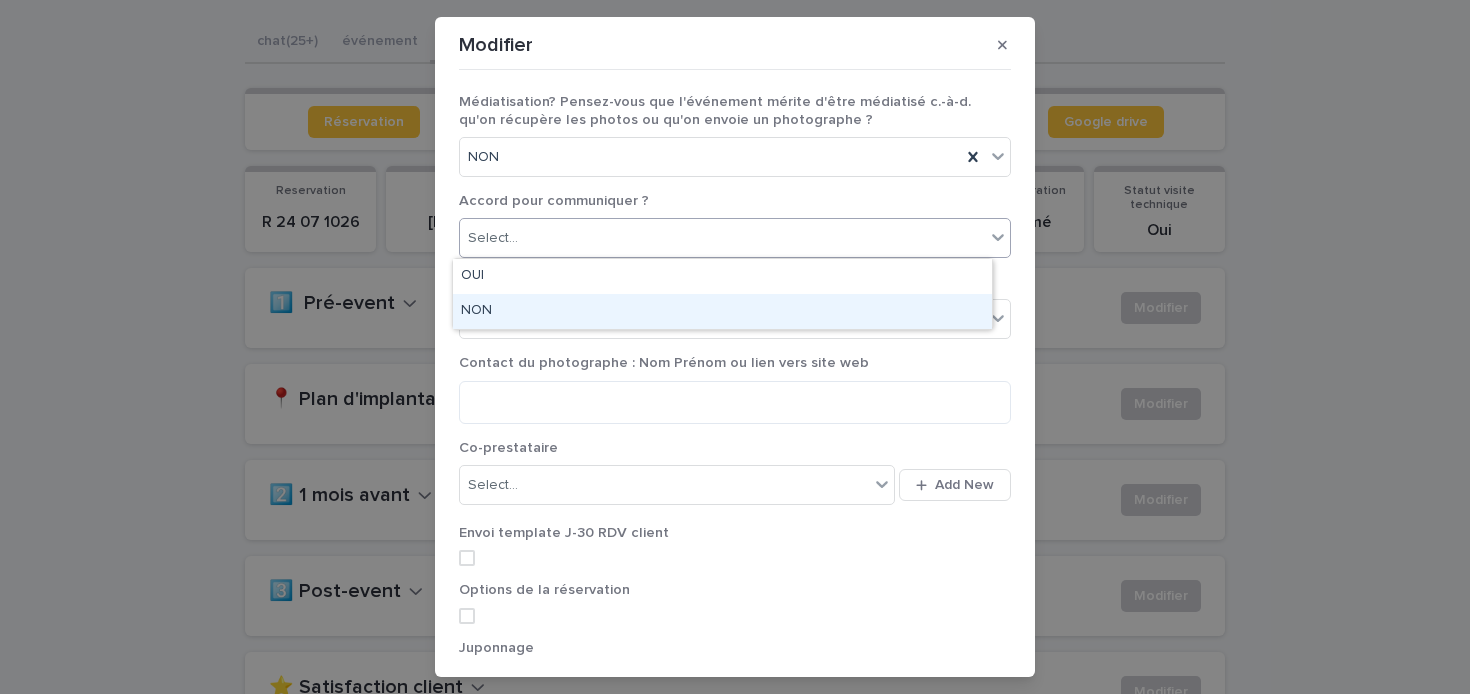 click on "NON" at bounding box center (722, 311) 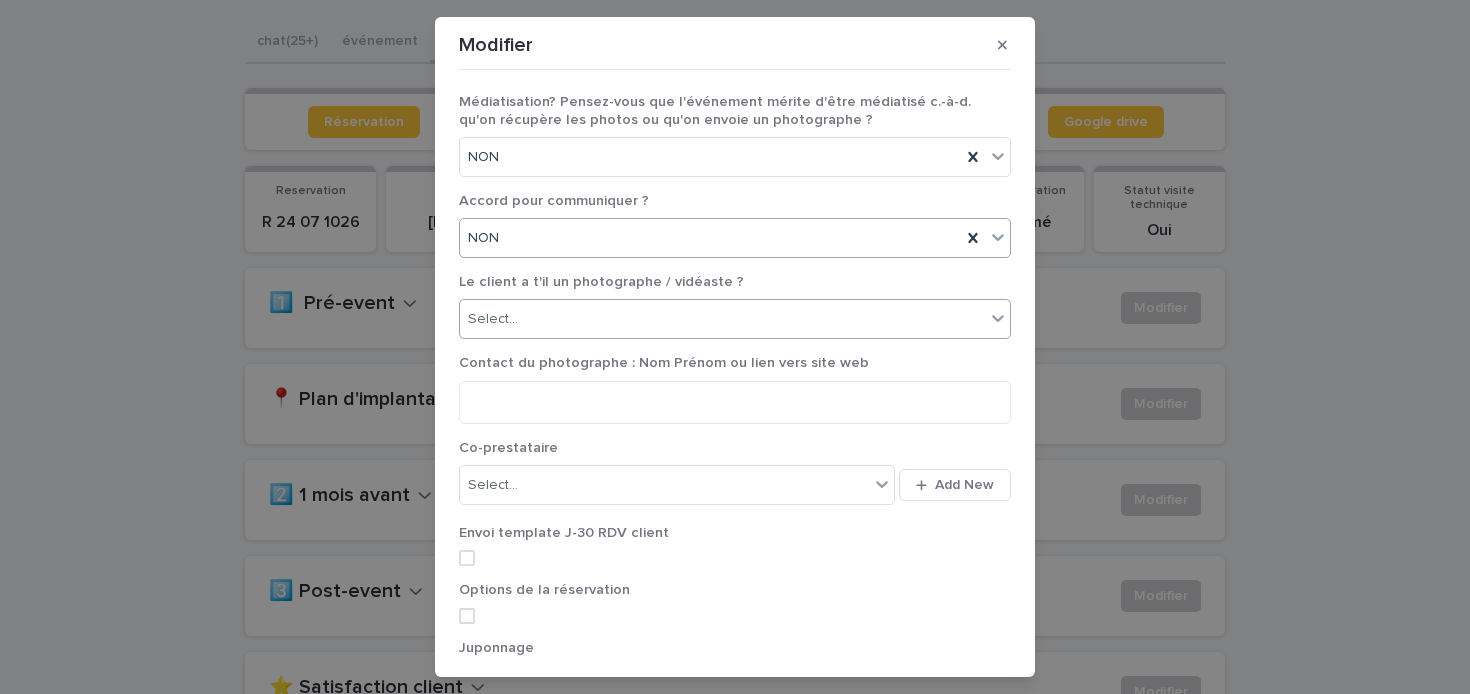 click on "Select..." at bounding box center [722, 319] 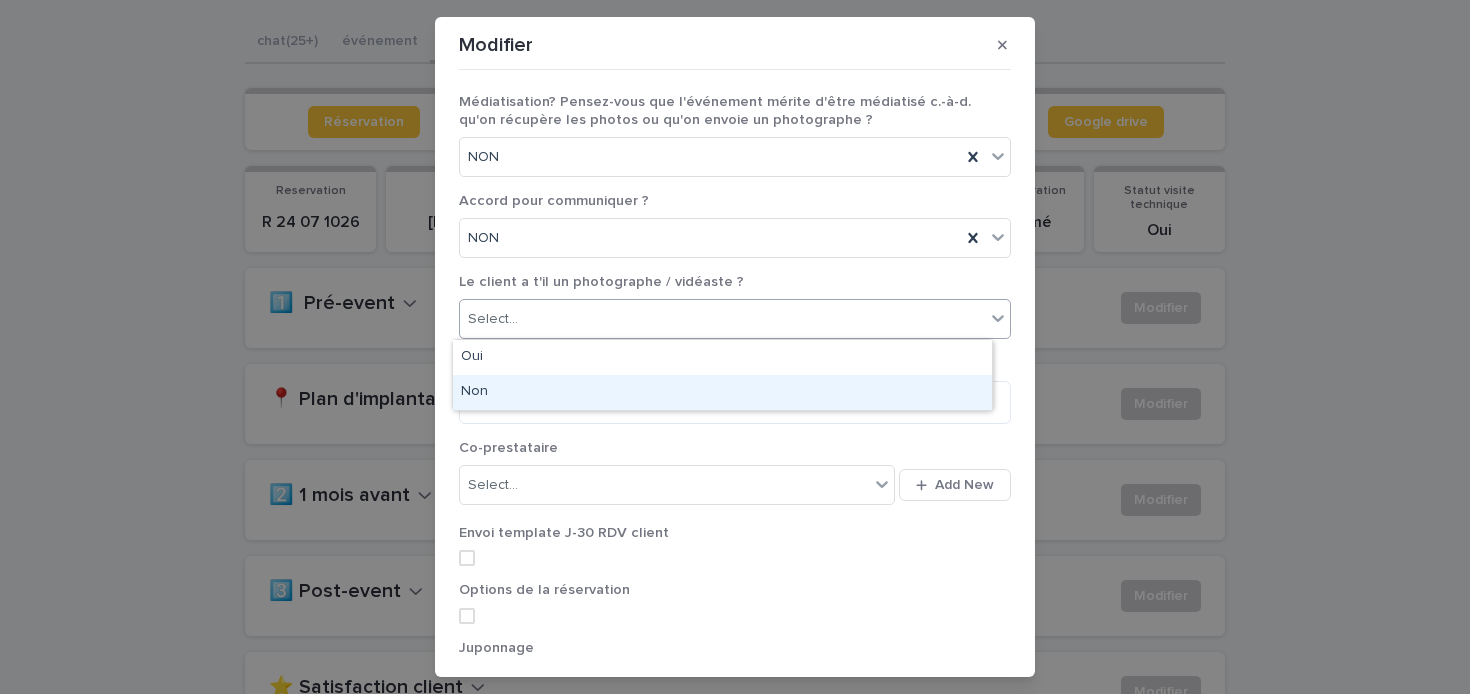 click on "Non" at bounding box center (722, 392) 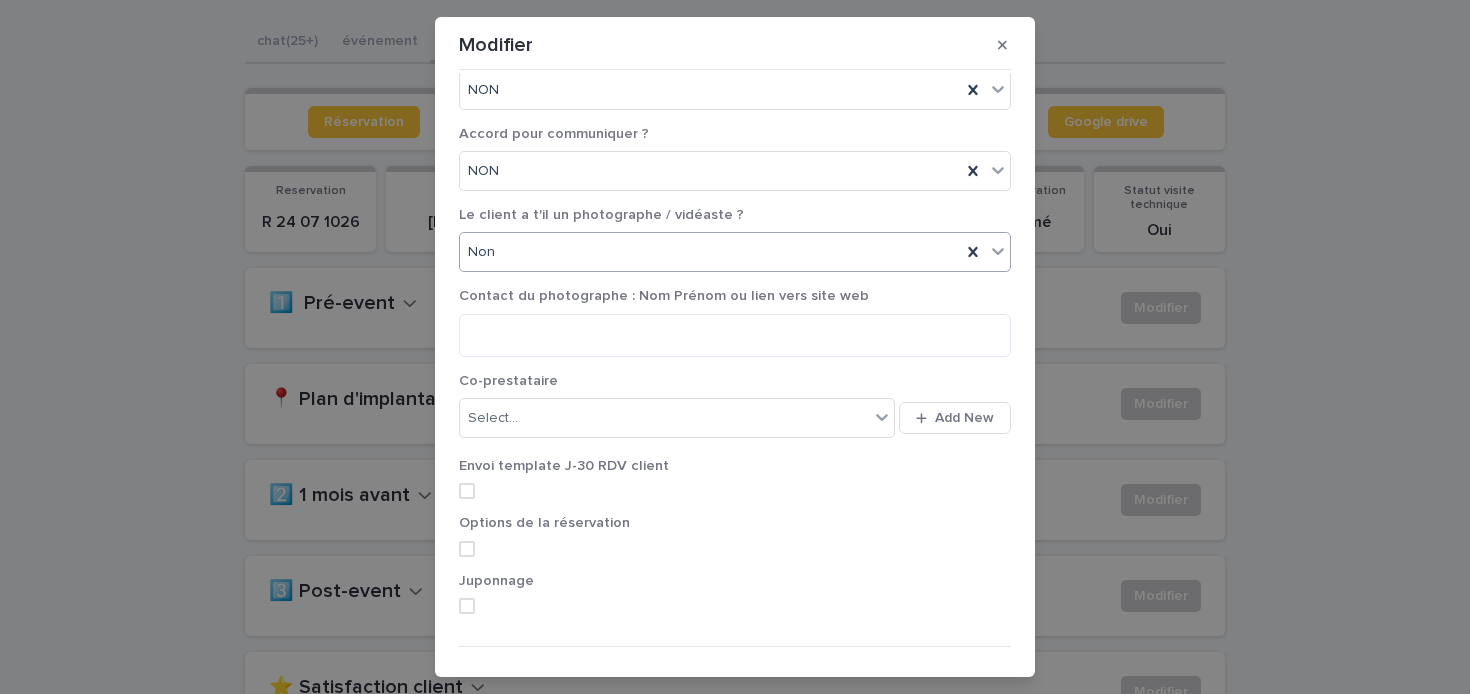 scroll, scrollTop: 85, scrollLeft: 0, axis: vertical 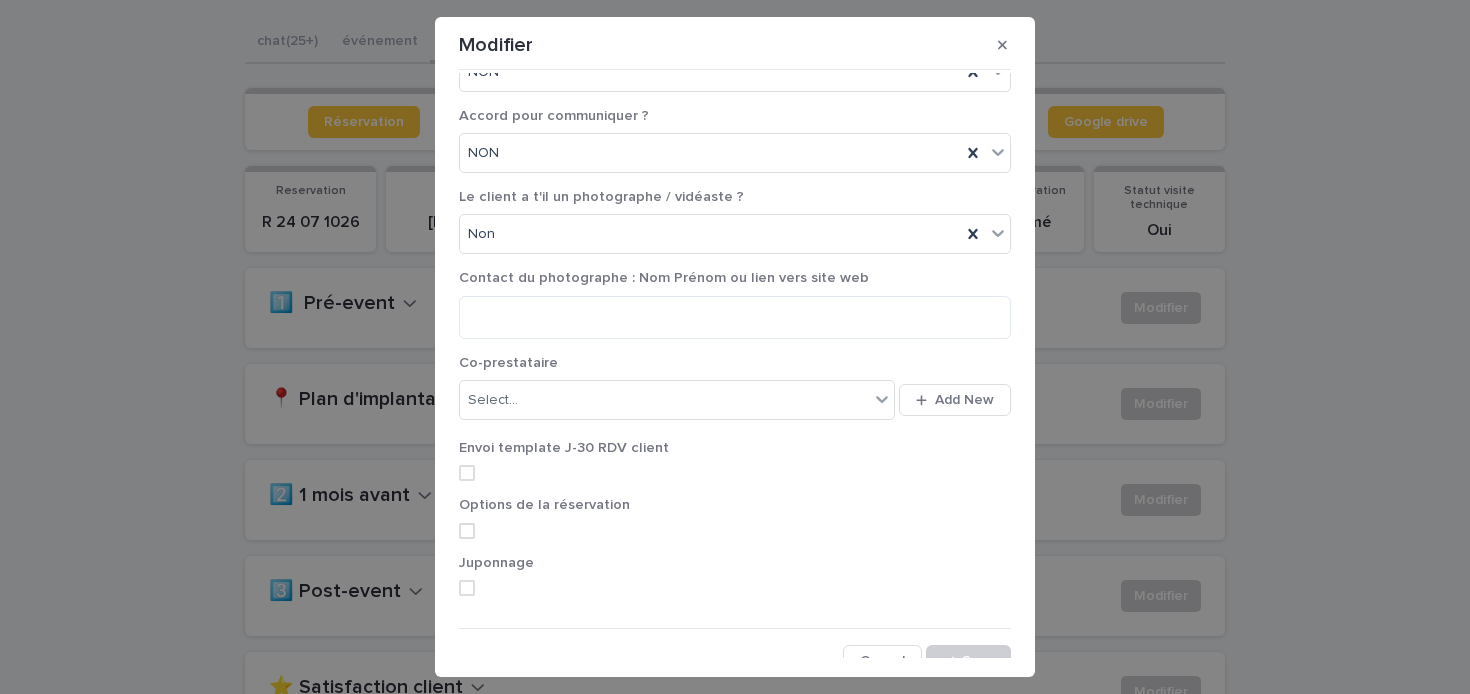 click on "Envoi template J-30 RDV client" at bounding box center (735, 468) 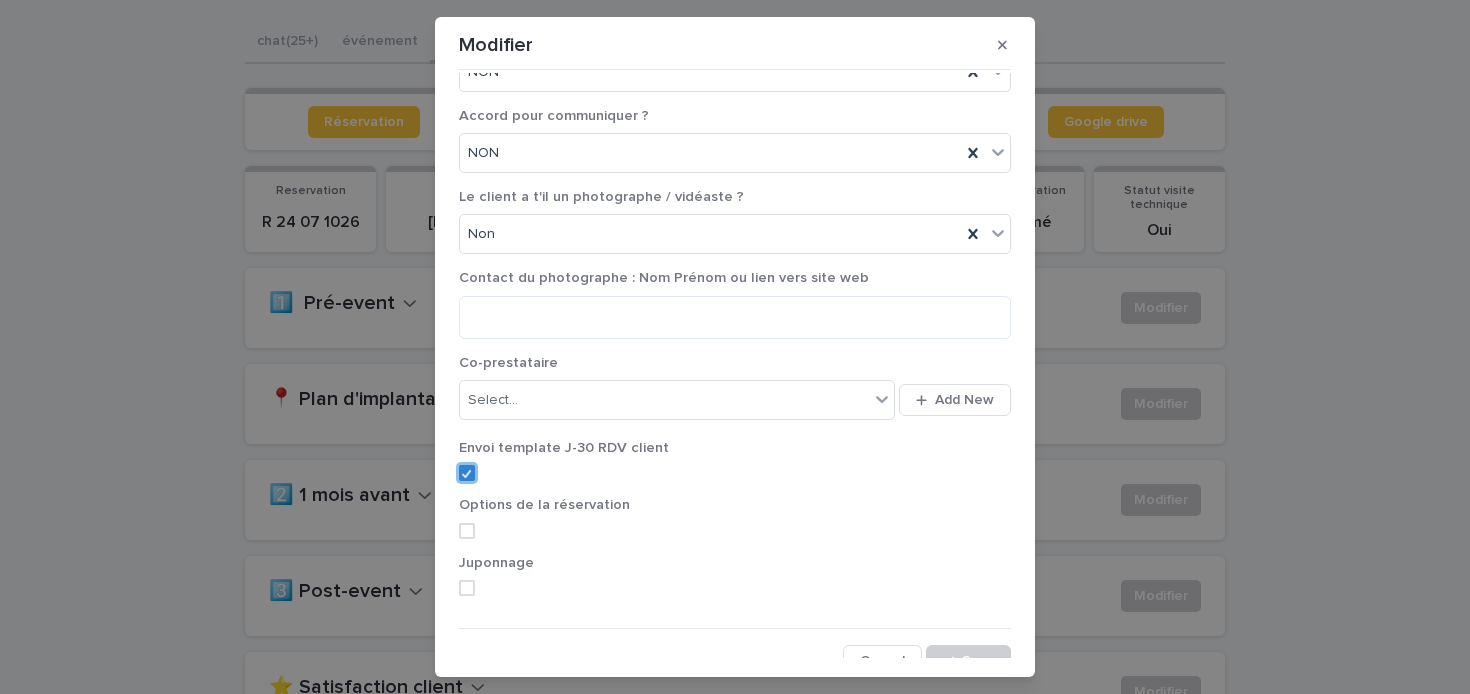 click at bounding box center [467, 531] 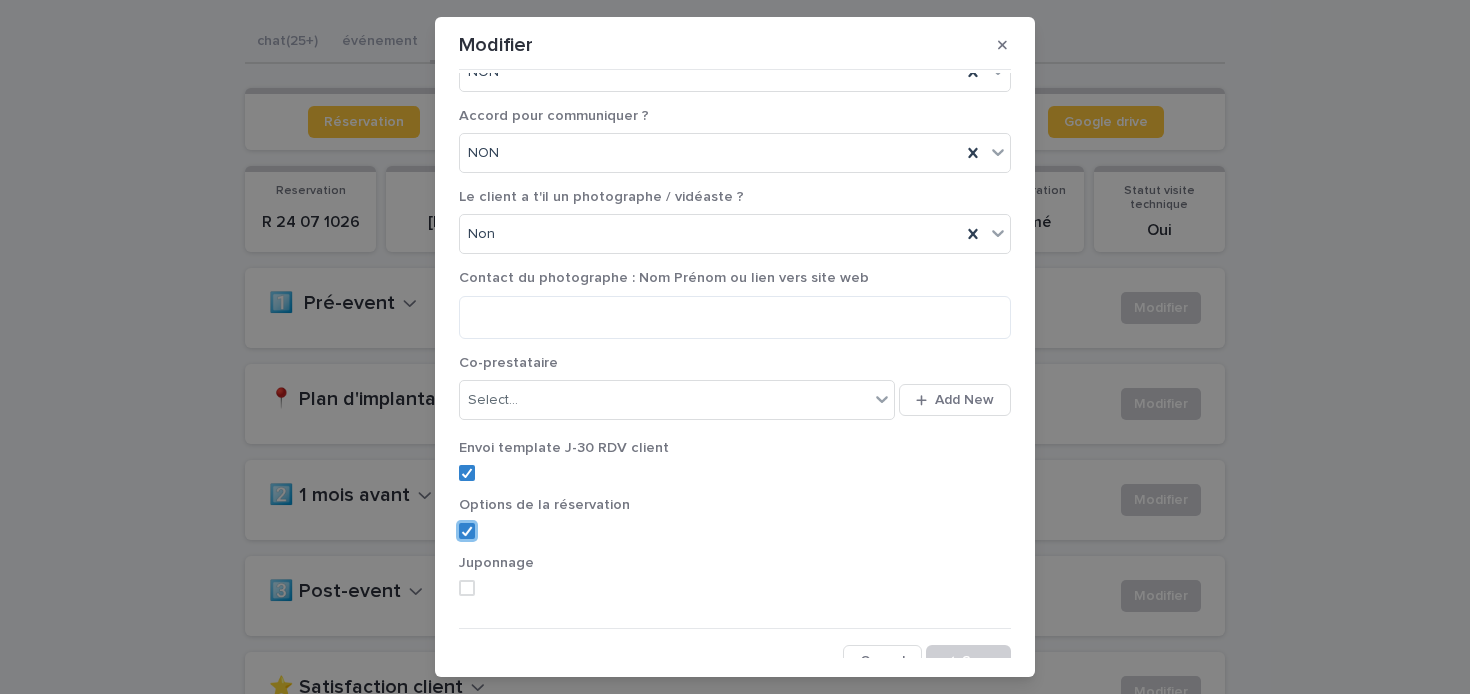 click at bounding box center (467, 588) 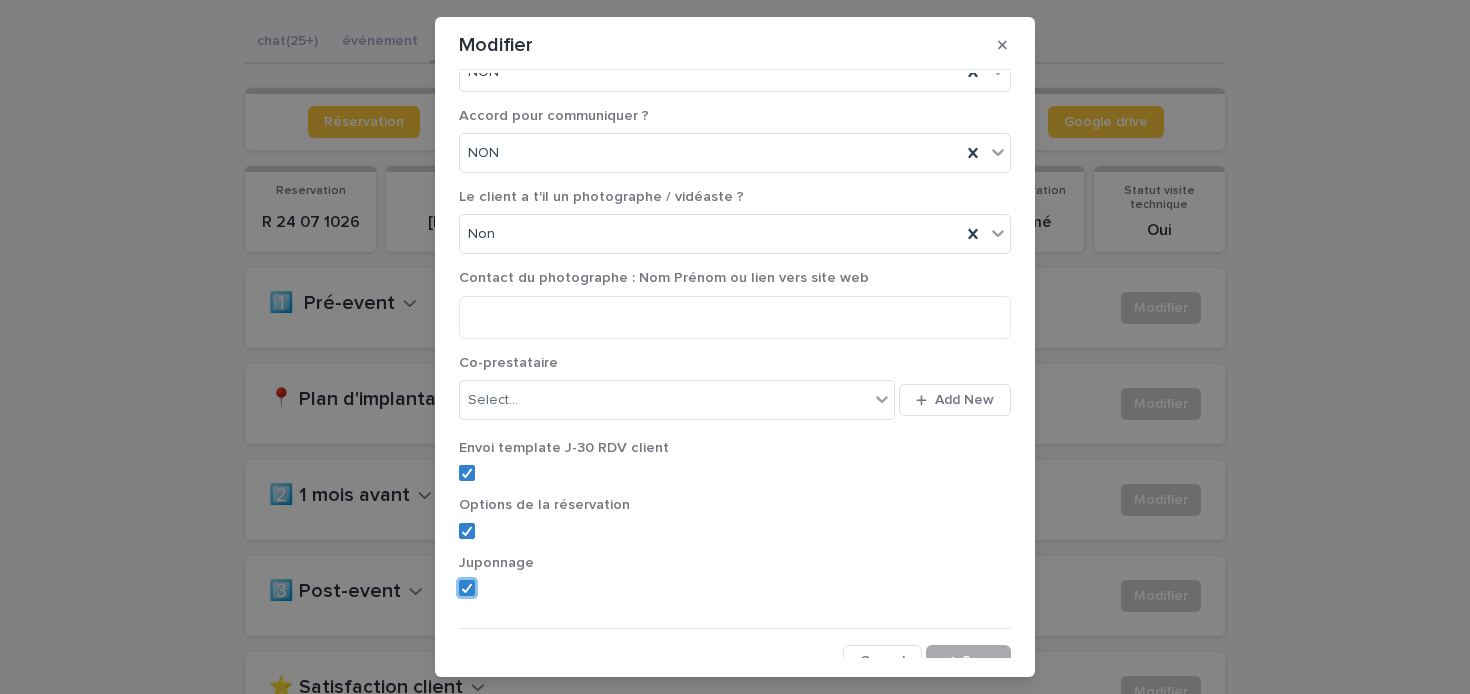 click on "Save" at bounding box center [968, 661] 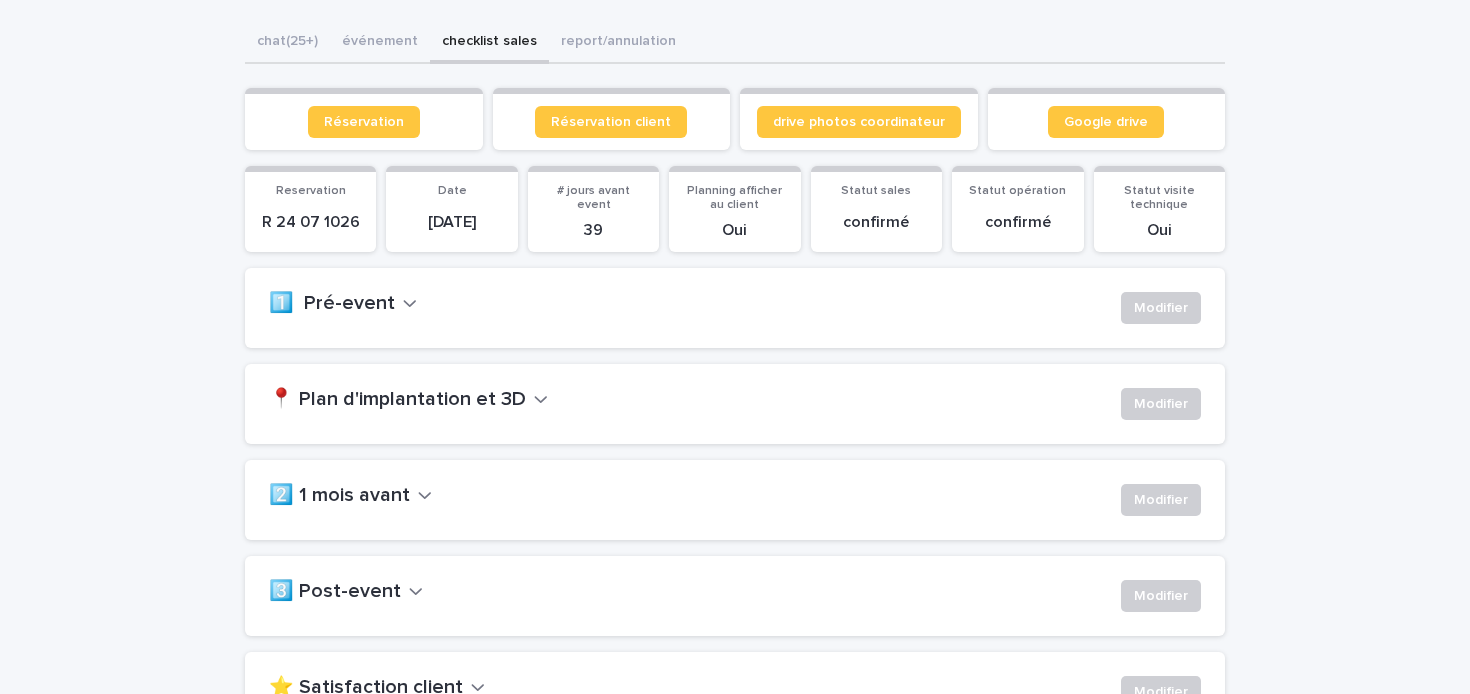 scroll, scrollTop: 0, scrollLeft: 0, axis: both 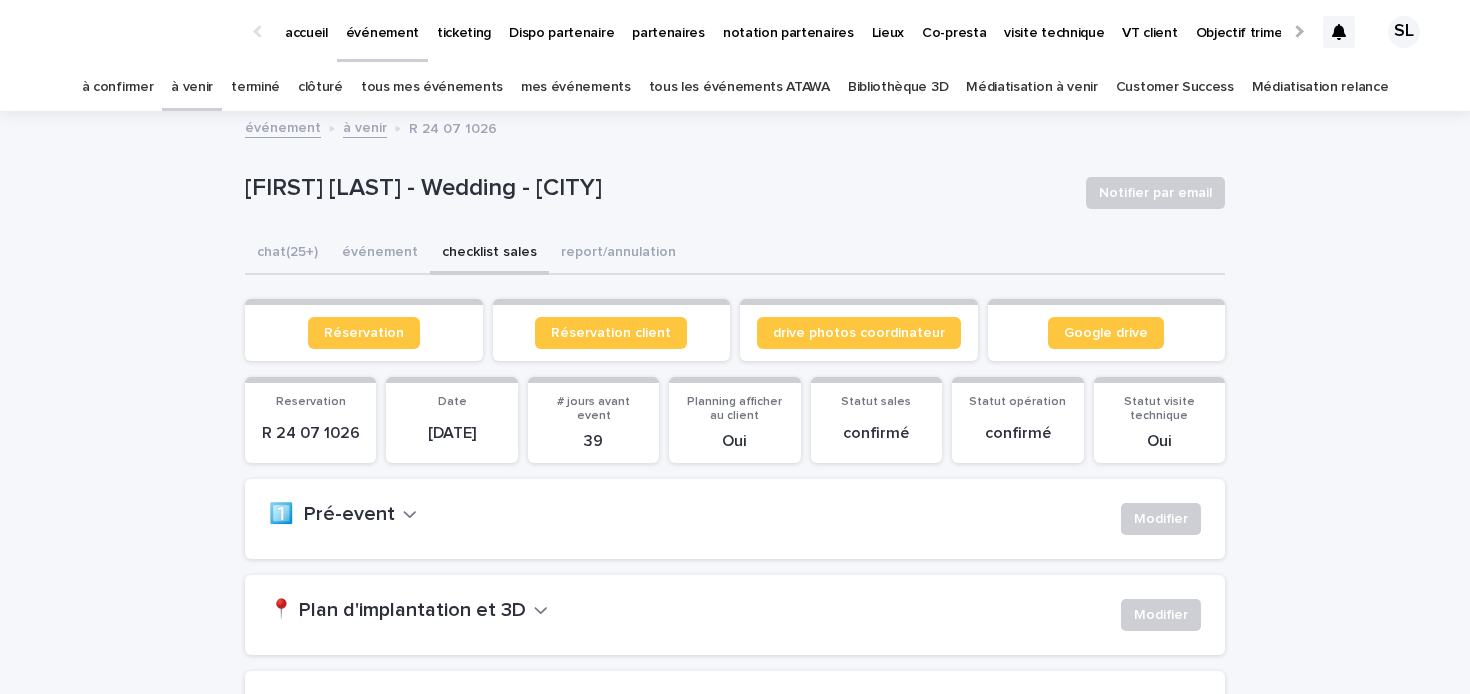 click on "à confirmer" at bounding box center [118, 87] 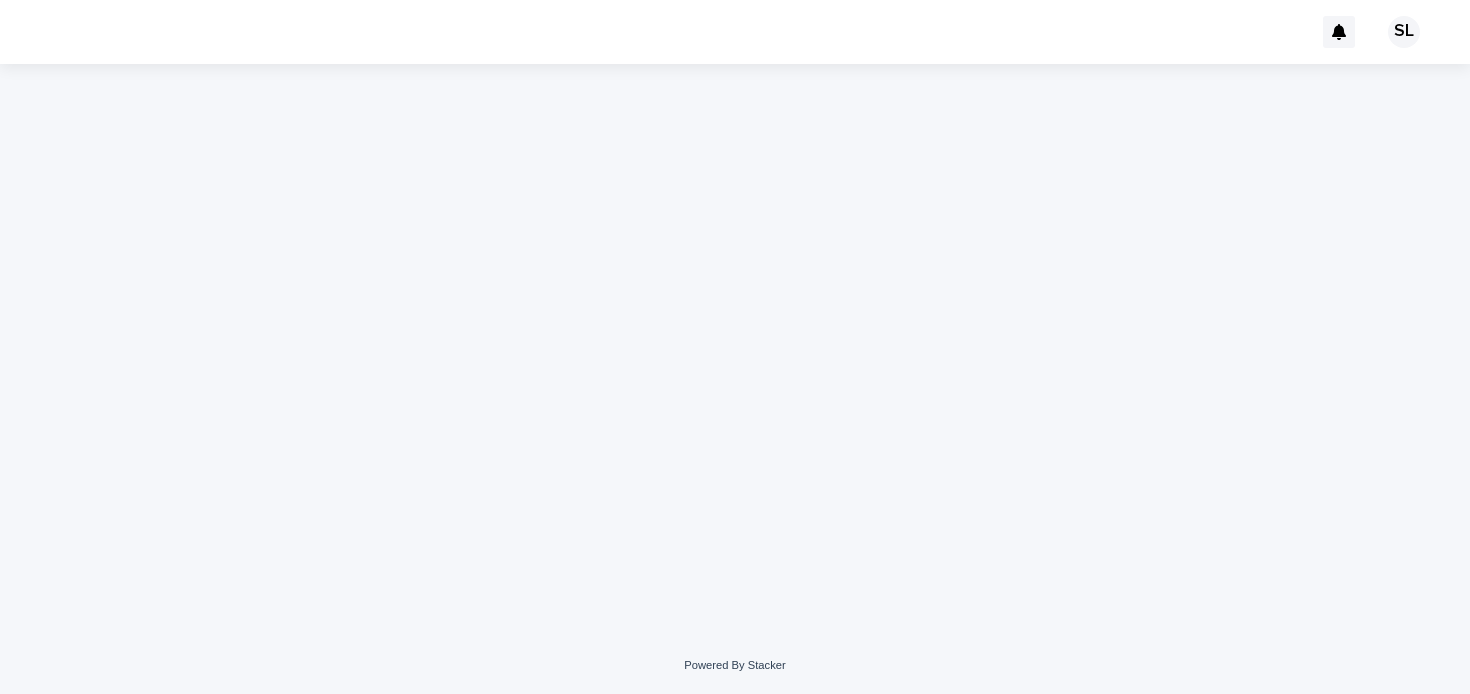 scroll, scrollTop: 0, scrollLeft: 0, axis: both 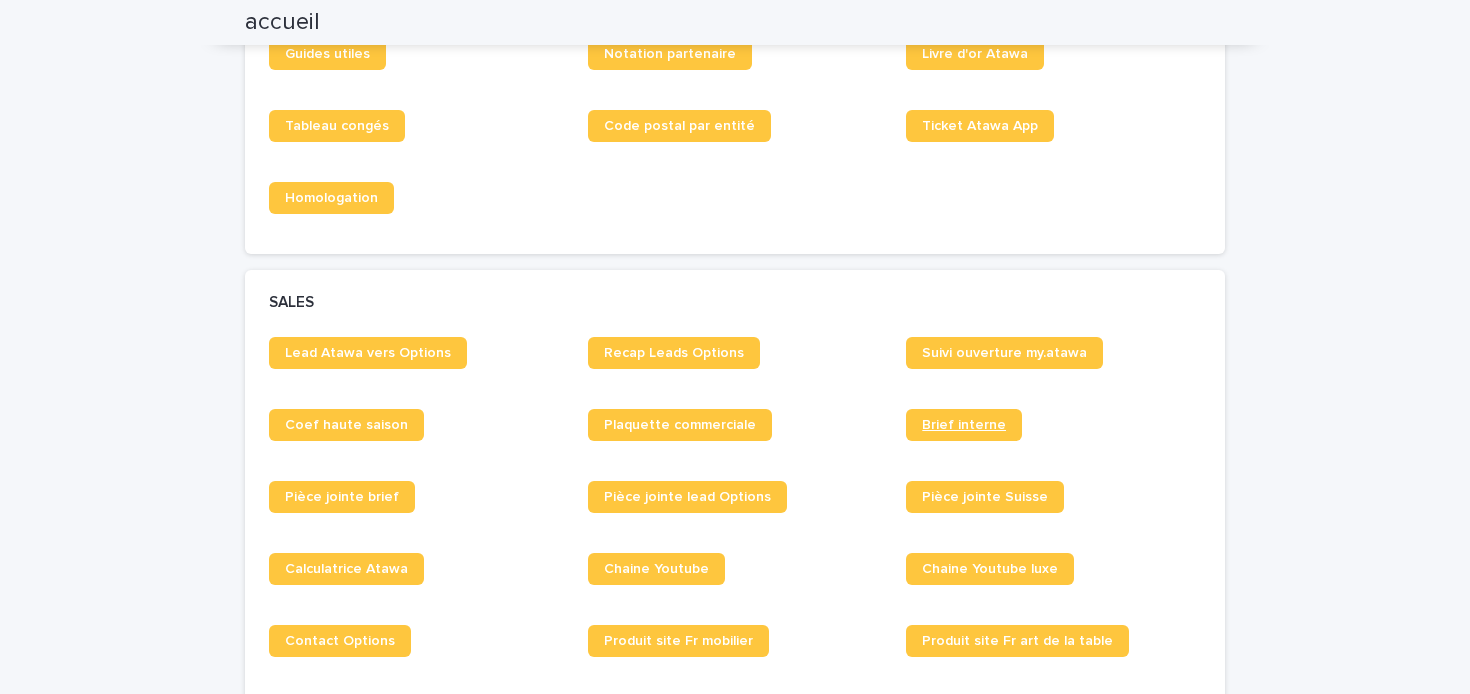 click on "Brief interne" at bounding box center [964, 425] 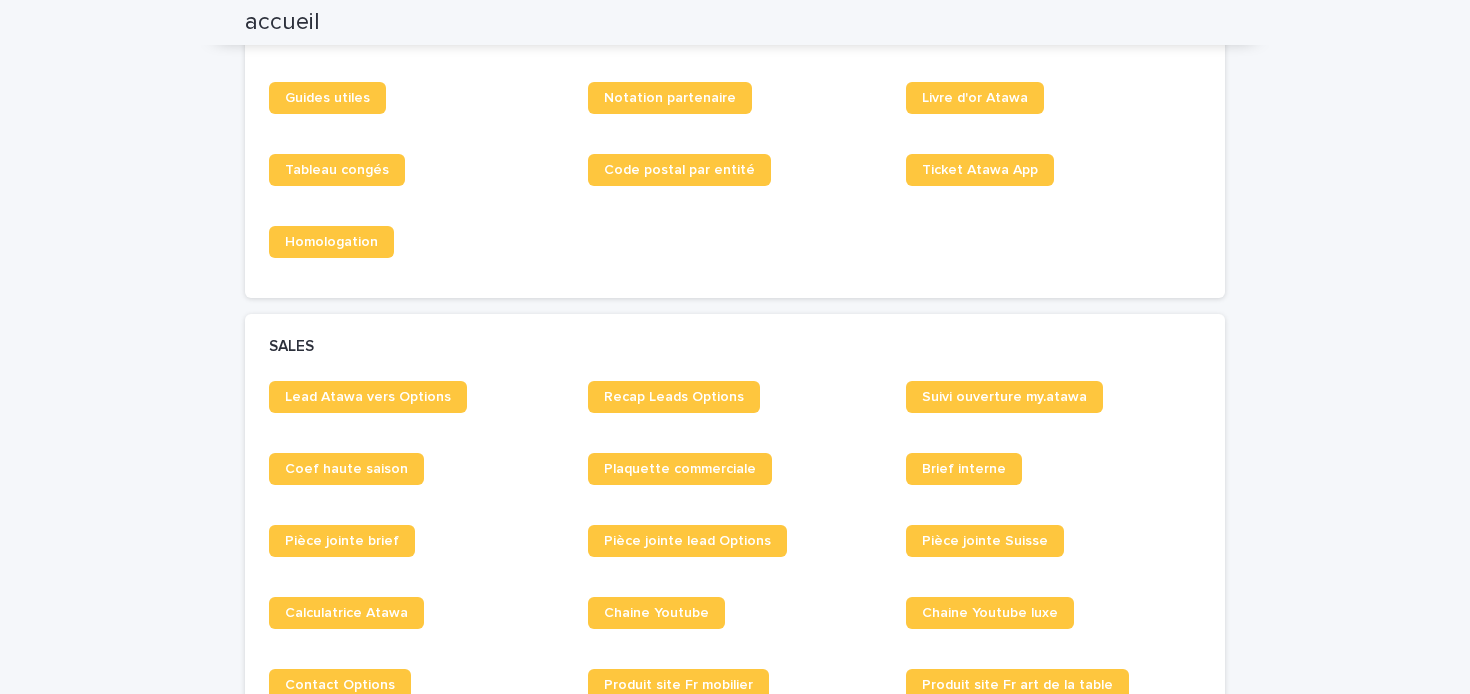 scroll, scrollTop: 1271, scrollLeft: 0, axis: vertical 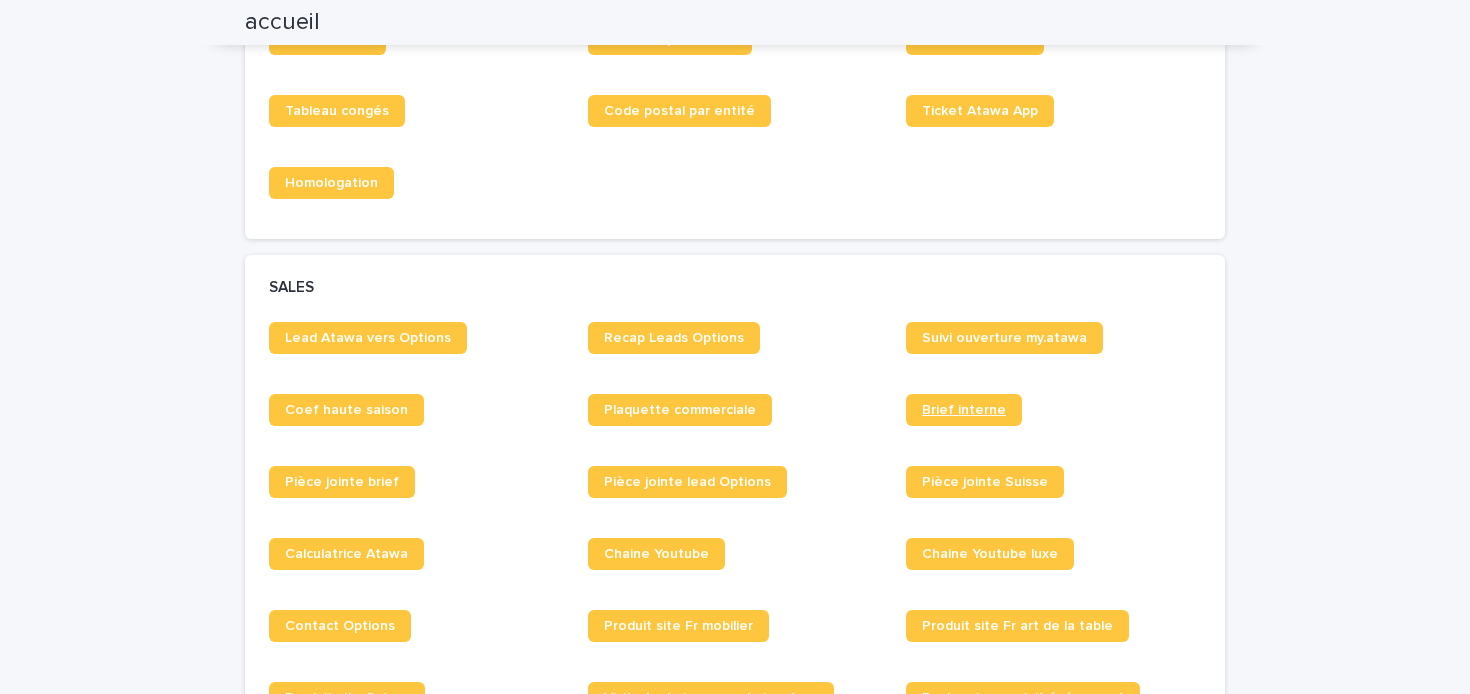 click on "Brief interne" at bounding box center [964, 410] 